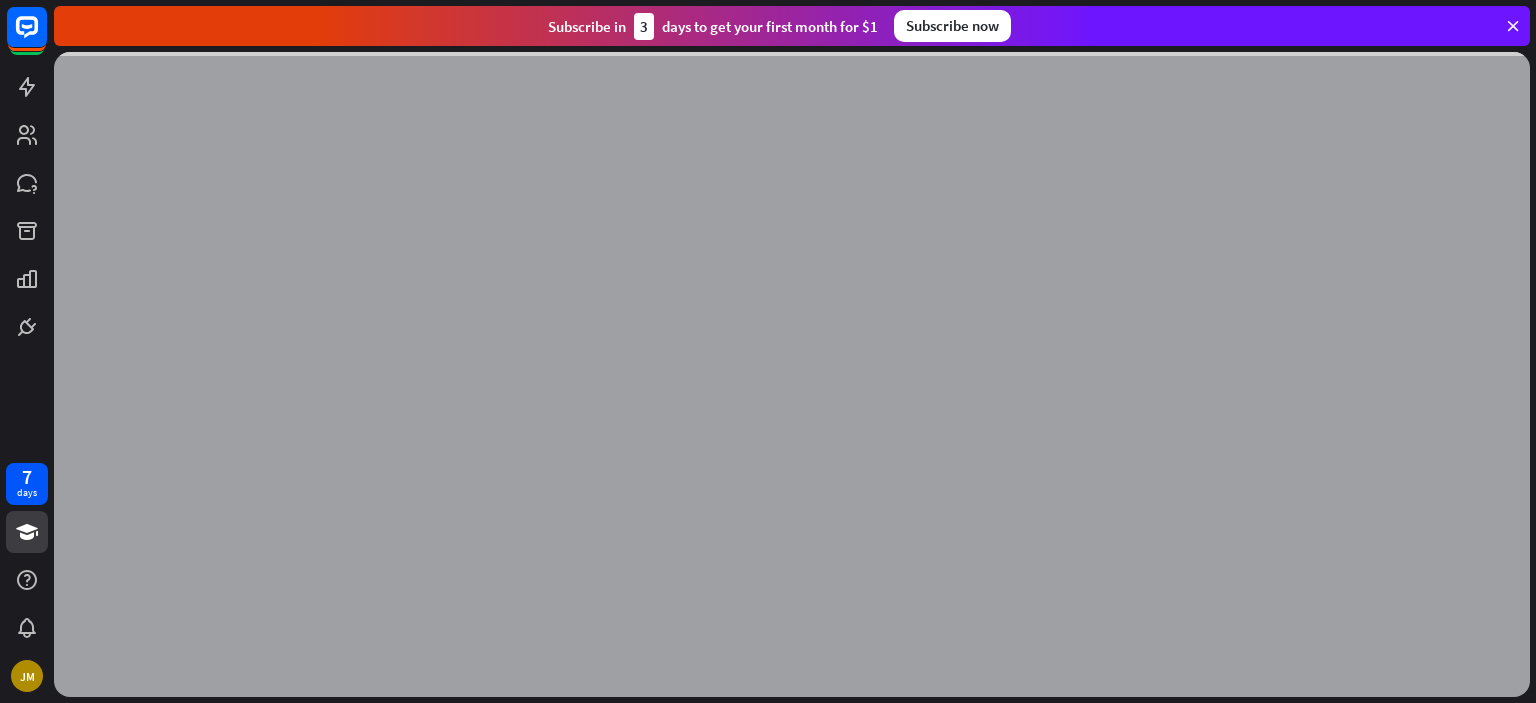 scroll, scrollTop: 0, scrollLeft: 0, axis: both 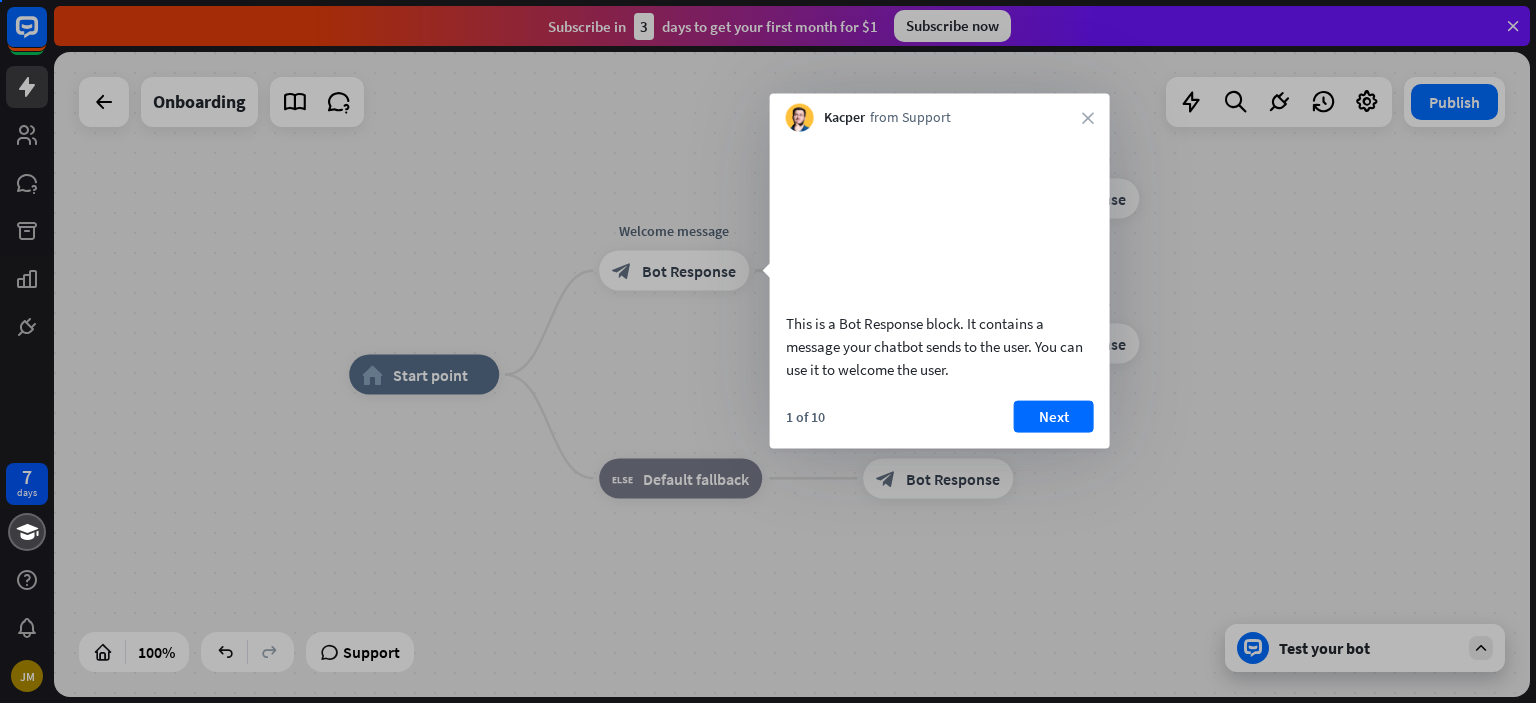 click at bounding box center (768, 351) 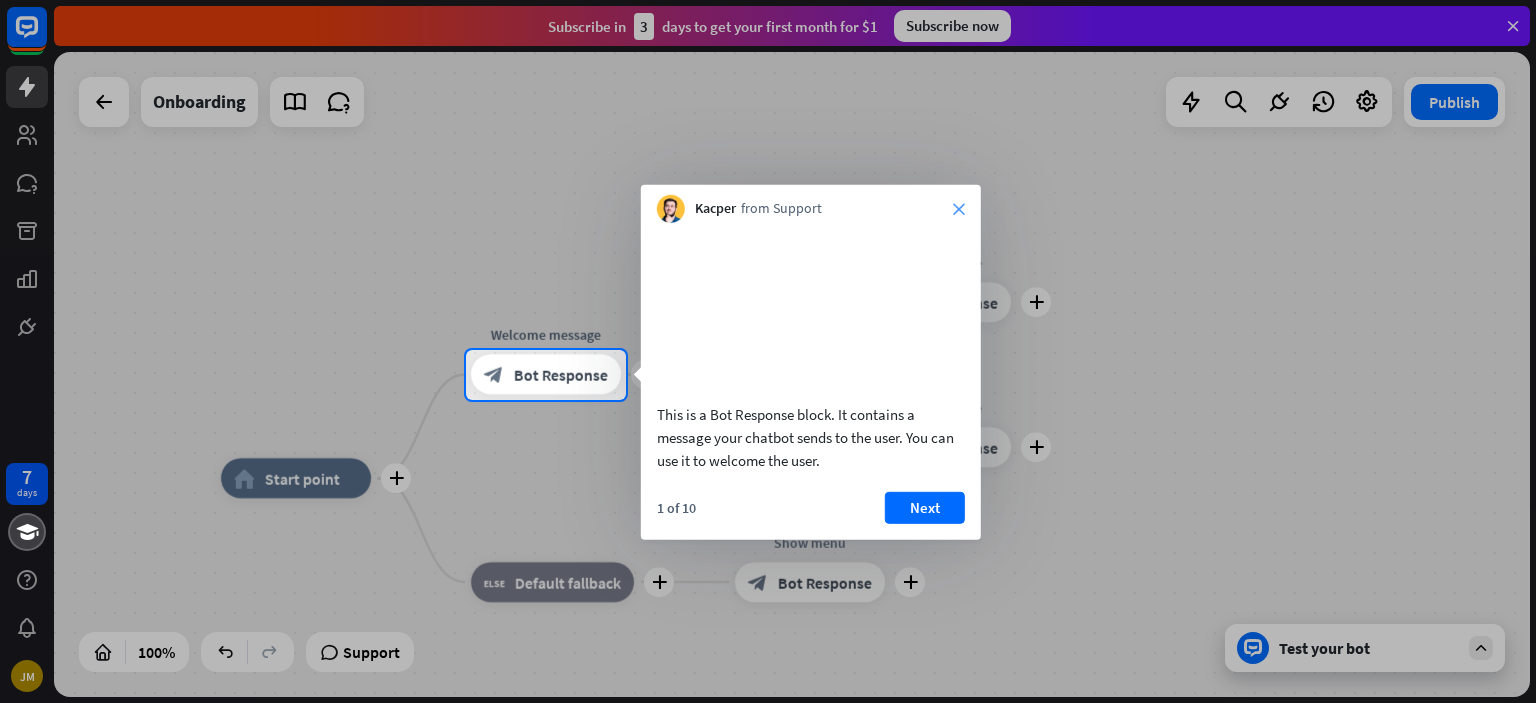 click on "close" at bounding box center (959, 209) 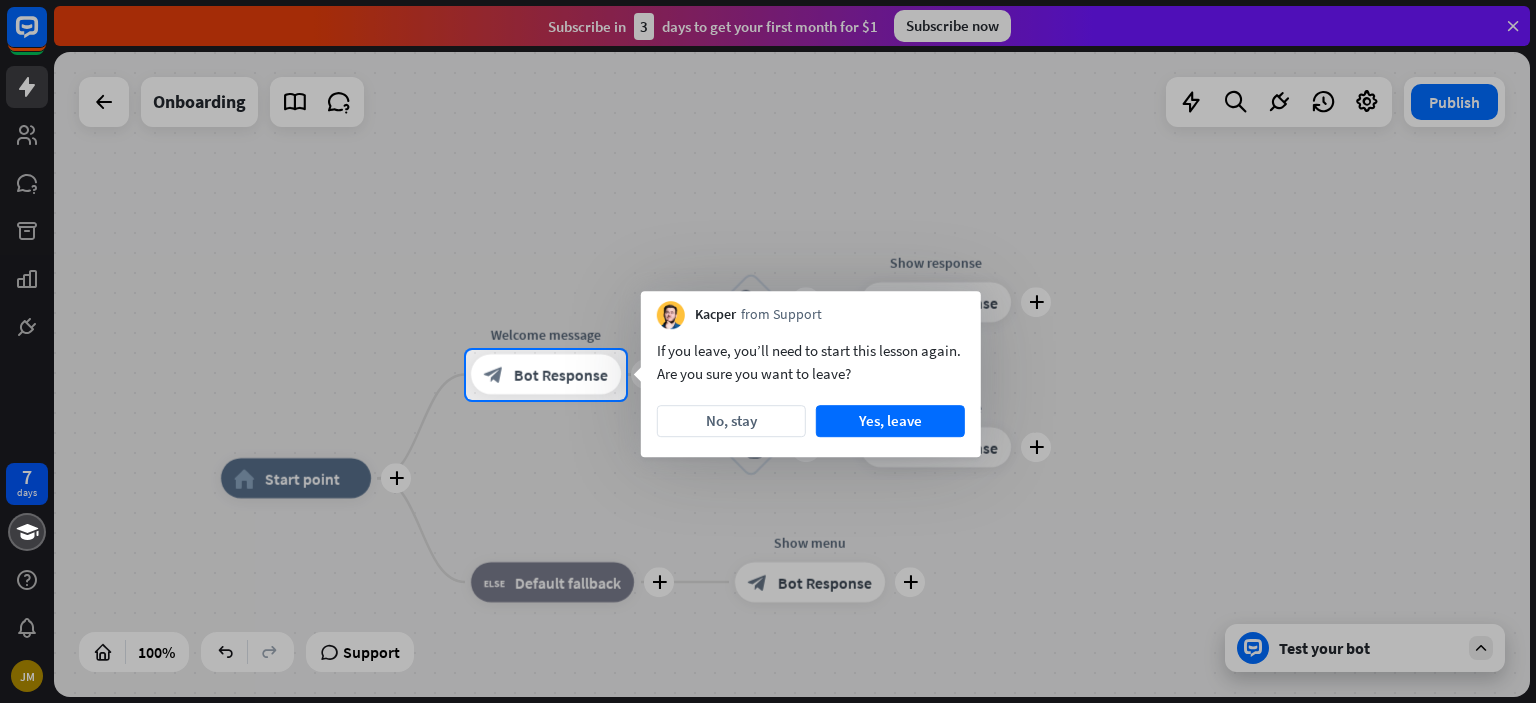 click at bounding box center (768, 175) 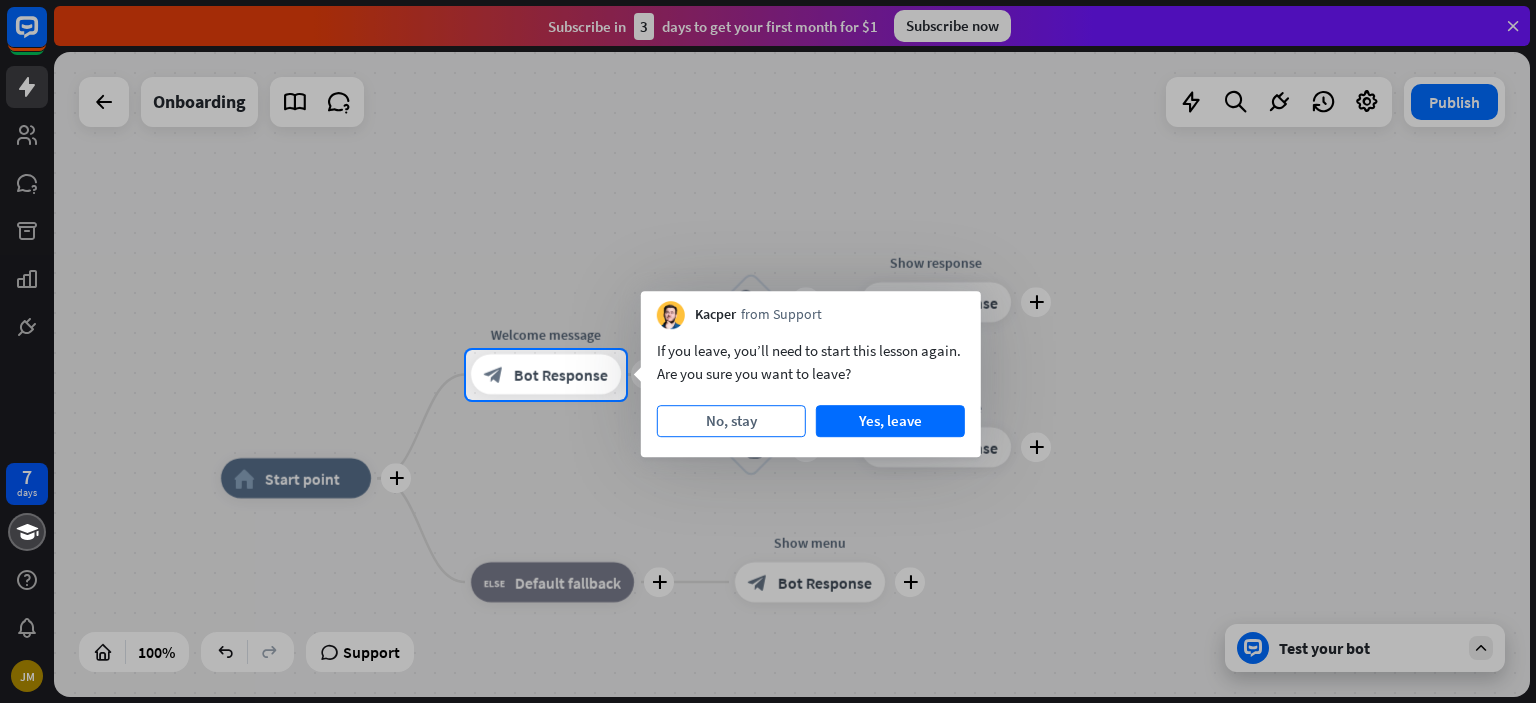 click on "No, stay" at bounding box center [731, 421] 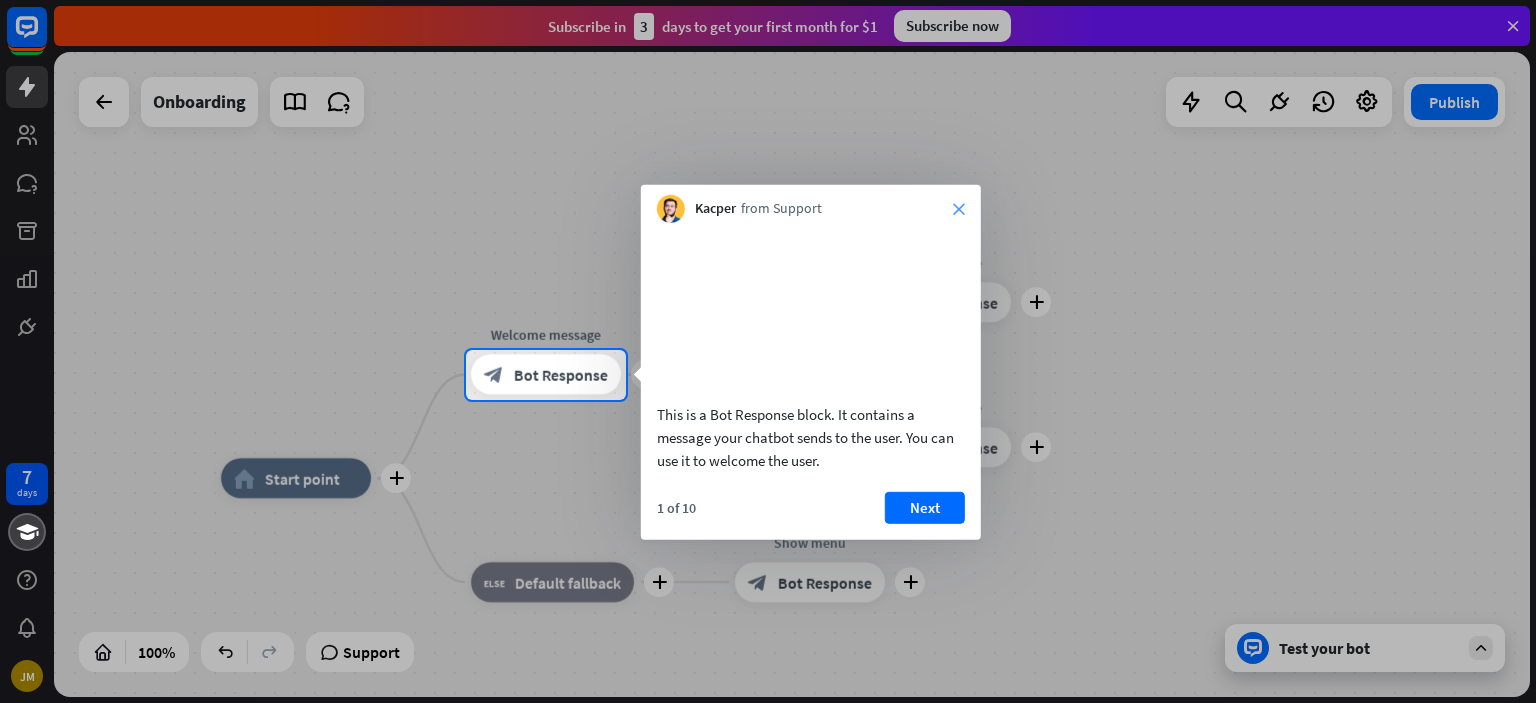 click on "close" at bounding box center [959, 209] 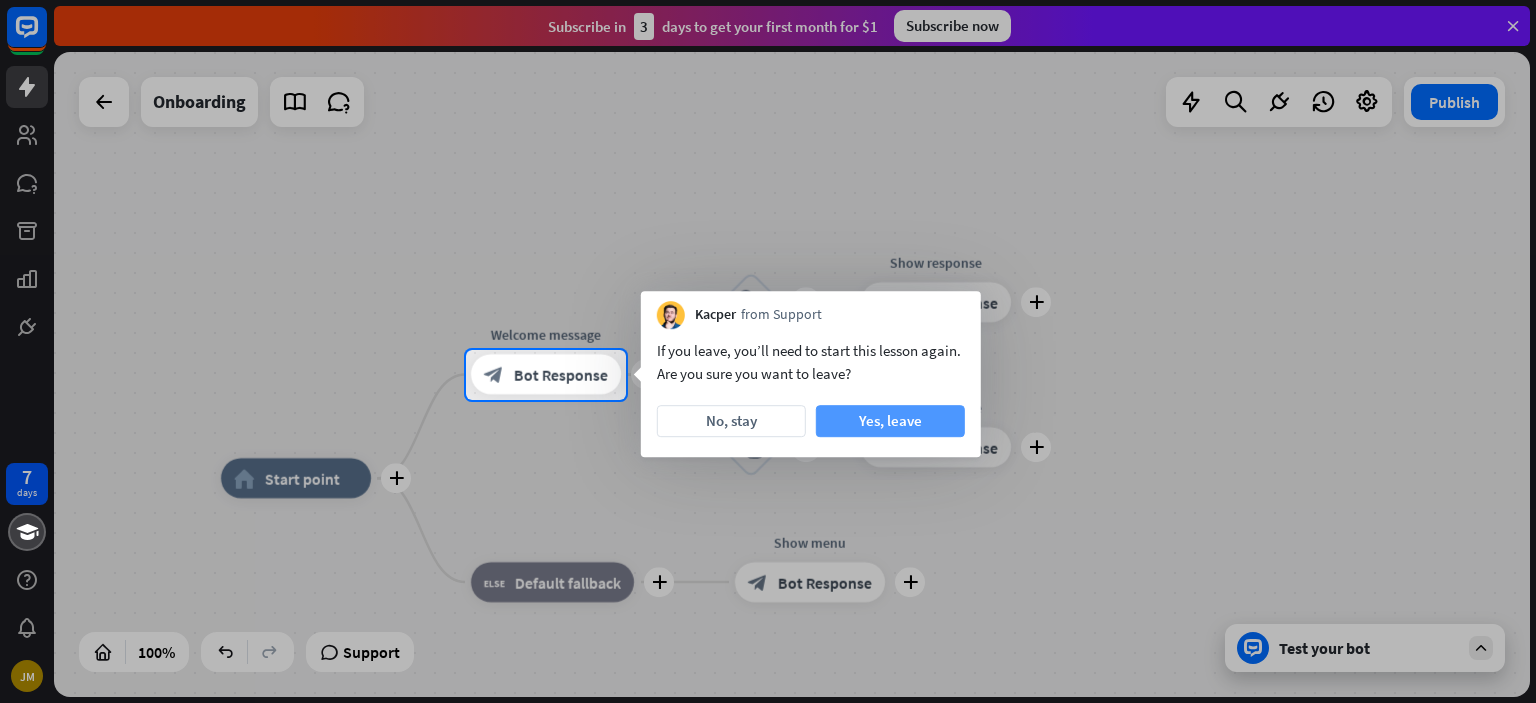 click on "Yes, leave" at bounding box center [890, 421] 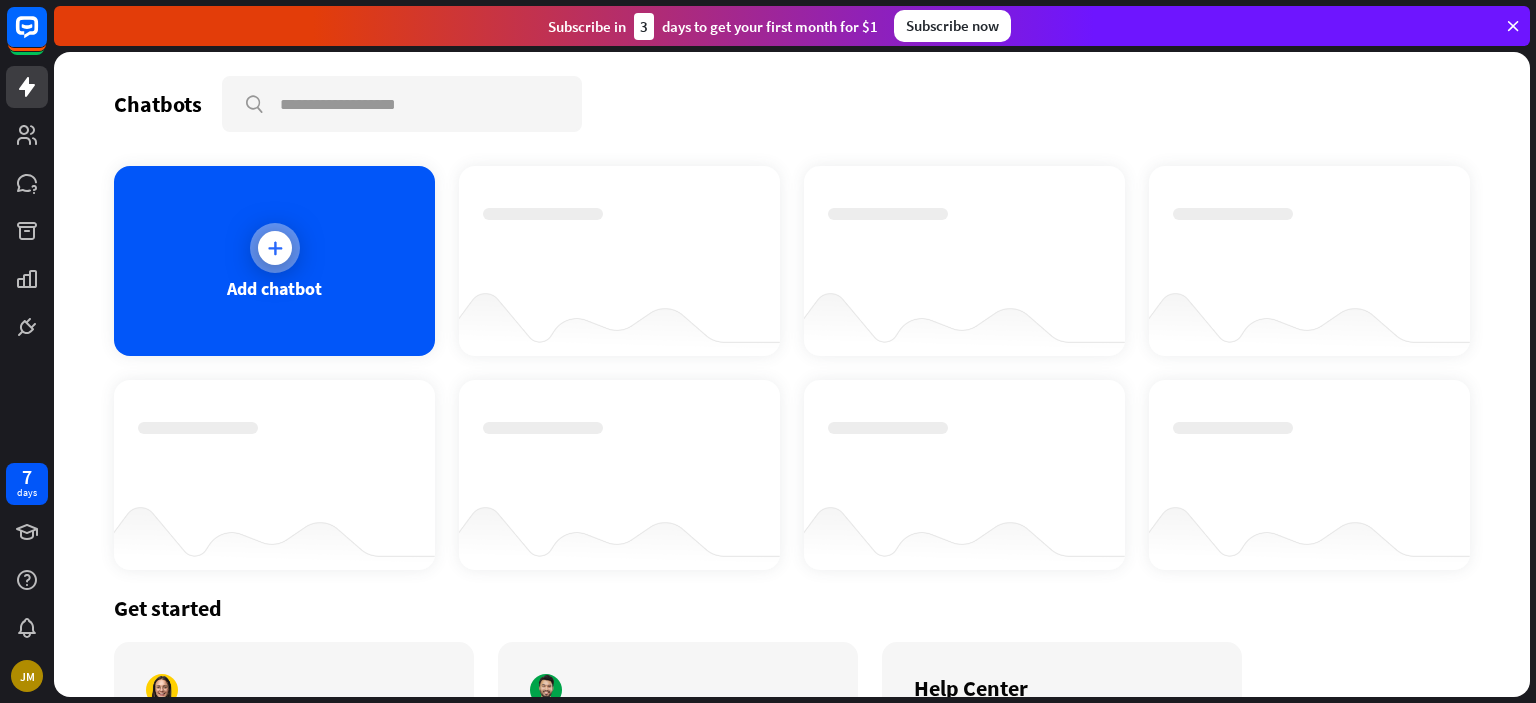 click at bounding box center (275, 248) 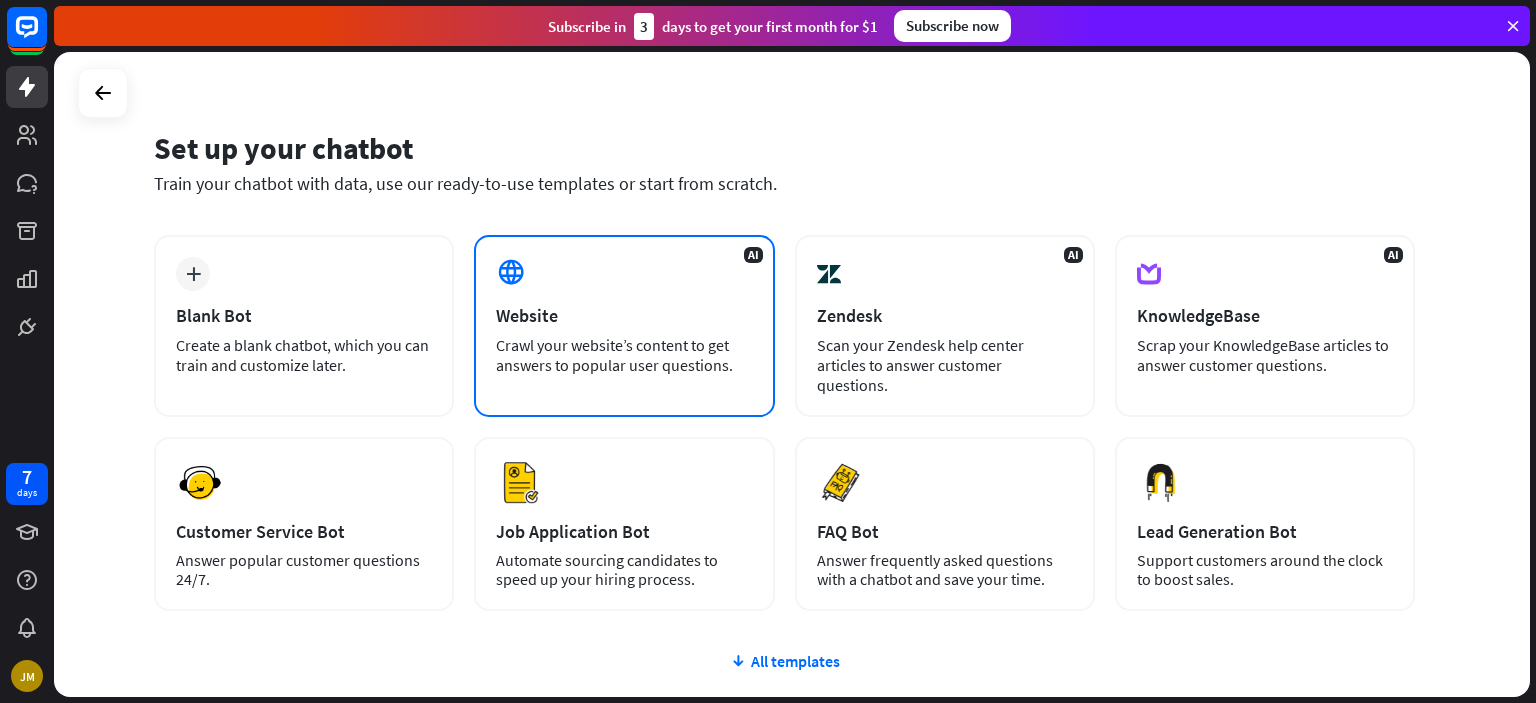 scroll, scrollTop: 33, scrollLeft: 0, axis: vertical 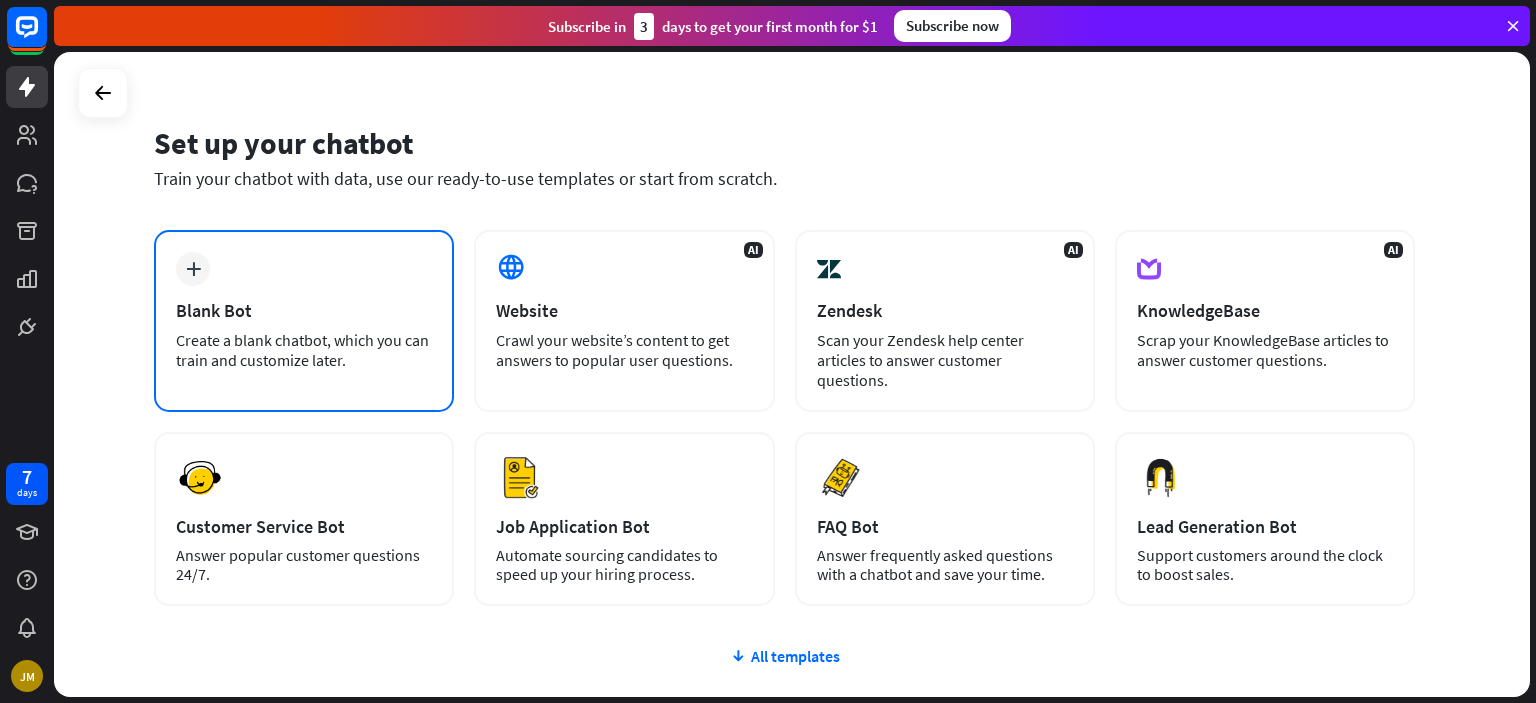 click on "plus   Blank Bot
Create a blank chatbot, which you can train and
customize later." at bounding box center (304, 321) 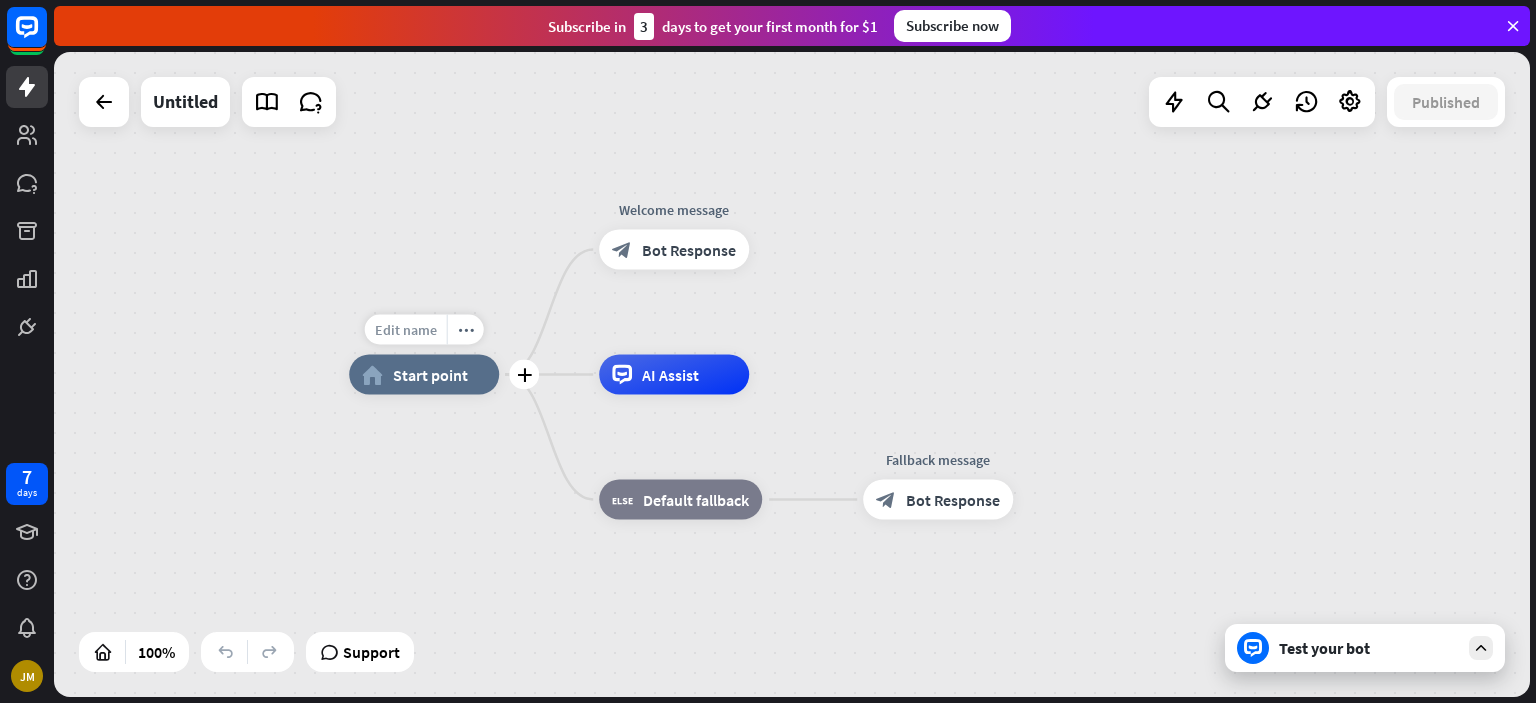 click on "Edit name" at bounding box center (406, 330) 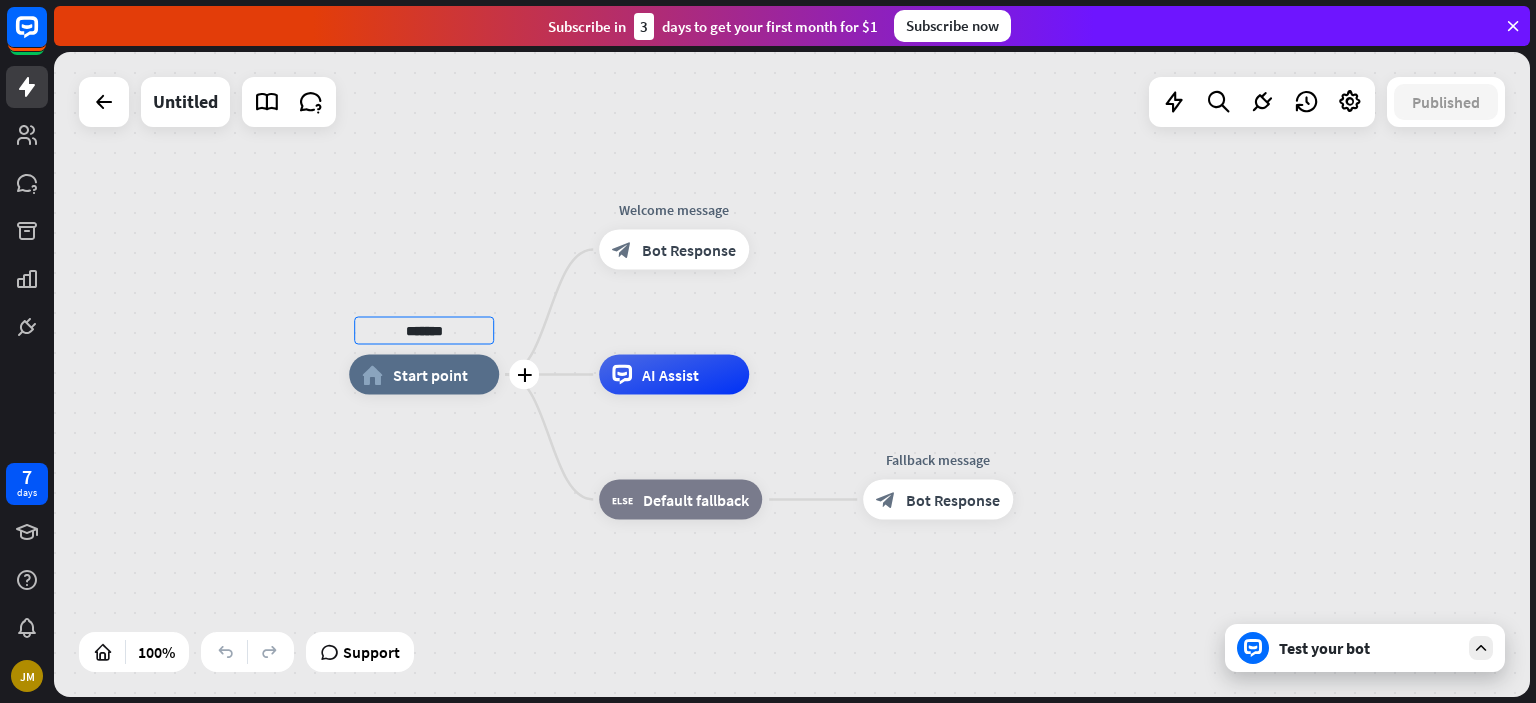 type on "*******" 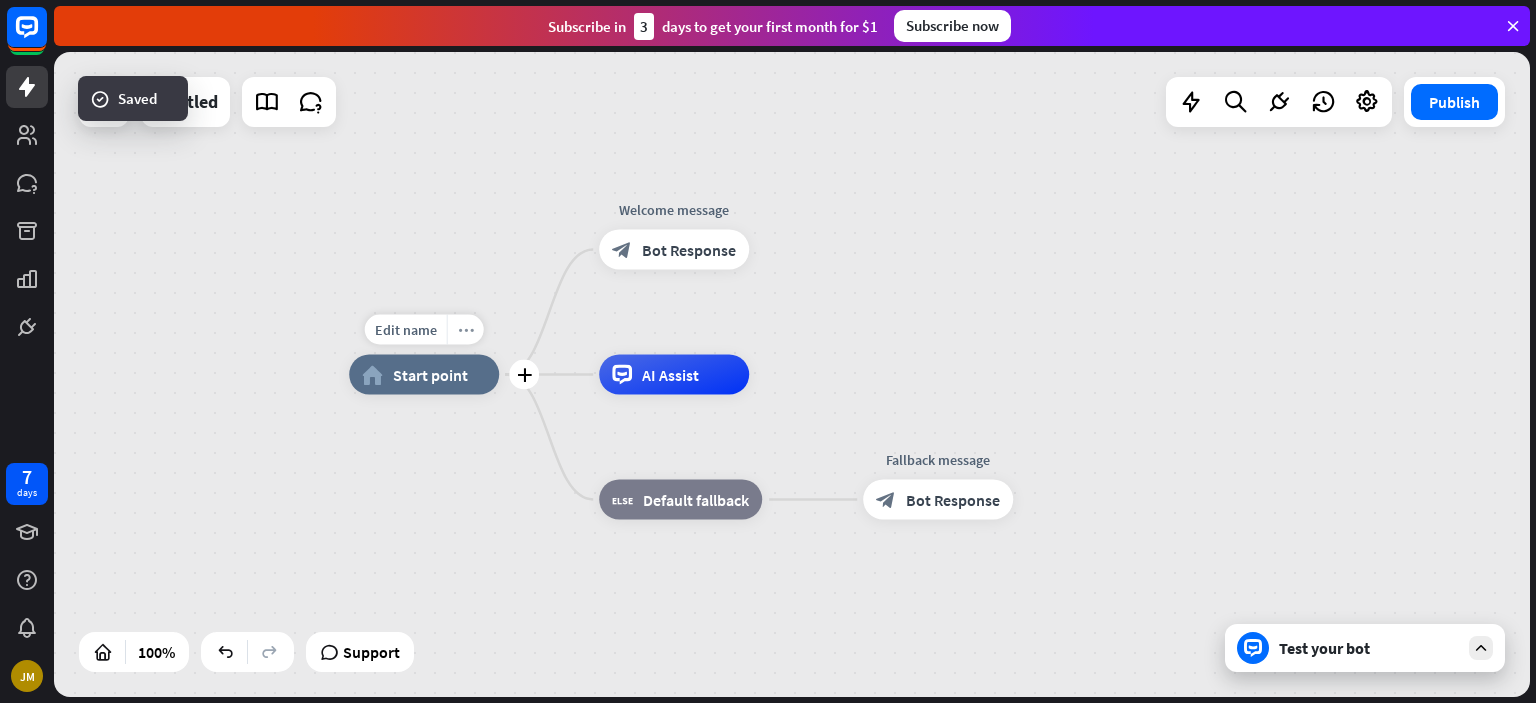 click on "more_horiz" at bounding box center [466, 329] 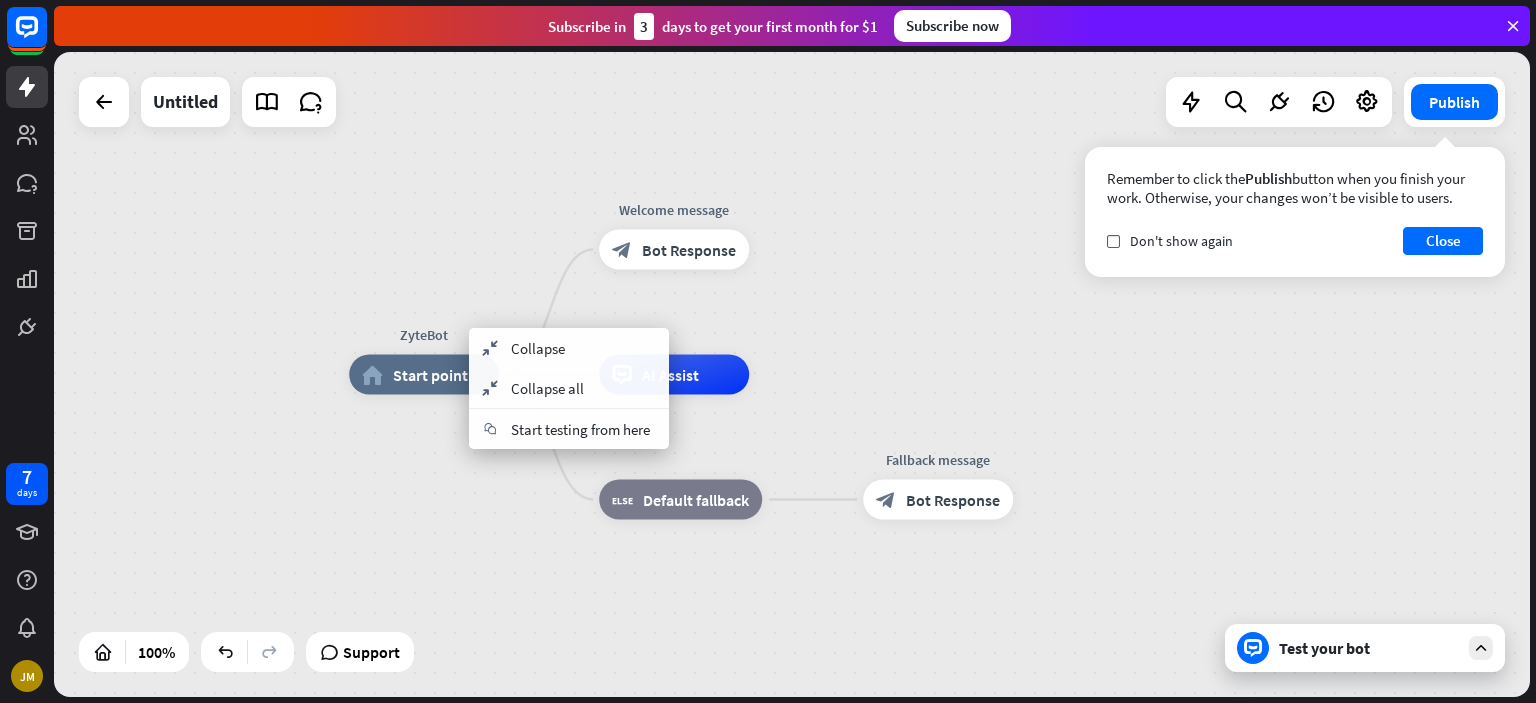 click on "ZyteBot   home_2   Start point                 Welcome message   block_bot_response   Bot Response                     AI Assist                   block_fallback   Default fallback                 Fallback message   block_bot_response   Bot Response" at bounding box center [792, 374] 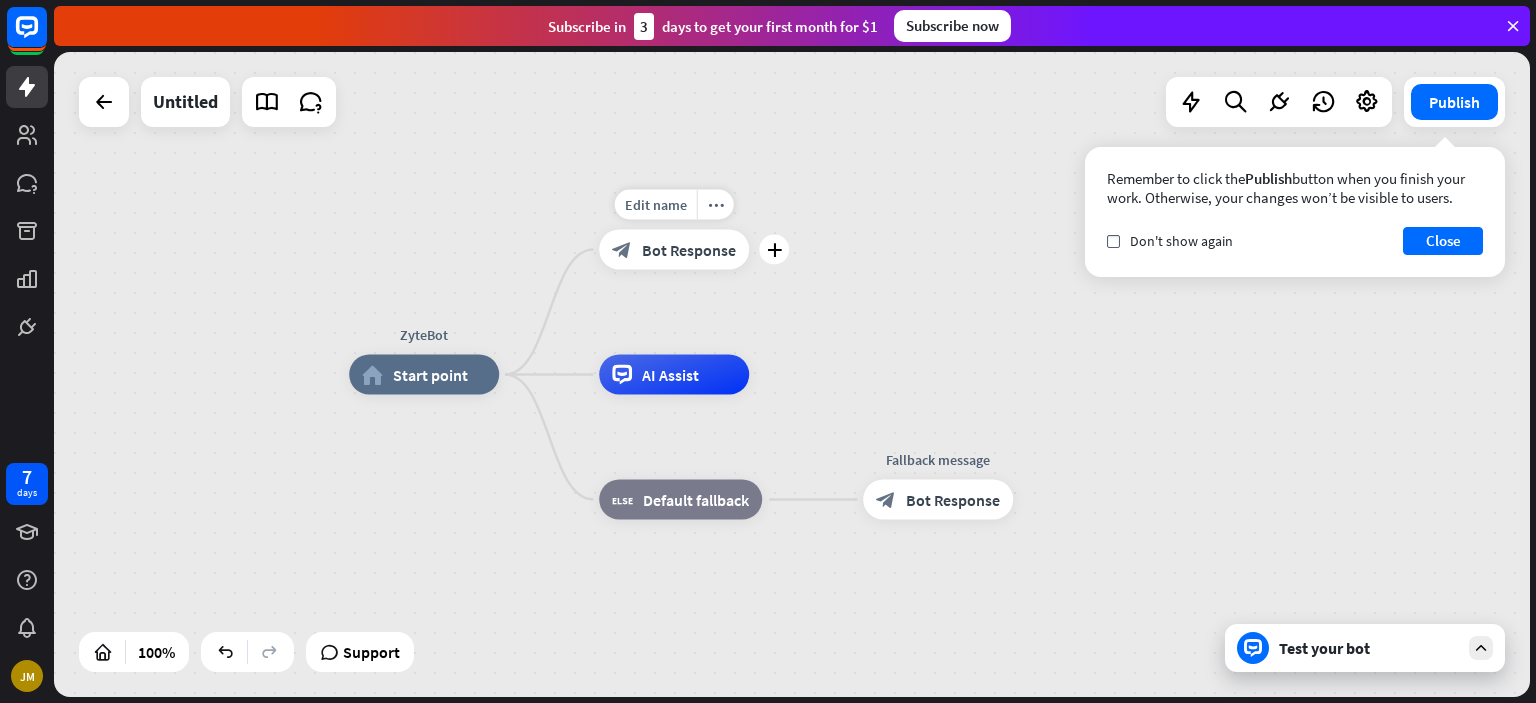 click on "Bot Response" at bounding box center [689, 250] 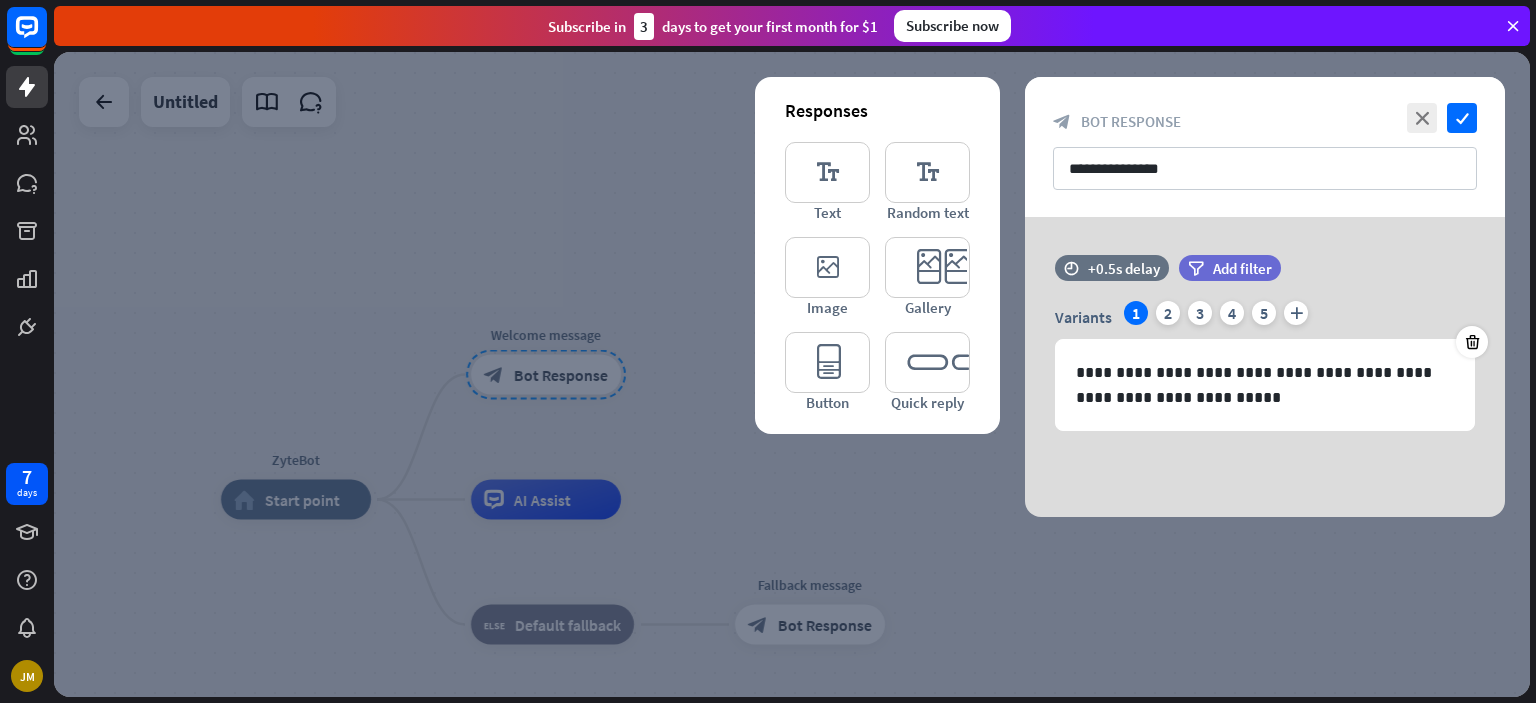 click at bounding box center (792, 374) 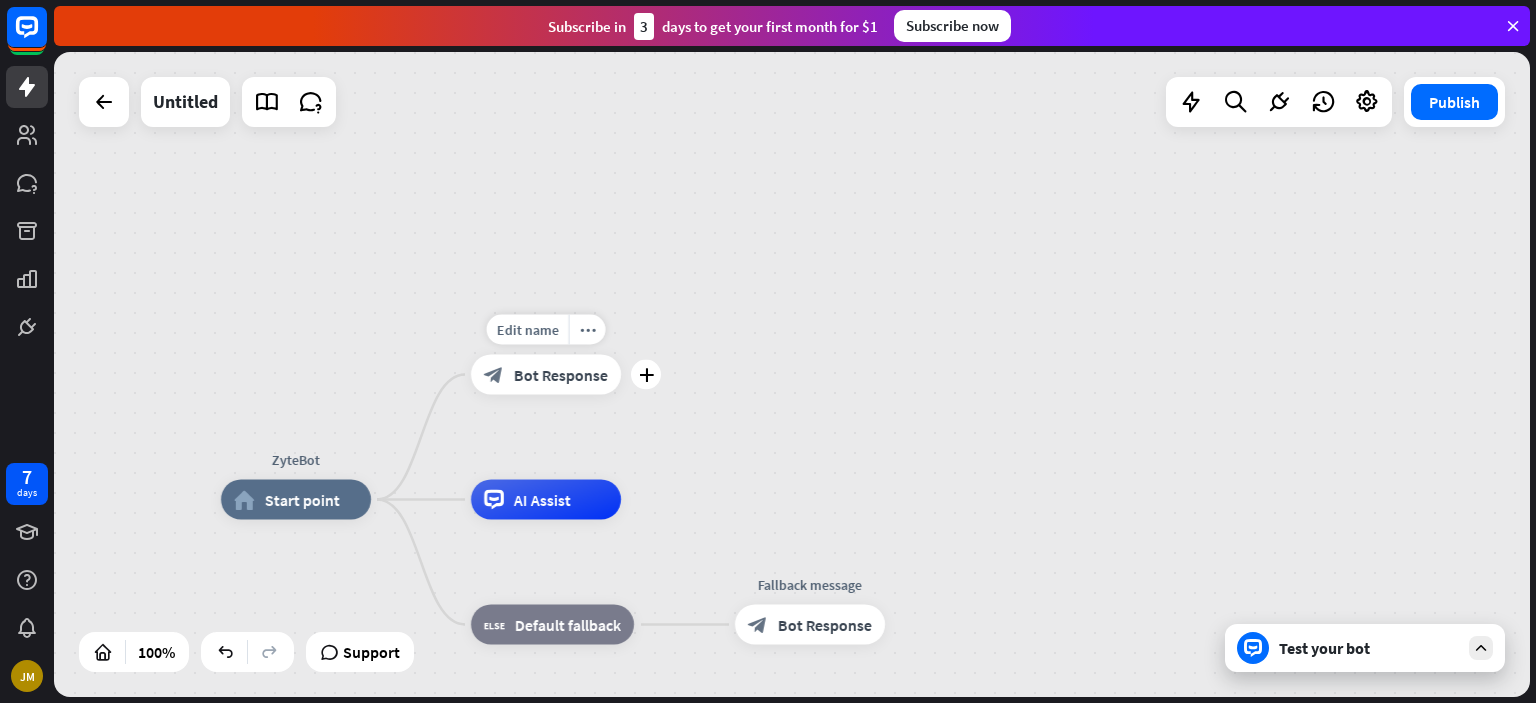 click on "Bot Response" at bounding box center [561, 375] 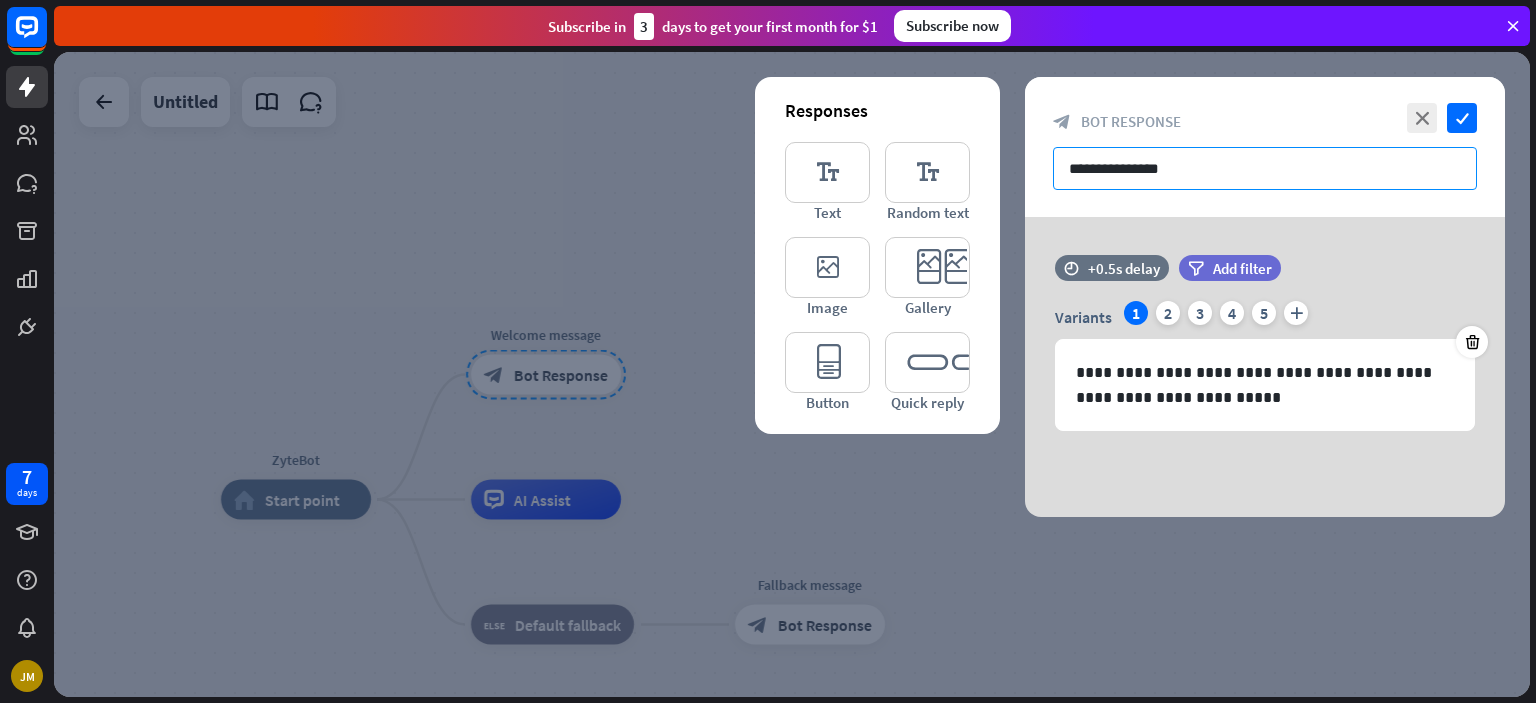 click on "**********" at bounding box center [1265, 168] 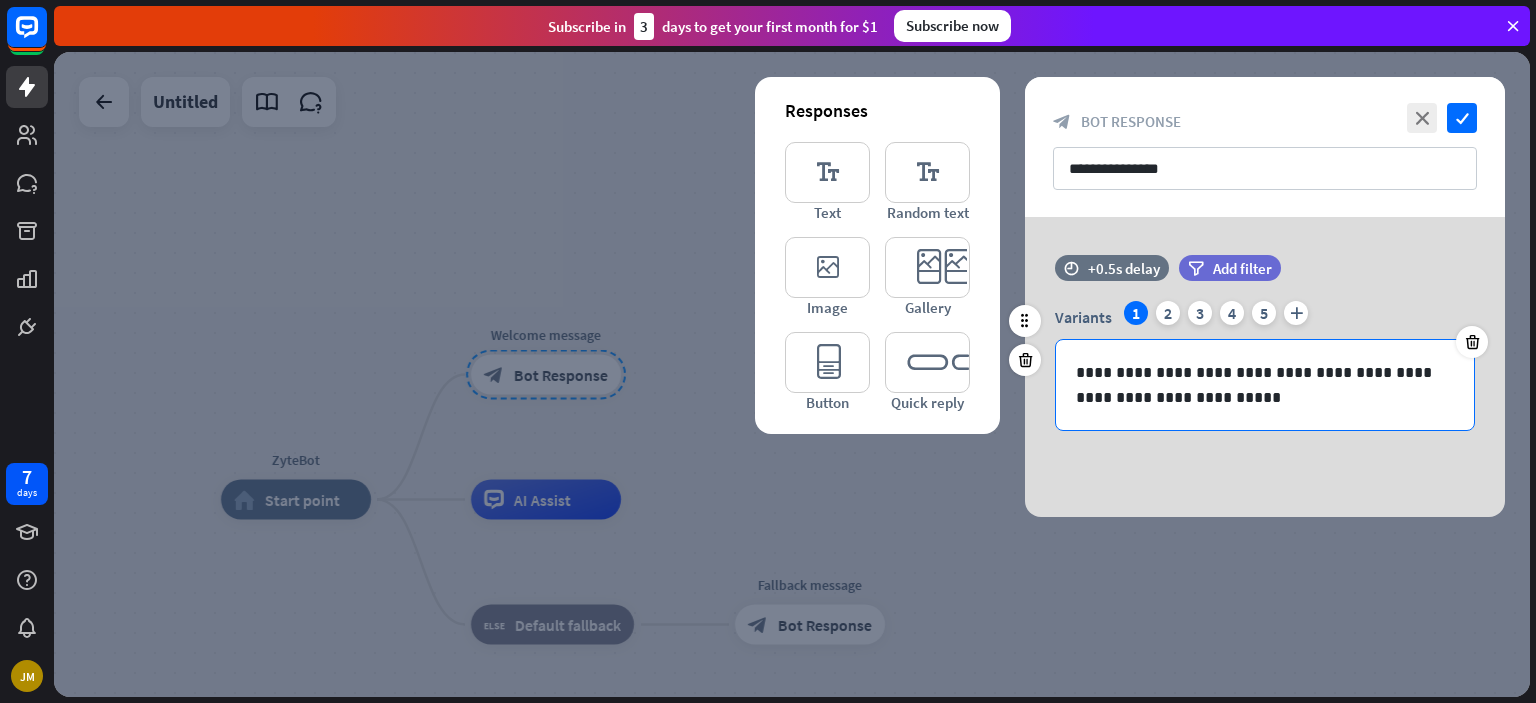 click on "**********" at bounding box center [1265, 385] 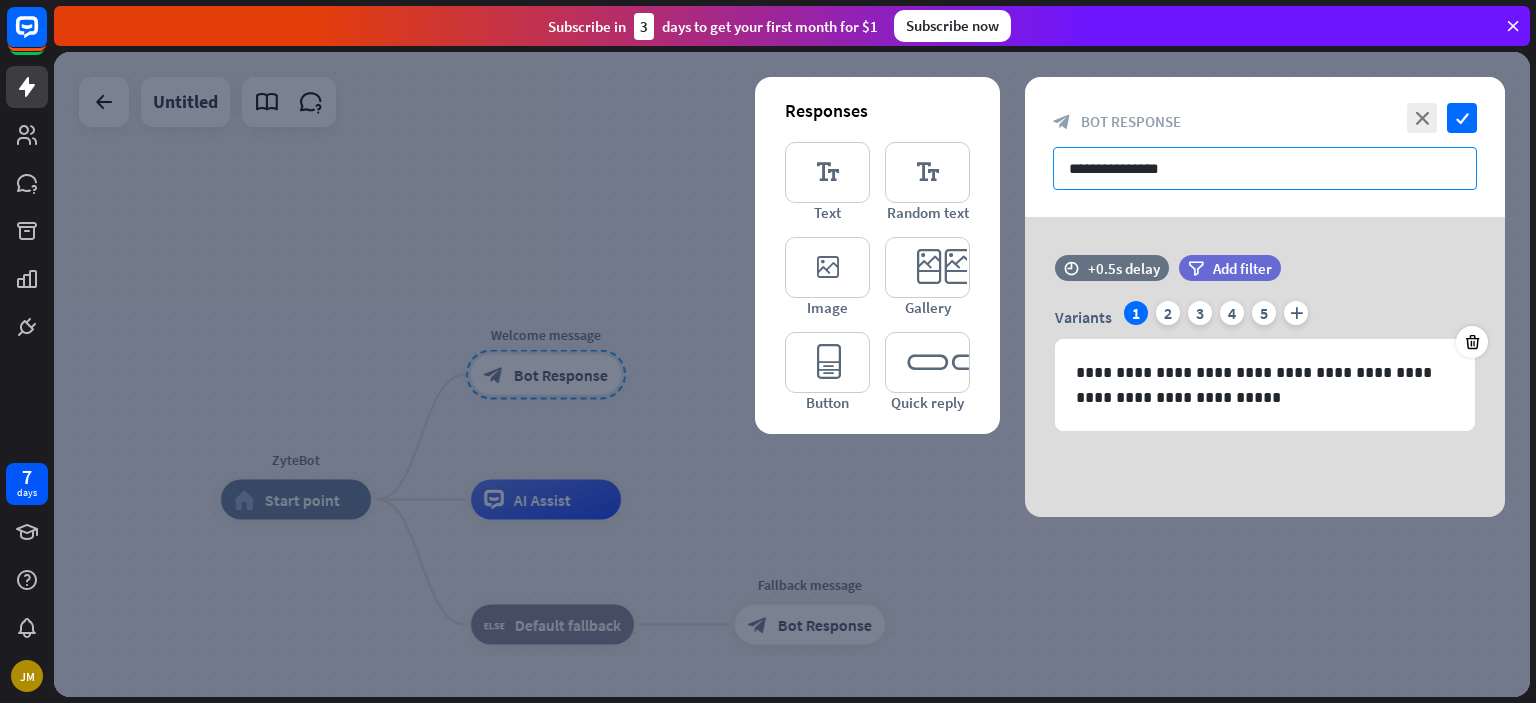 click on "**********" at bounding box center [1265, 168] 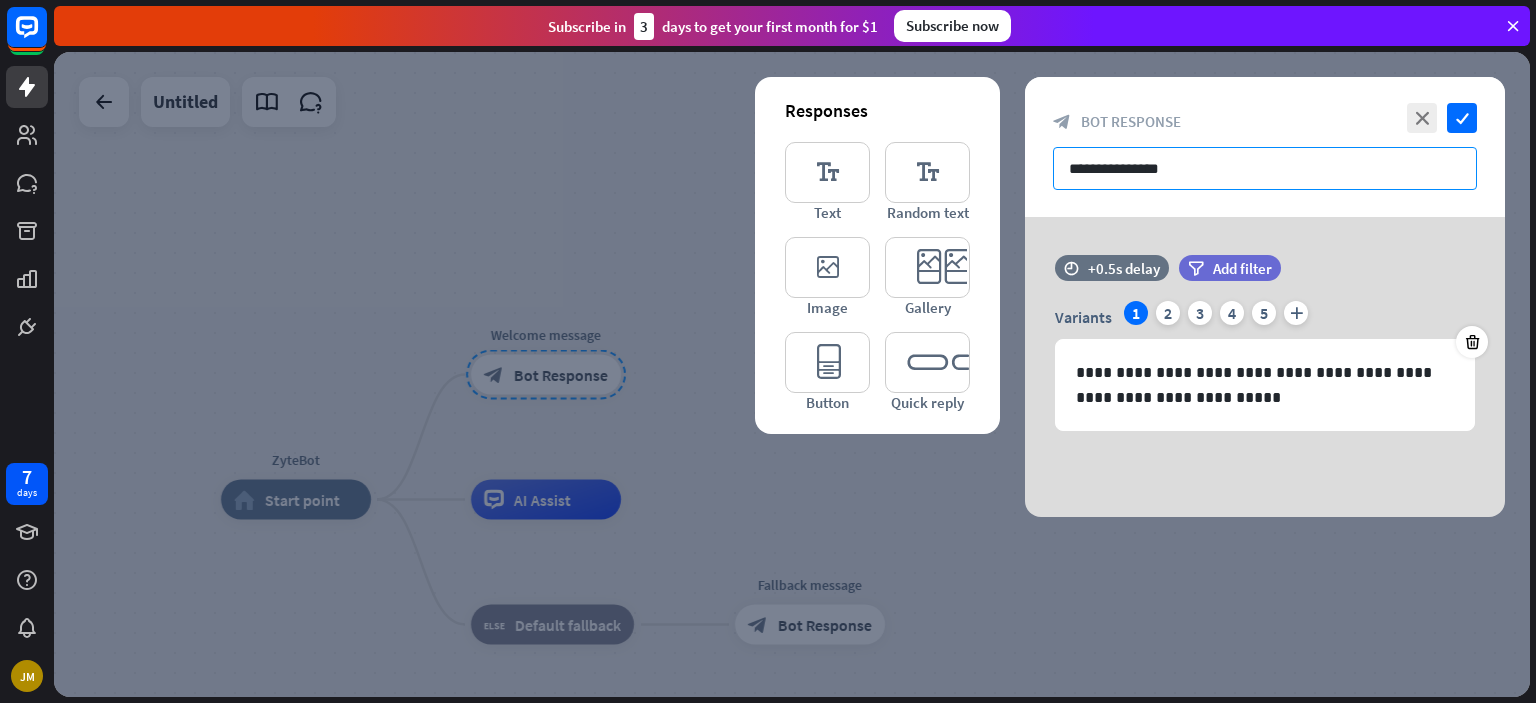 click on "**********" at bounding box center (1265, 168) 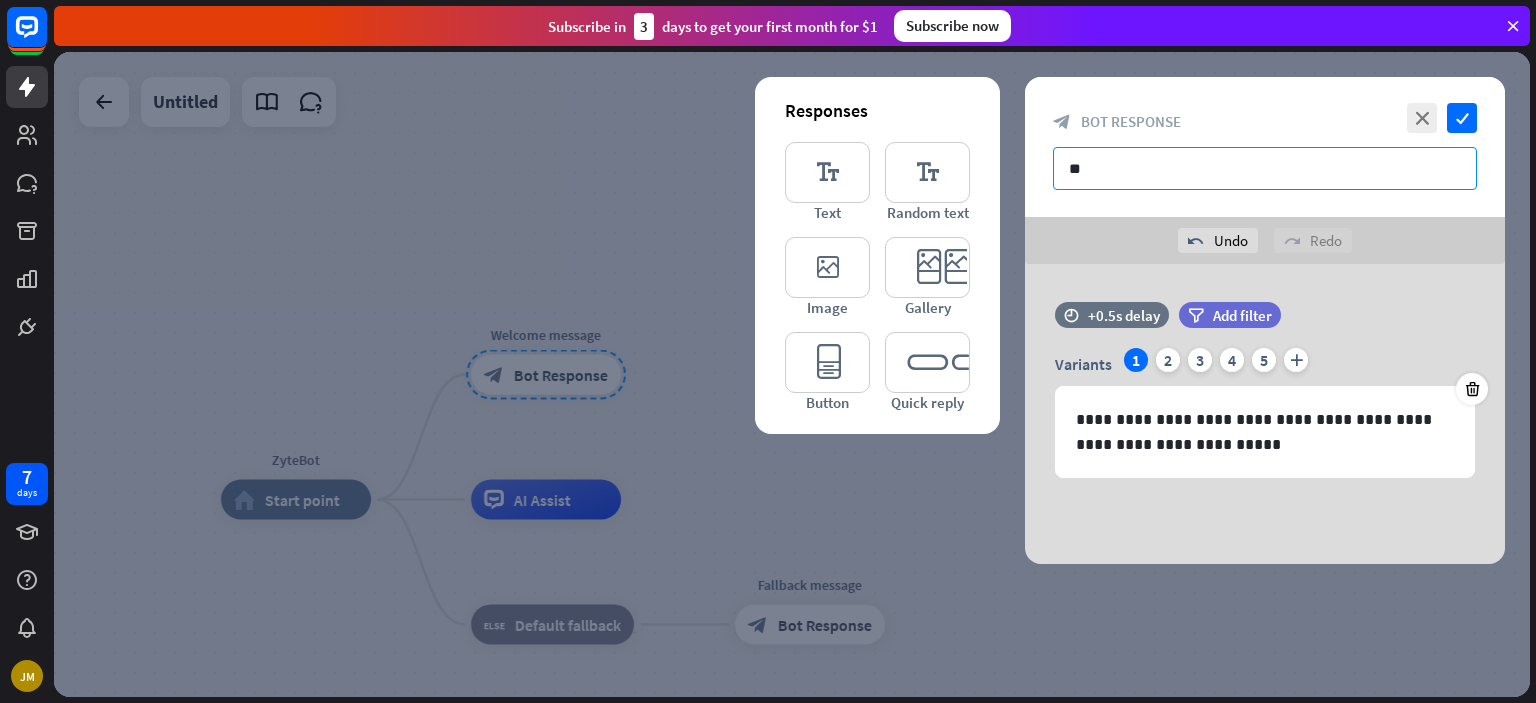 type on "*" 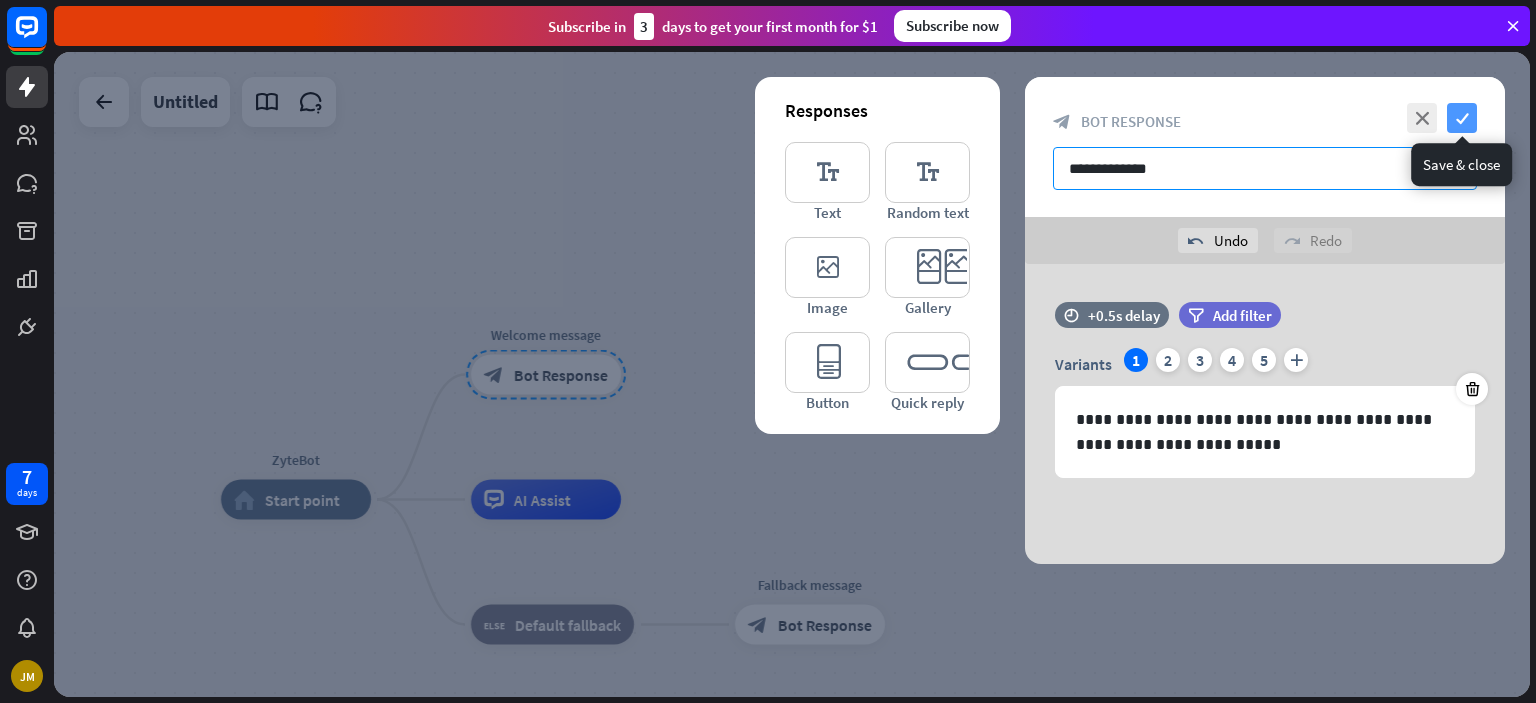 type on "**********" 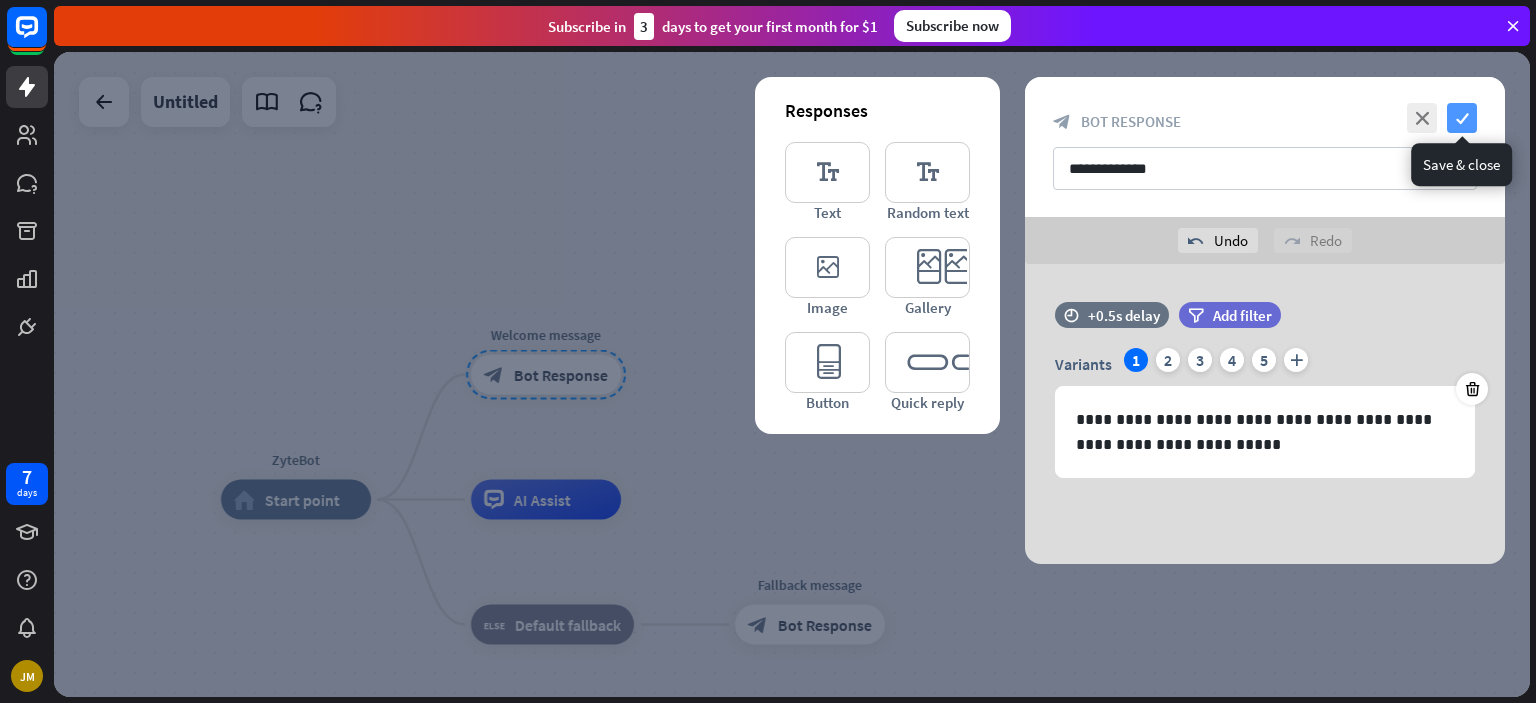 click on "check" at bounding box center [1462, 118] 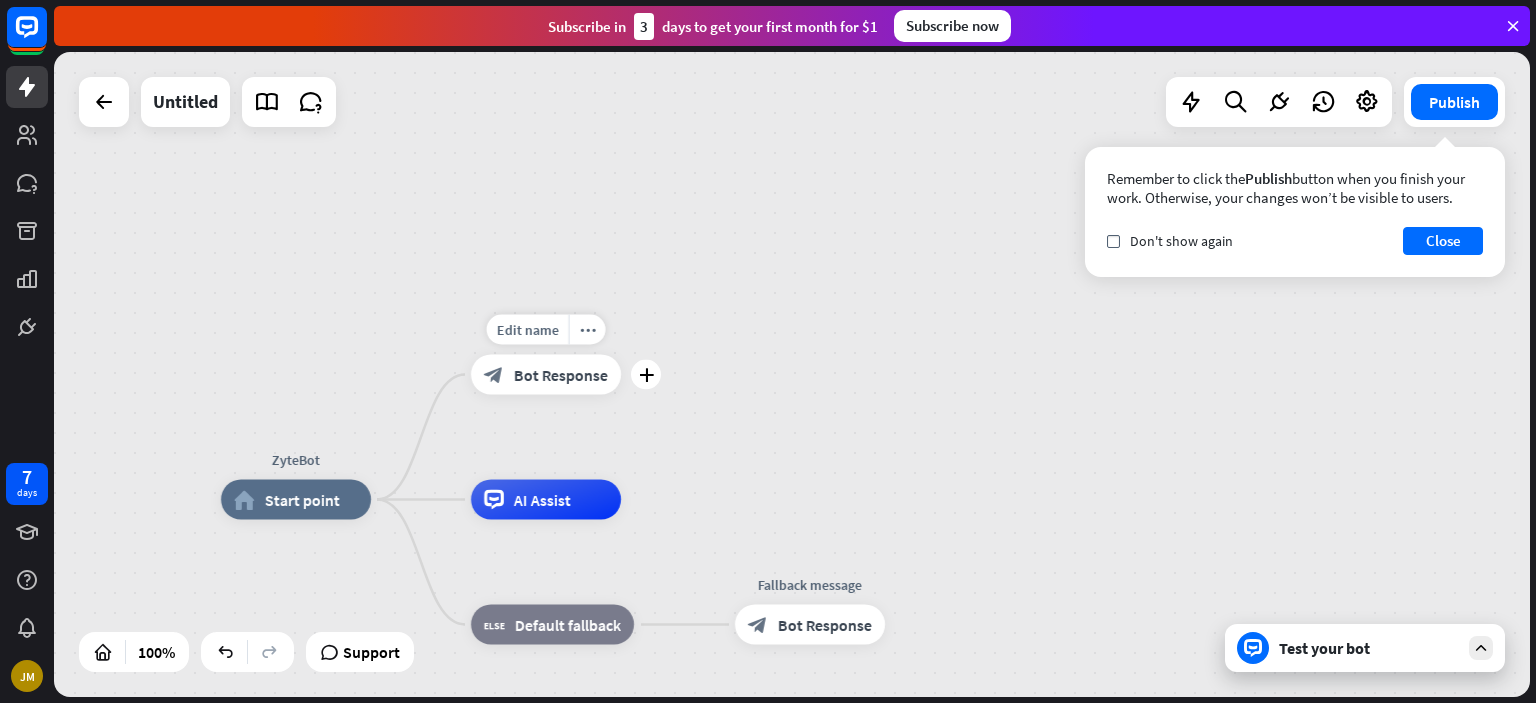 click on "Bot Response" at bounding box center [561, 375] 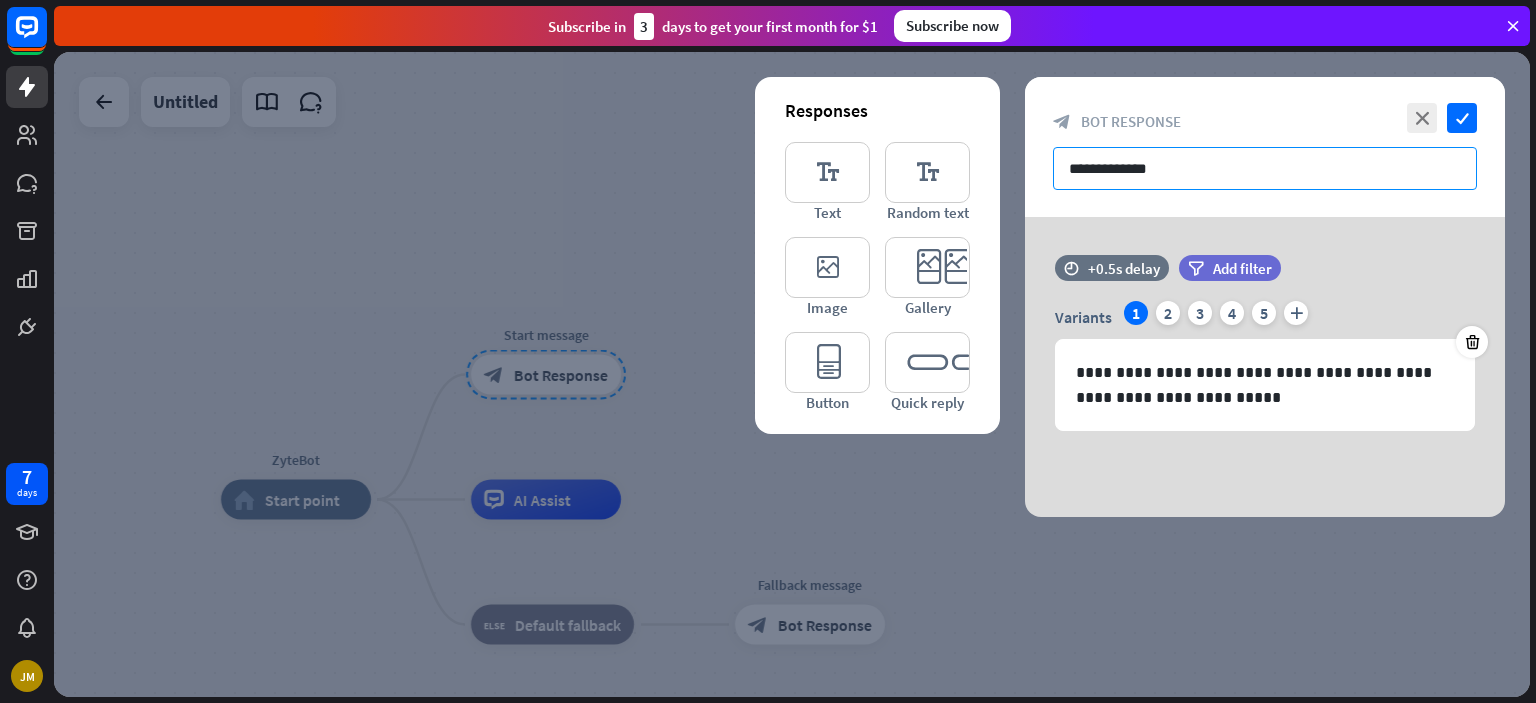click on "**********" at bounding box center [1265, 168] 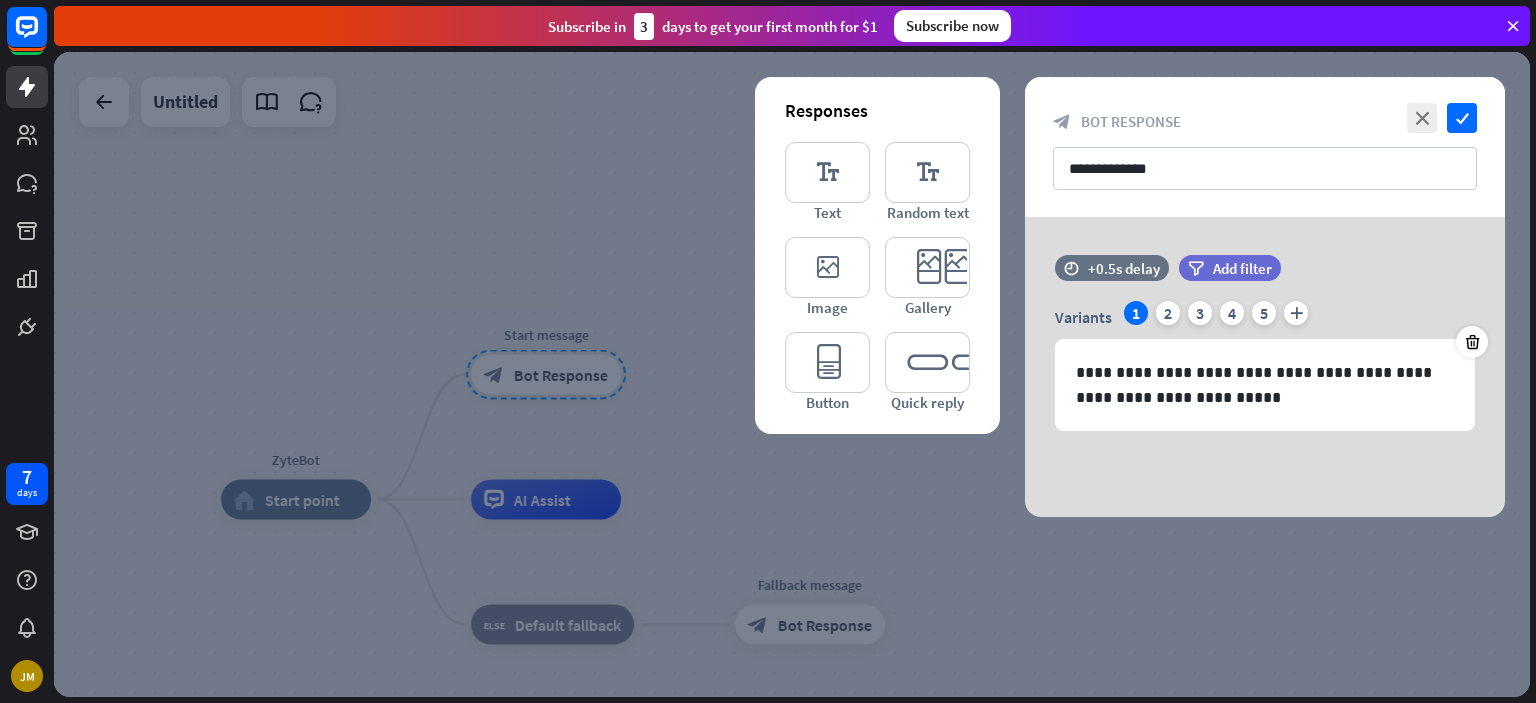 click on "**********" at bounding box center (1265, 367) 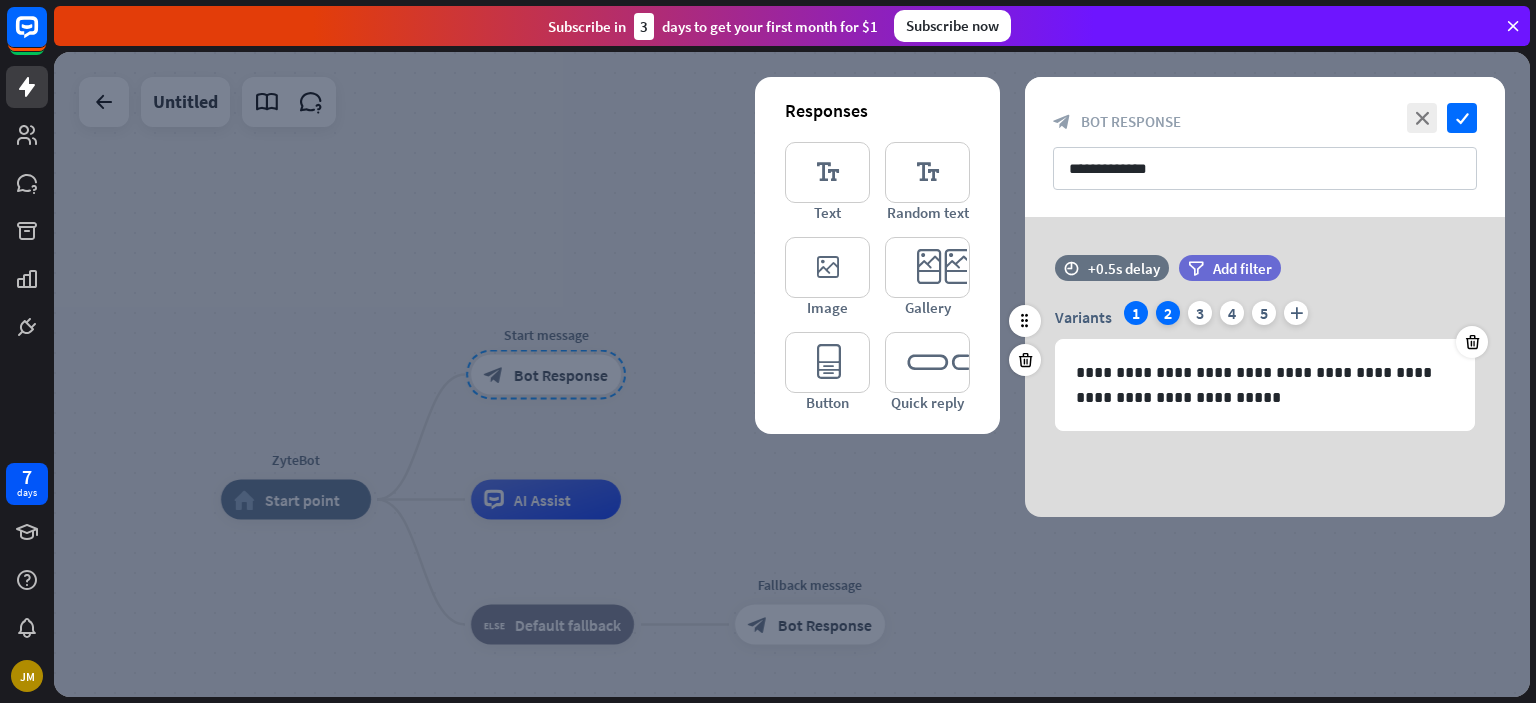 click on "2" at bounding box center [1168, 313] 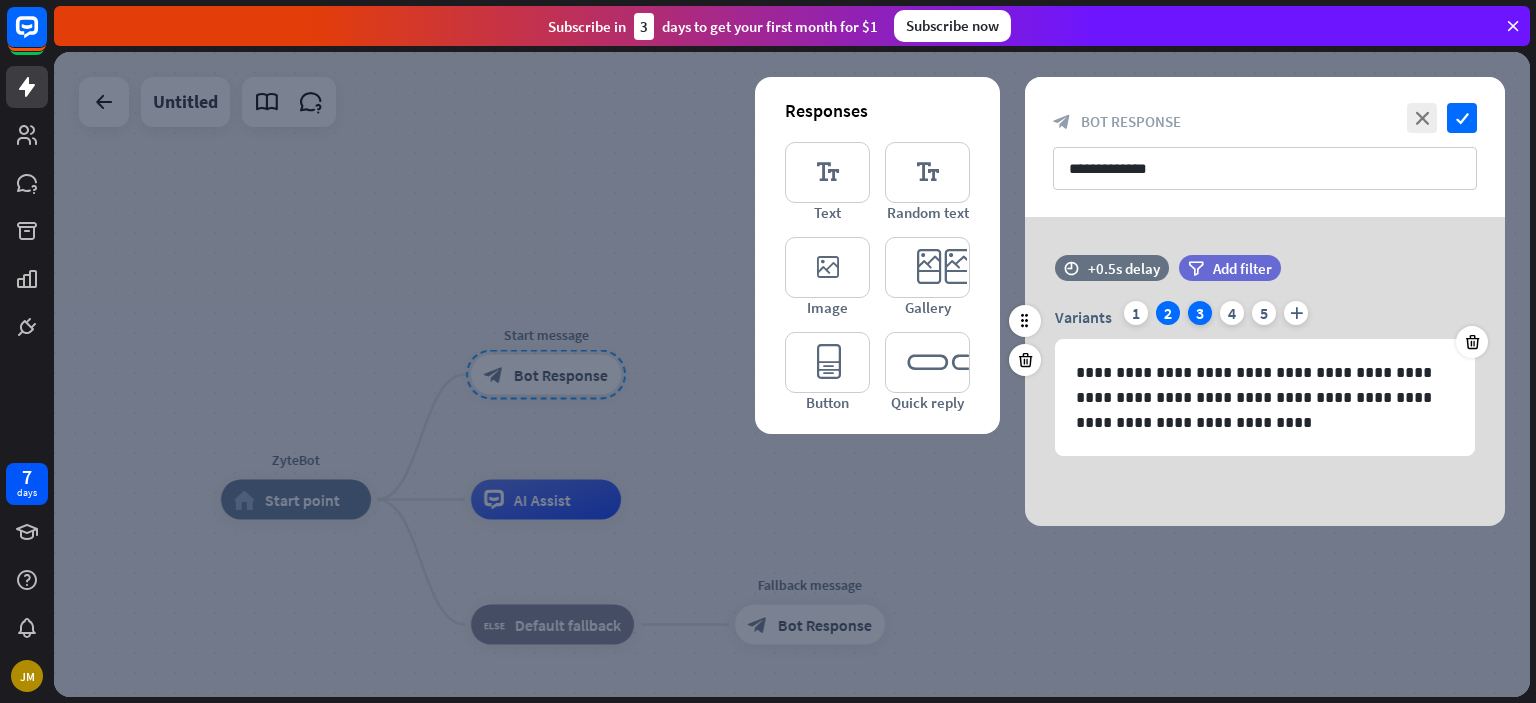 click on "3" at bounding box center [1200, 313] 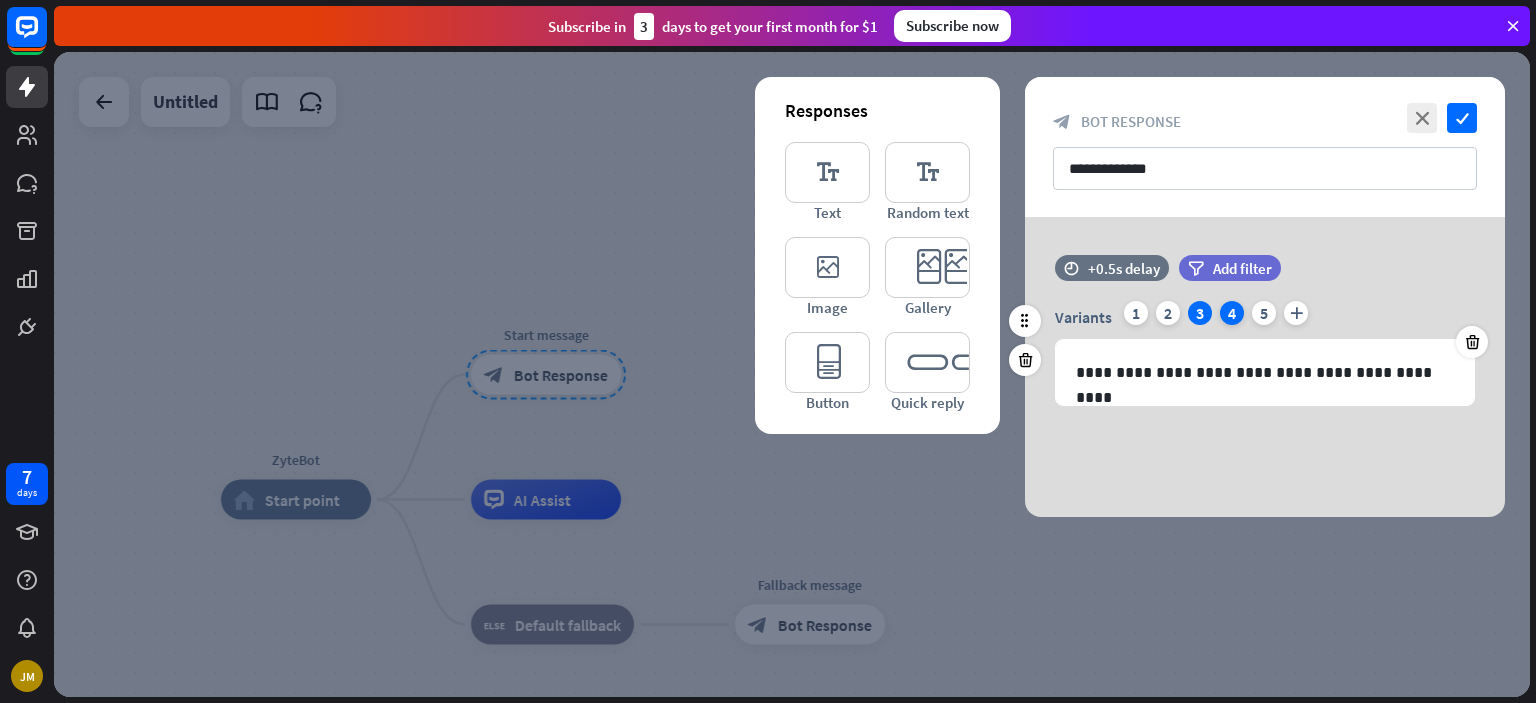 click on "4" at bounding box center (1232, 313) 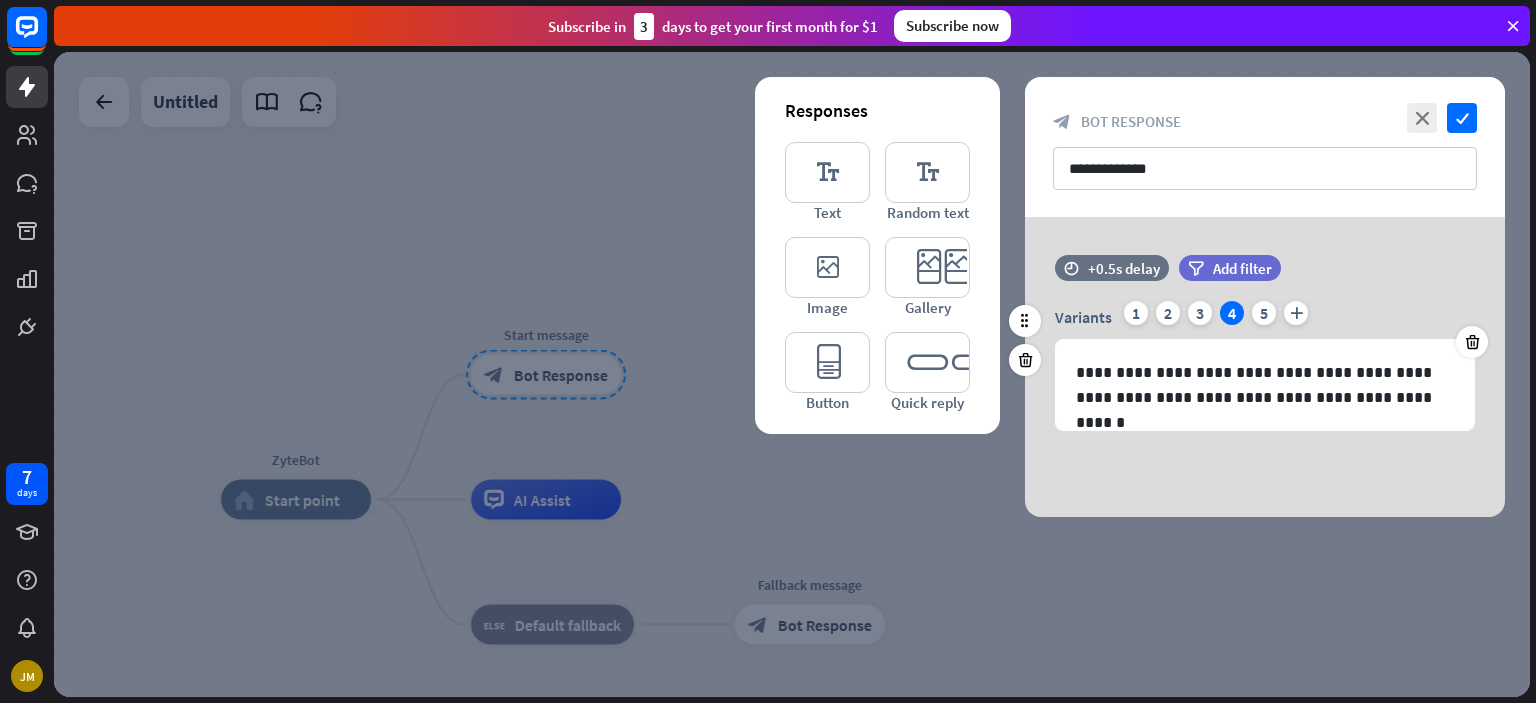 click on "4" at bounding box center (1232, 313) 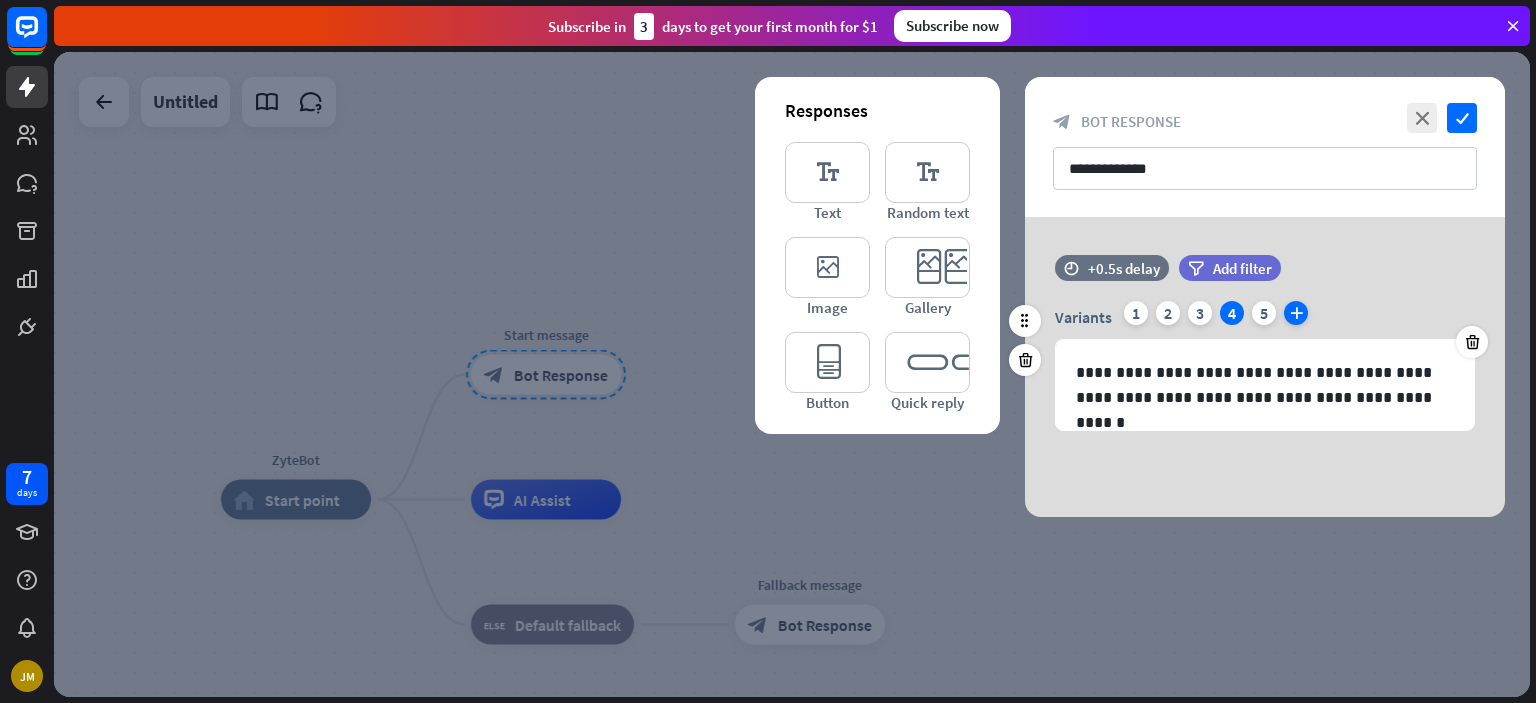 click on "plus" at bounding box center (1296, 313) 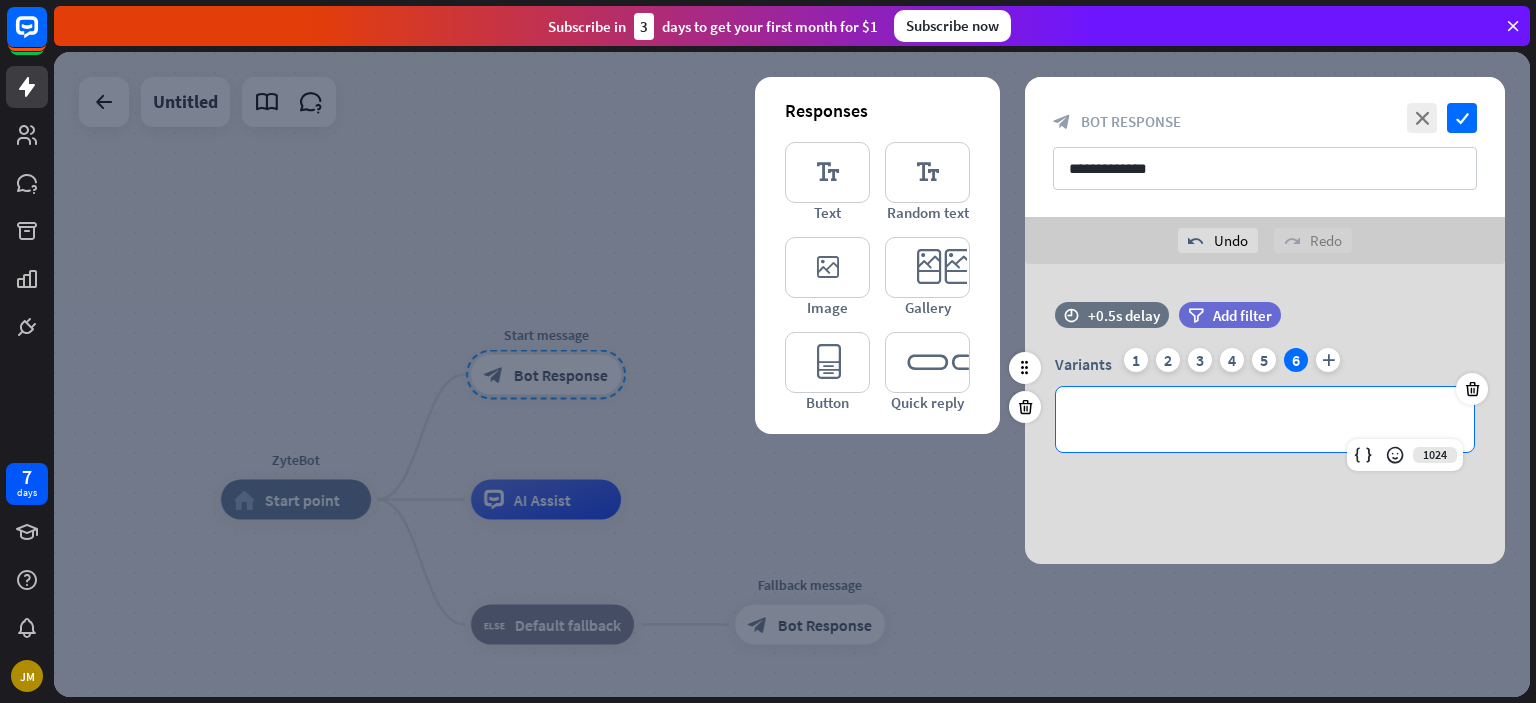 click on "**********" at bounding box center (1265, 419) 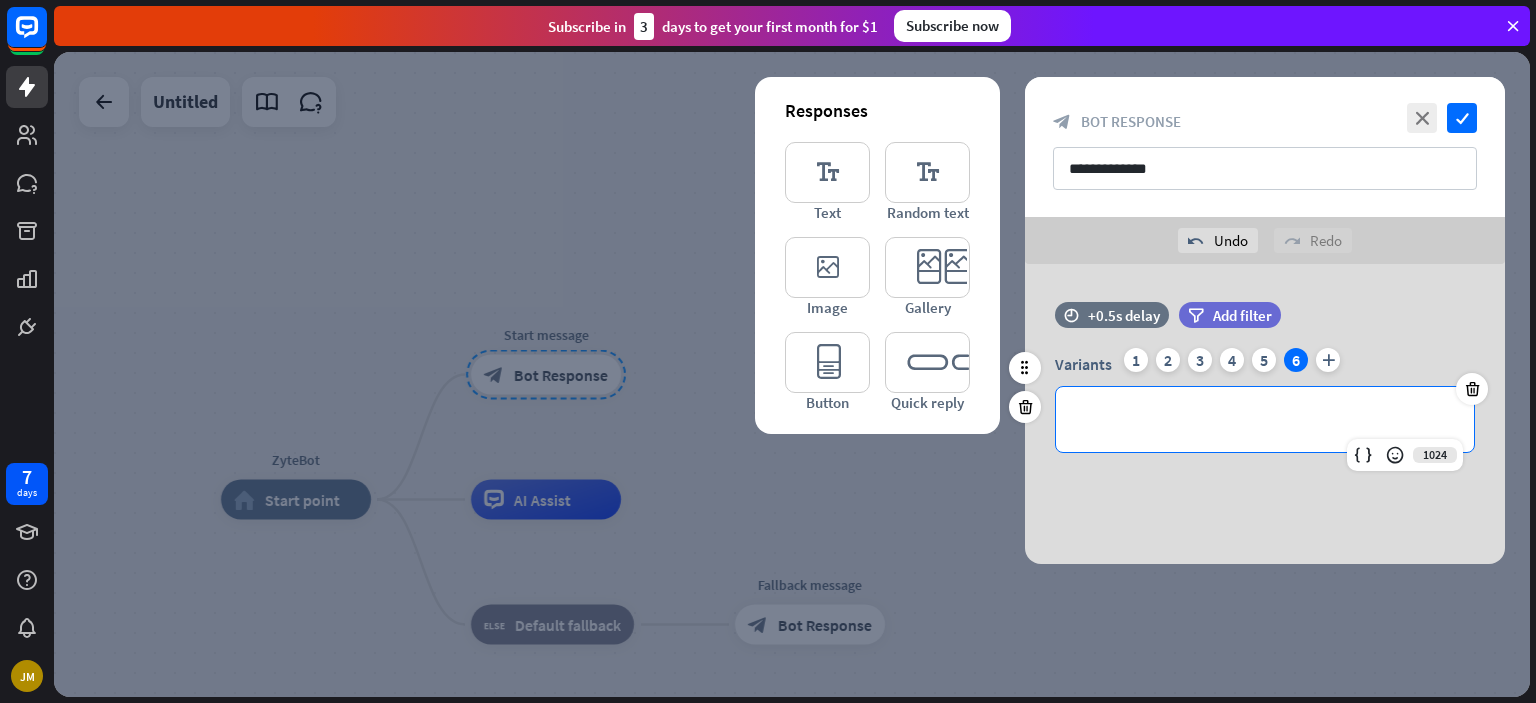paste 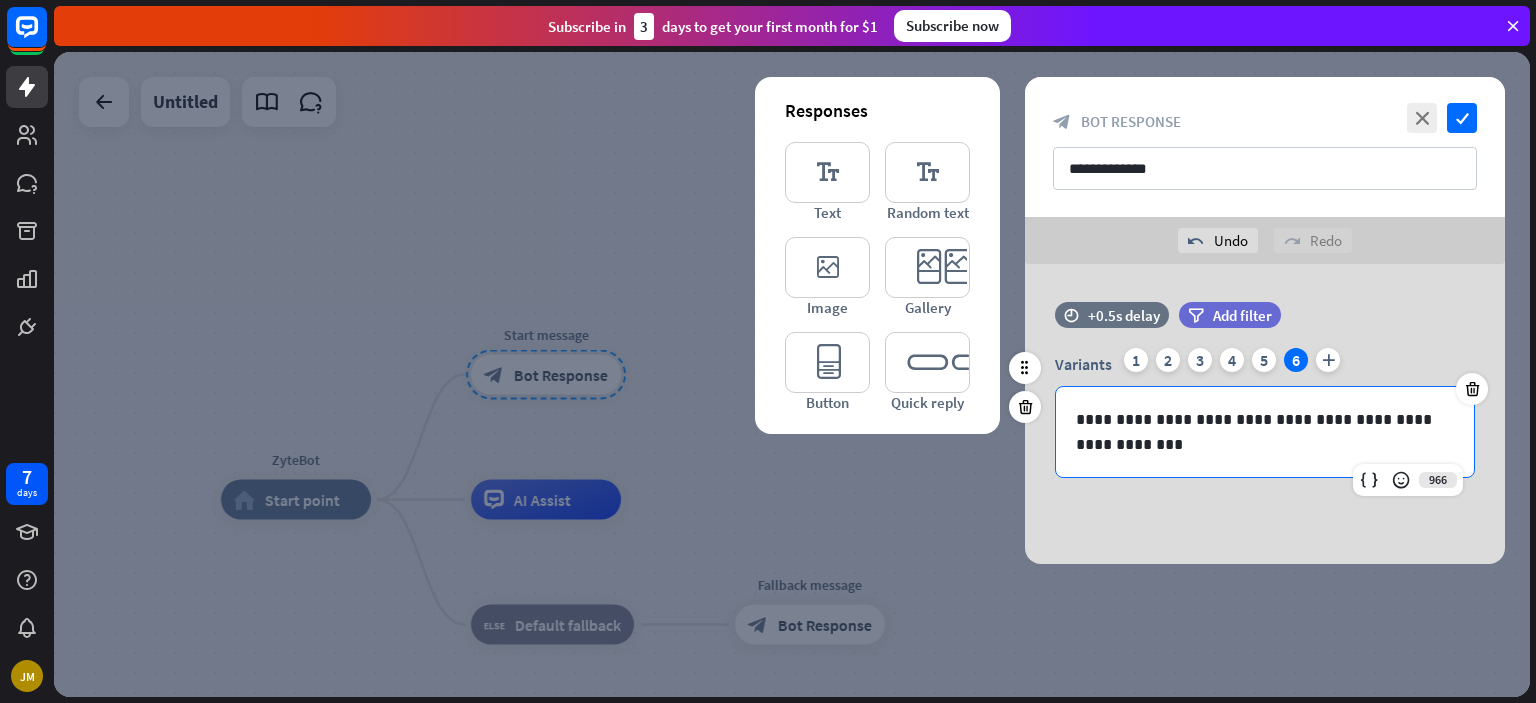 click on "**********" at bounding box center (1265, 432) 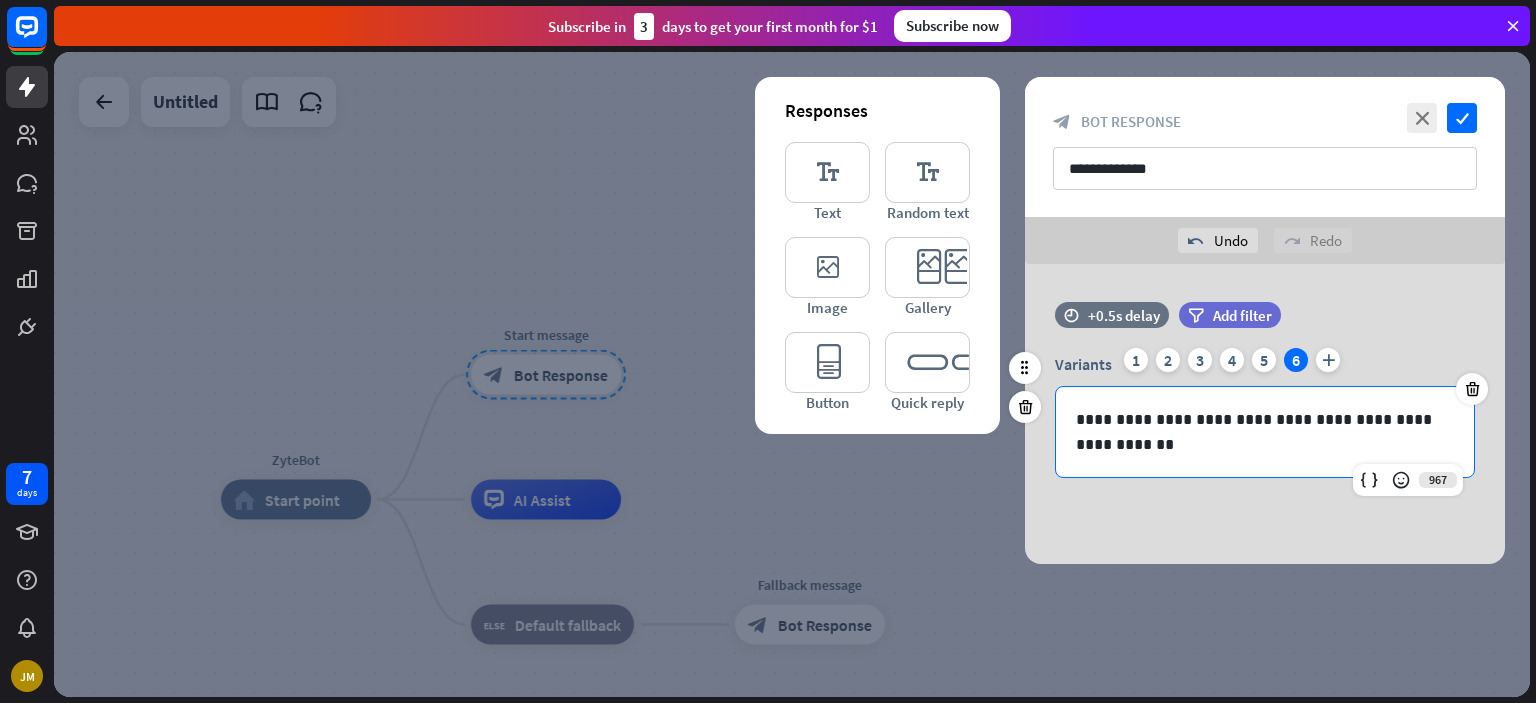 click on "**********" at bounding box center [1265, 432] 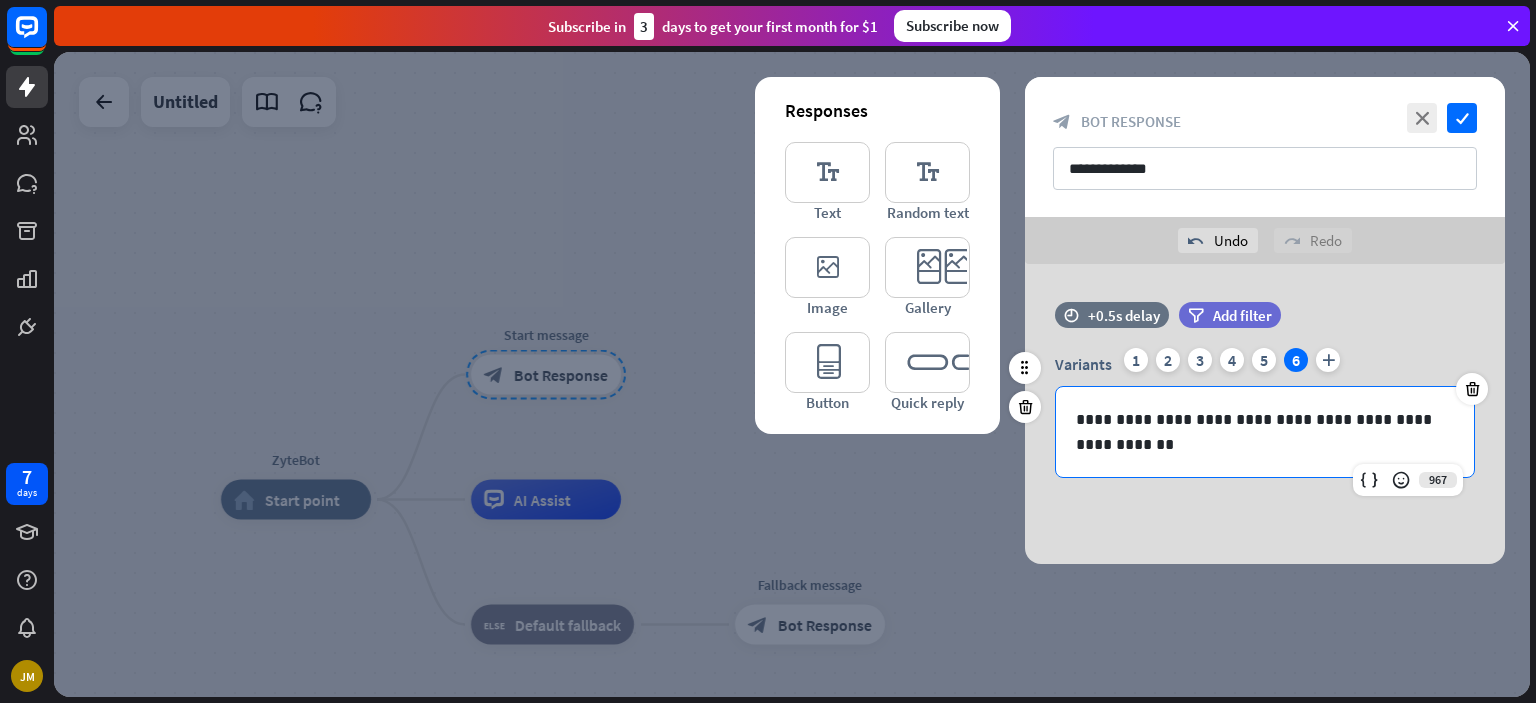 click on "**********" at bounding box center [1265, 432] 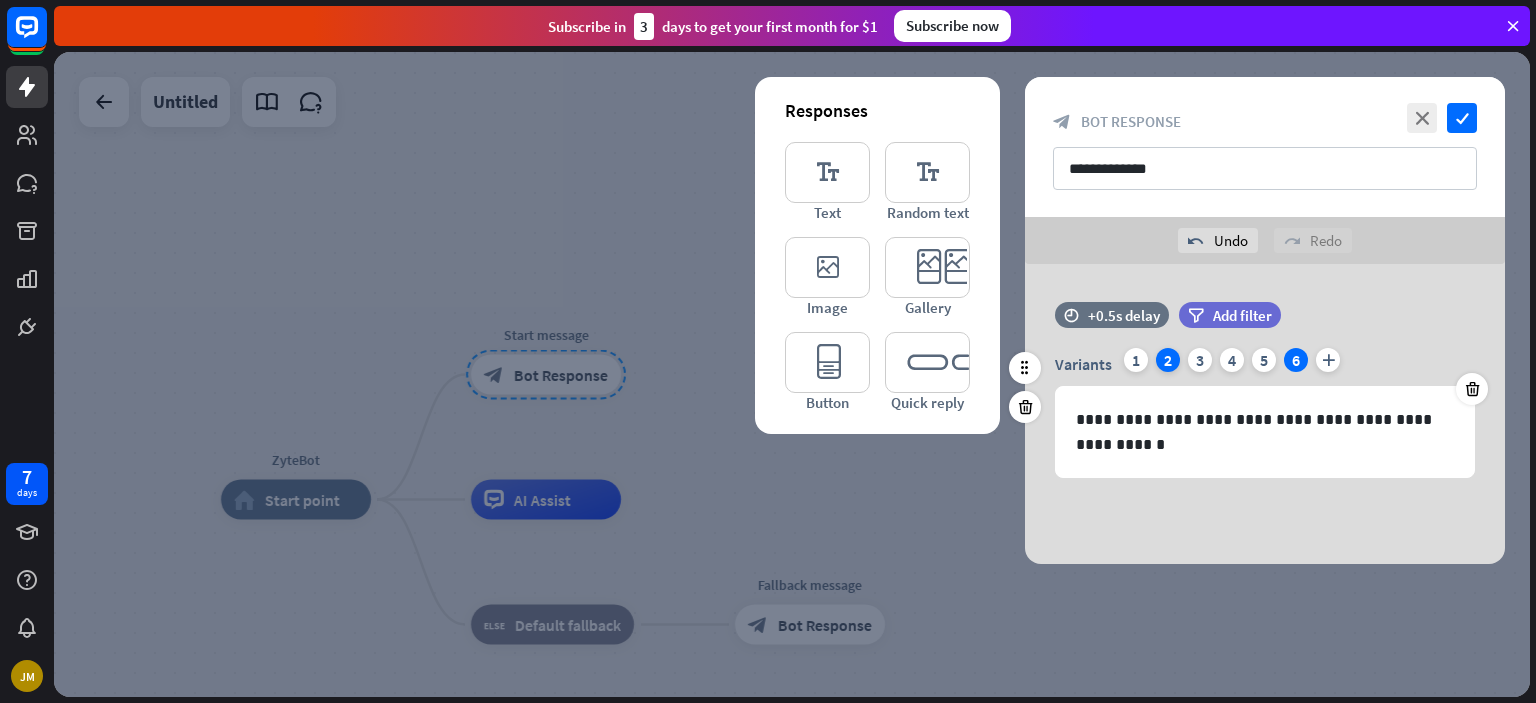drag, startPoint x: 1290, startPoint y: 355, endPoint x: 1165, endPoint y: 355, distance: 125 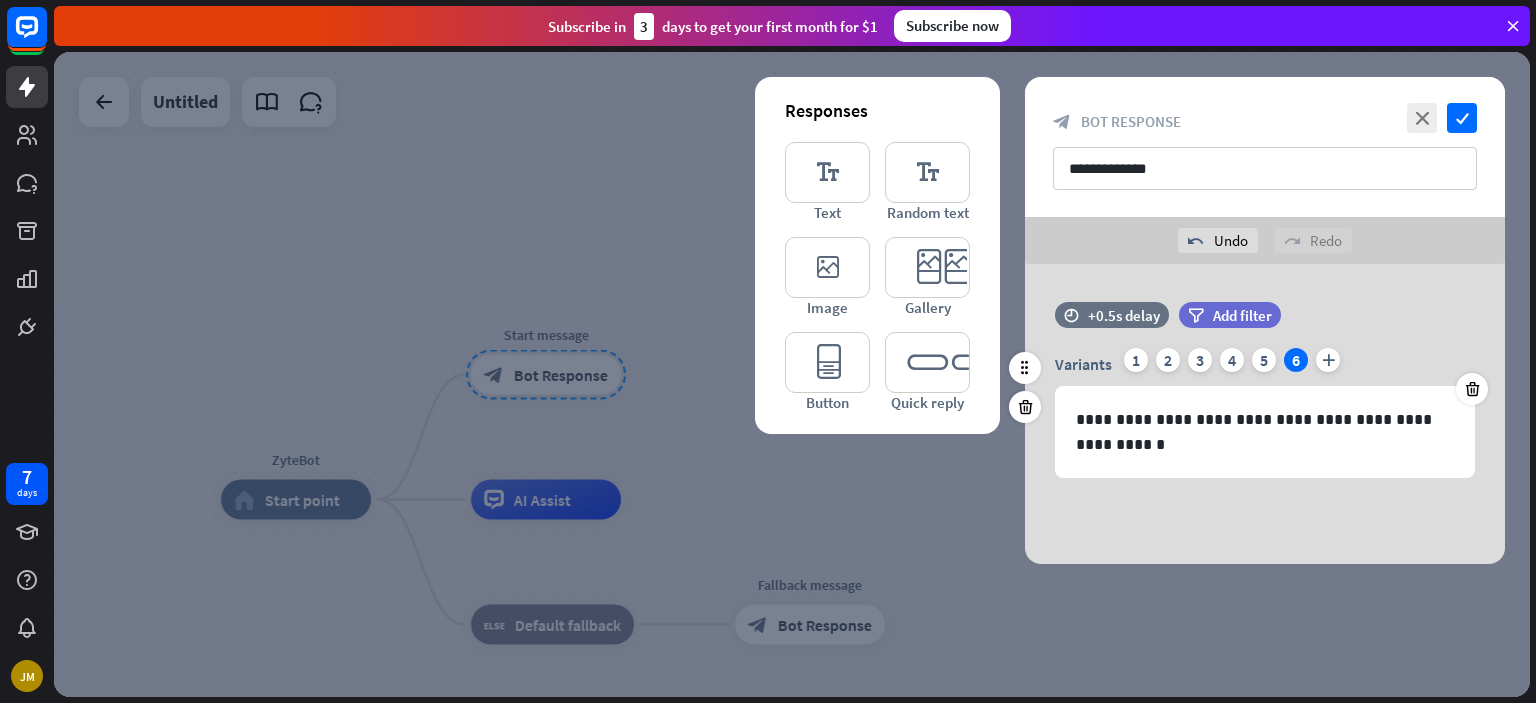 click on "Variants
1
2
3
4
5
6
plus" at bounding box center (1265, 364) 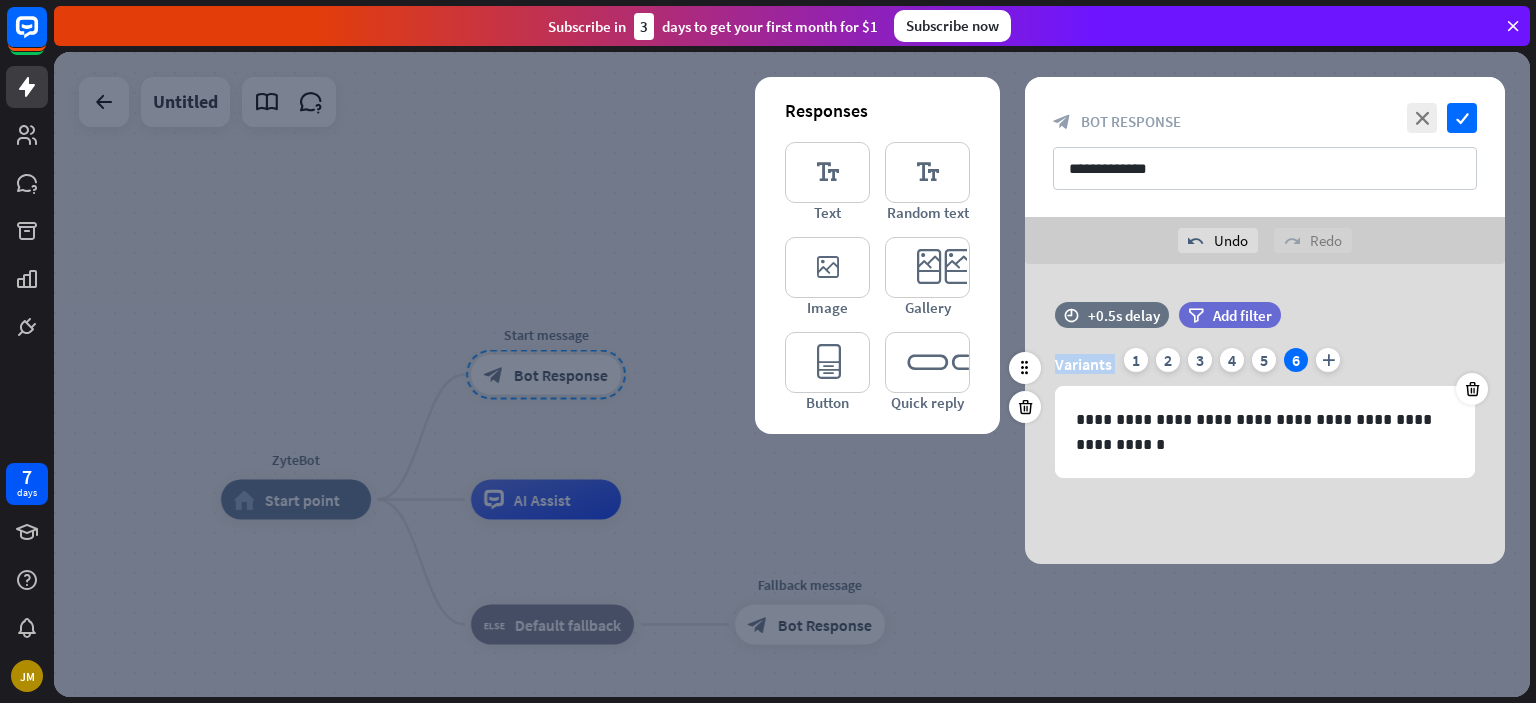 drag, startPoint x: 1130, startPoint y: 356, endPoint x: 1363, endPoint y: 343, distance: 233.36238 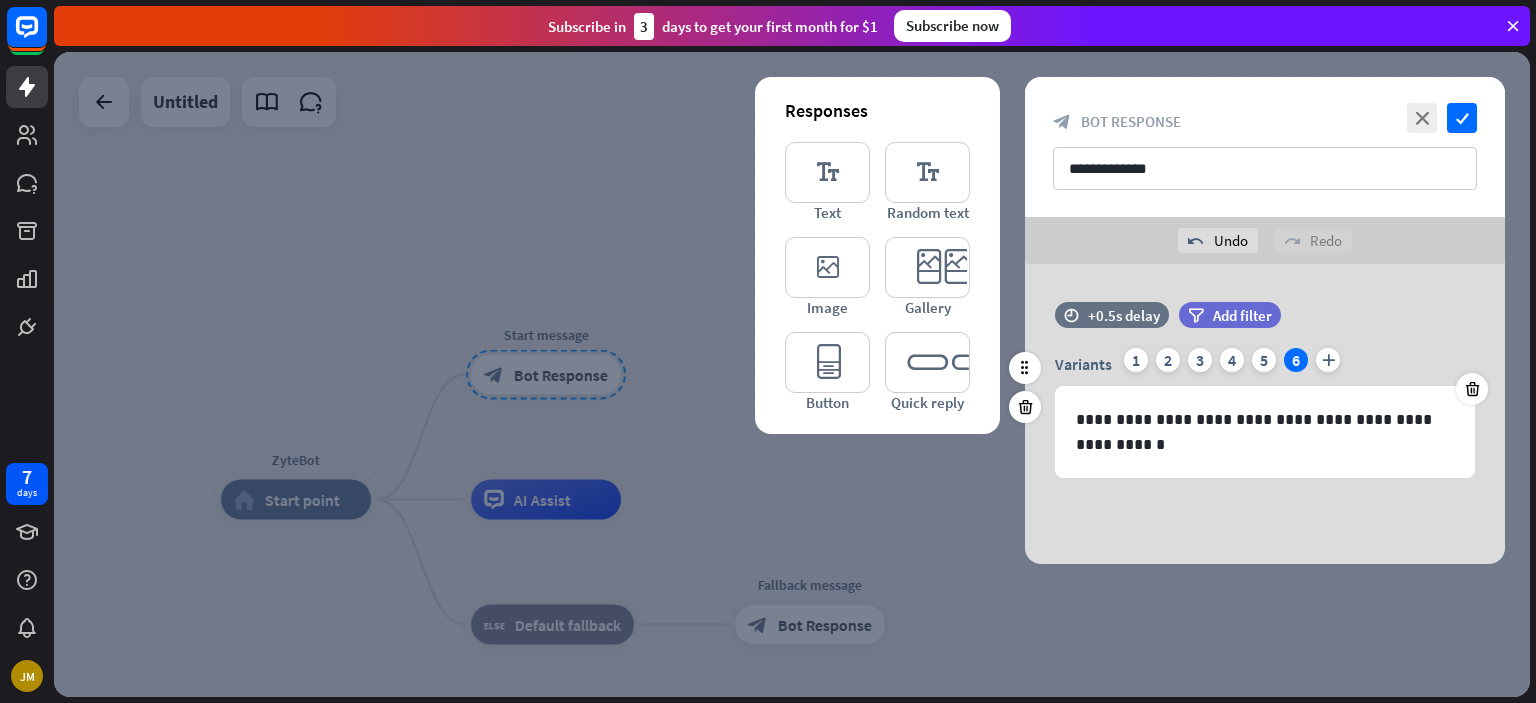click on "Variants
1
2
3
4
5
6
plus" at bounding box center (1265, 364) 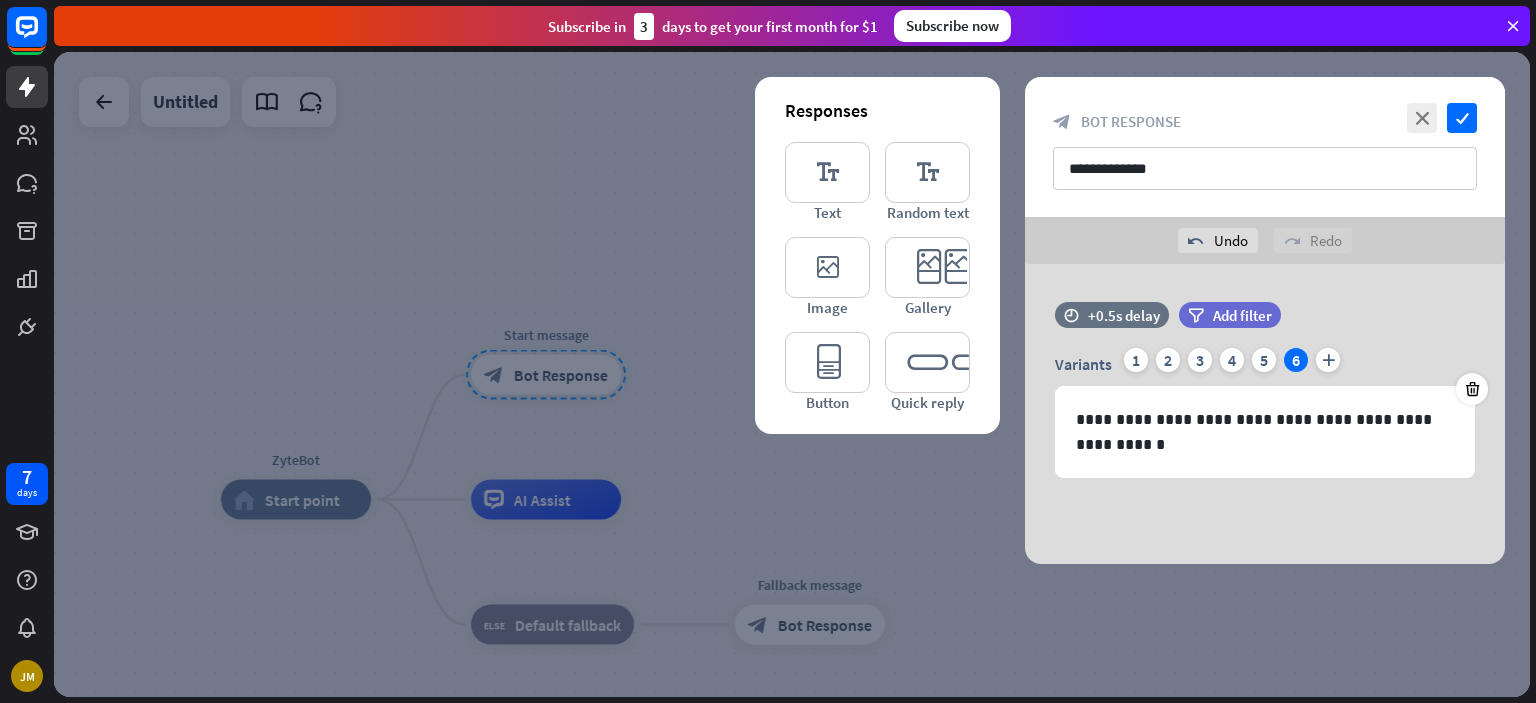 click on "**********" at bounding box center (1265, 414) 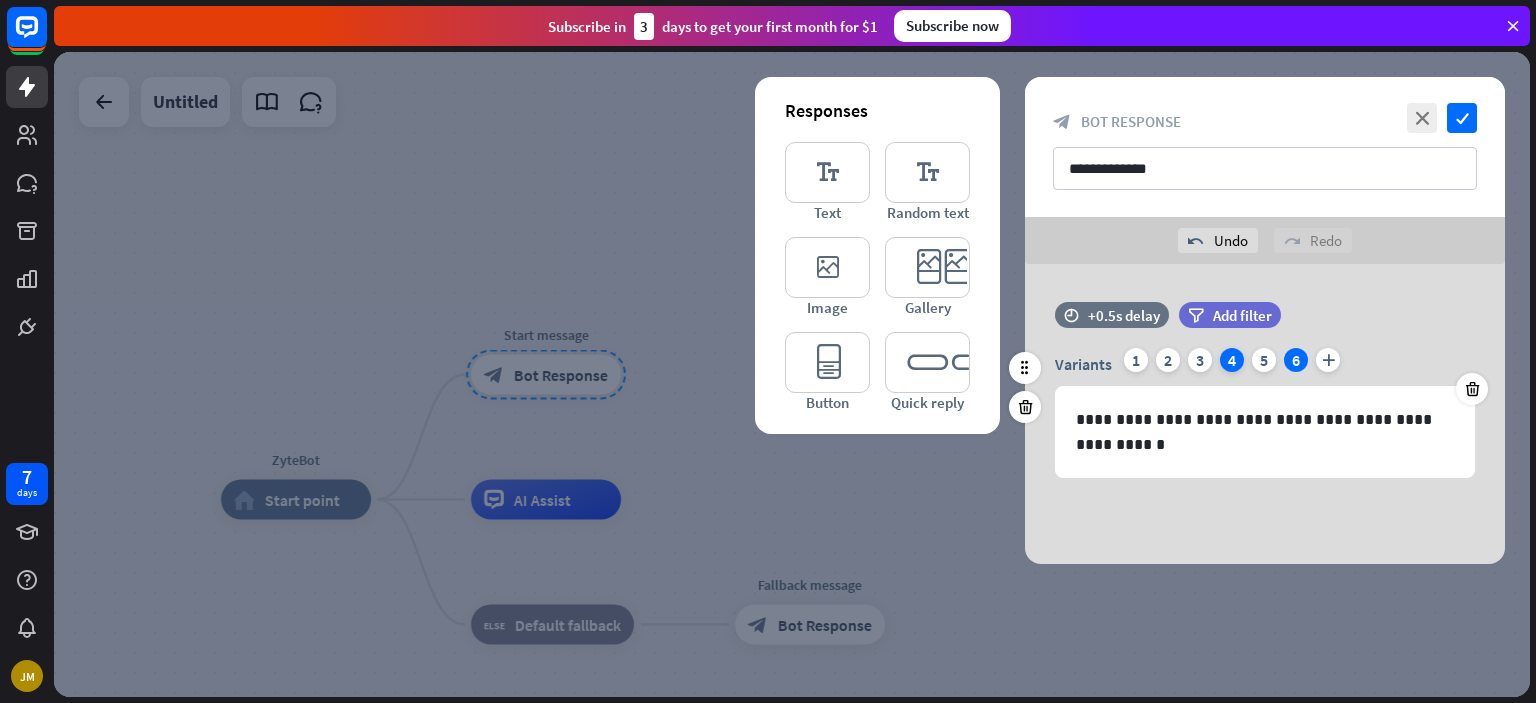 drag, startPoint x: 1134, startPoint y: 362, endPoint x: 1238, endPoint y: 356, distance: 104.172935 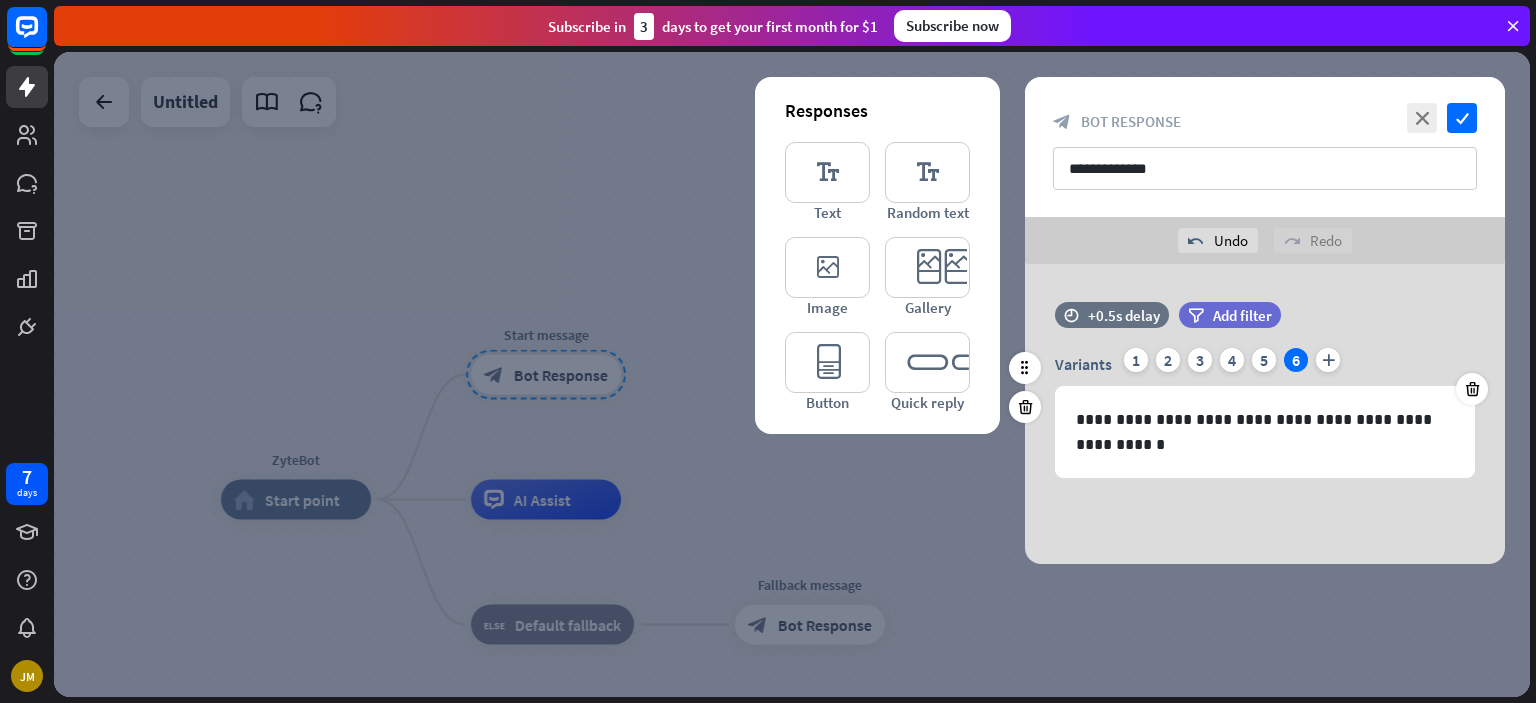 click on "time   +0.5s delay          filter   Add filter" at bounding box center [1265, 325] 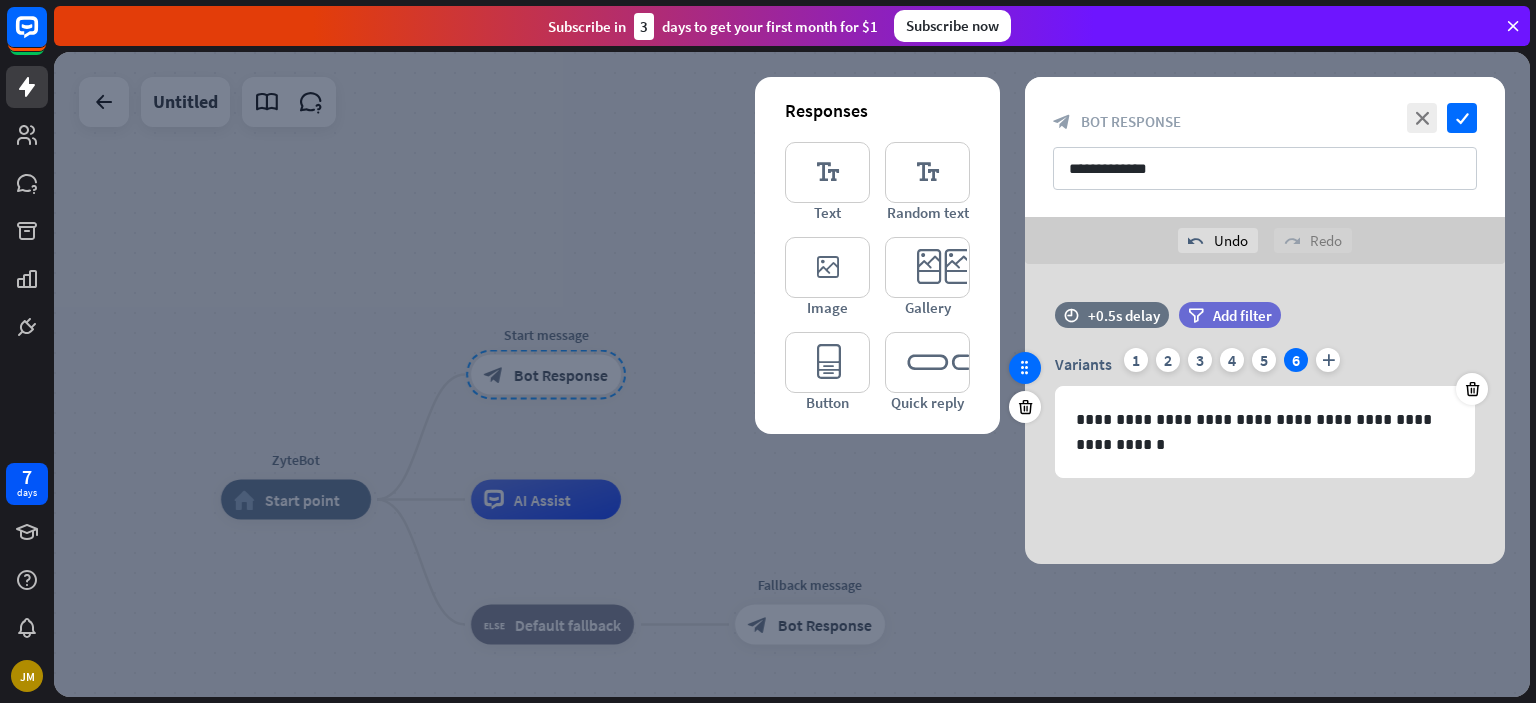 click at bounding box center (1025, 368) 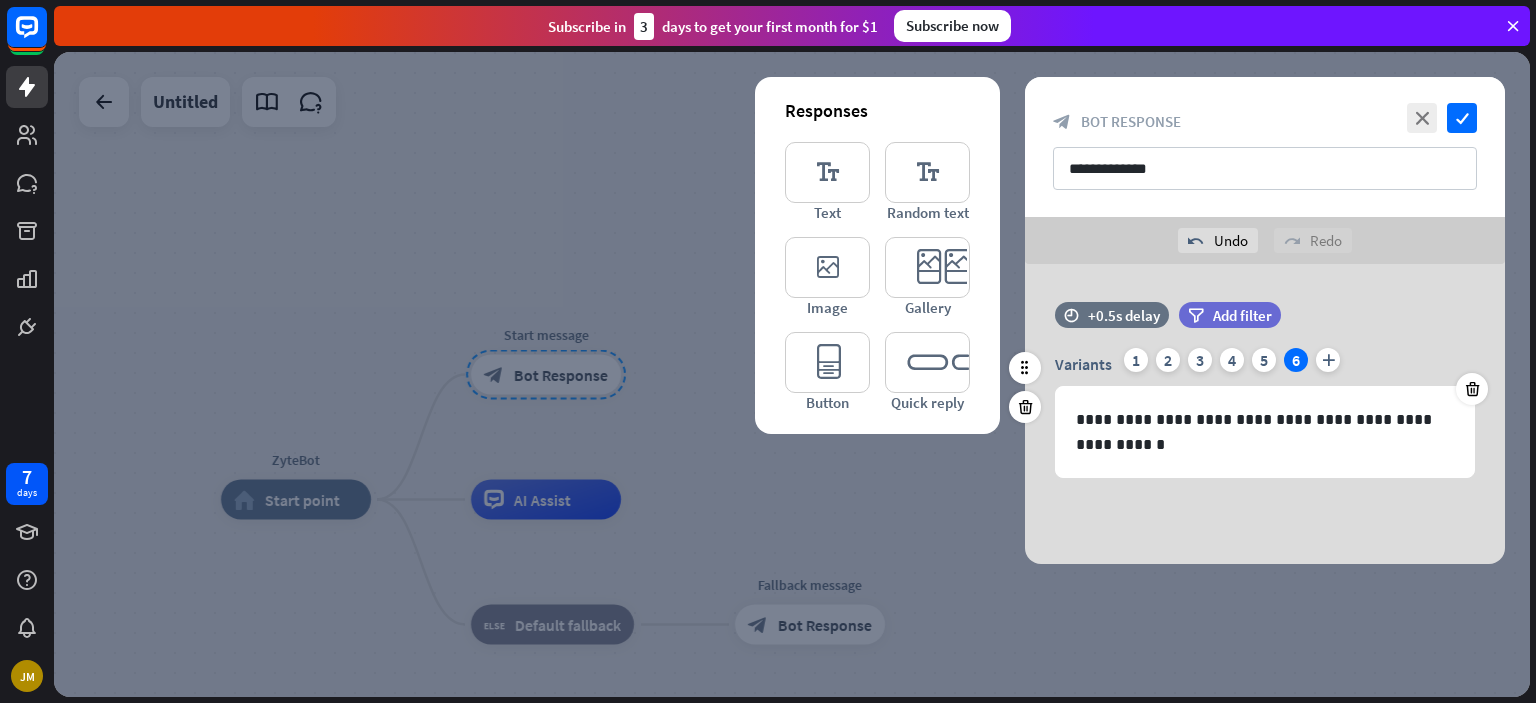 drag, startPoint x: 1296, startPoint y: 354, endPoint x: 1335, endPoint y: 346, distance: 39.812057 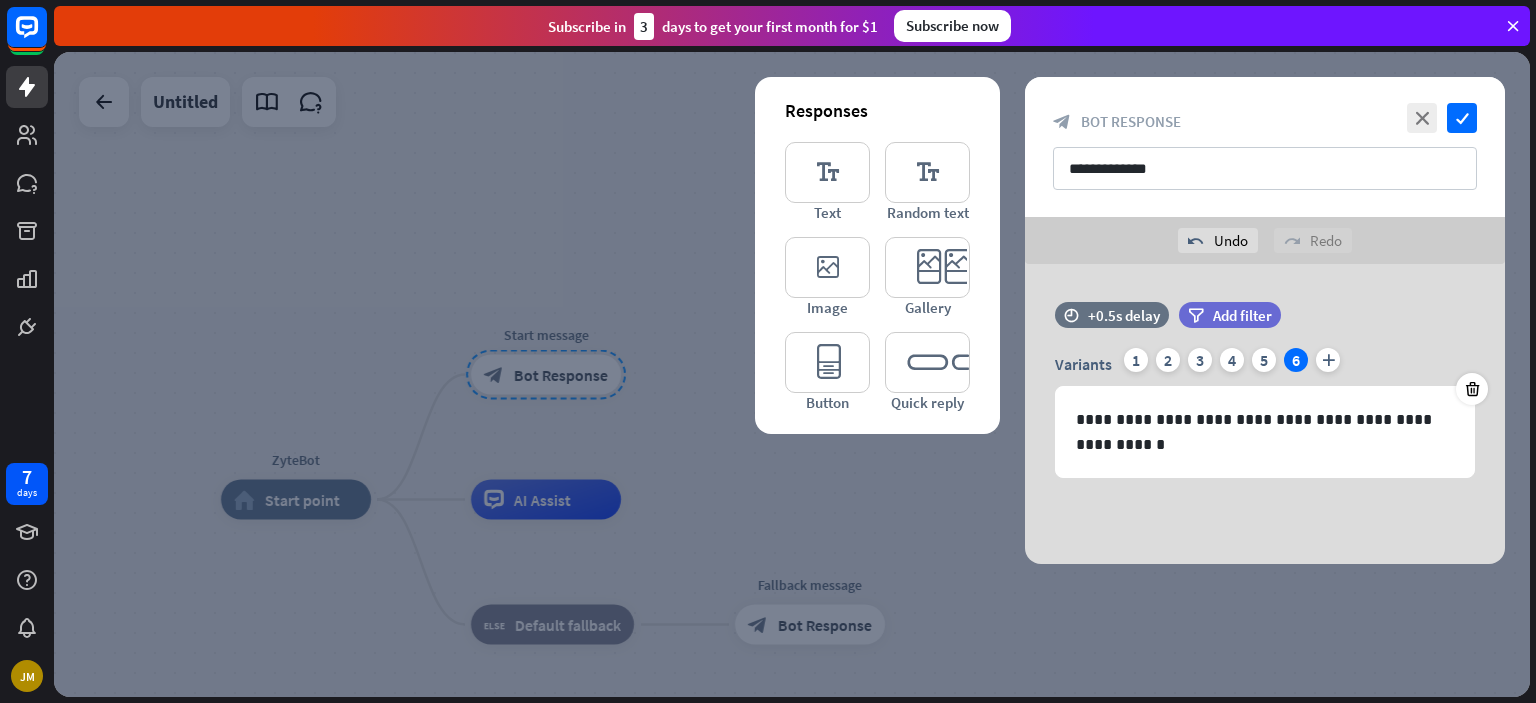 click on "**********" at bounding box center [1265, 414] 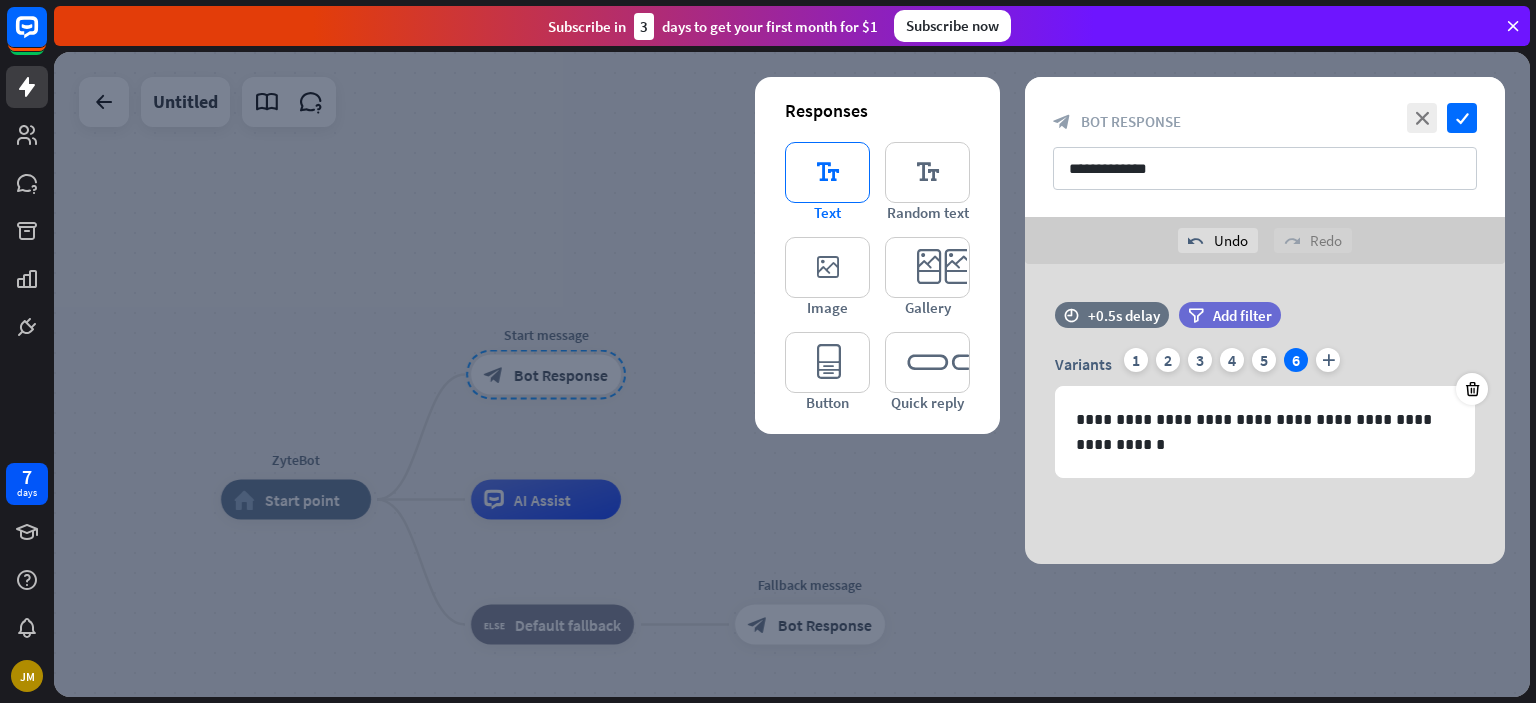 click on "editor_text" at bounding box center [827, 172] 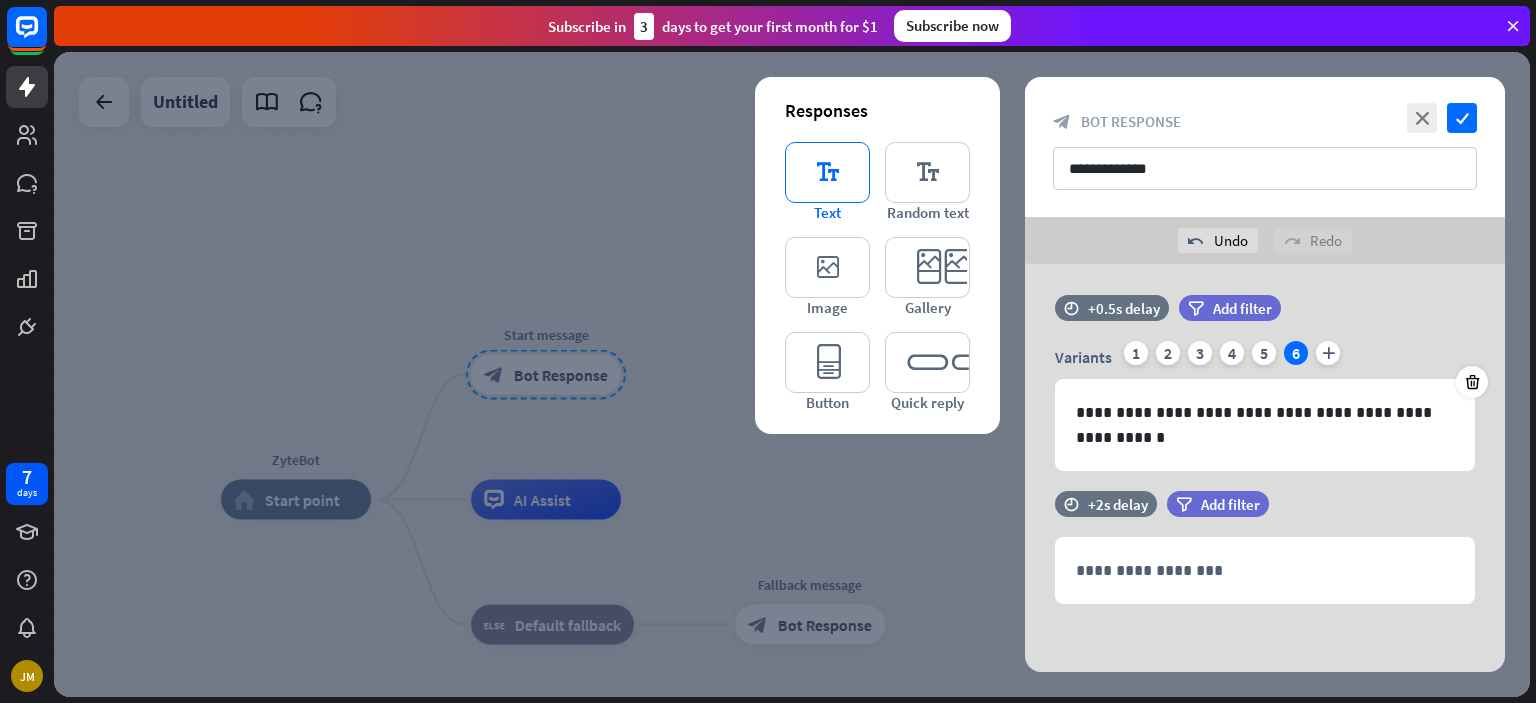 scroll, scrollTop: 8, scrollLeft: 0, axis: vertical 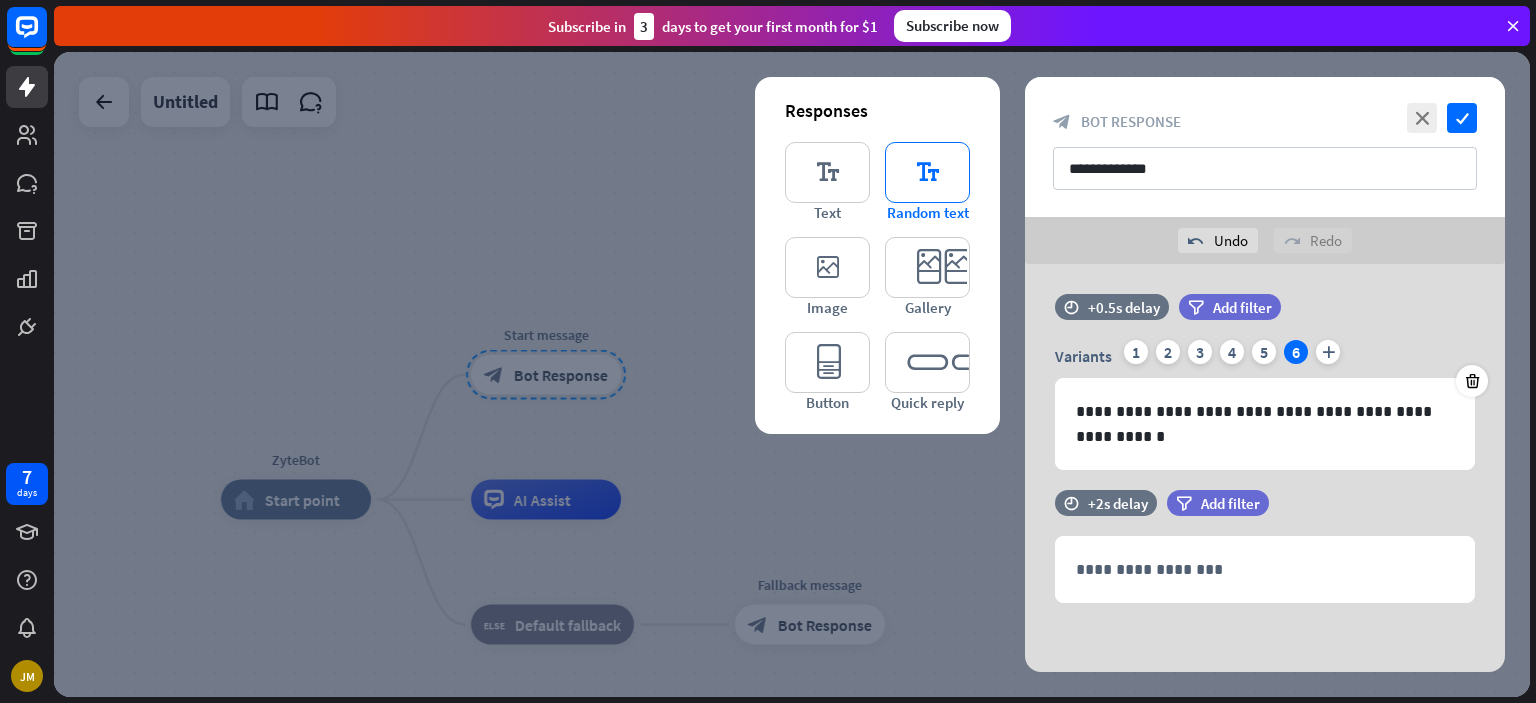 click on "editor_text" at bounding box center (927, 172) 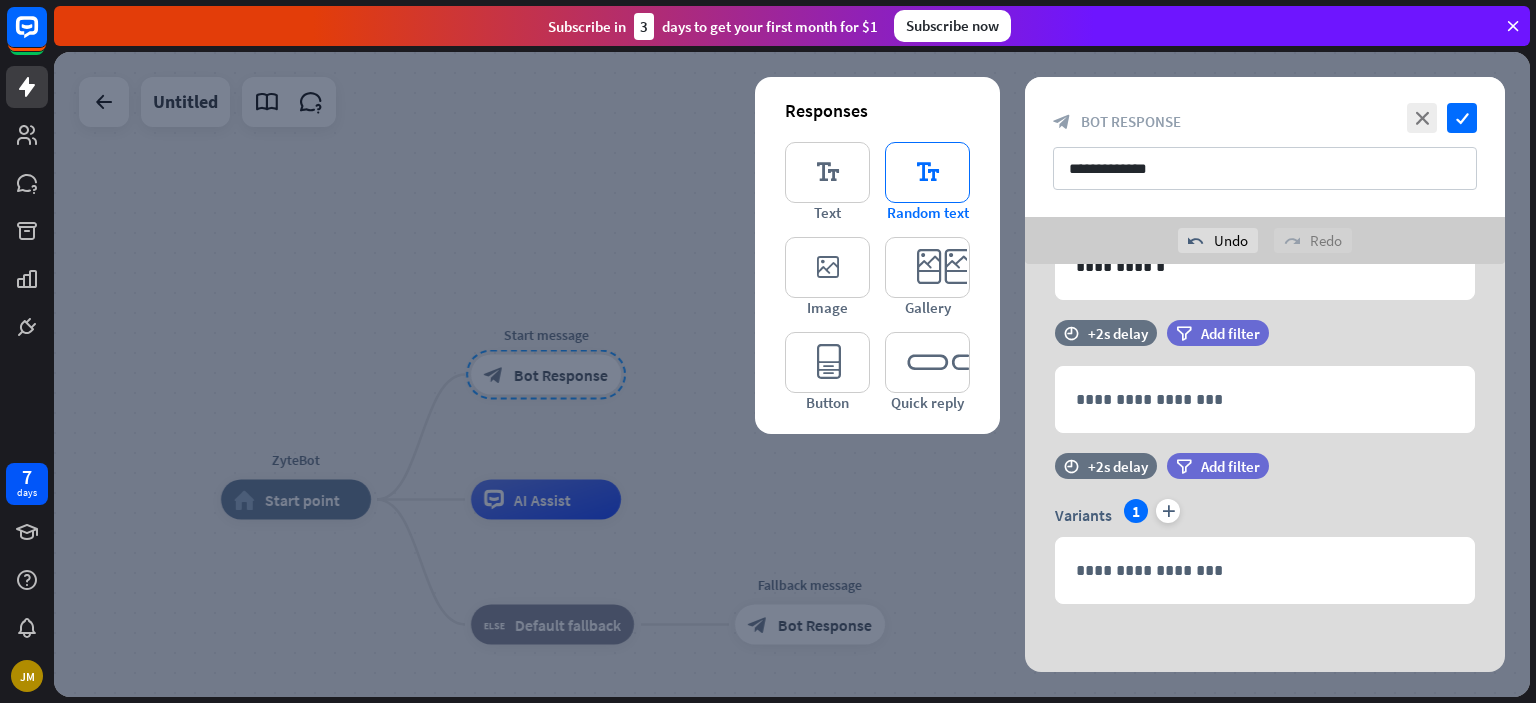scroll, scrollTop: 179, scrollLeft: 0, axis: vertical 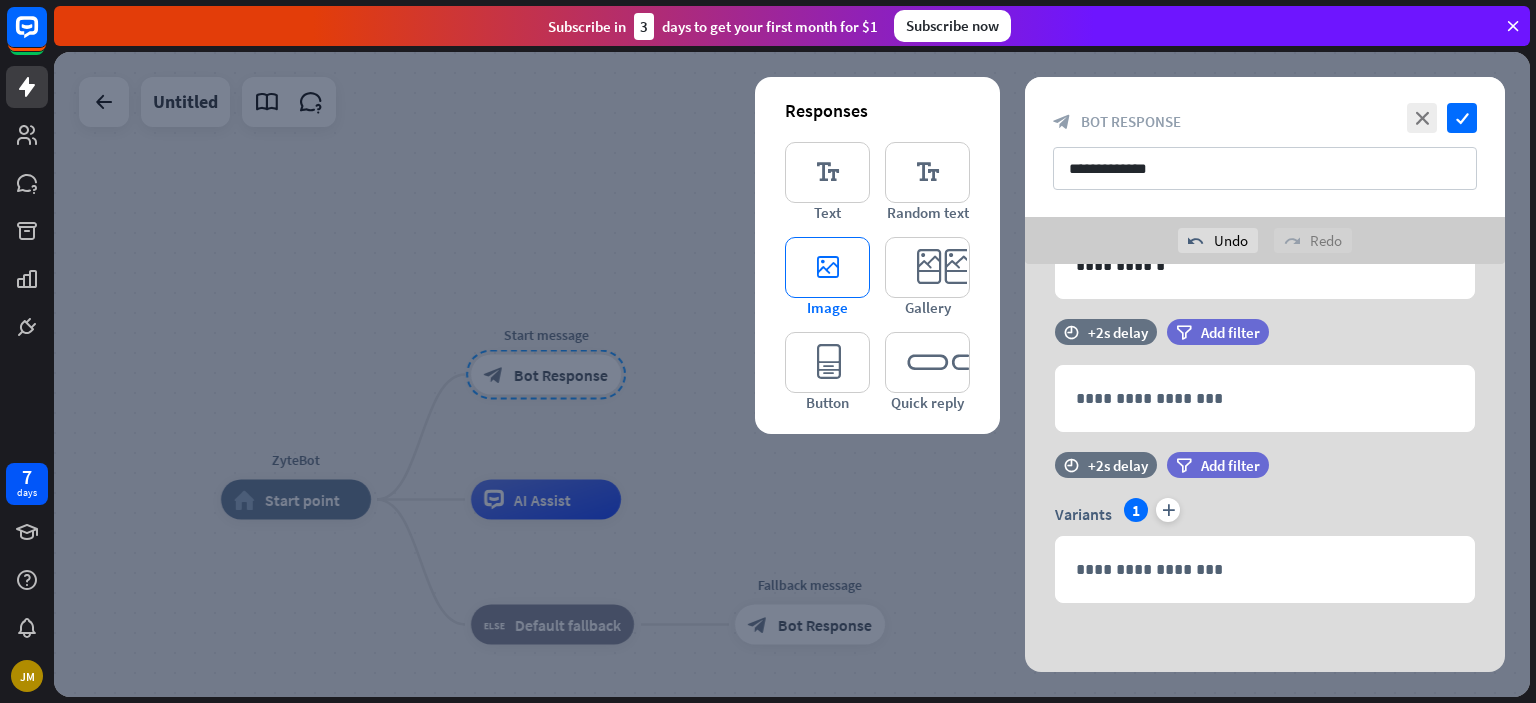 click on "editor_image" at bounding box center [827, 267] 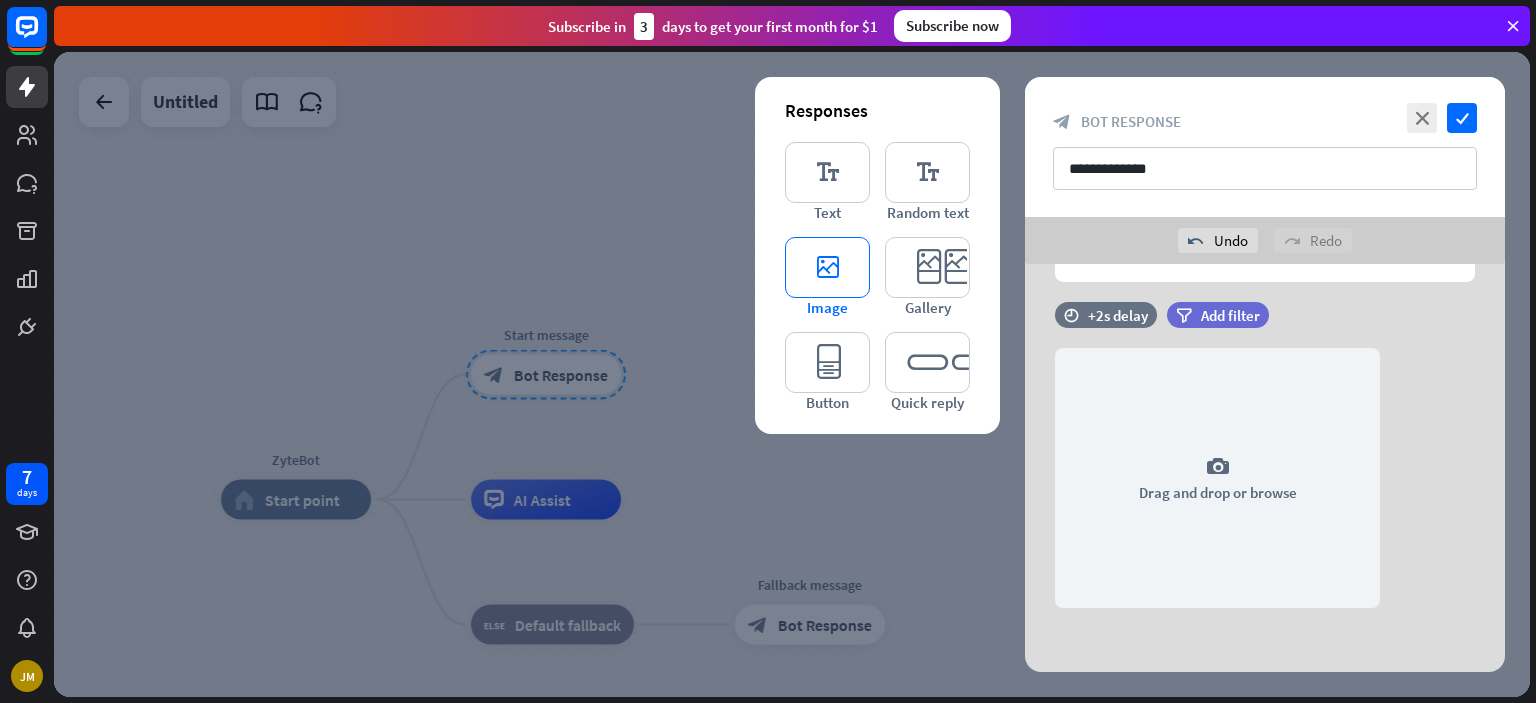 scroll, scrollTop: 504, scrollLeft: 0, axis: vertical 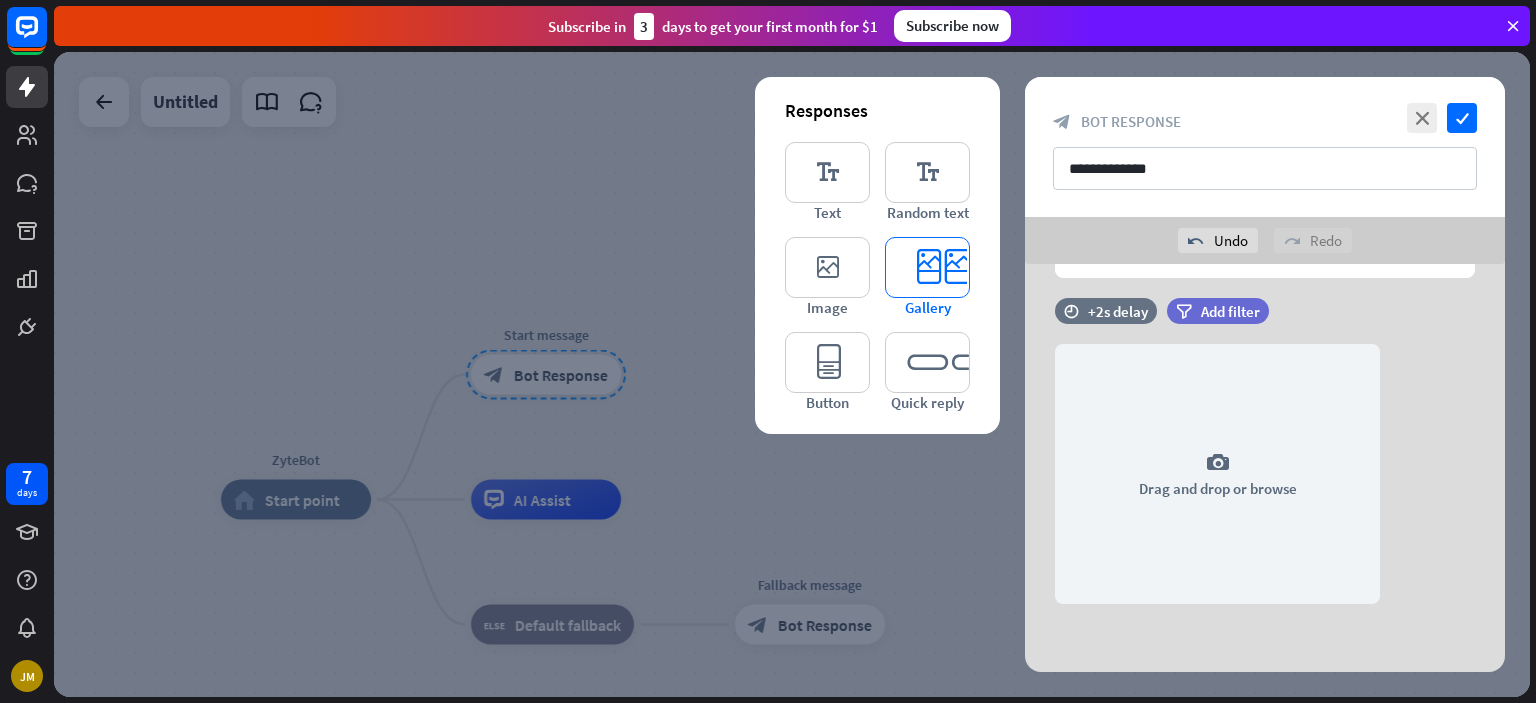 click on "editor_card" at bounding box center [927, 267] 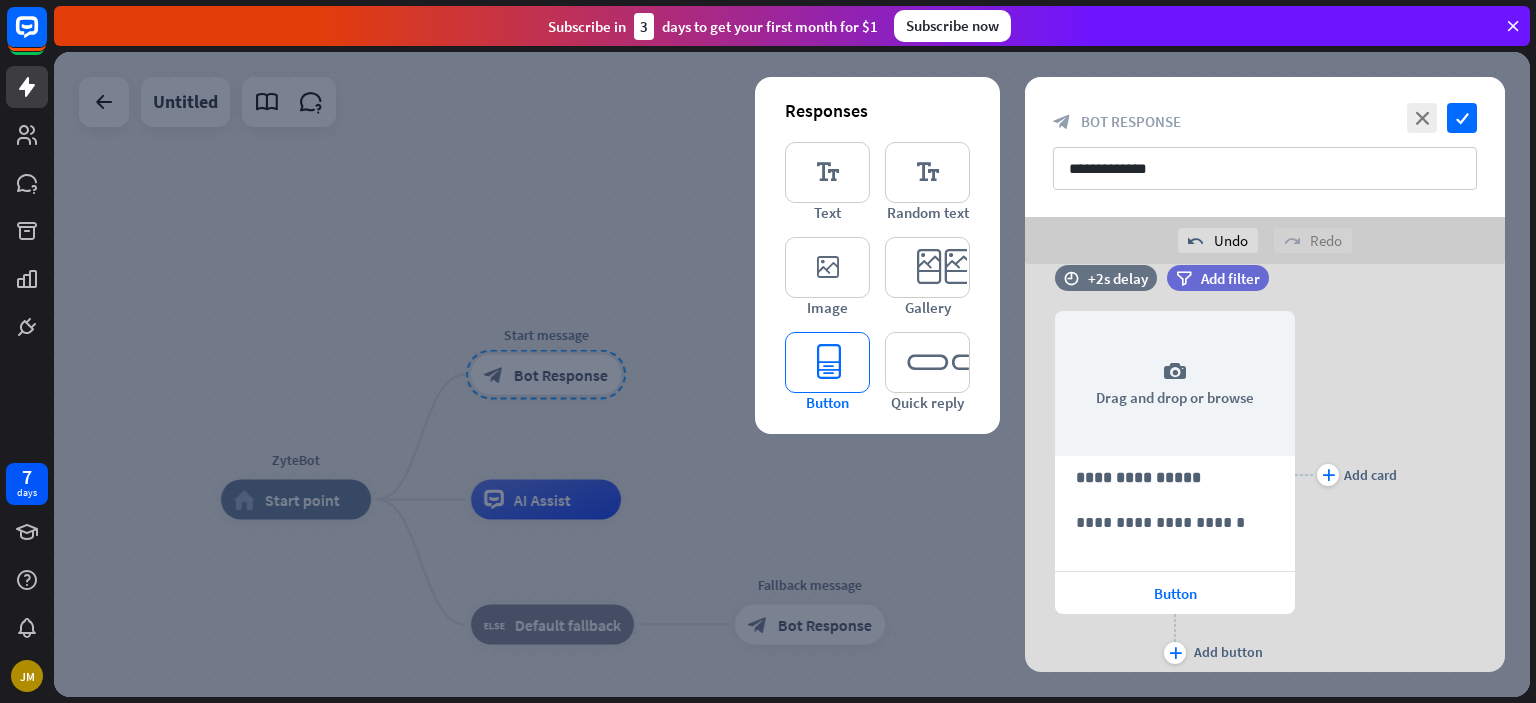 scroll, scrollTop: 863, scrollLeft: 0, axis: vertical 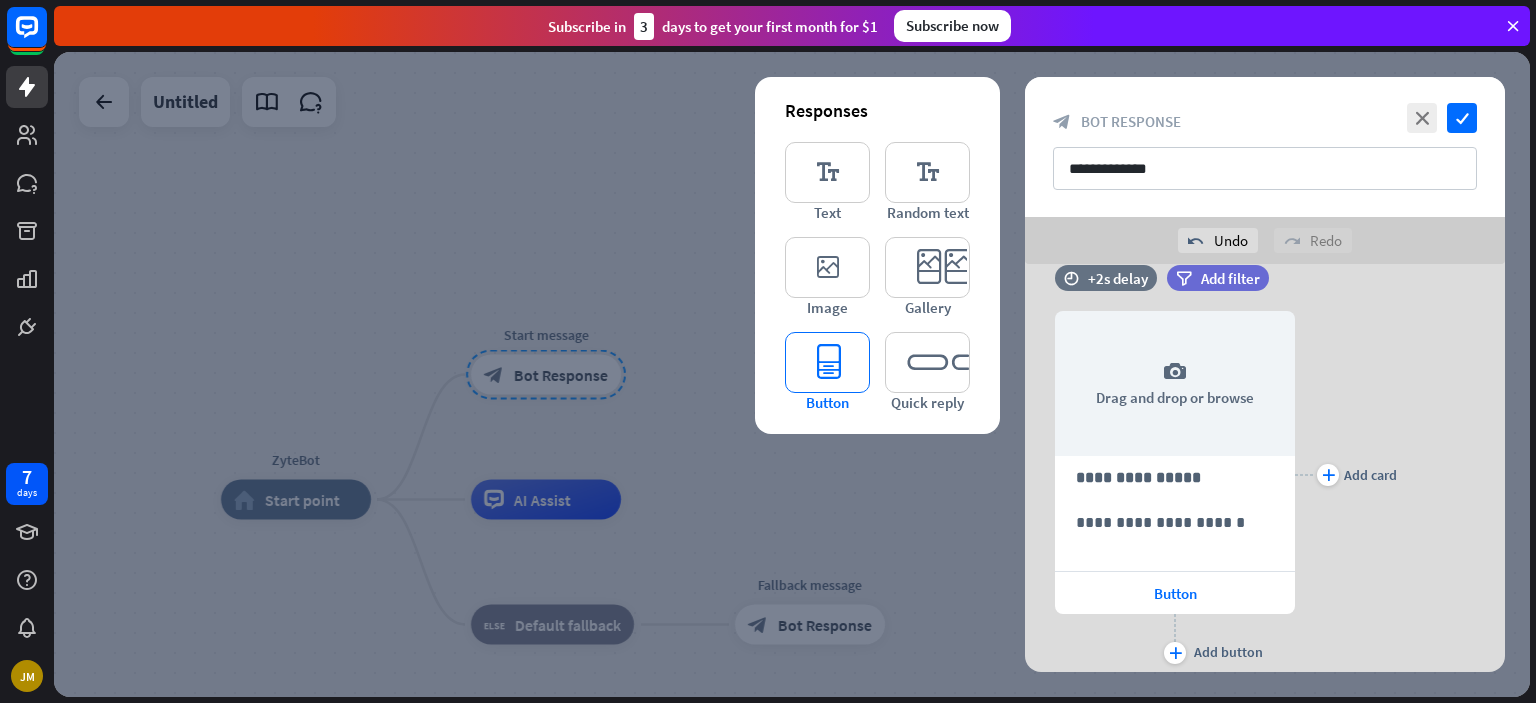 click on "editor_button" at bounding box center [827, 362] 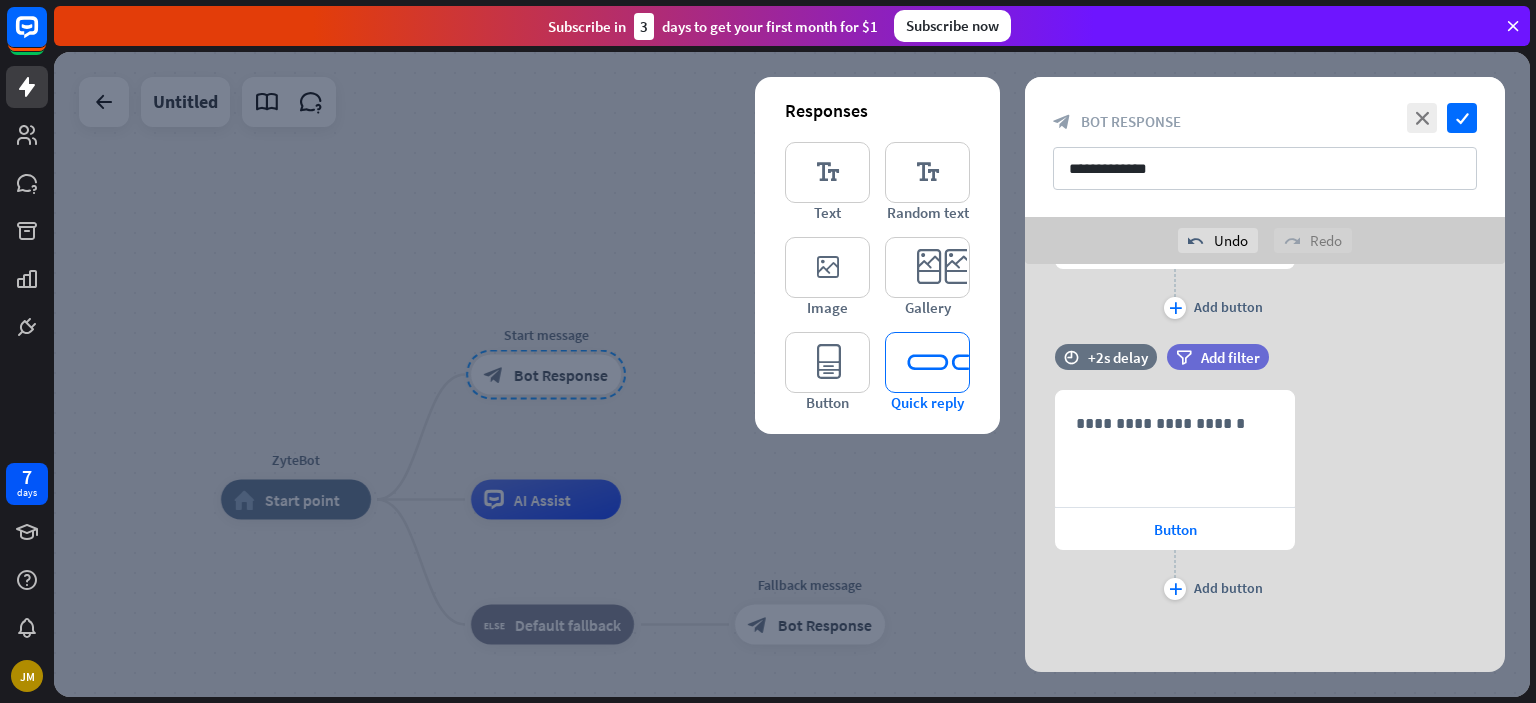 click on "editor_quick_replies" at bounding box center [927, 362] 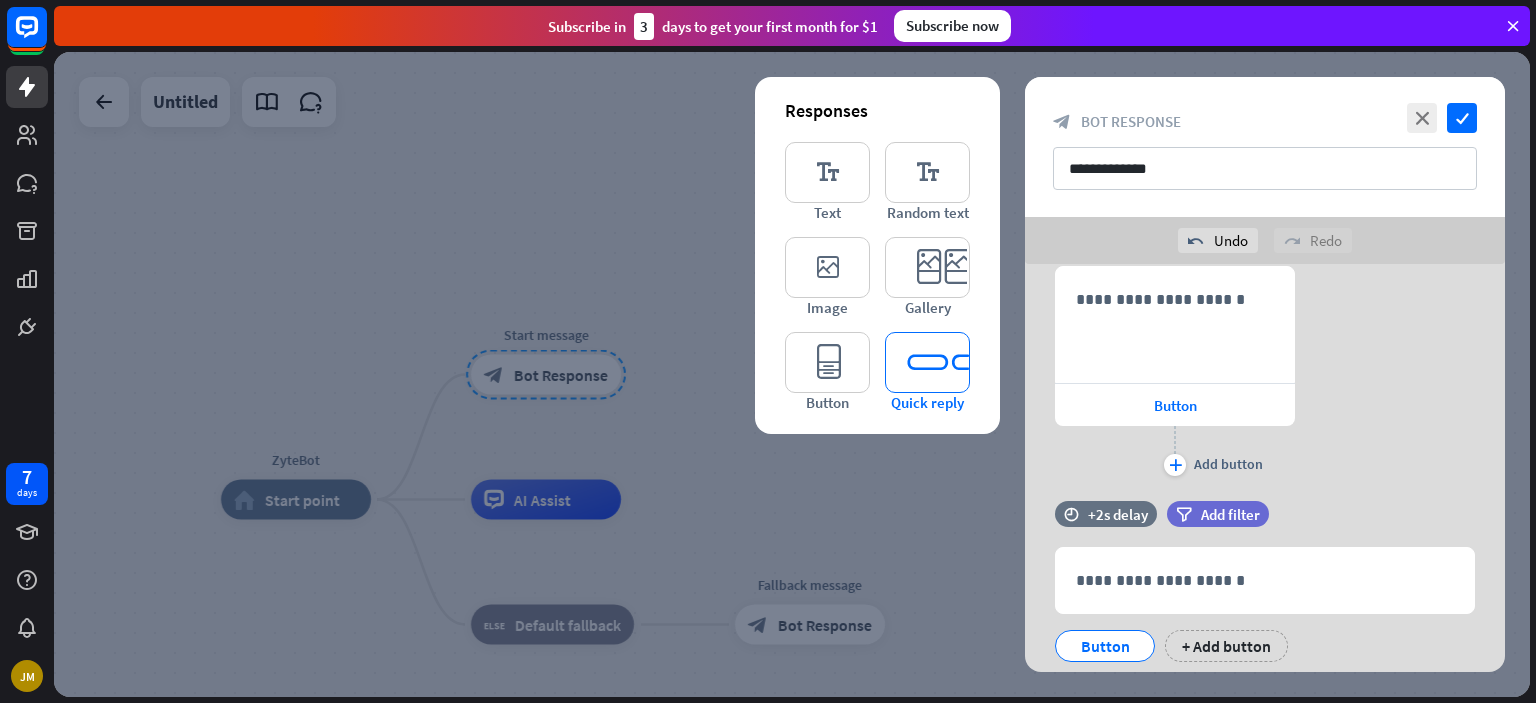 scroll, scrollTop: 1388, scrollLeft: 0, axis: vertical 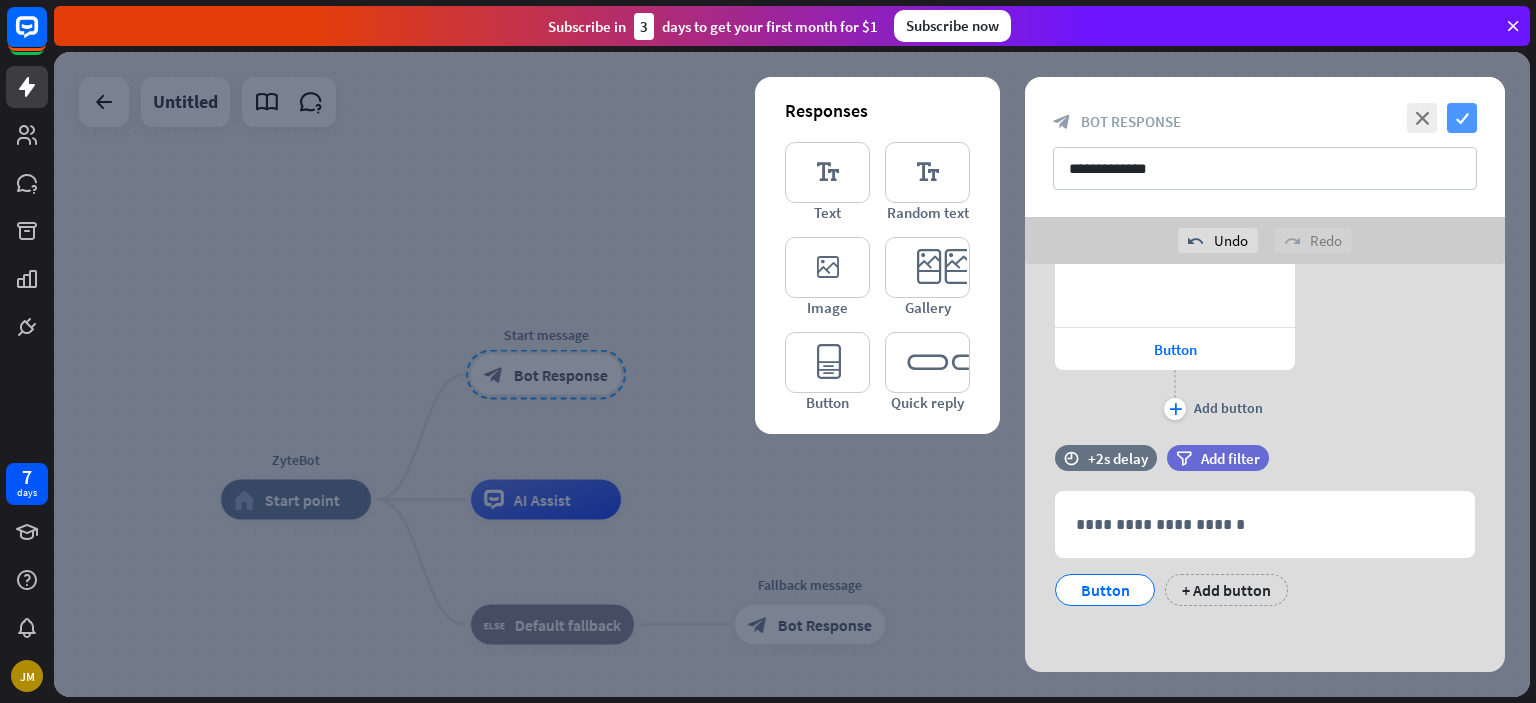 click on "check" at bounding box center (1462, 118) 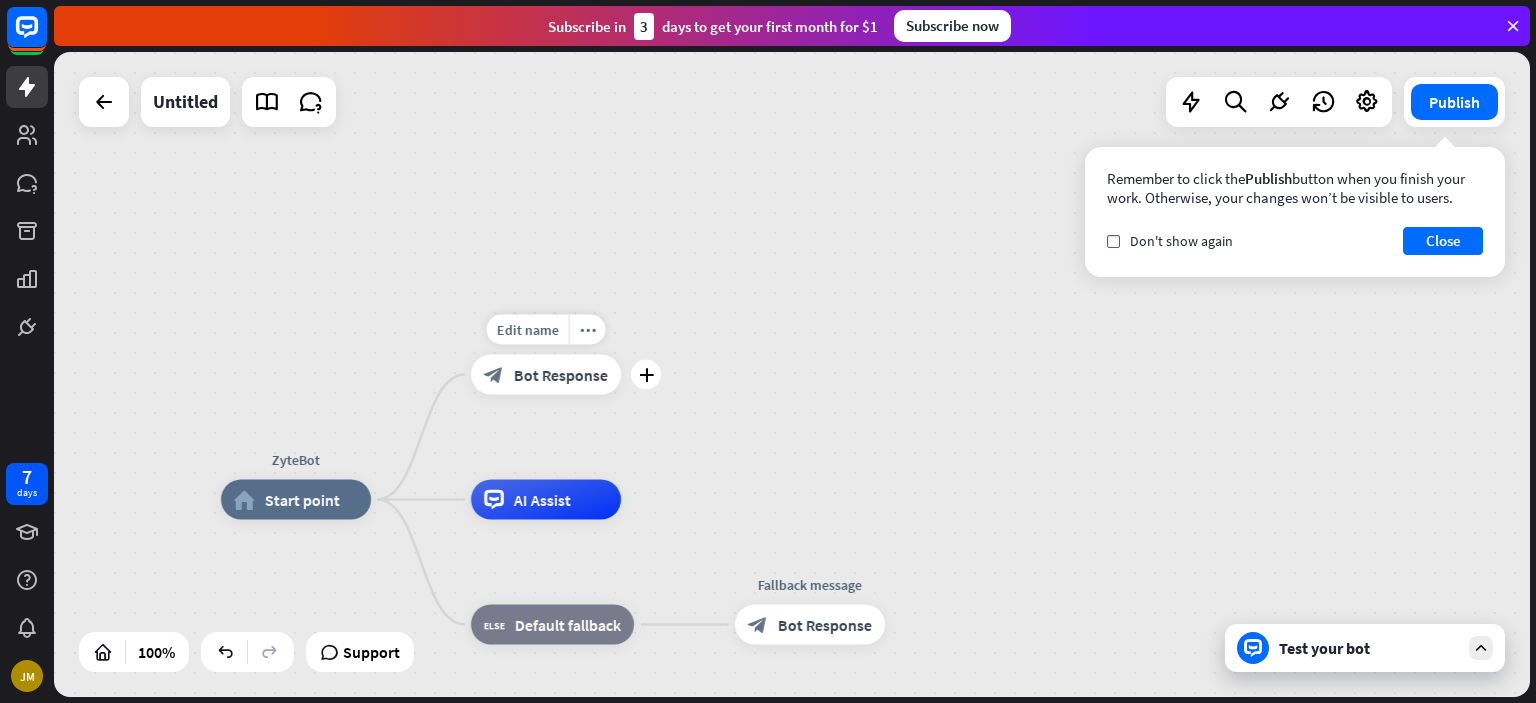 click on "Bot Response" at bounding box center [561, 375] 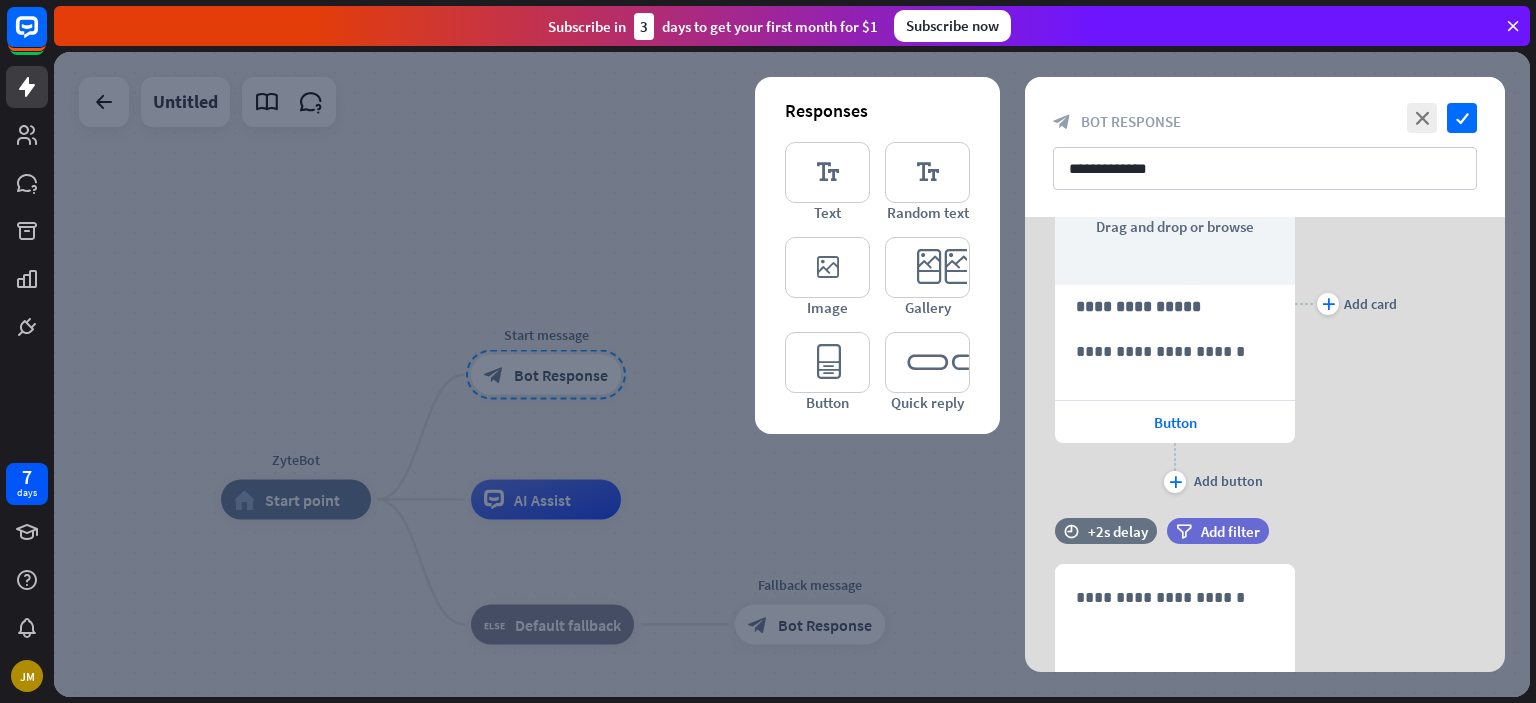 scroll, scrollTop: 1341, scrollLeft: 0, axis: vertical 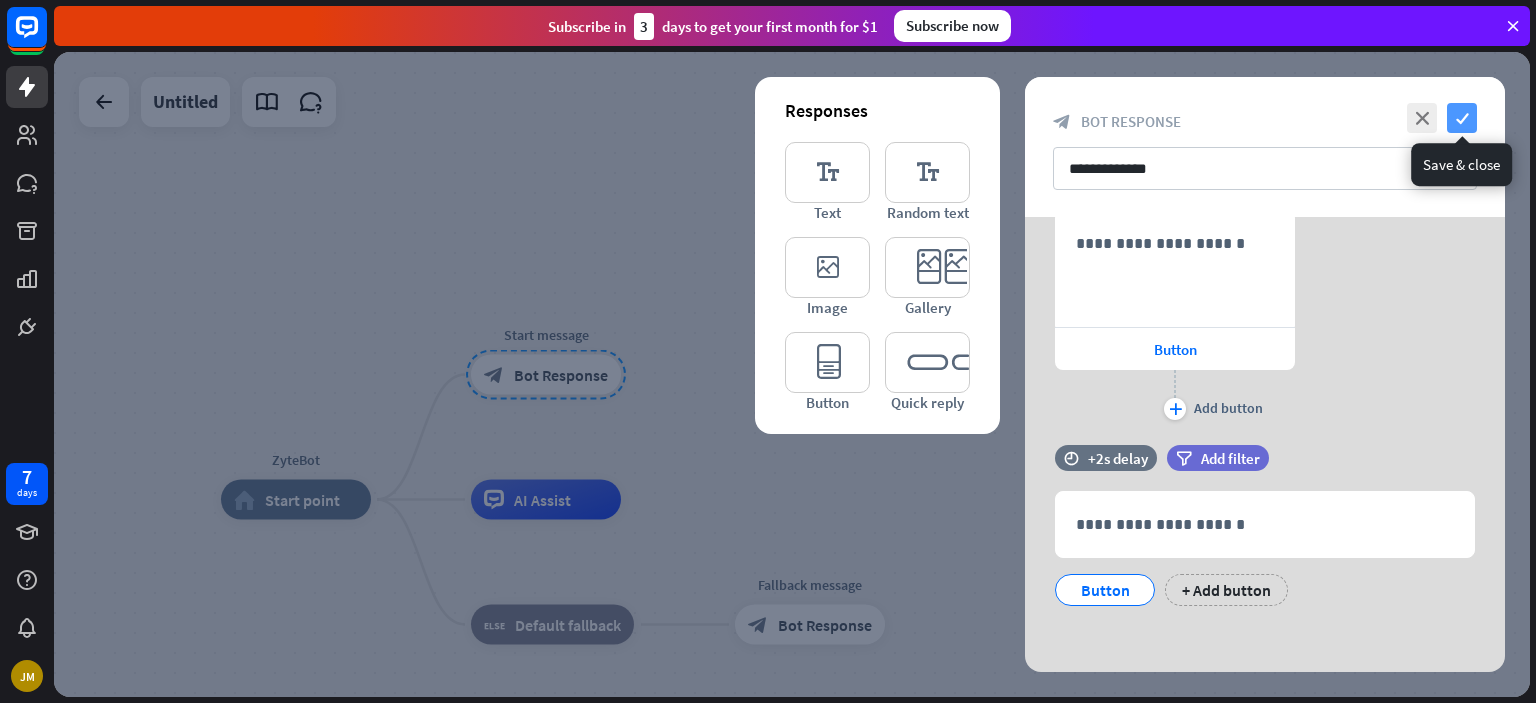 click on "check" at bounding box center (1462, 118) 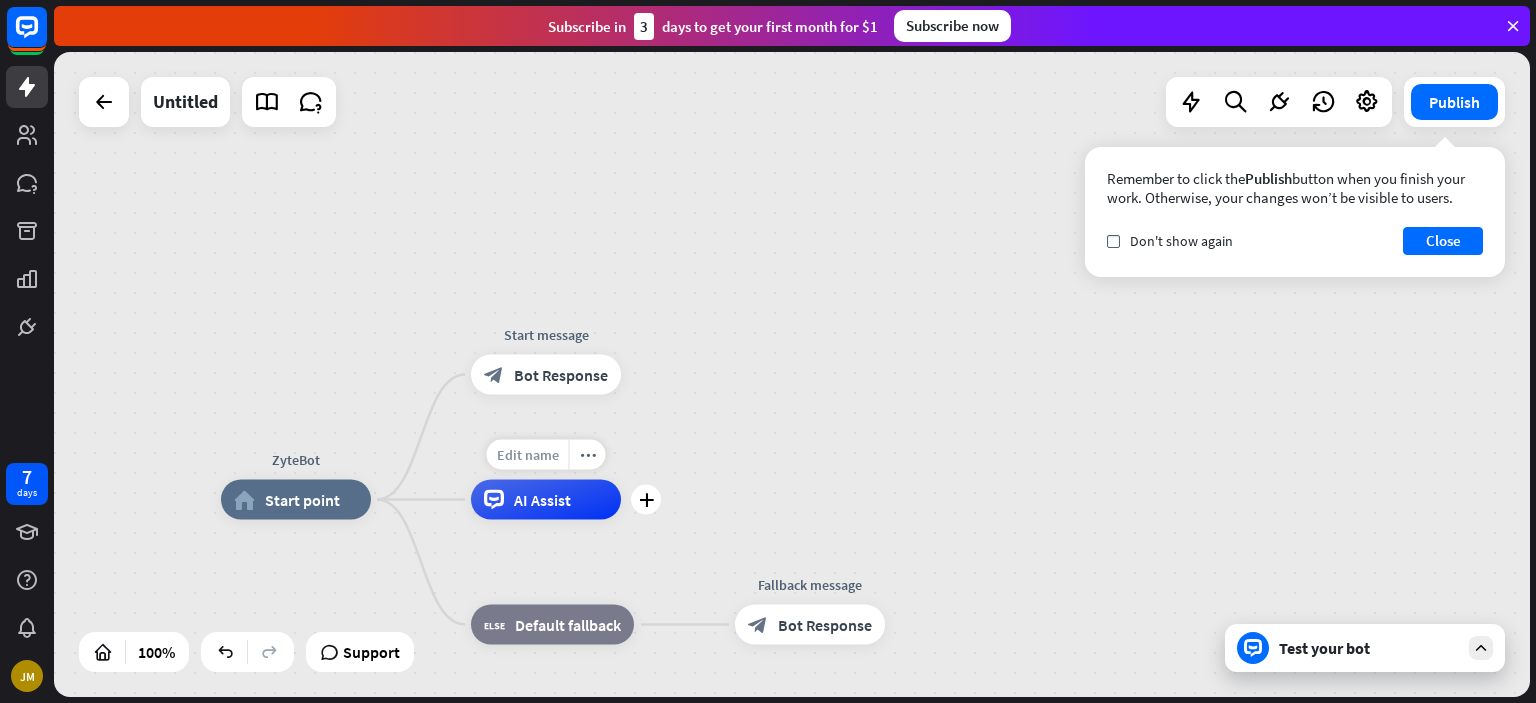 click on "Edit name" at bounding box center (528, 455) 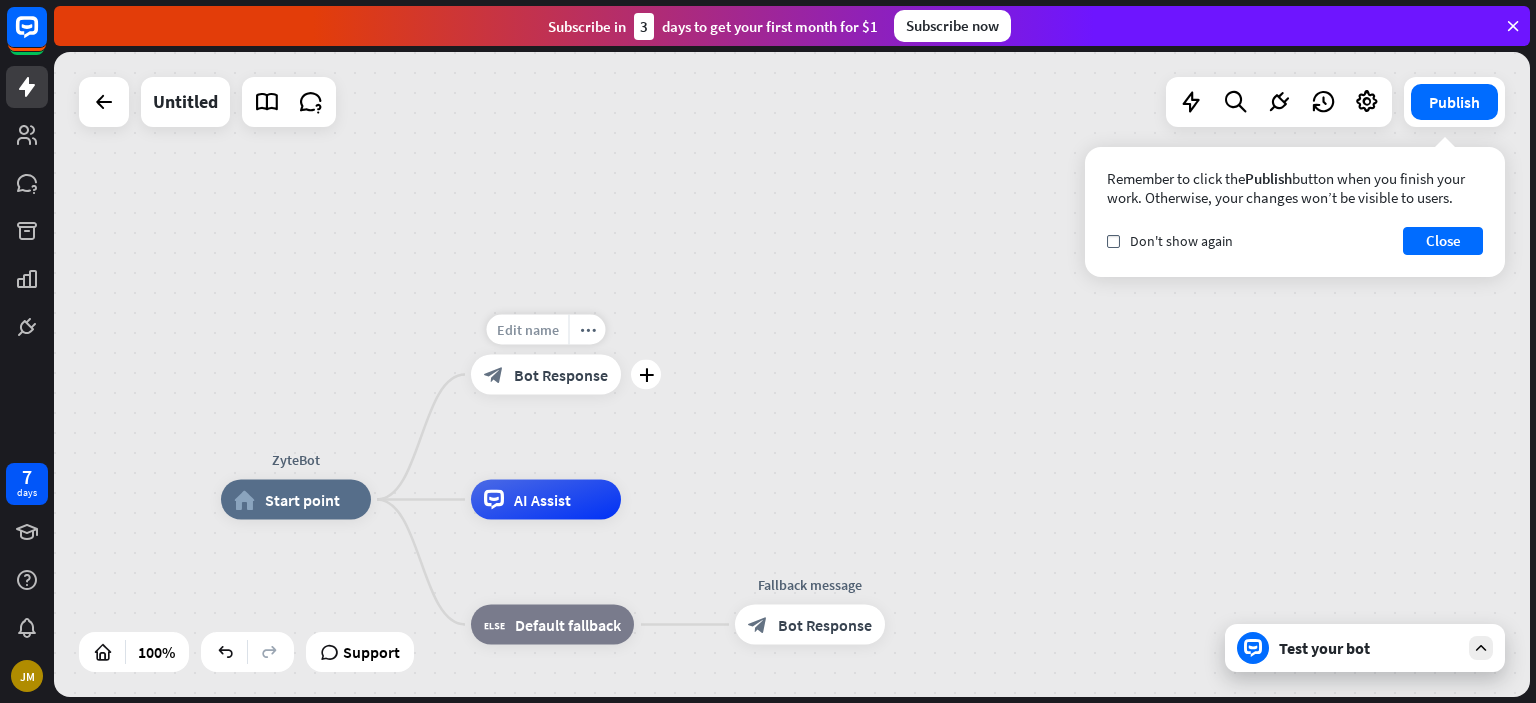 click on "Edit name" at bounding box center (528, 330) 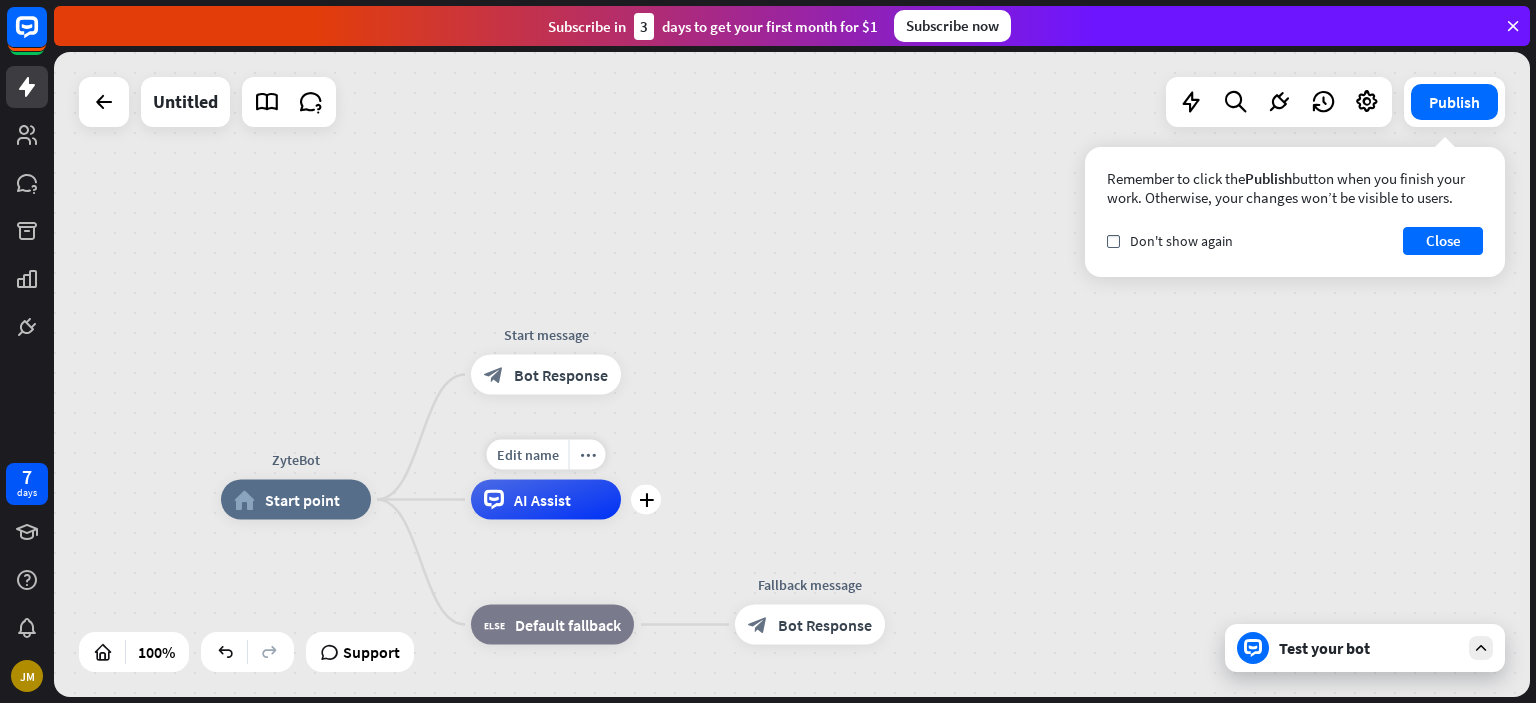 click on "AI Assist" at bounding box center [546, 500] 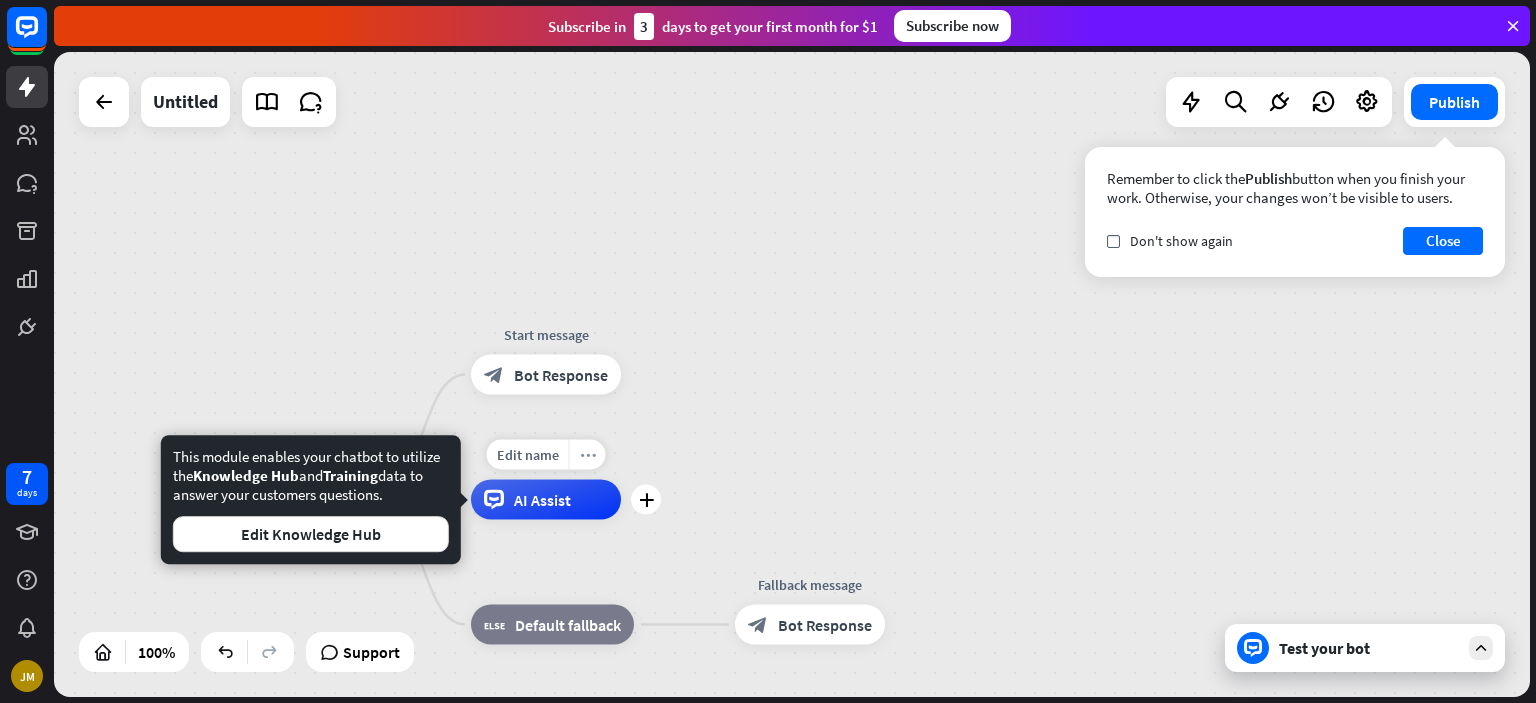 click on "more_horiz" at bounding box center (588, 454) 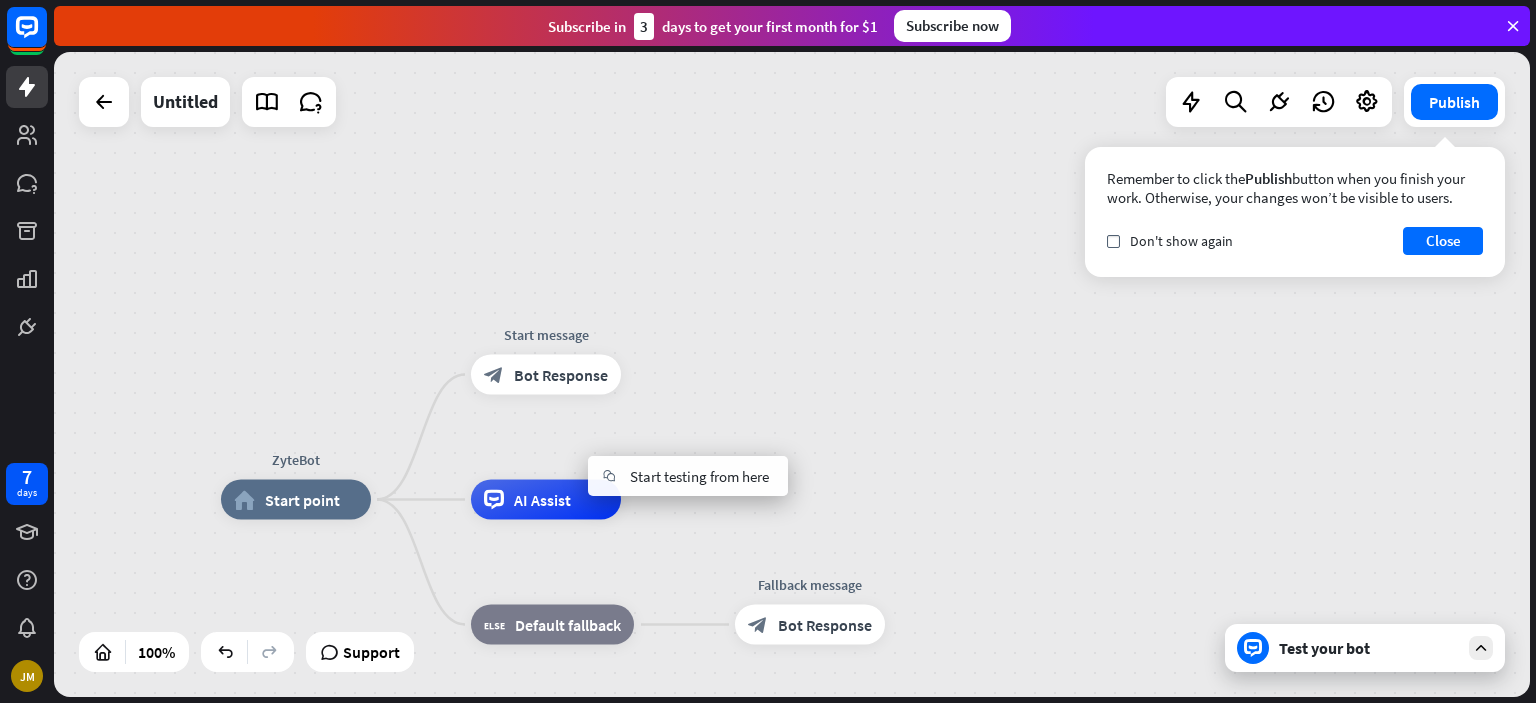 click on "ZyteBot   home_2   Start point                 Start message   block_bot_response   Bot Response                     AI Assist                   block_fallback   Default fallback                 Fallback message   block_bot_response   Bot Response" at bounding box center (792, 374) 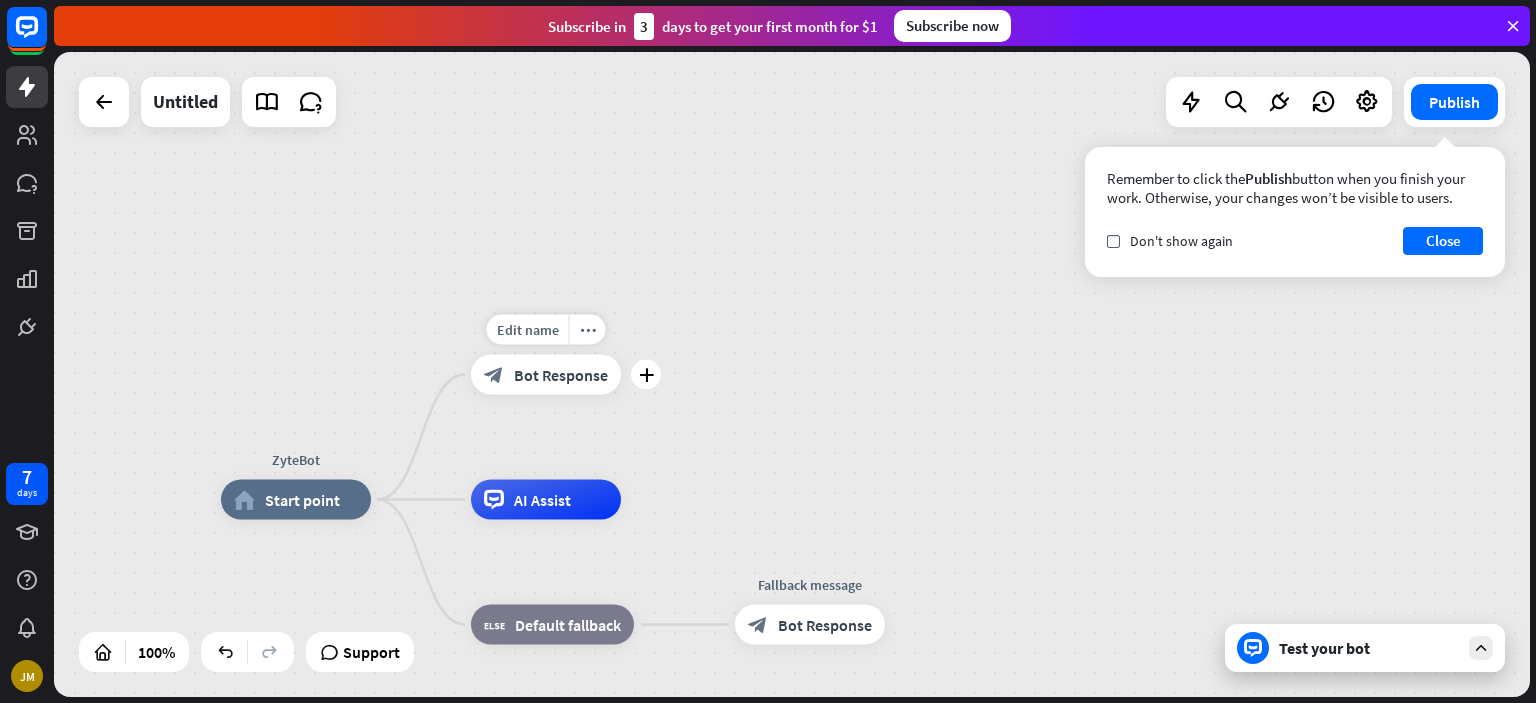 click on "Bot Response" at bounding box center [561, 375] 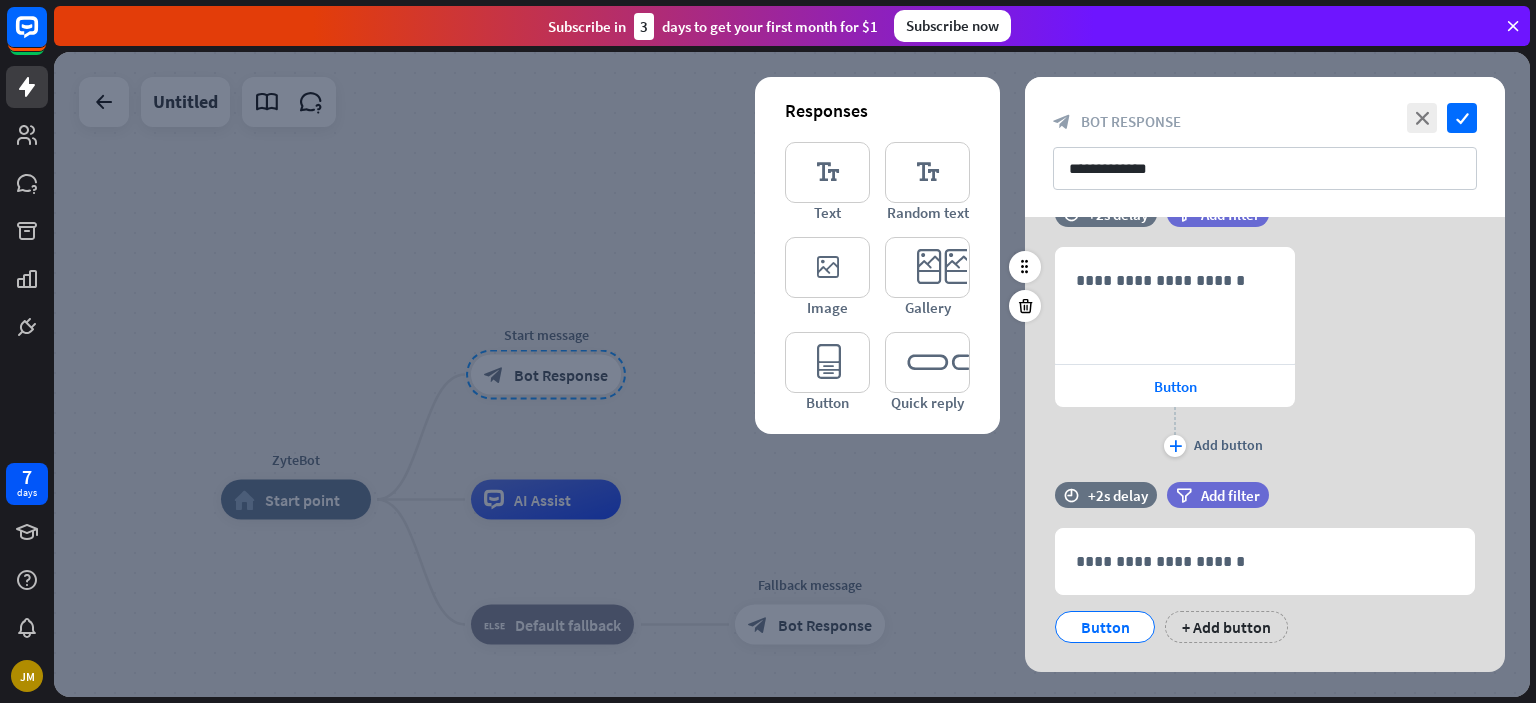 scroll, scrollTop: 1341, scrollLeft: 0, axis: vertical 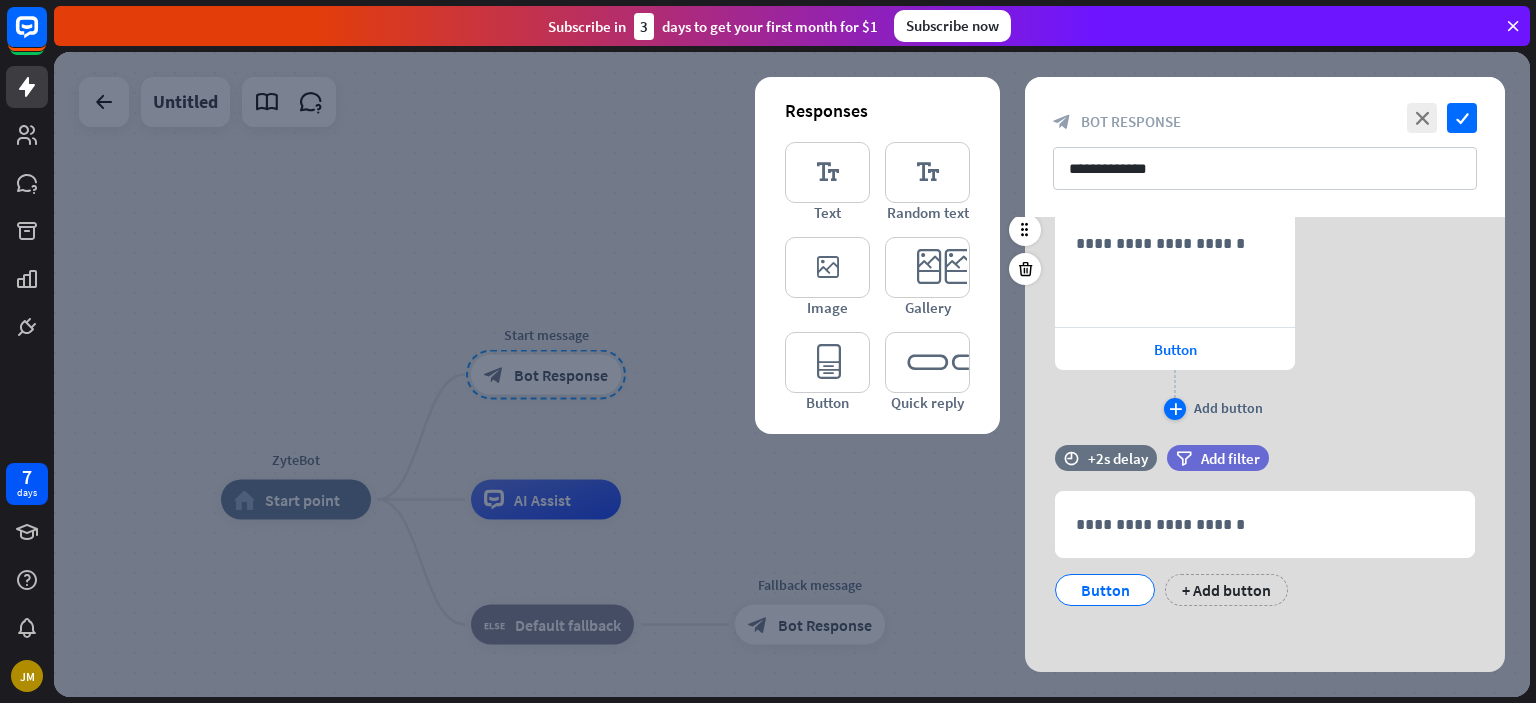 click on "plus" at bounding box center (1175, 409) 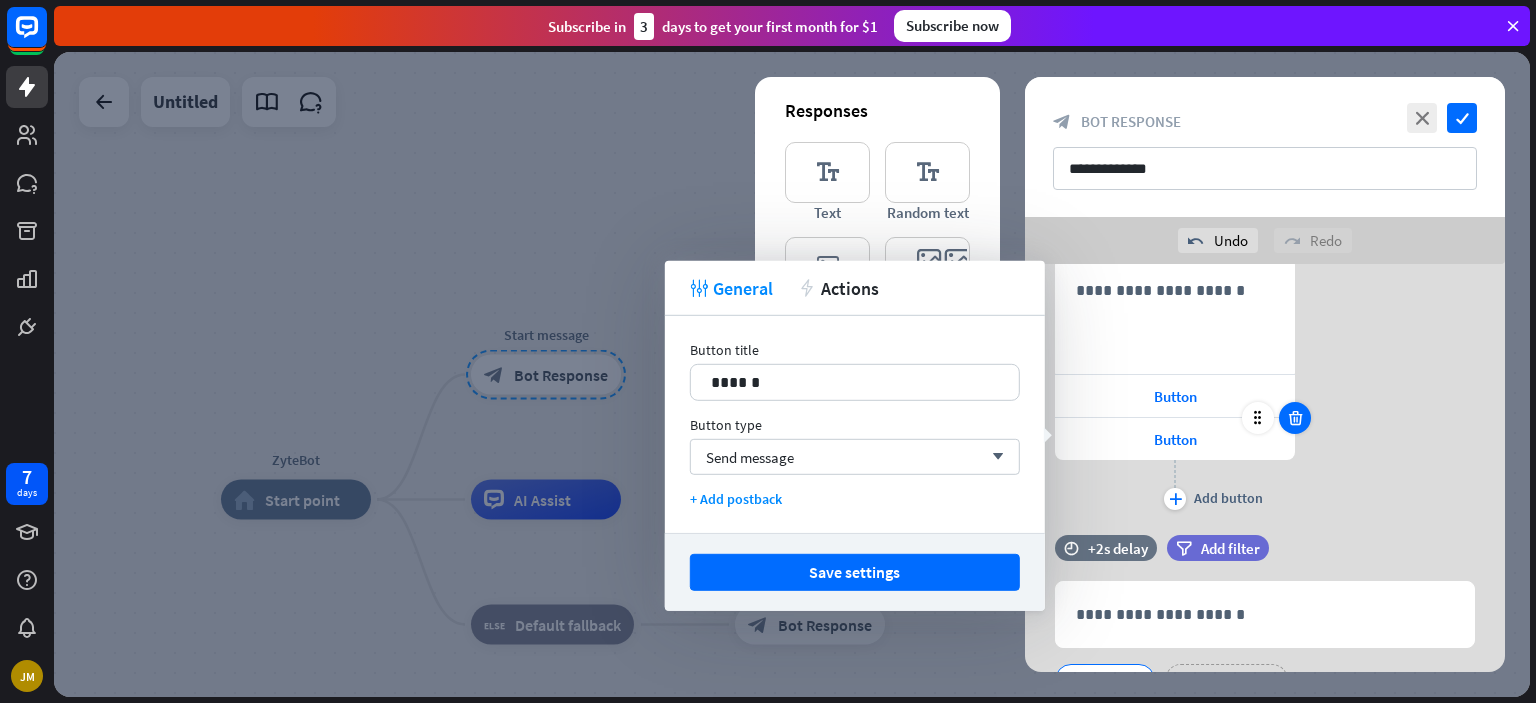click at bounding box center [1295, 418] 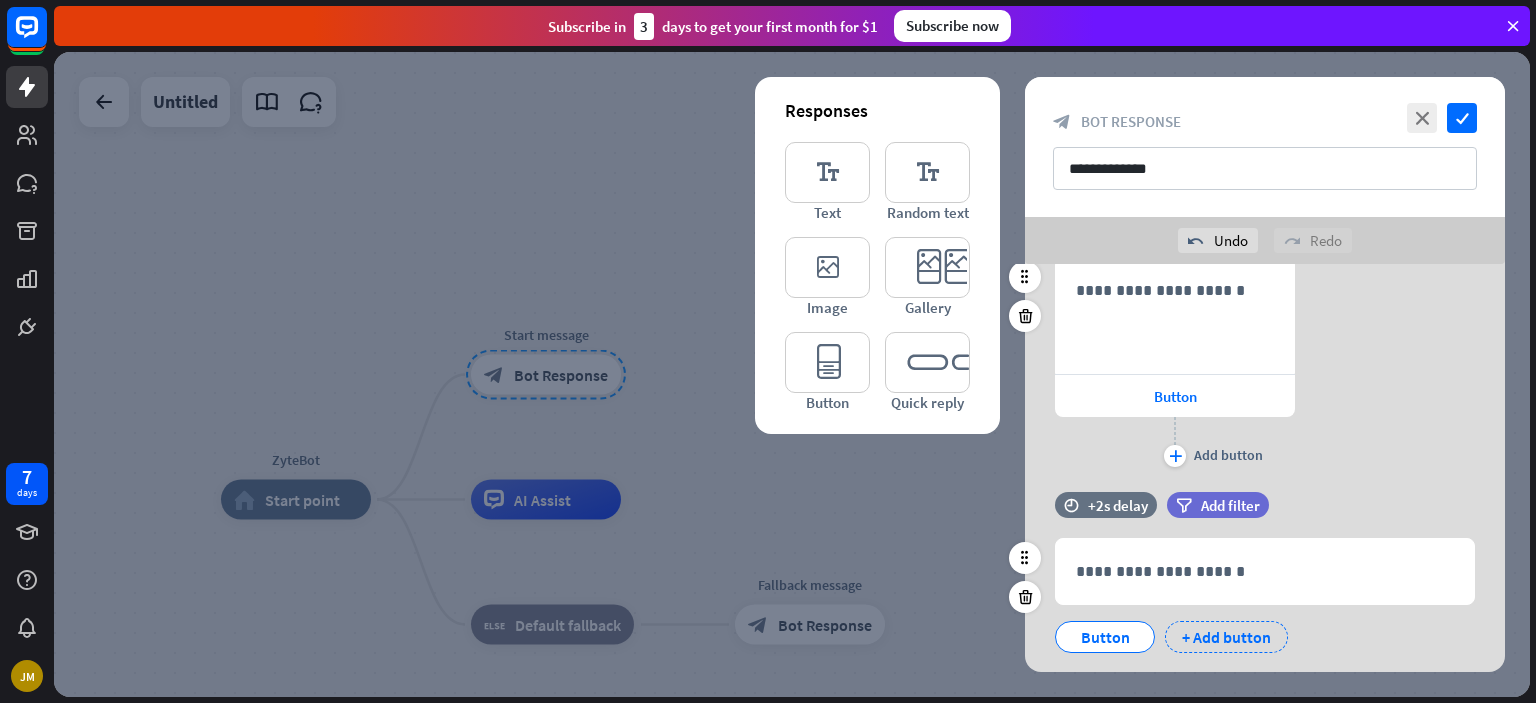 click on "+ Add button" at bounding box center [1226, 637] 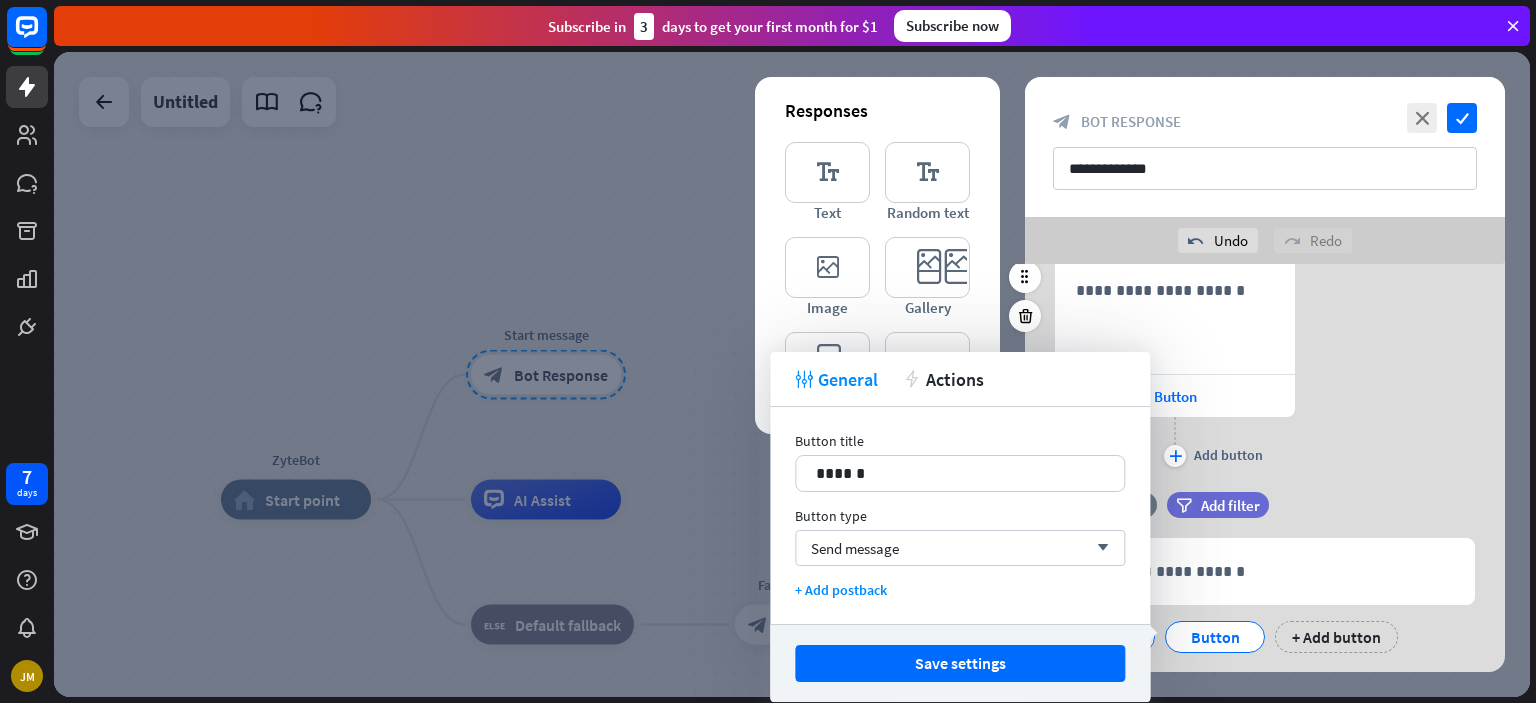 click on "**********" at bounding box center (1265, 364) 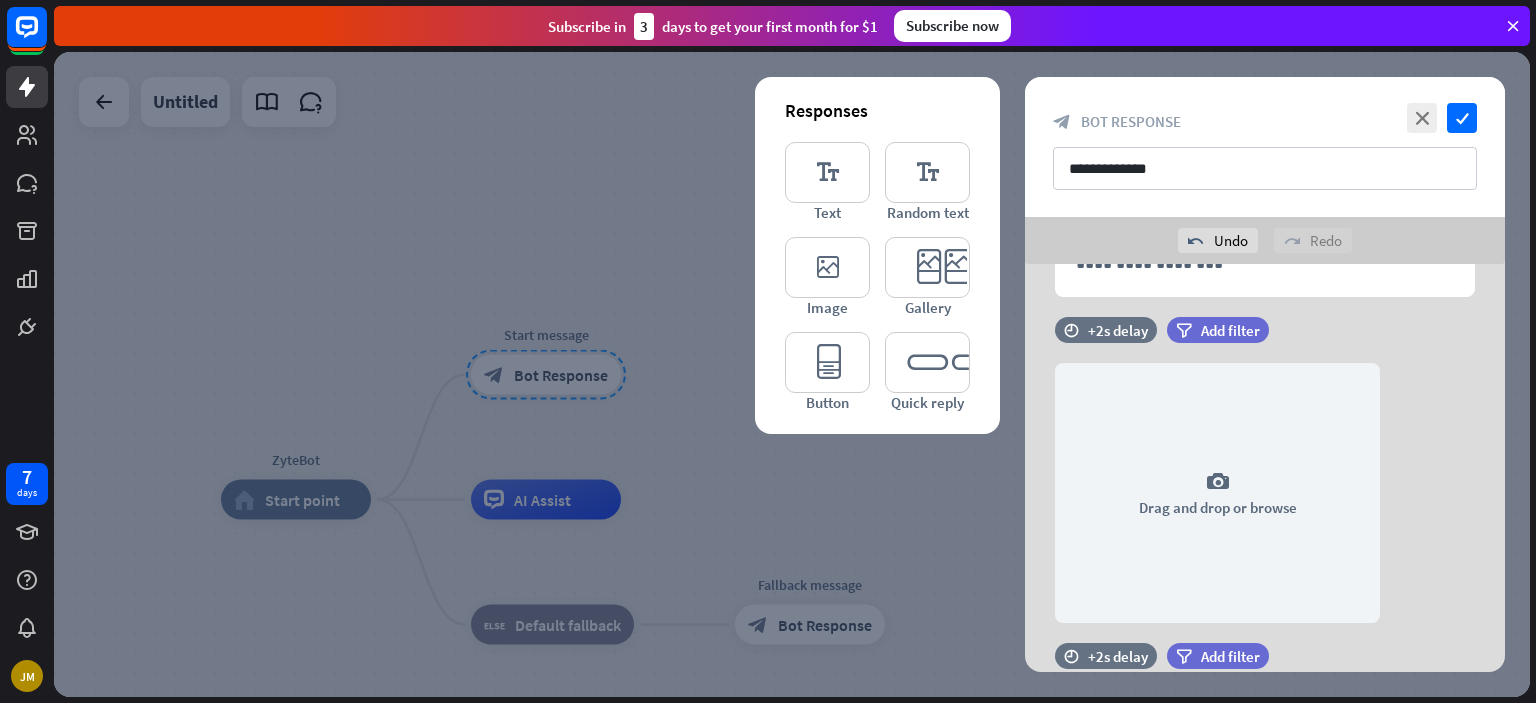 scroll, scrollTop: 496, scrollLeft: 0, axis: vertical 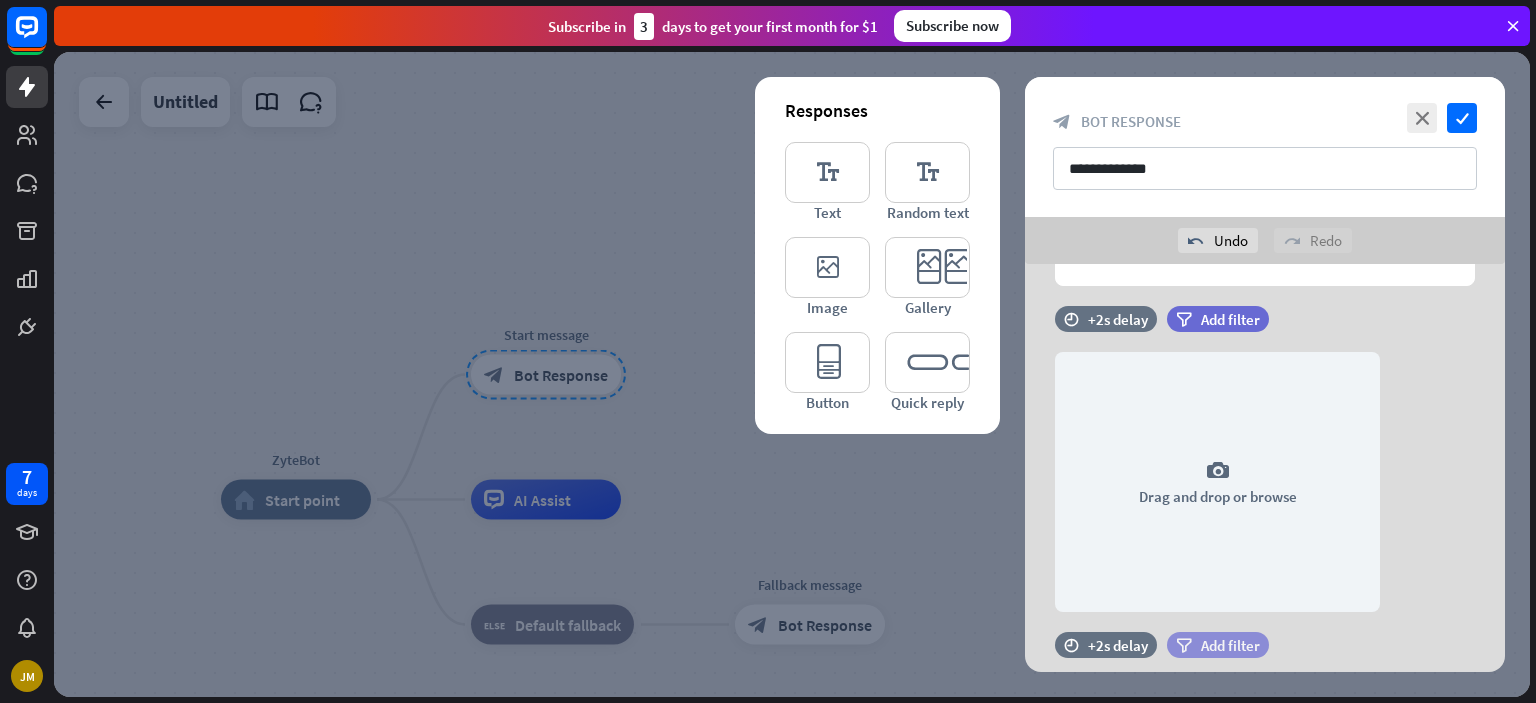 click on "Add filter" at bounding box center (1230, 645) 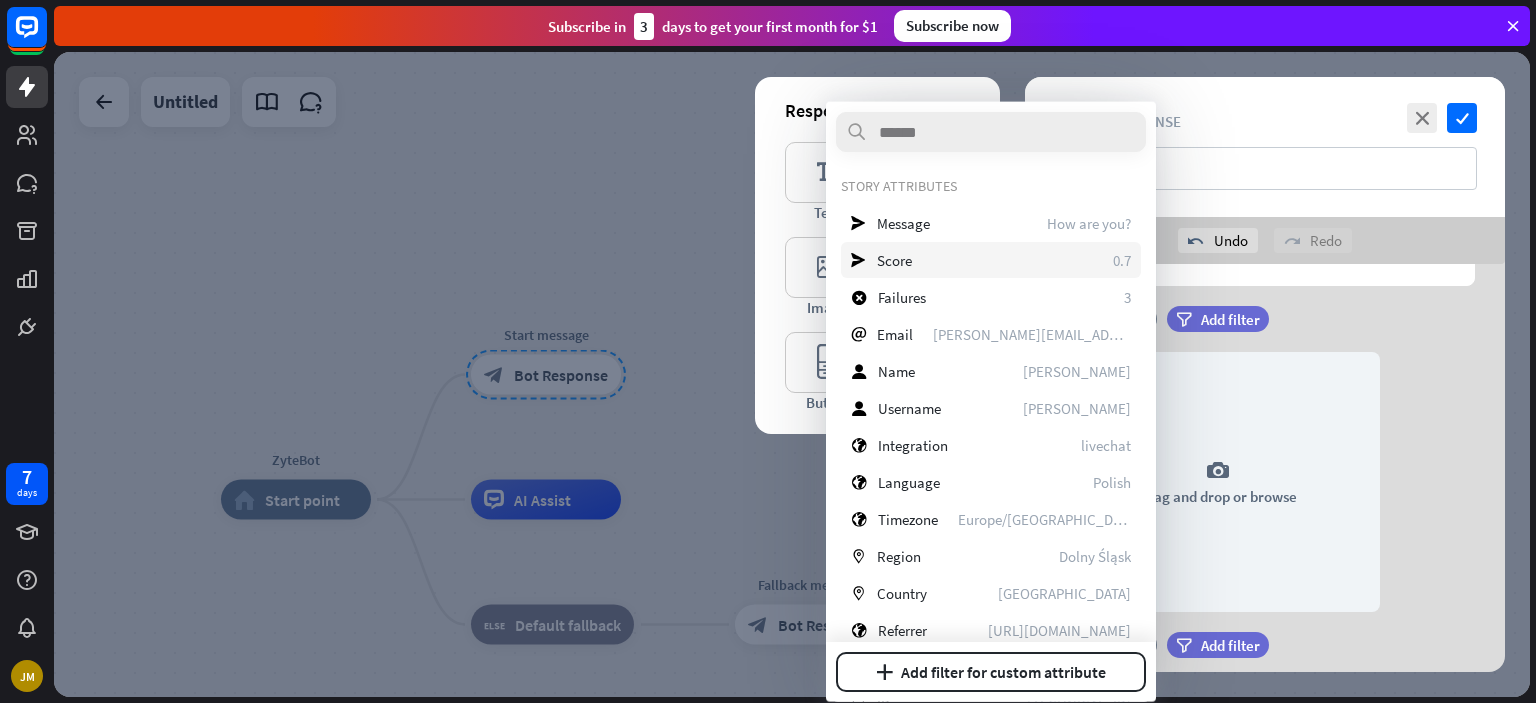 click on "send
Score
0.7" at bounding box center (991, 260) 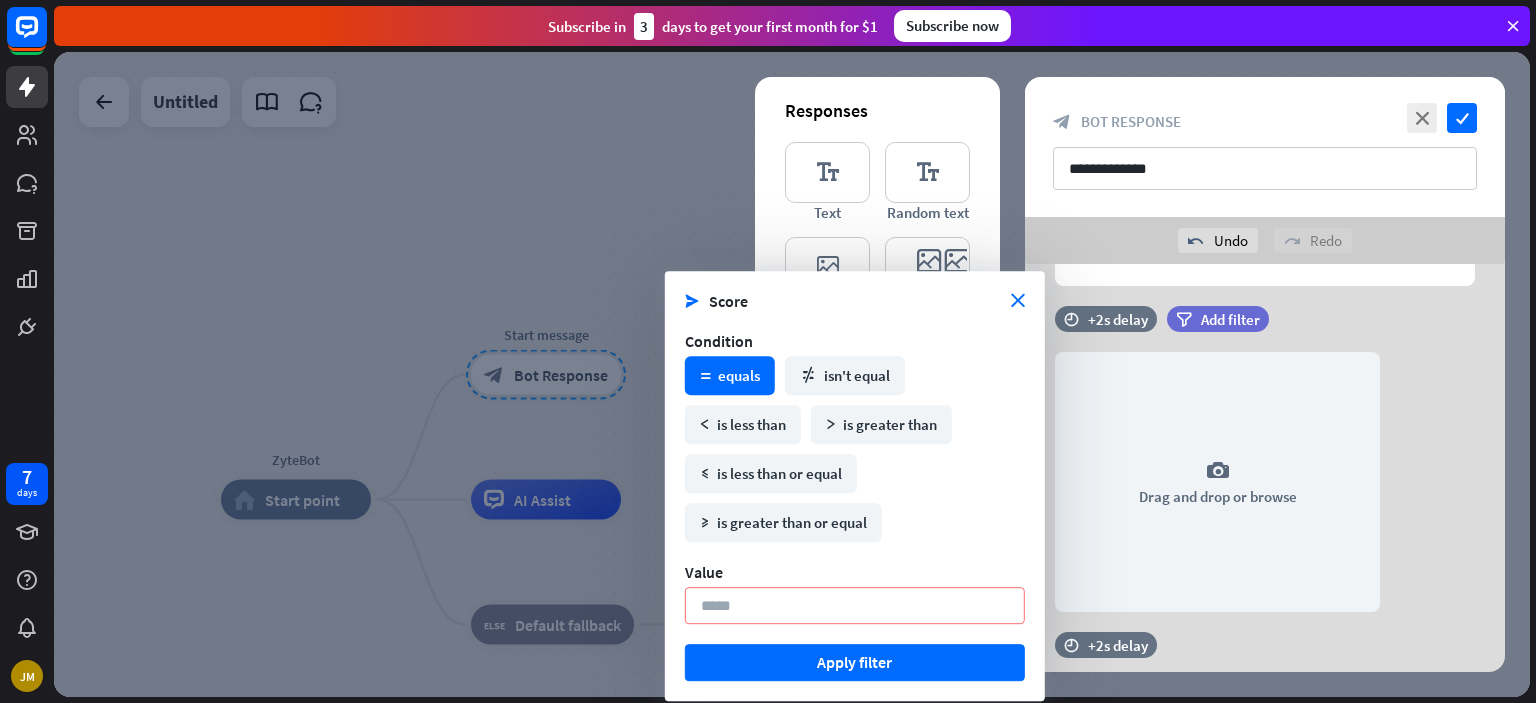 click on "send
Score
close" at bounding box center [855, 301] 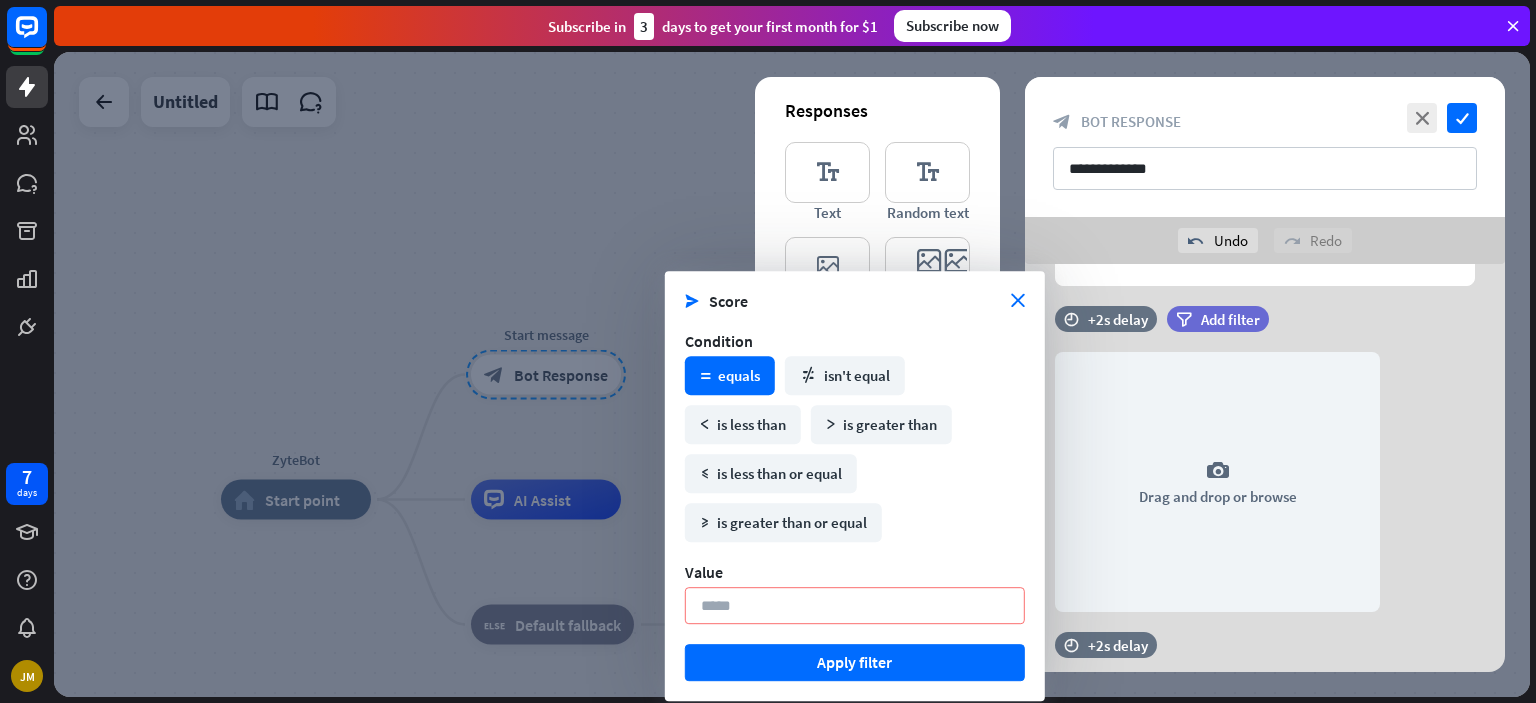 click on "send
Score
close" at bounding box center (855, 301) 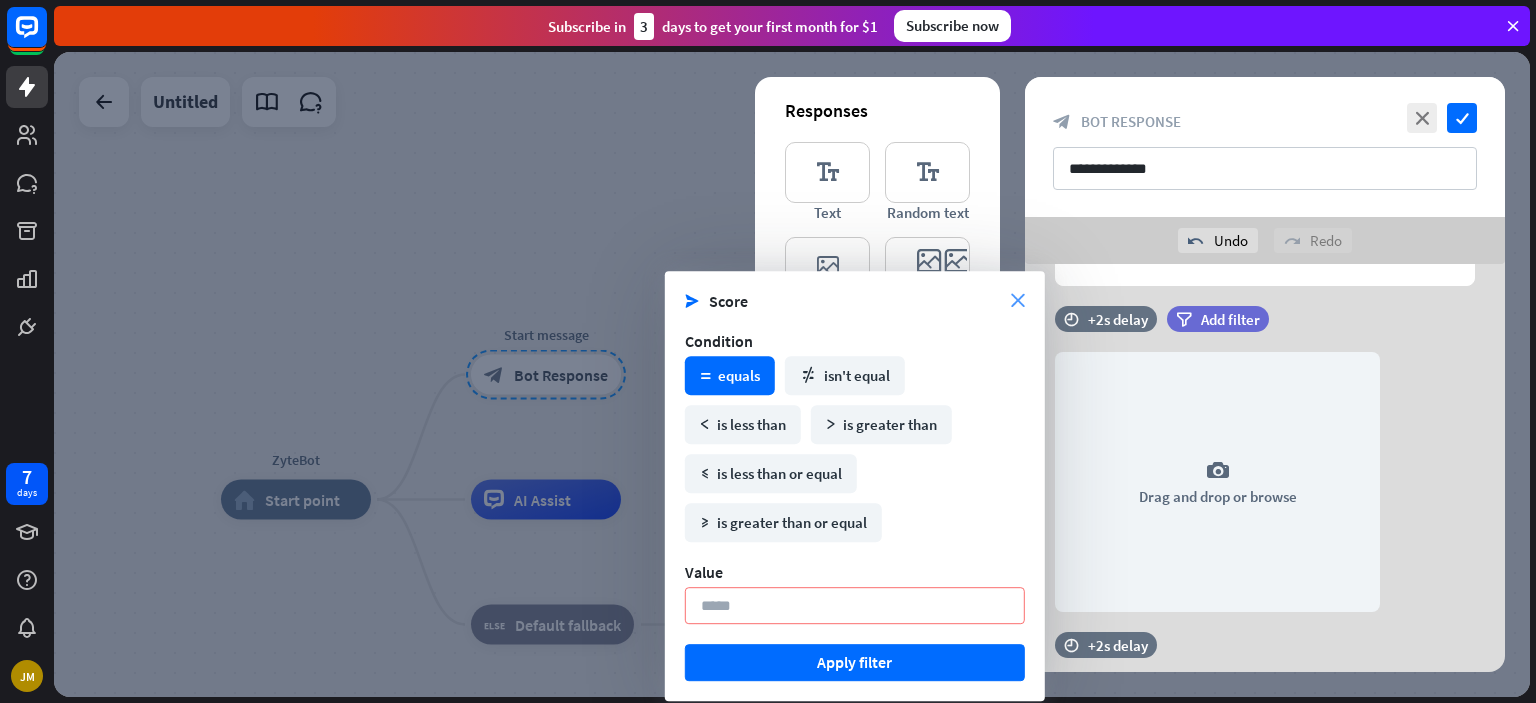 click on "close" at bounding box center [1018, 301] 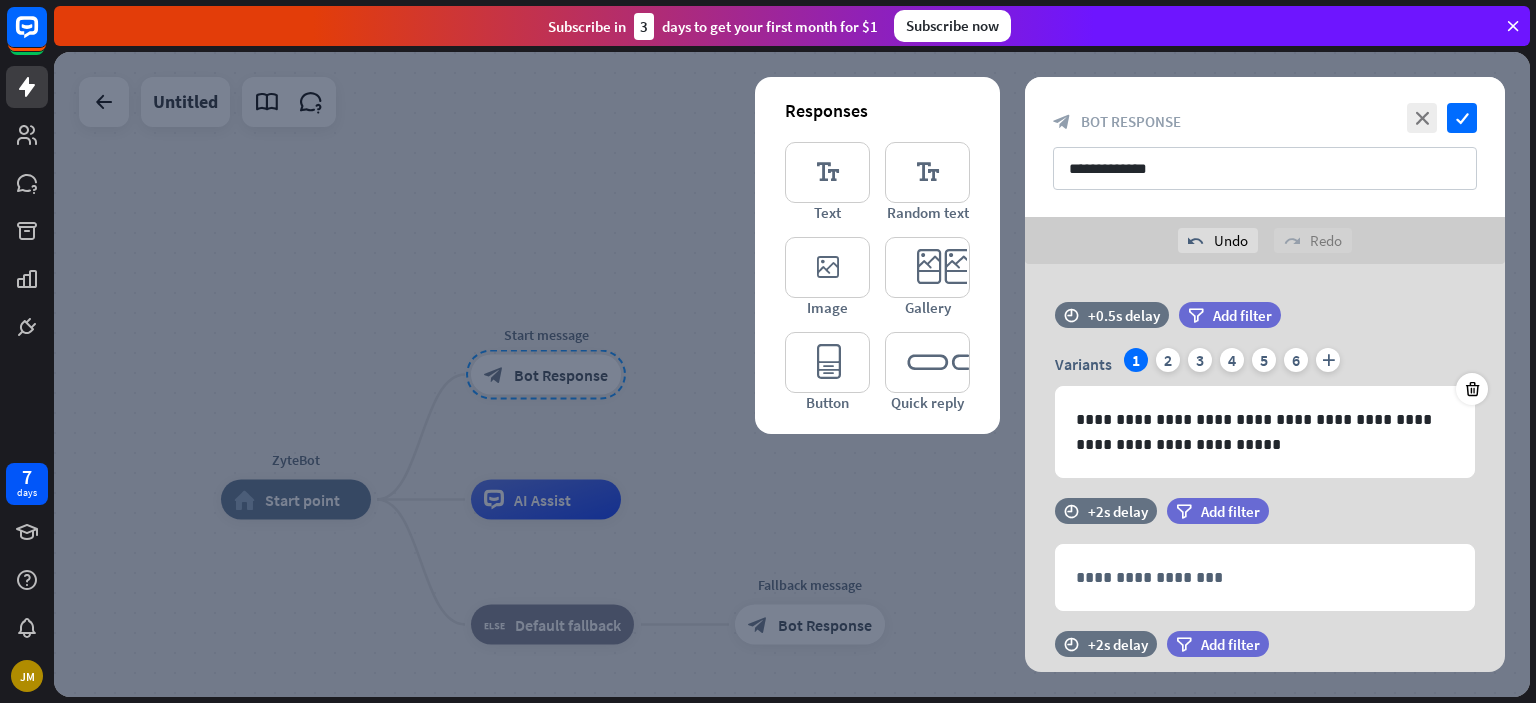 scroll, scrollTop: 22, scrollLeft: 0, axis: vertical 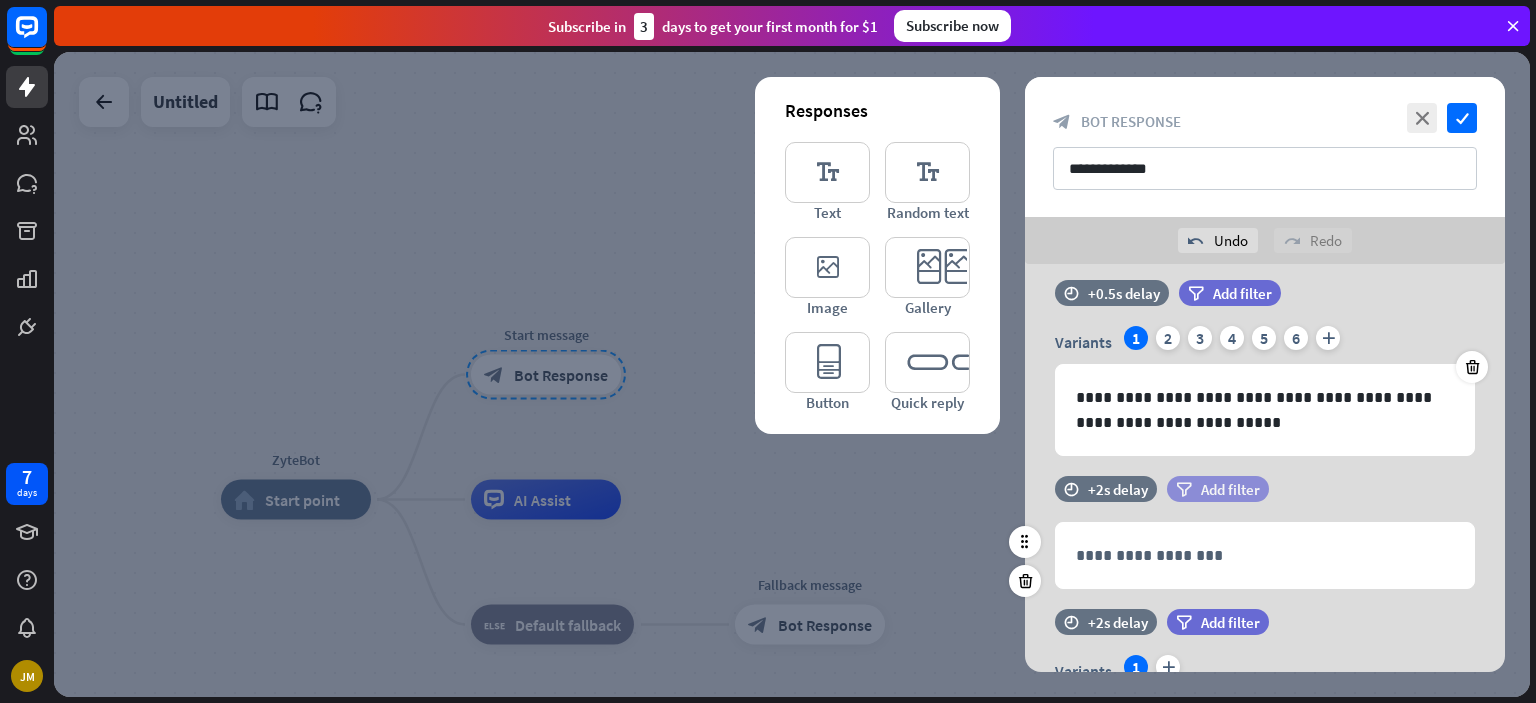 click on "Add filter" at bounding box center [1230, 489] 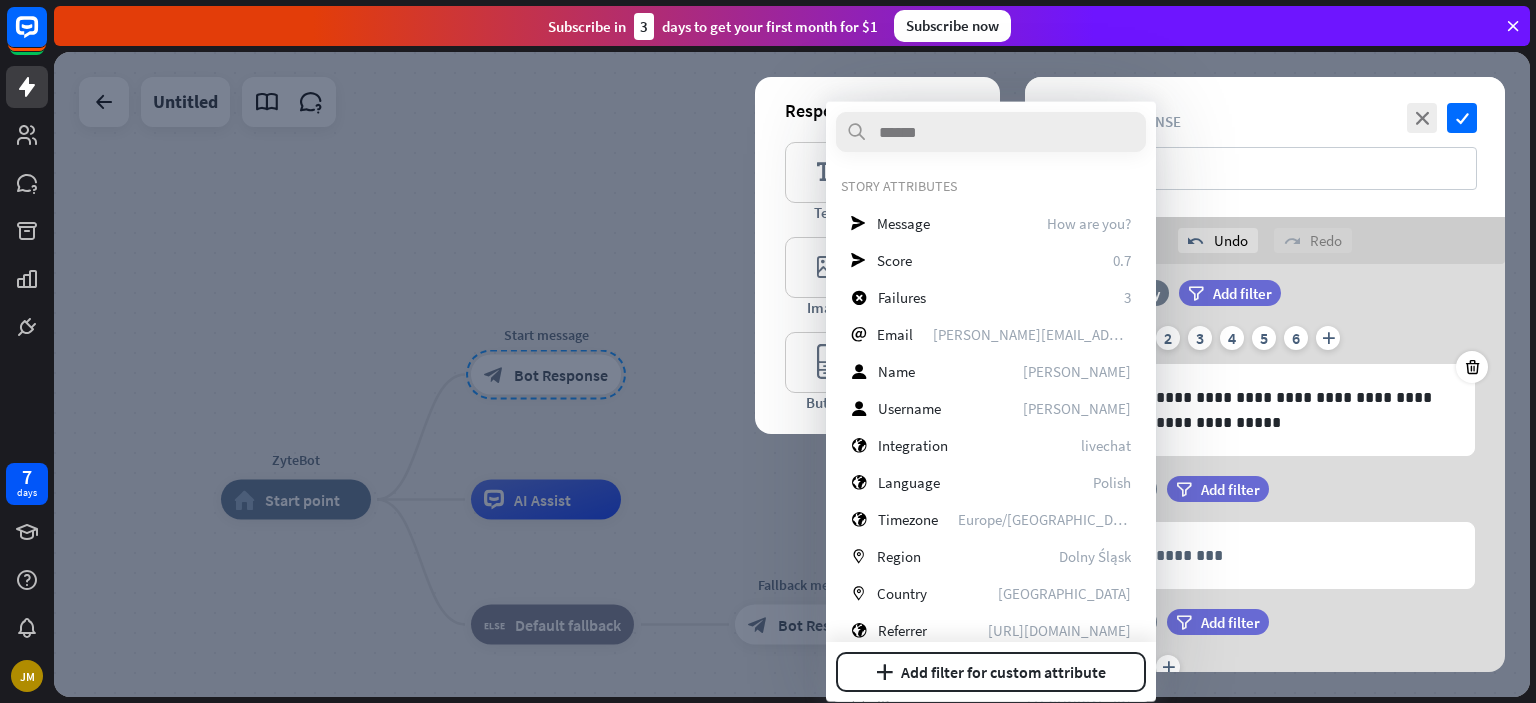 click on "**********" at bounding box center (1265, 378) 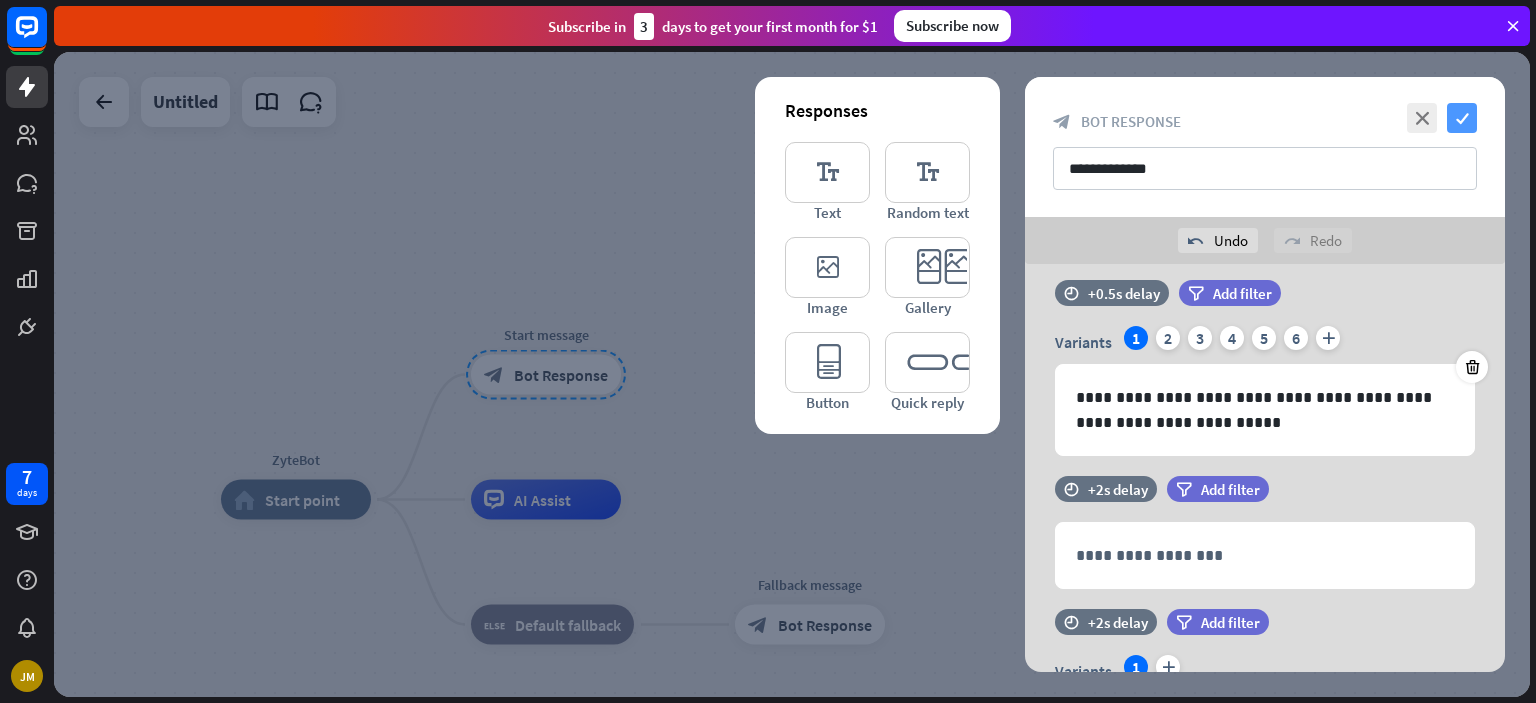 click on "check" at bounding box center (1462, 118) 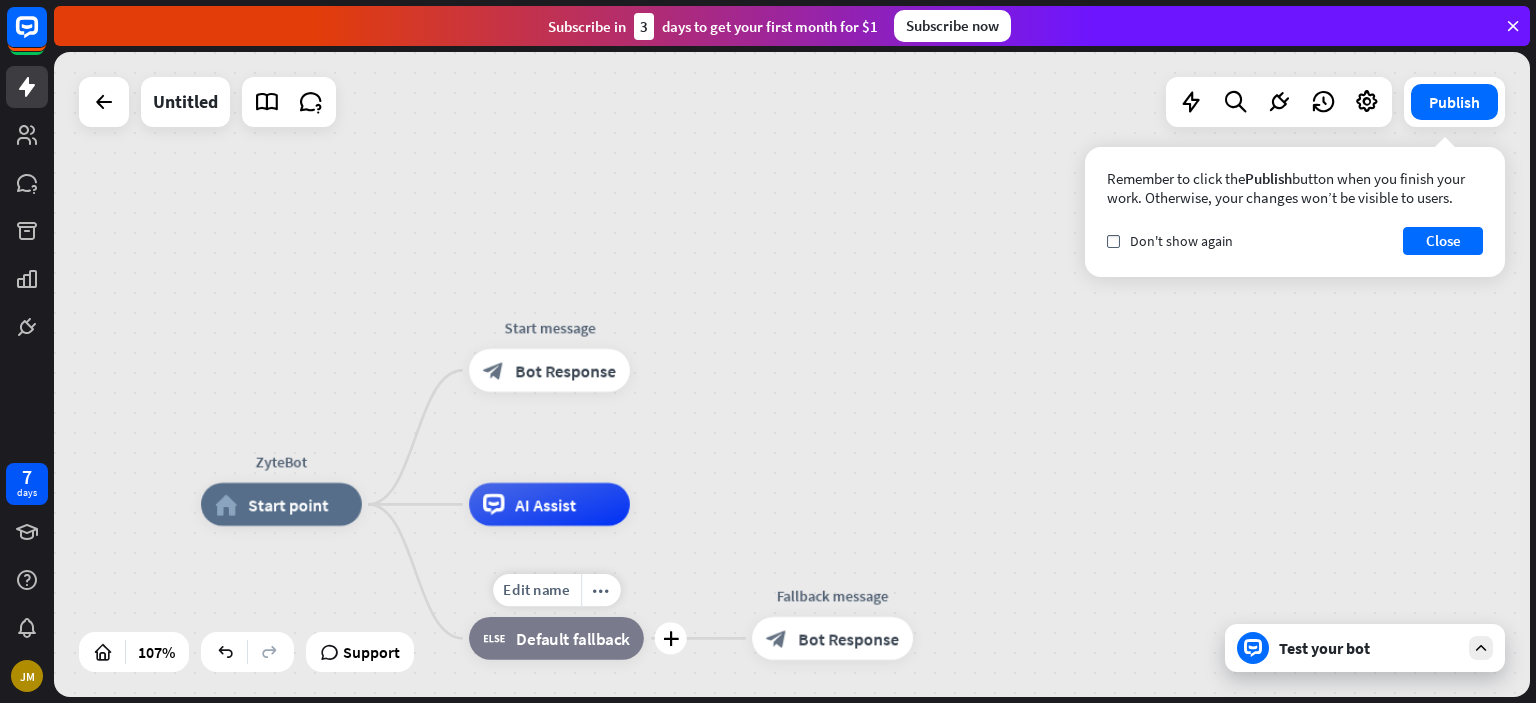 click on "block_fallback   Default fallback" at bounding box center [556, 638] 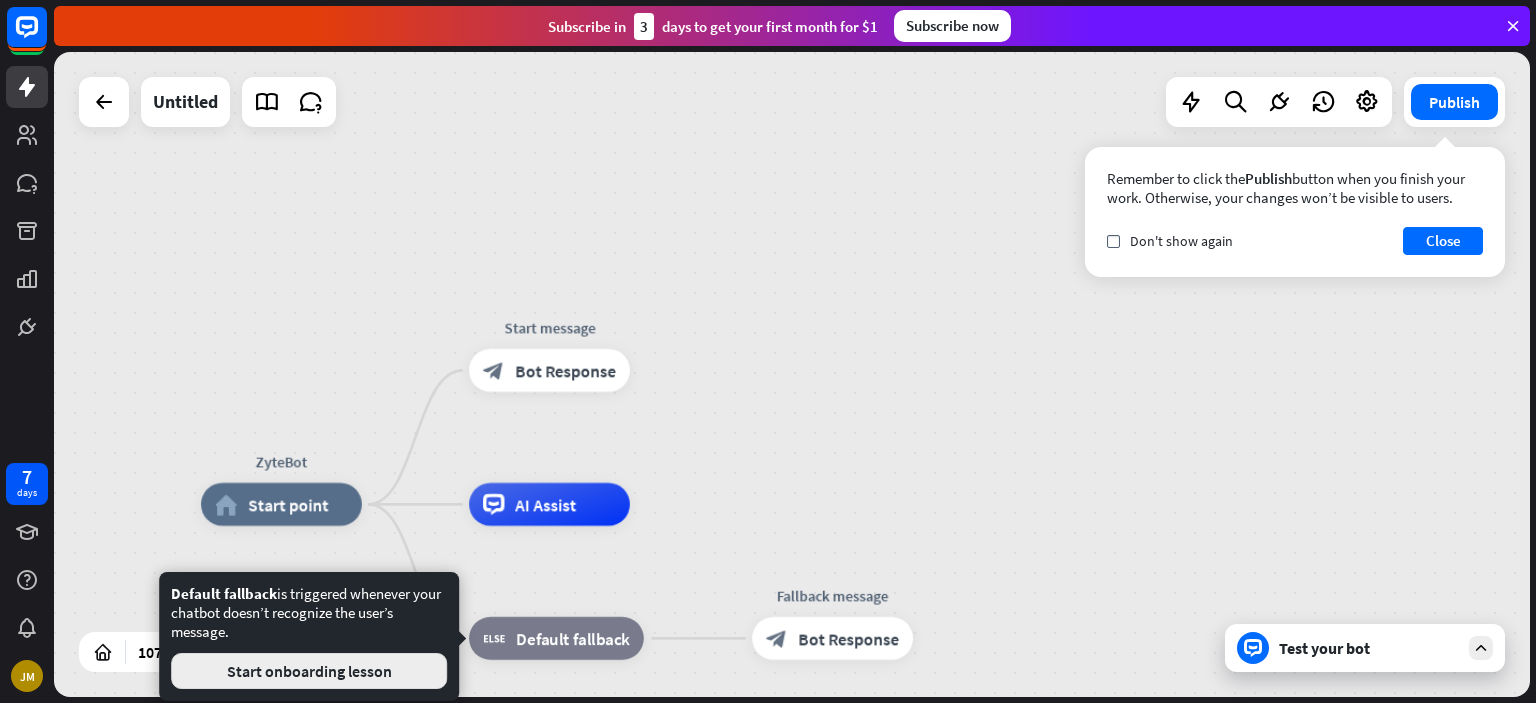 click on "Start onboarding lesson" at bounding box center [309, 671] 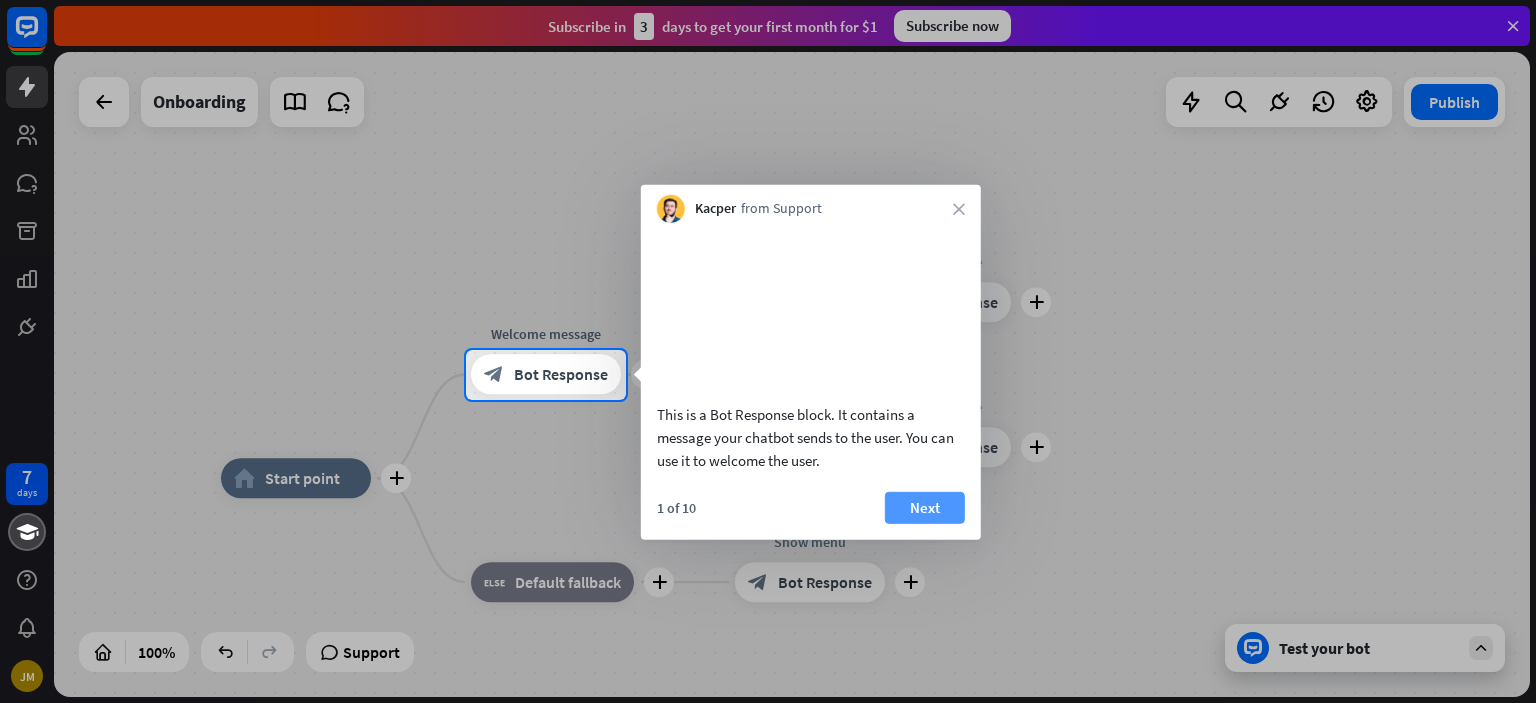 click on "Next" at bounding box center (925, 507) 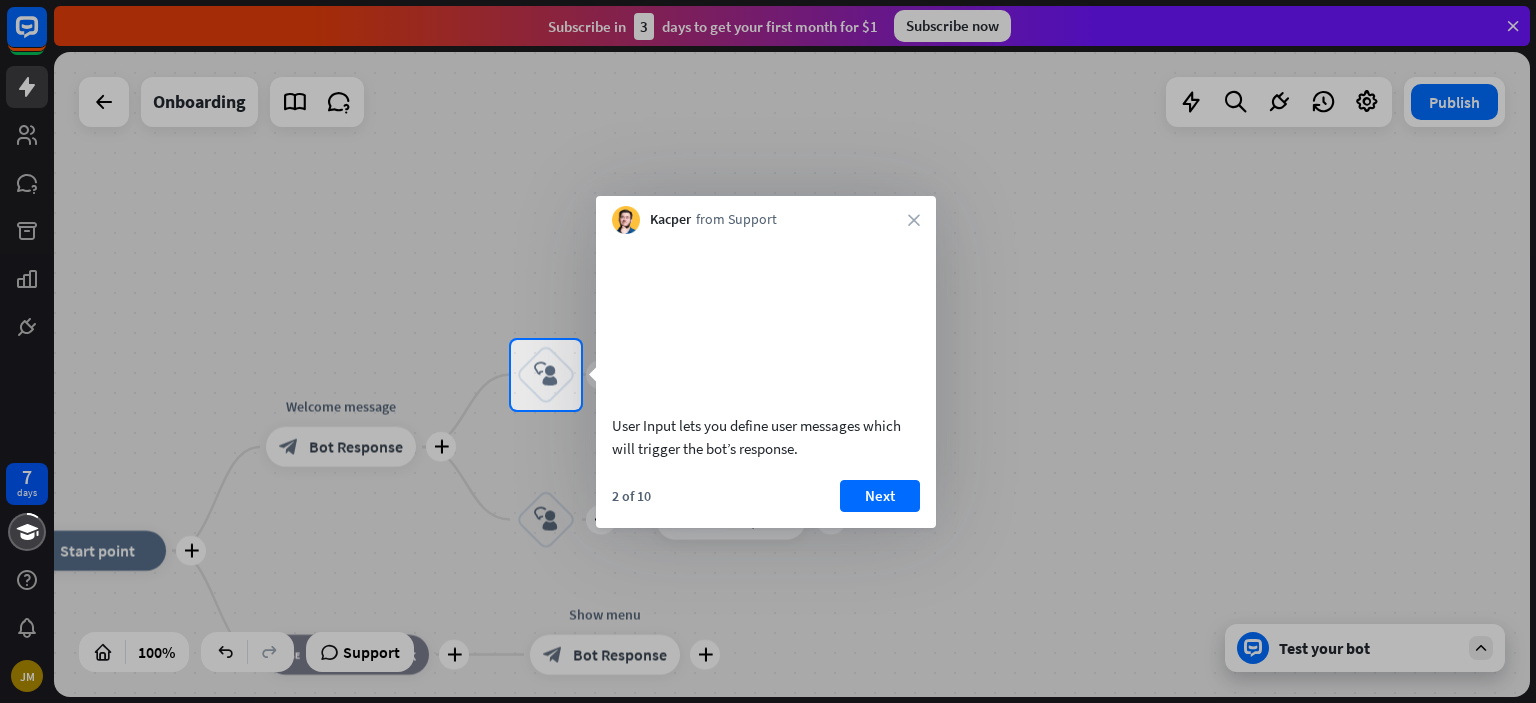 click on "2 of 10
Next" at bounding box center [766, 504] 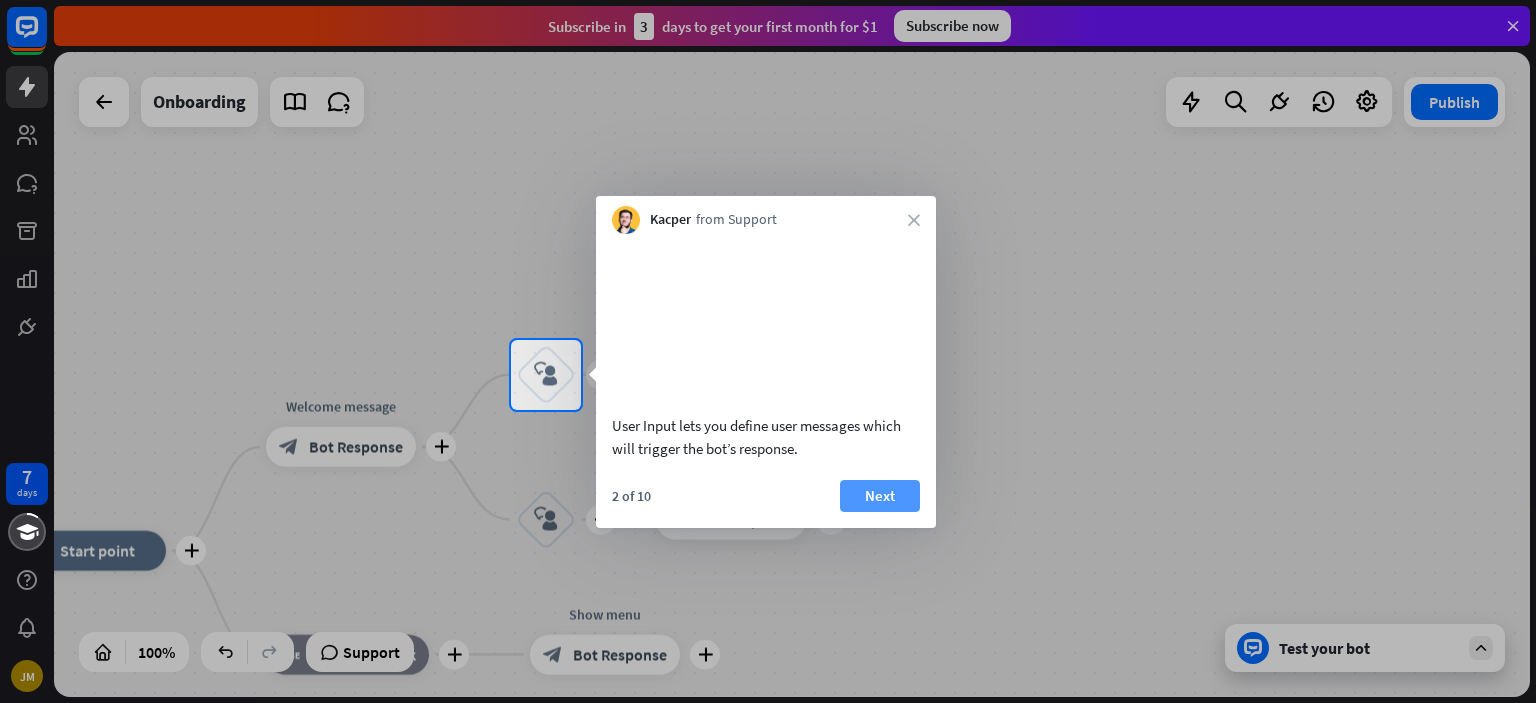 click on "Next" at bounding box center (880, 496) 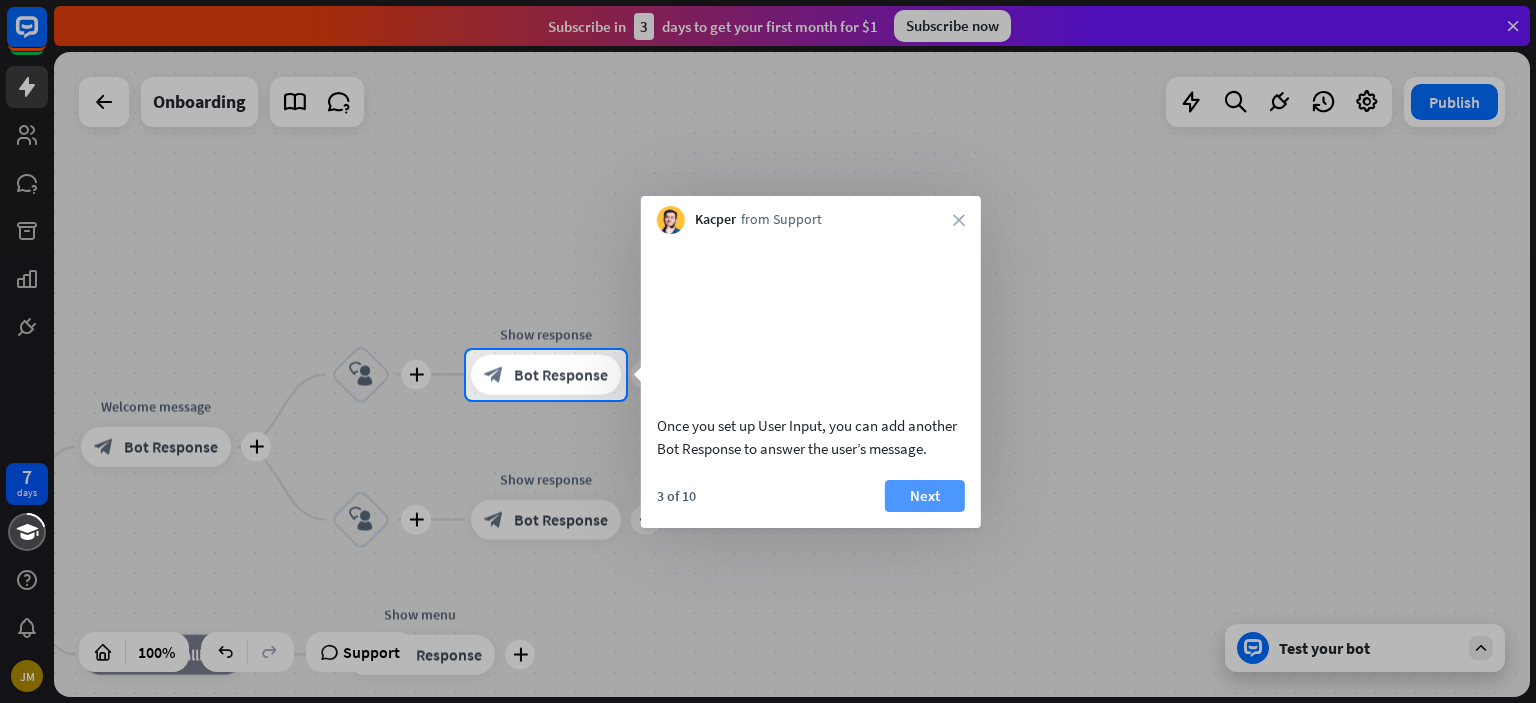 click on "Next" at bounding box center [925, 496] 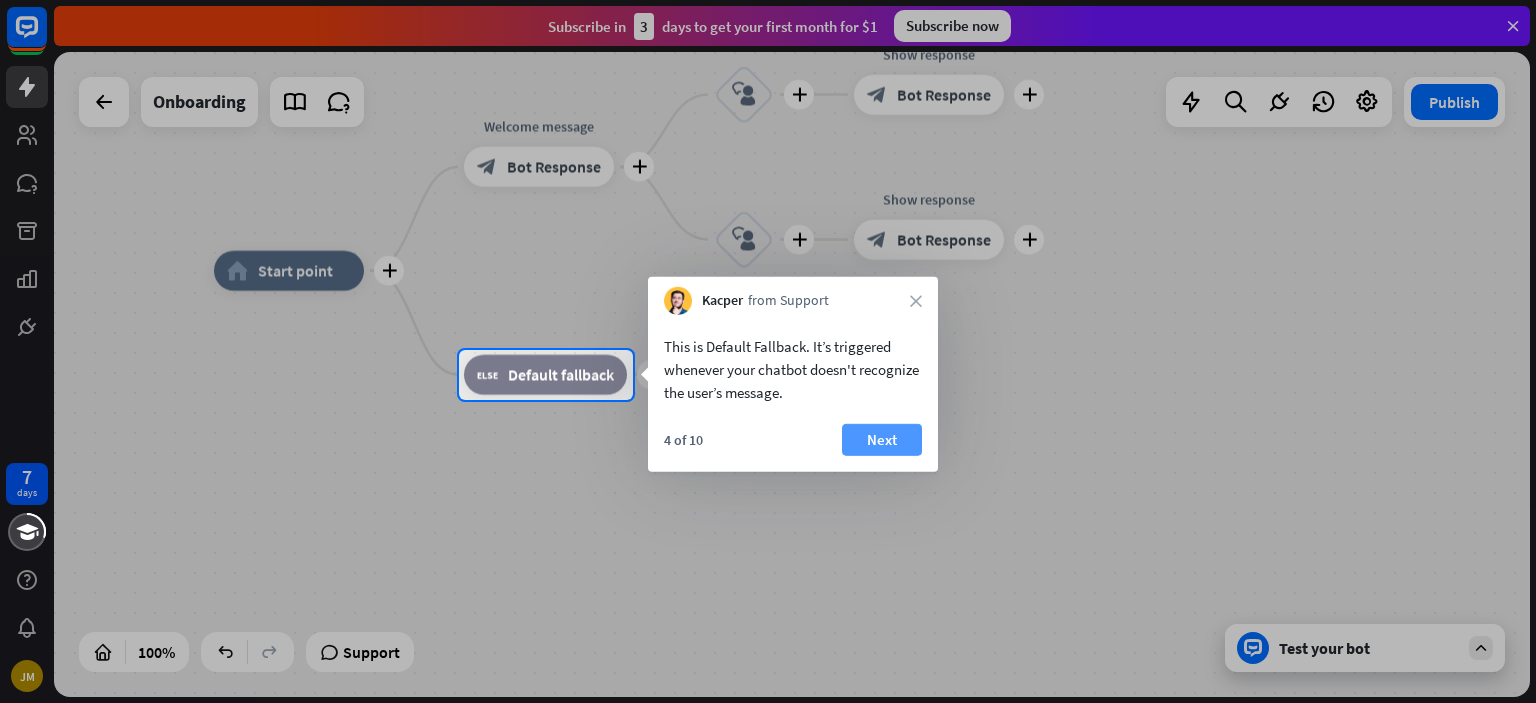 click on "Next" at bounding box center (882, 440) 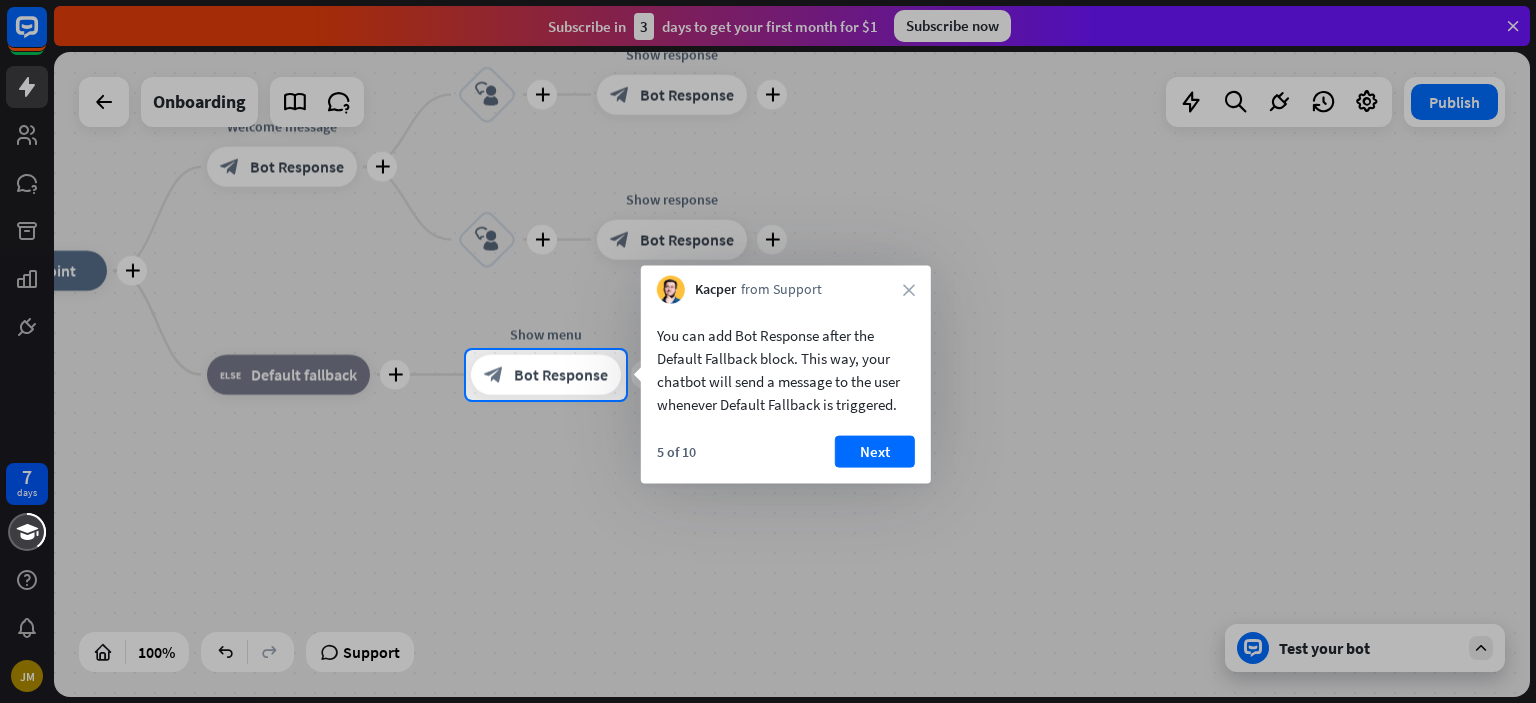 click on "Next" at bounding box center [875, 452] 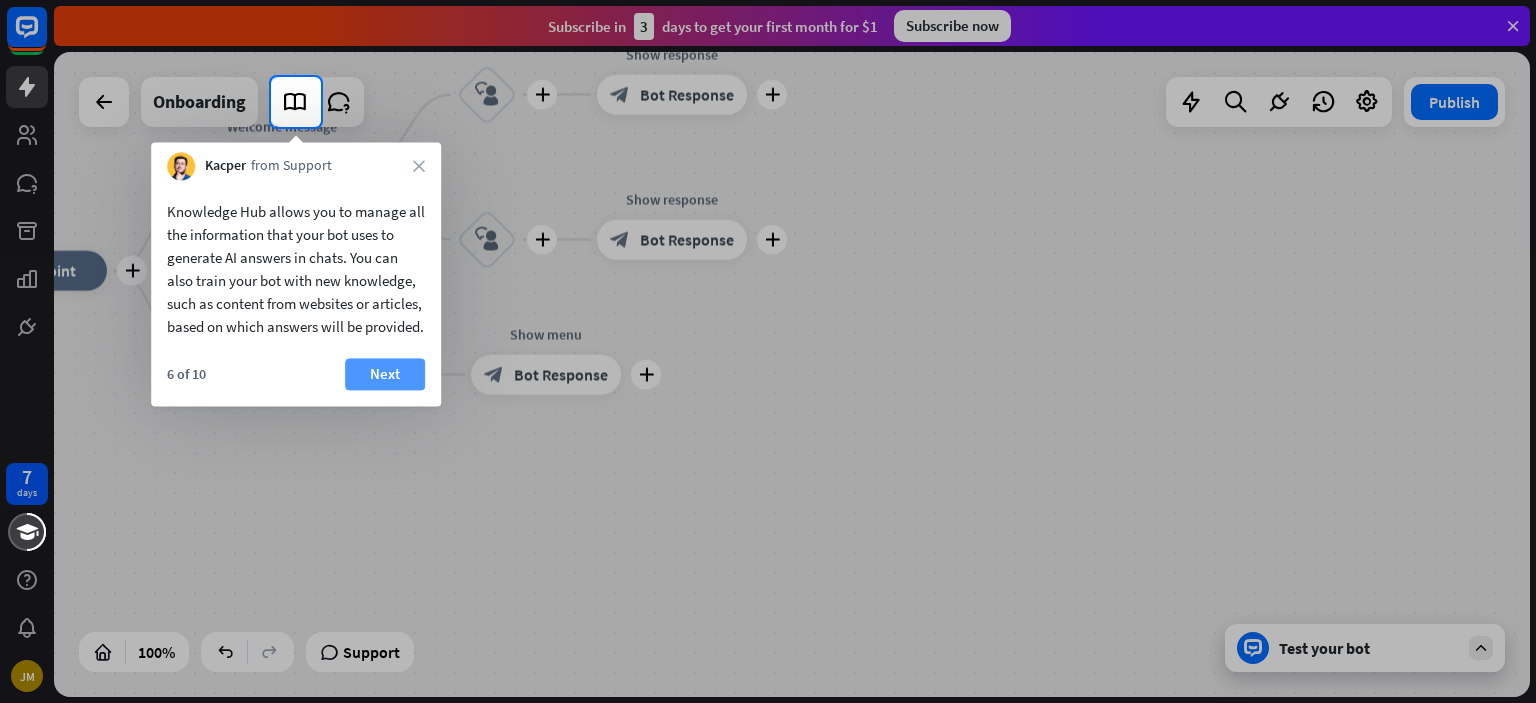 click on "Next" at bounding box center [385, 374] 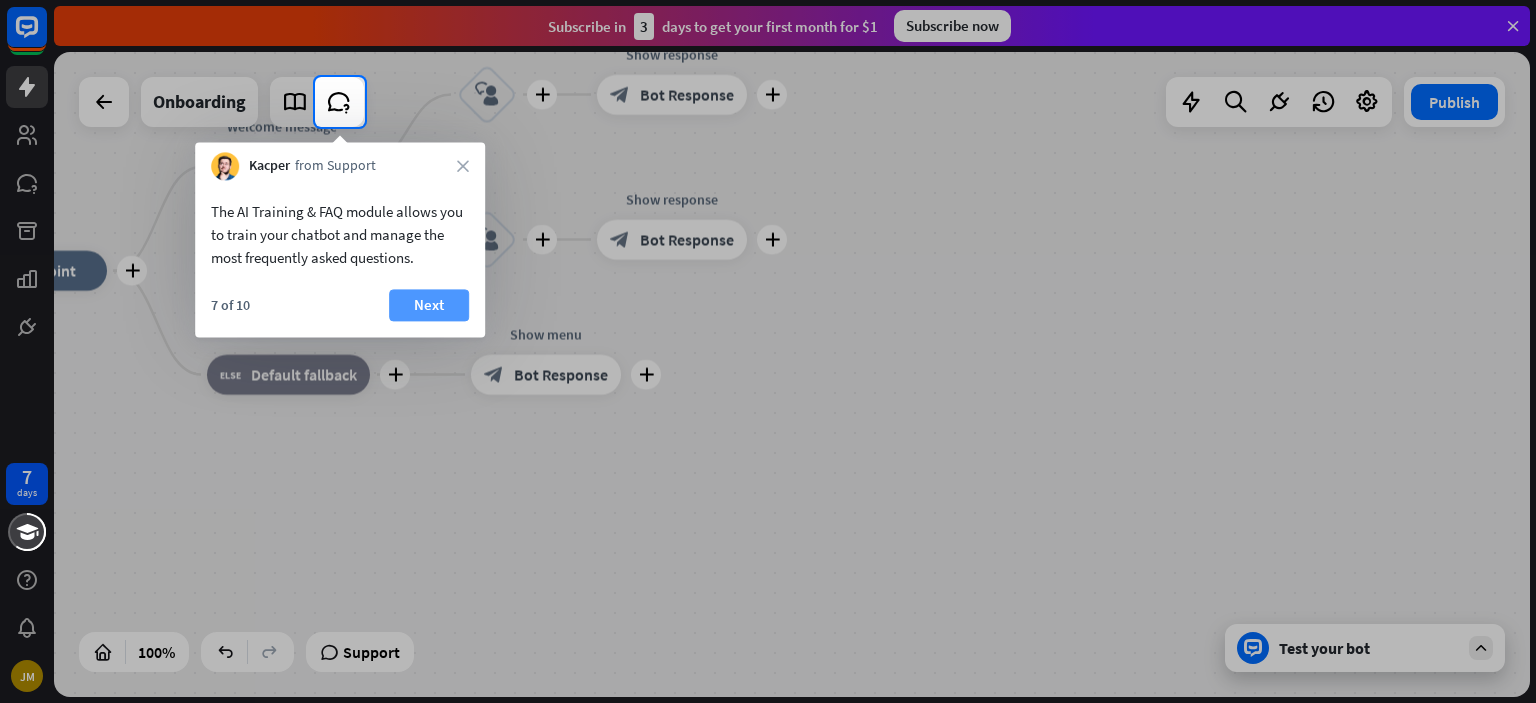 click on "Next" at bounding box center (429, 305) 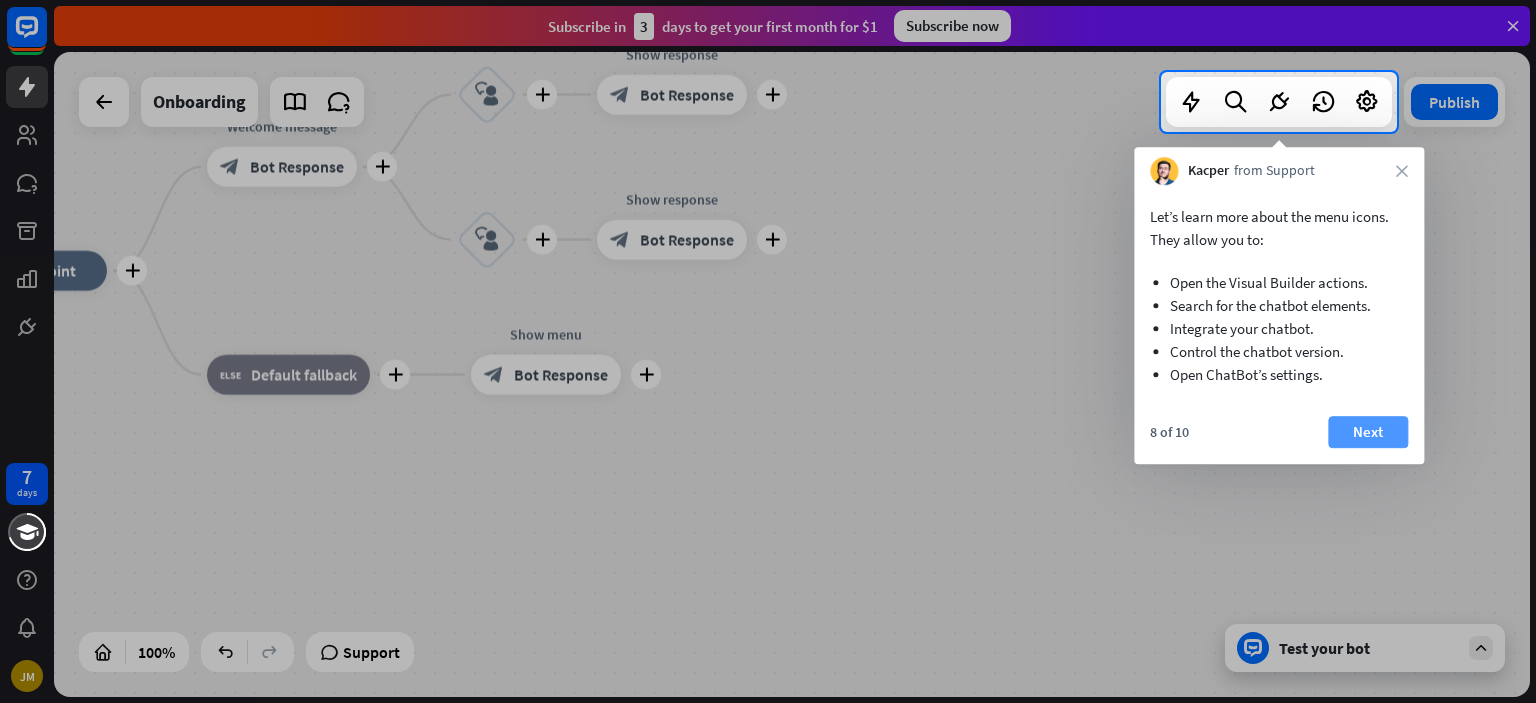 click on "Next" at bounding box center [1368, 432] 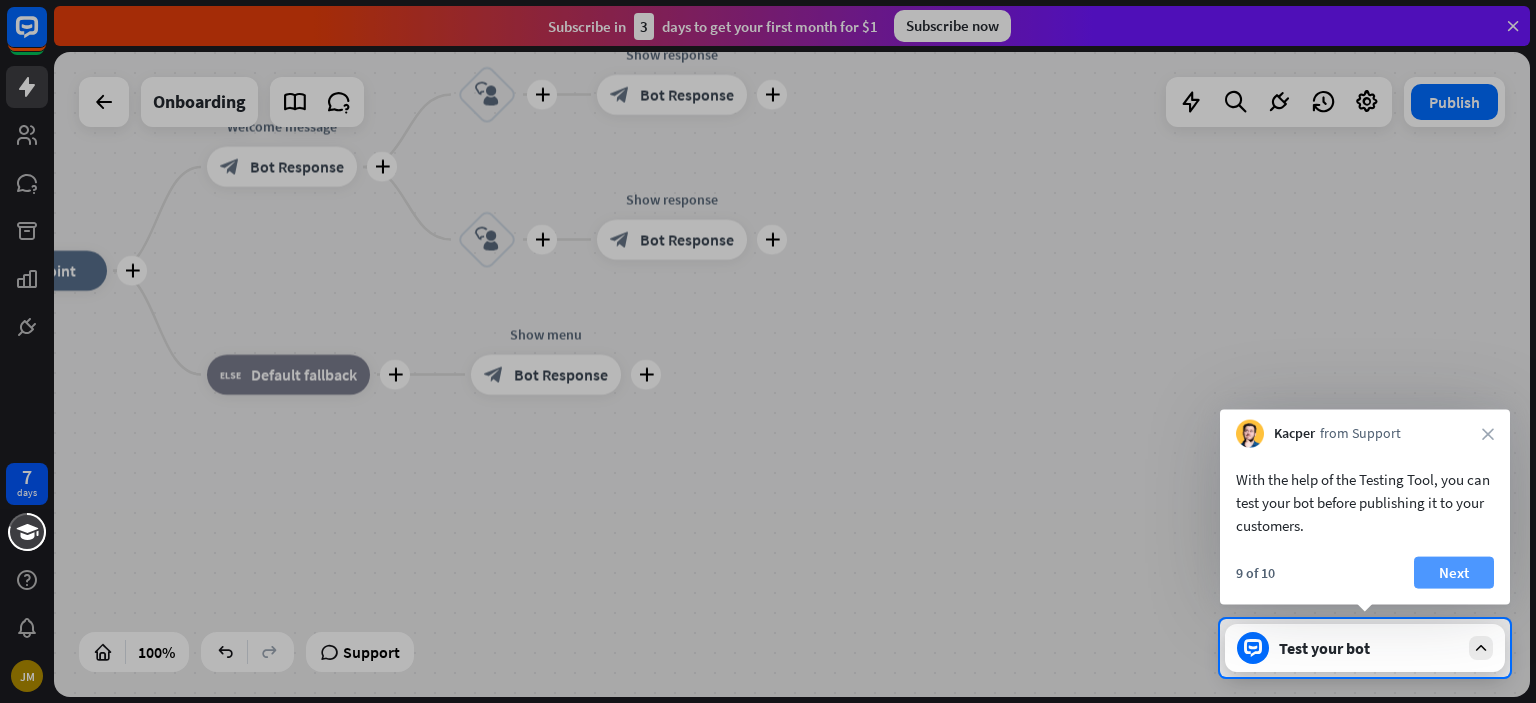 click on "Next" at bounding box center (1454, 573) 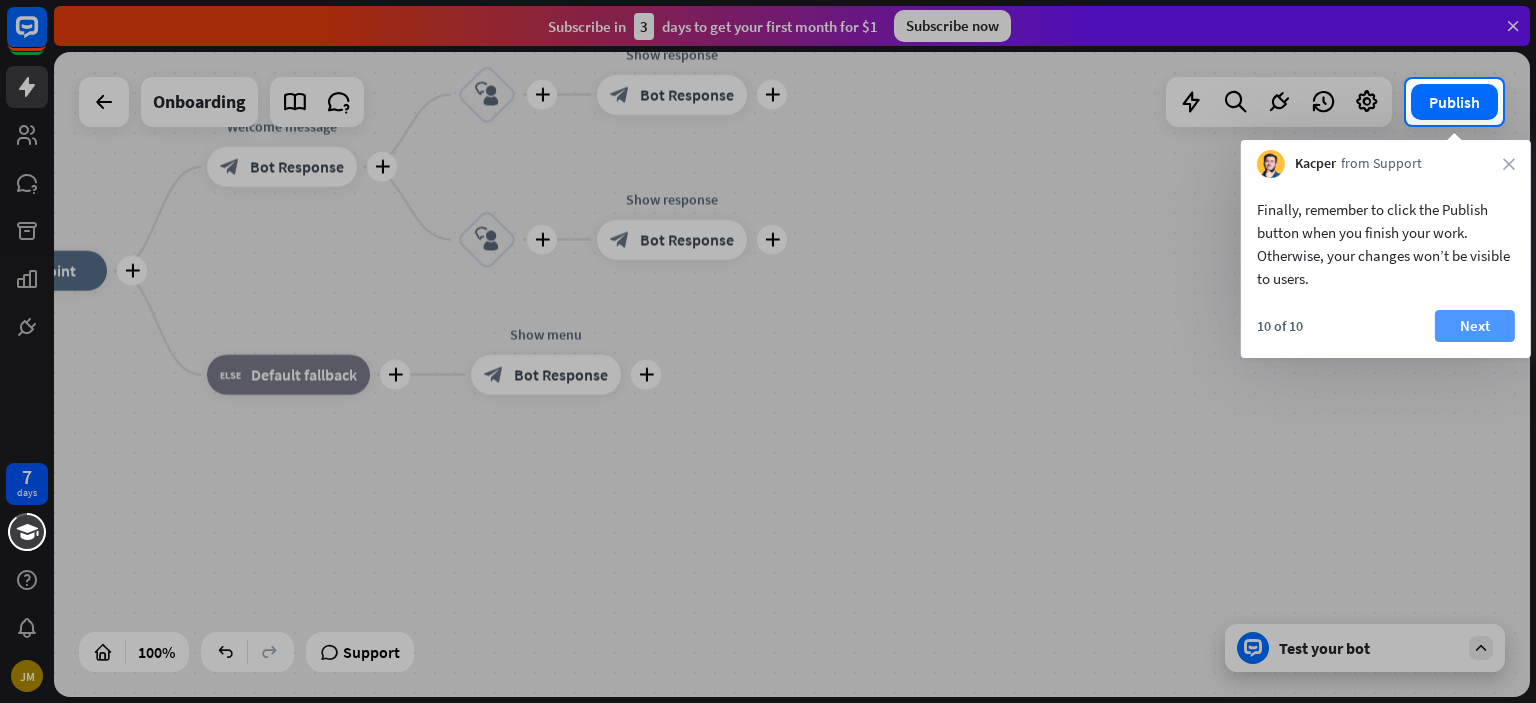 click on "Next" at bounding box center [1475, 326] 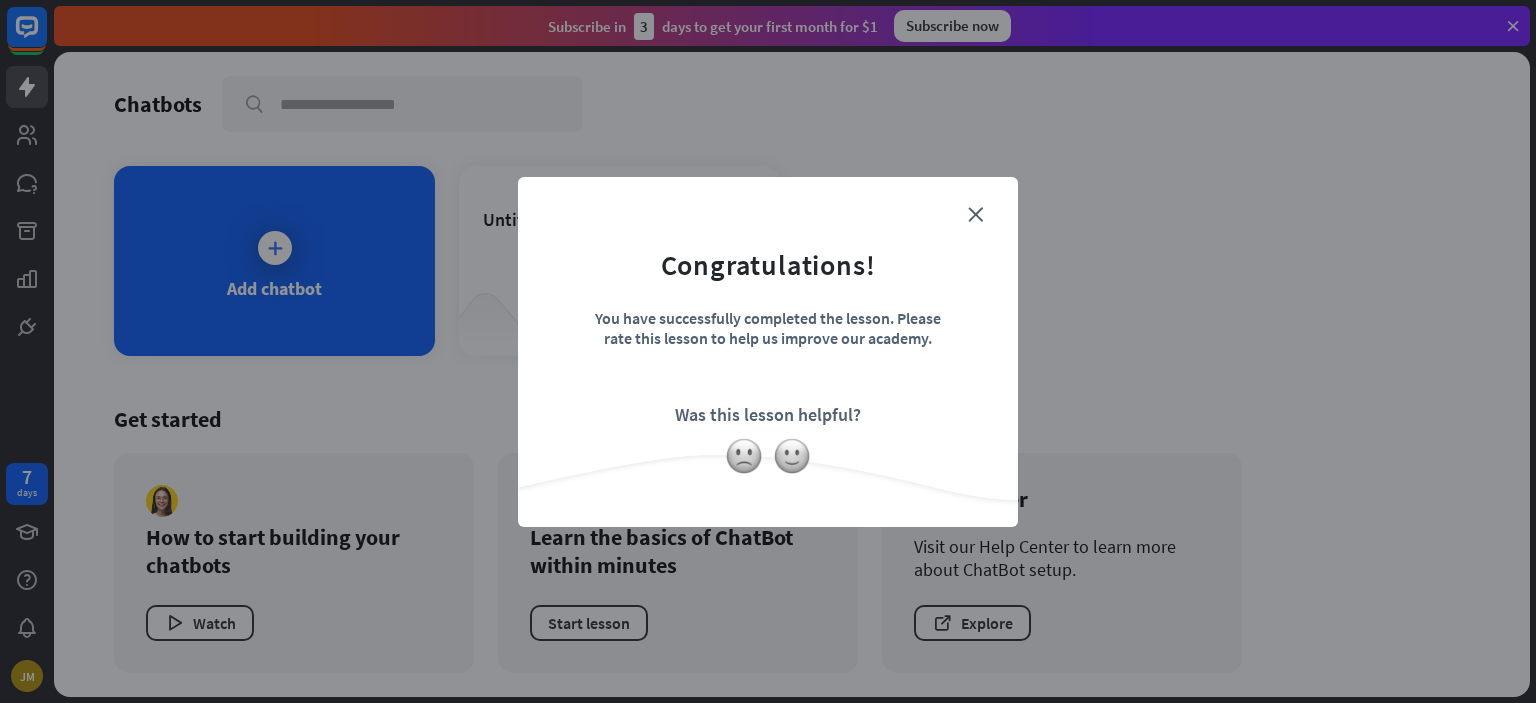 click on "Congratulations!
You have successfully completed the lesson.
Please rate this lesson to help us improve our
academy.
Was this lesson helpful?" at bounding box center [768, 321] 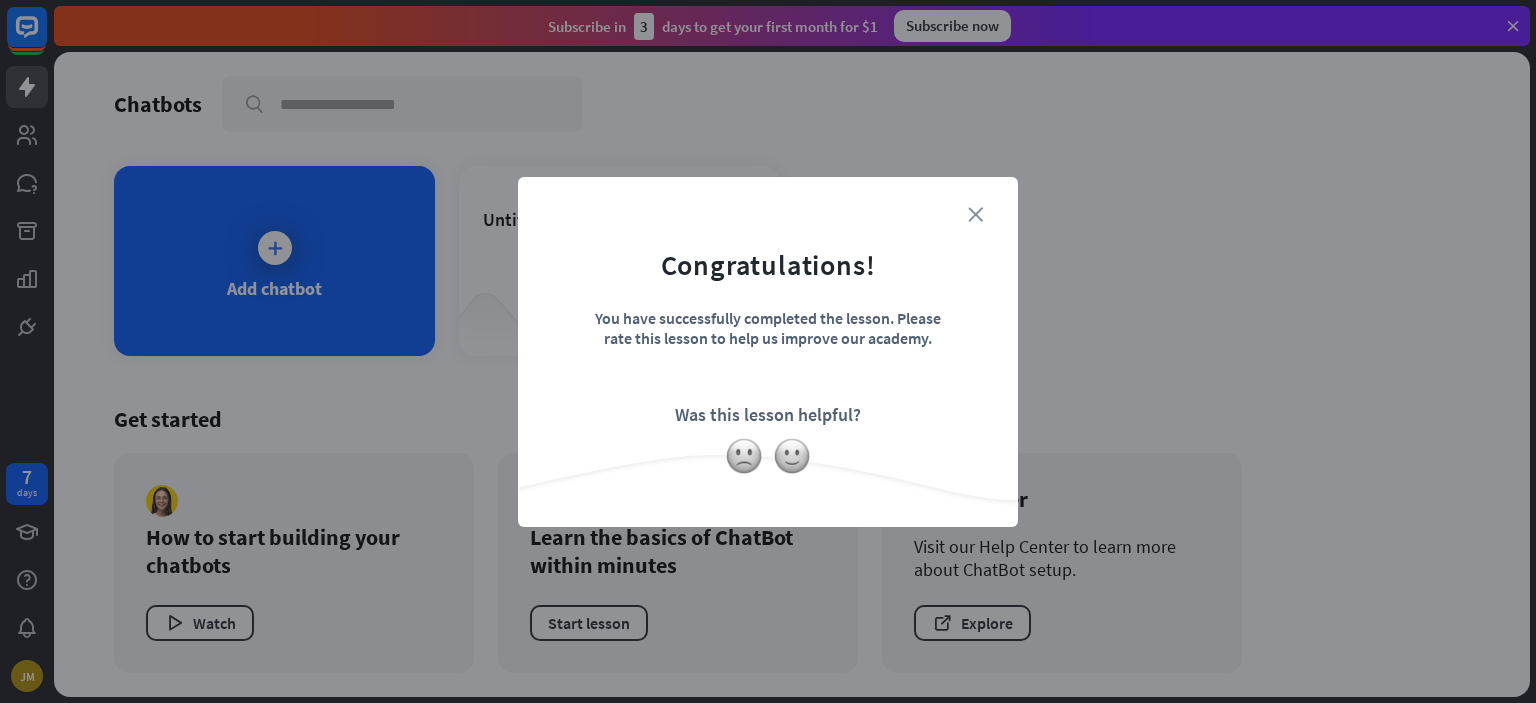 click on "close" at bounding box center (975, 214) 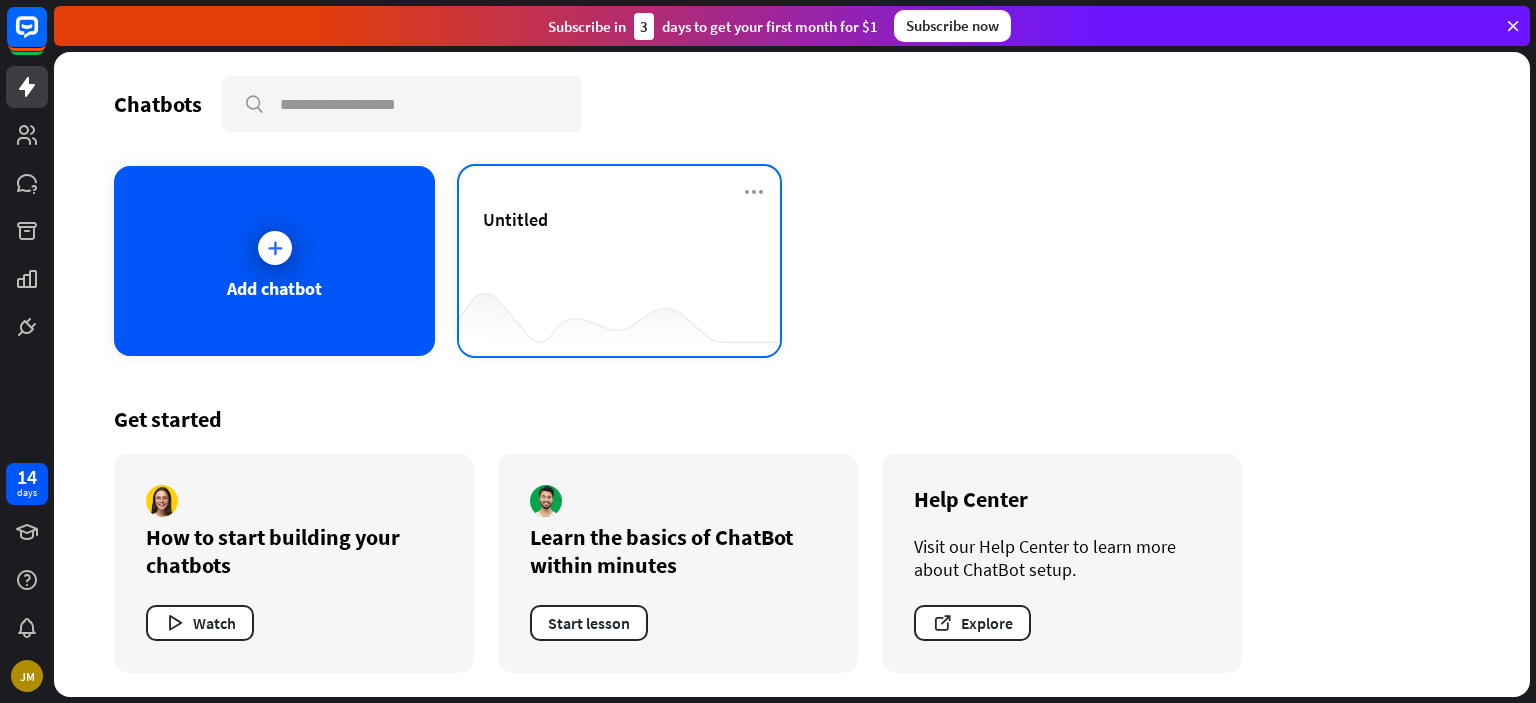 click on "Untitled" at bounding box center (619, 243) 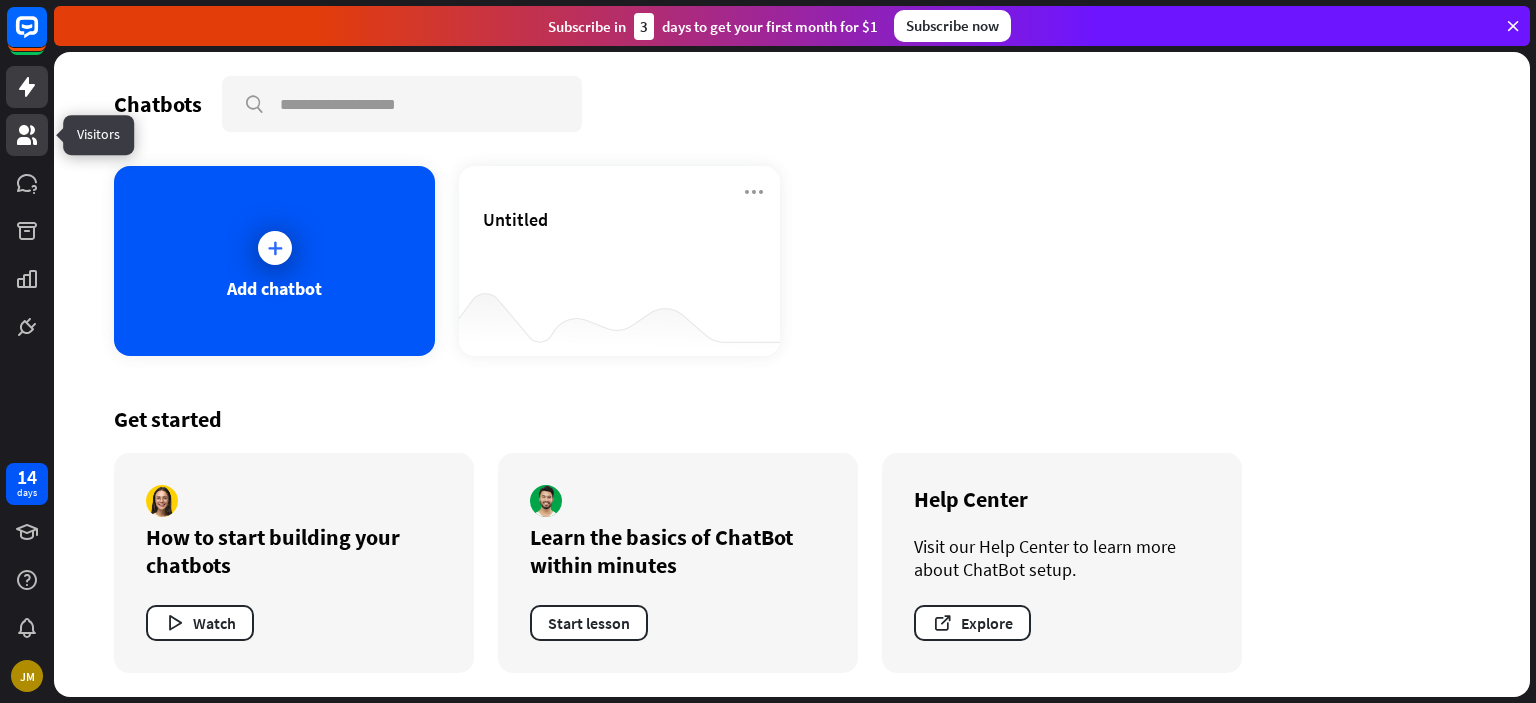 click 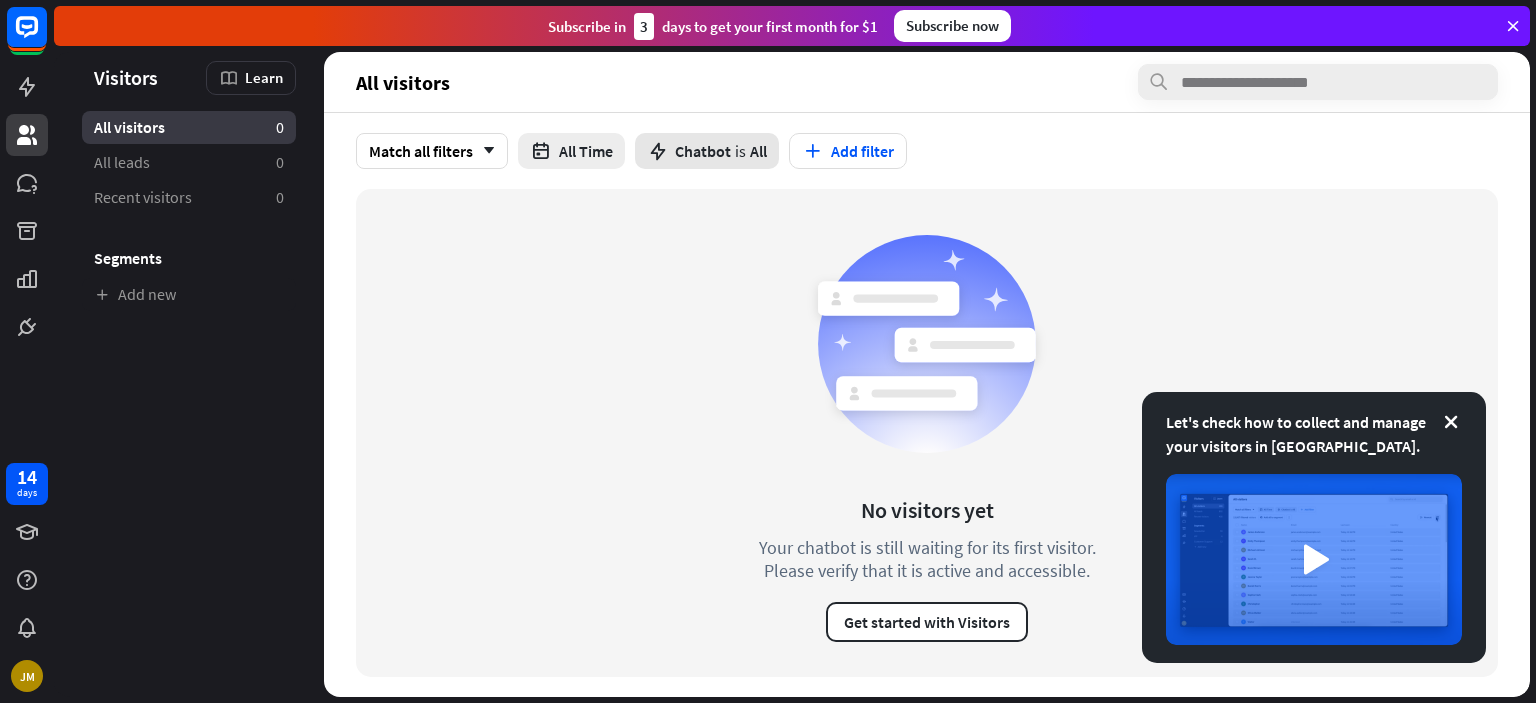 click on "Chatbot" at bounding box center (703, 151) 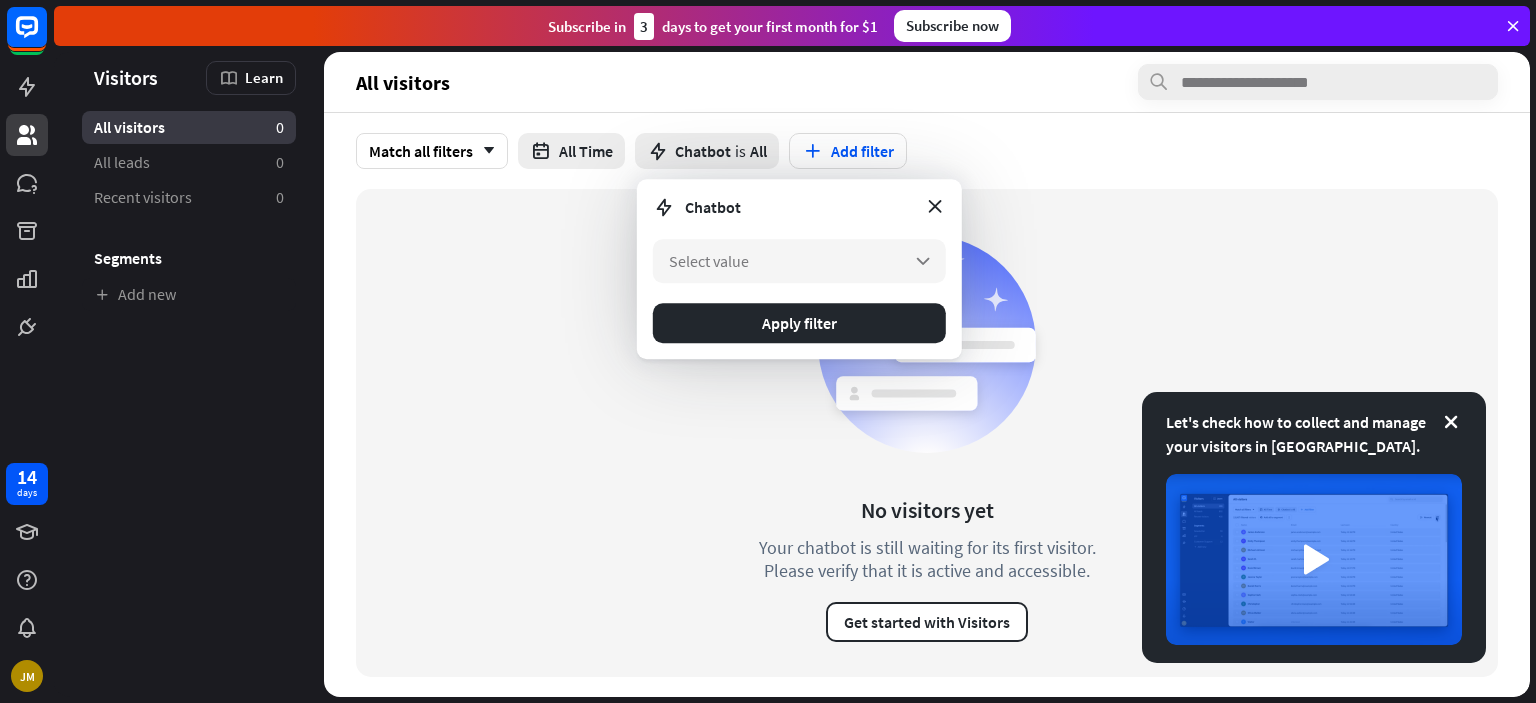 click on "No visitors yet
Your chatbot is still waiting for its first visitor.
Please verify that it is active and accessible.
Get started with Visitors" at bounding box center [927, 433] 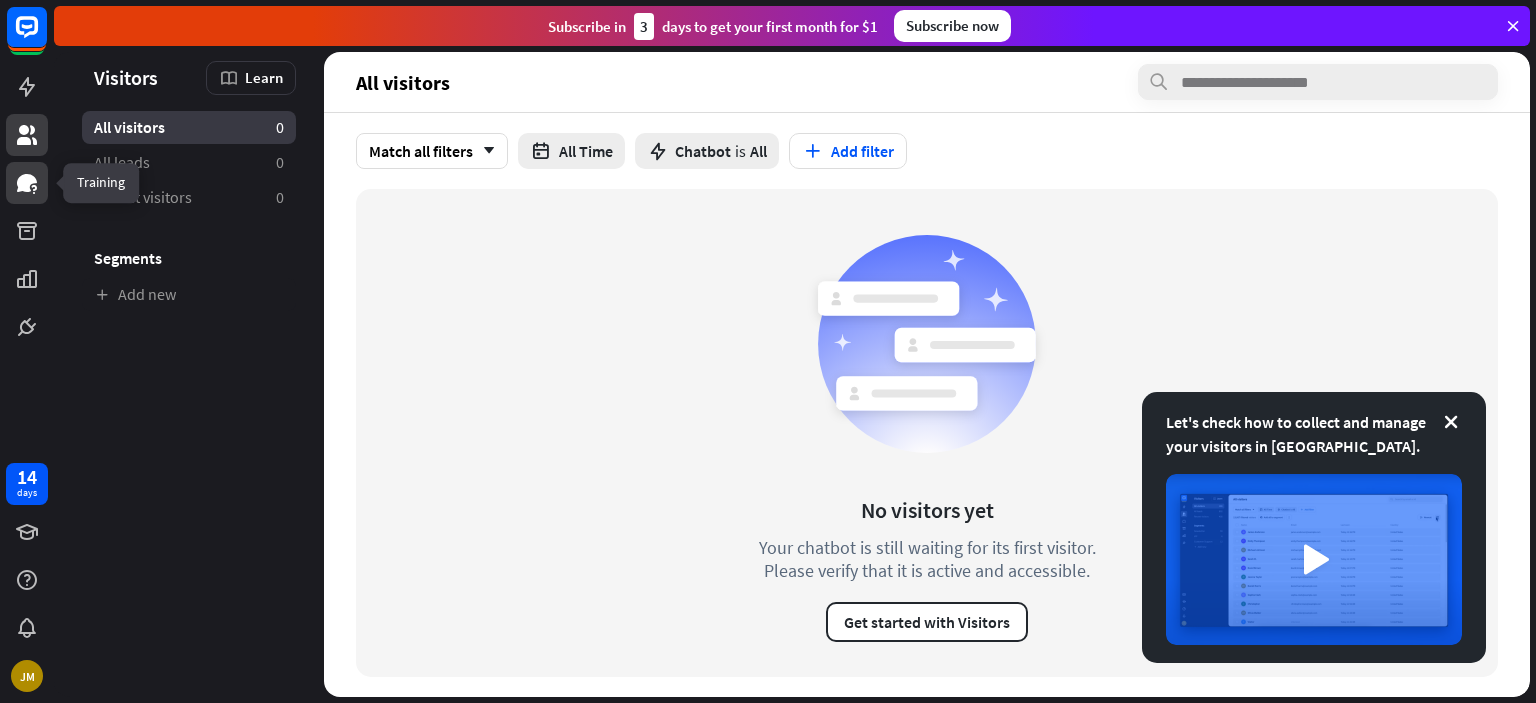 click 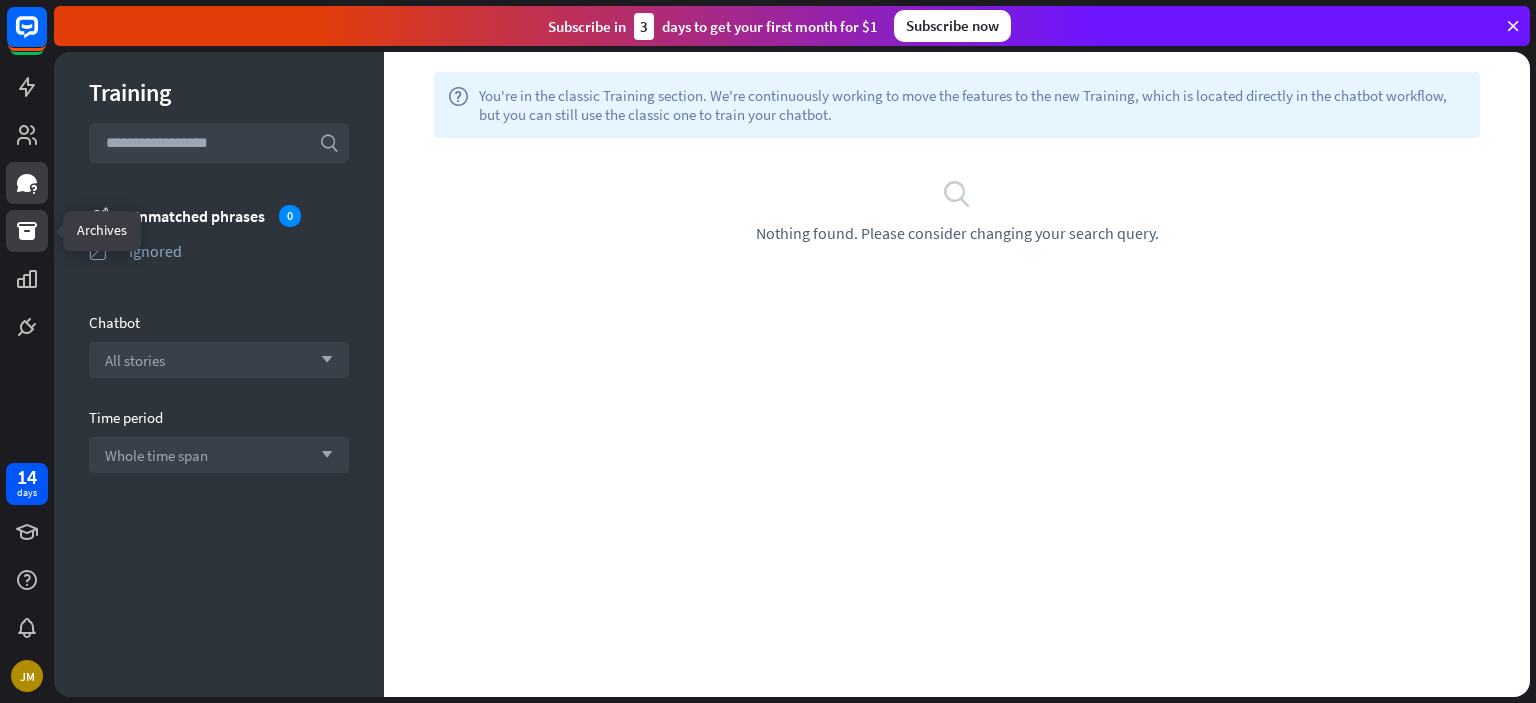 click 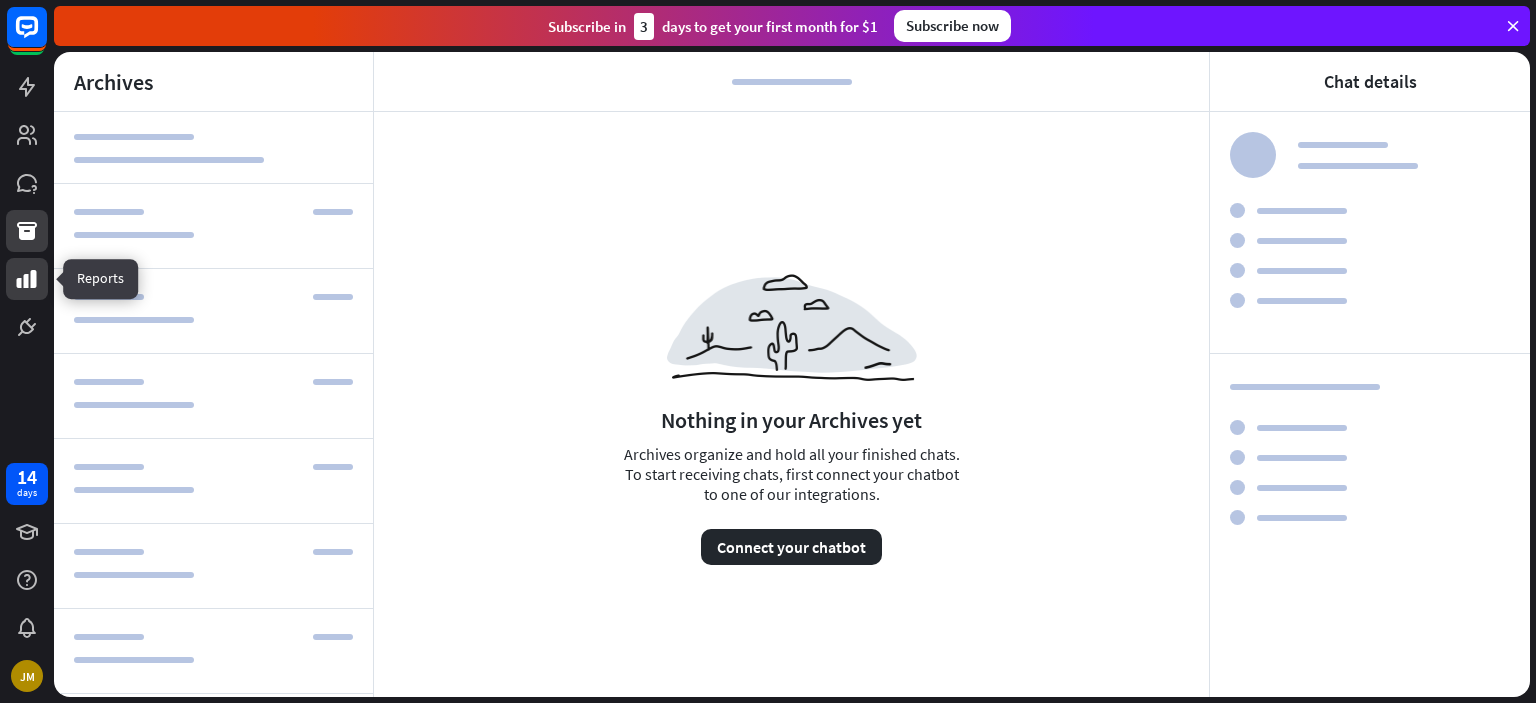 click 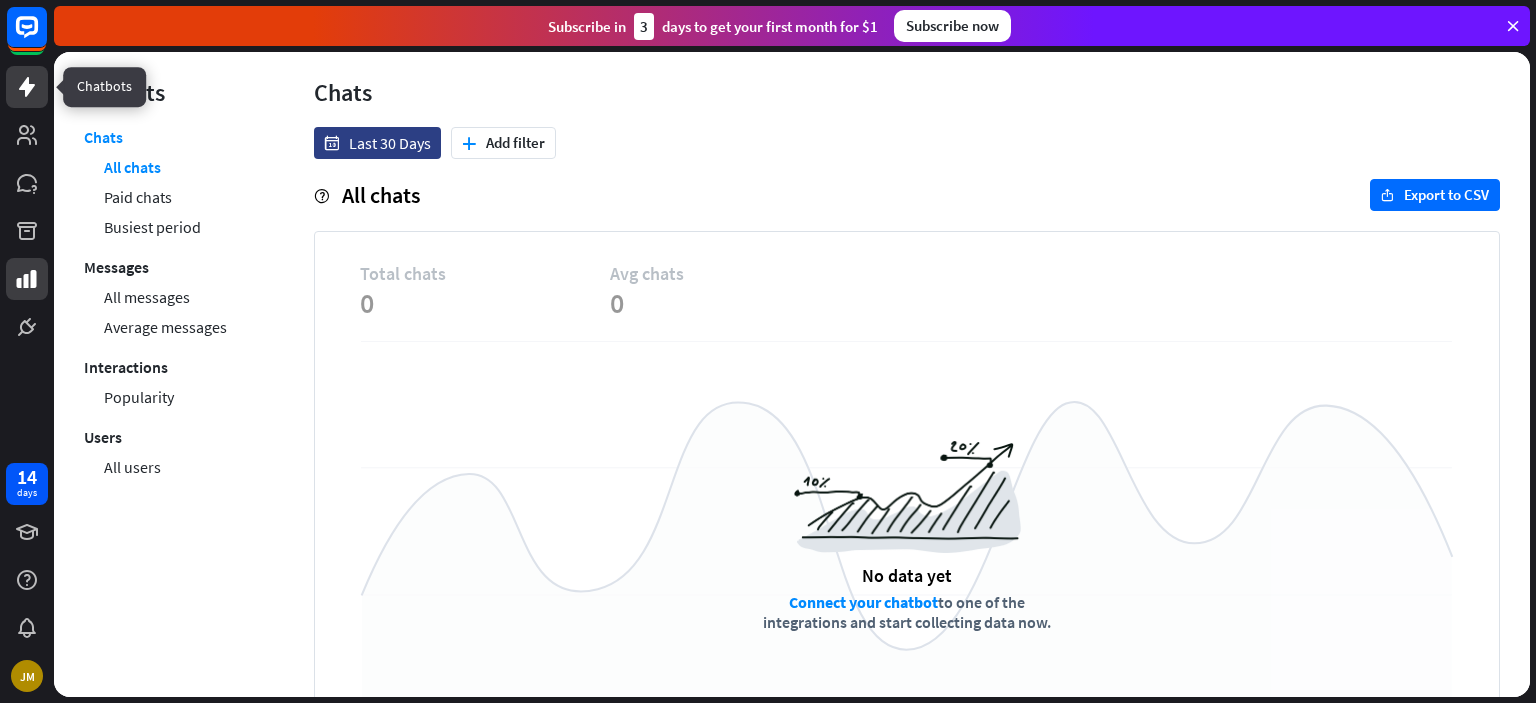 click at bounding box center [27, 87] 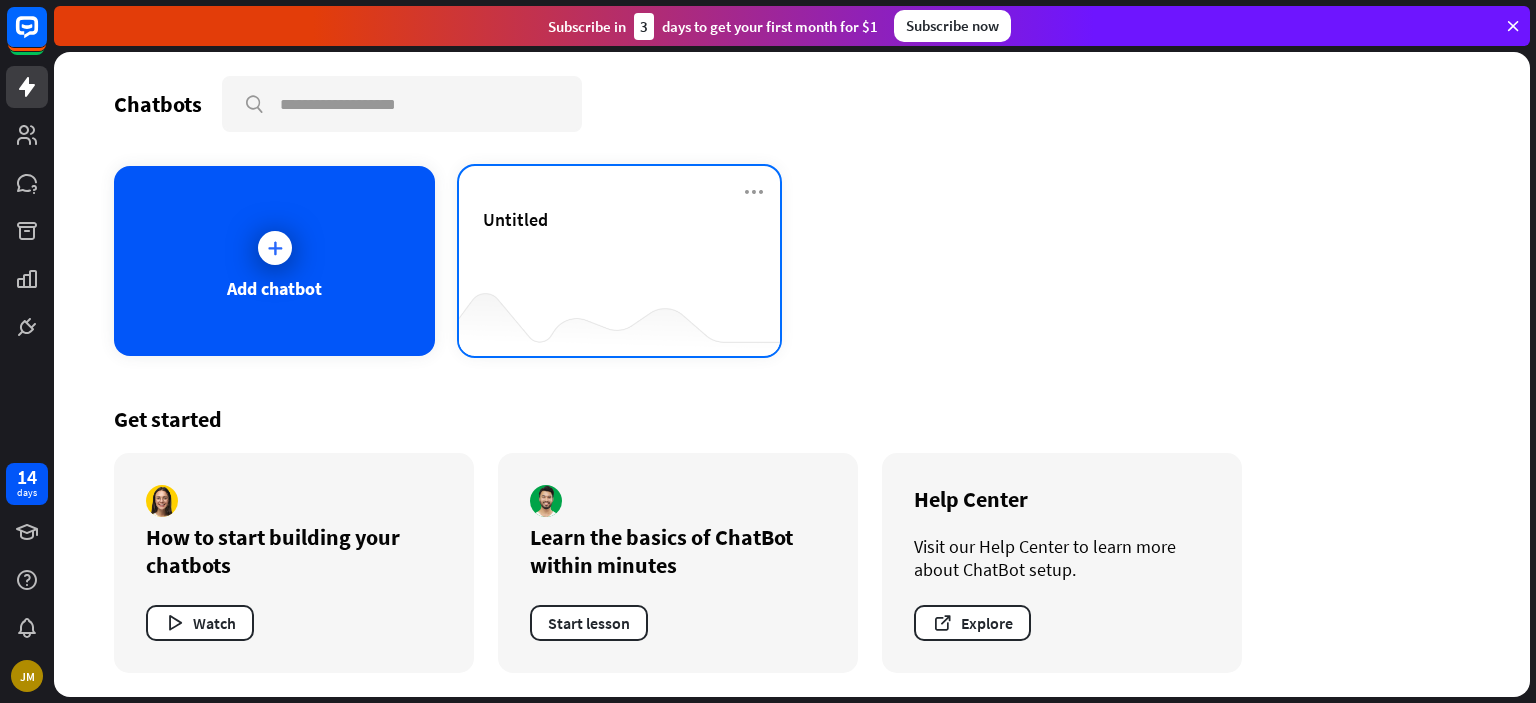 click at bounding box center (619, 316) 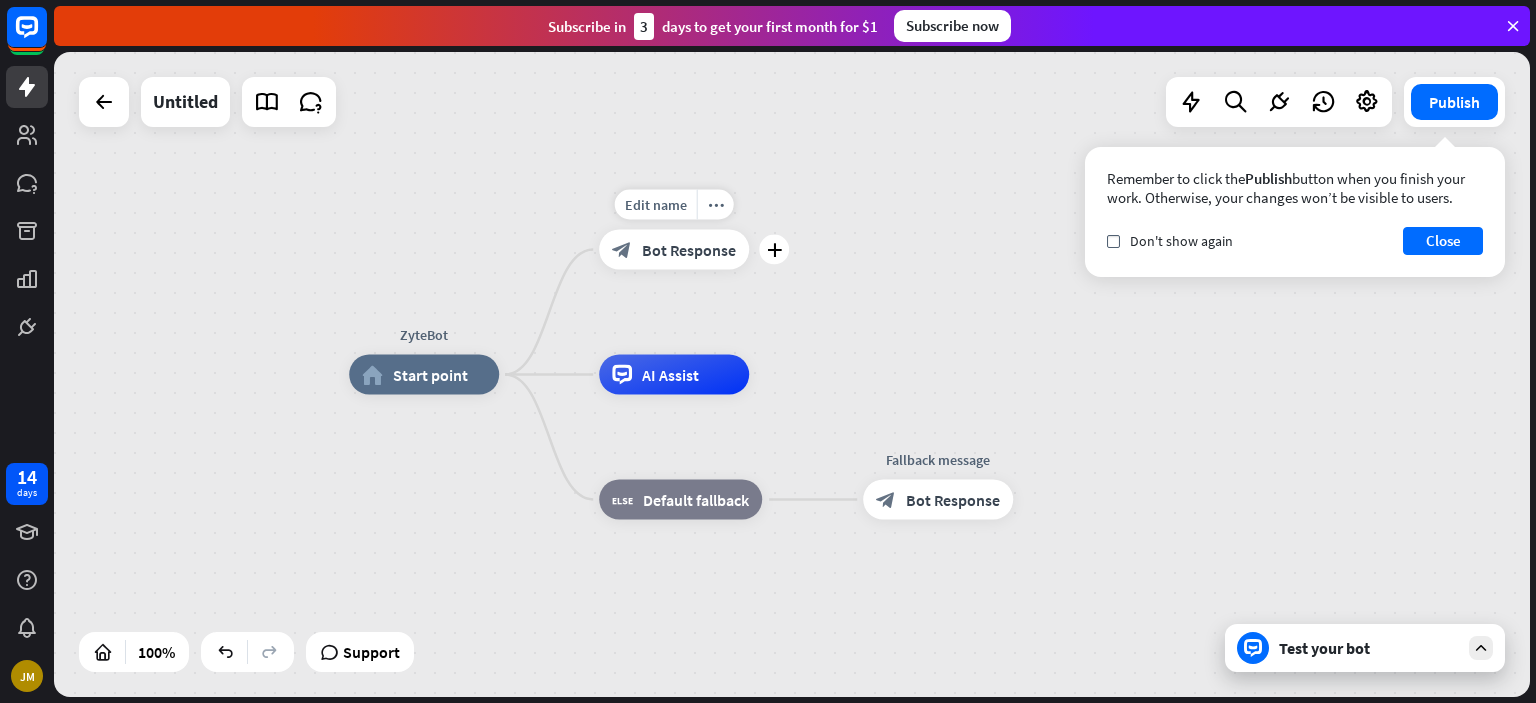 click on "Bot Response" at bounding box center (689, 250) 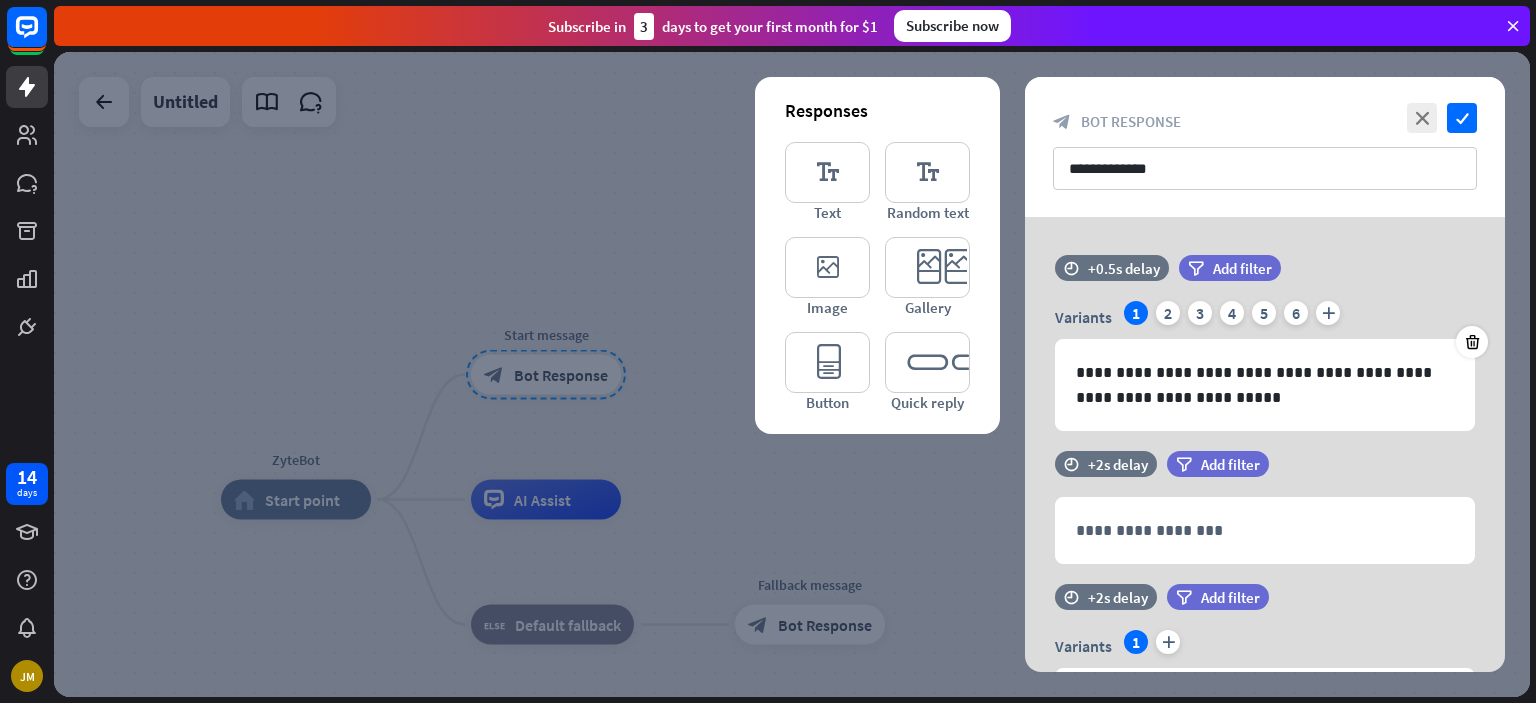 click at bounding box center (792, 374) 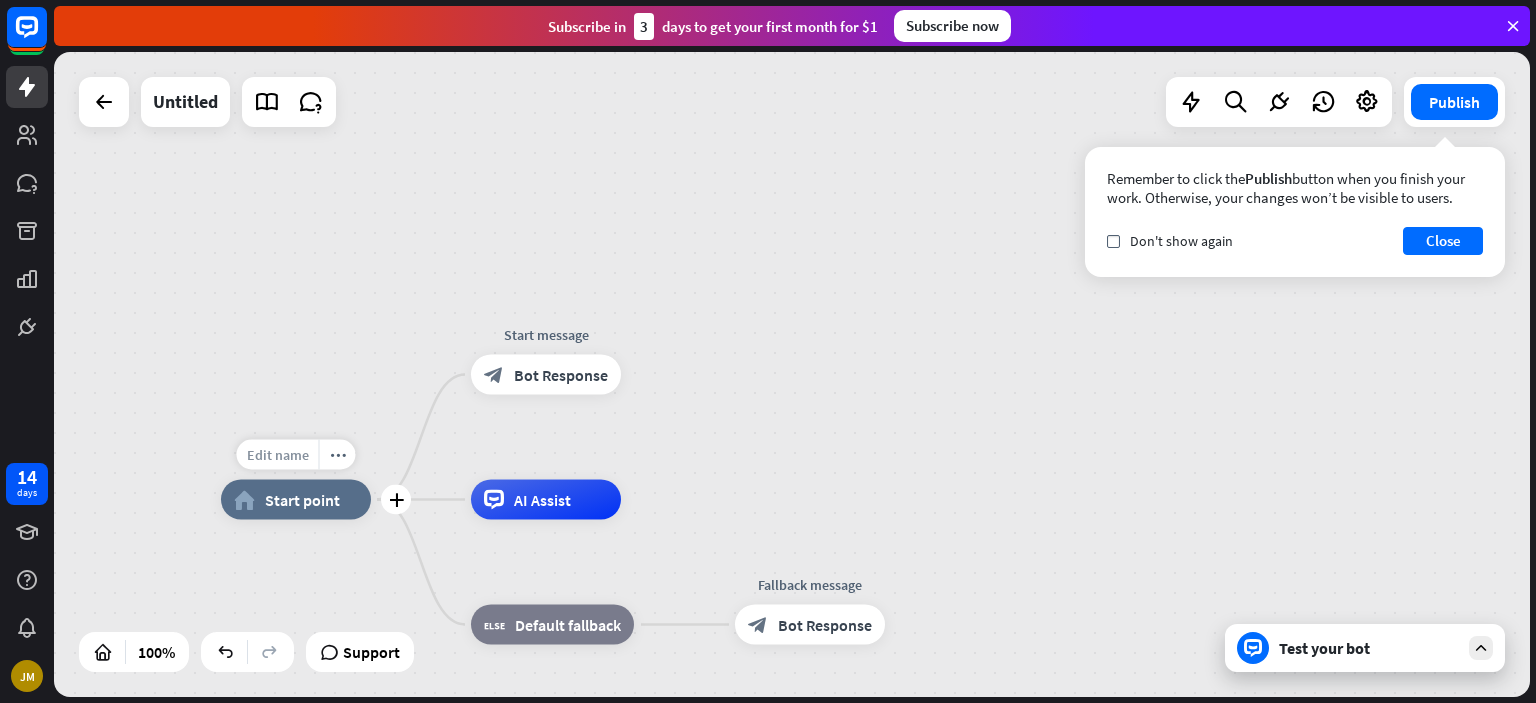 click on "Edit name" at bounding box center (278, 455) 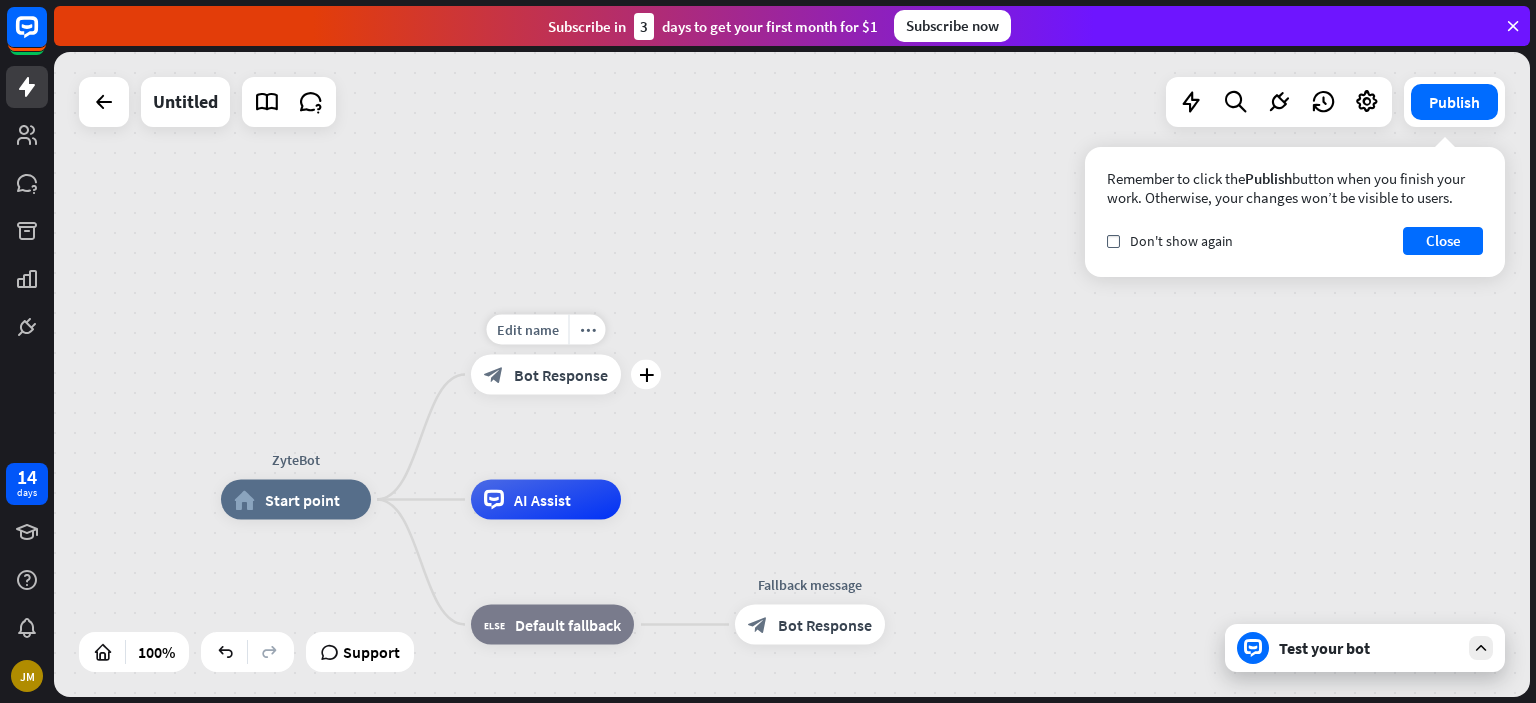 click on "Edit name   more_horiz         plus   Start message   block_bot_response   Bot Response" at bounding box center (546, 375) 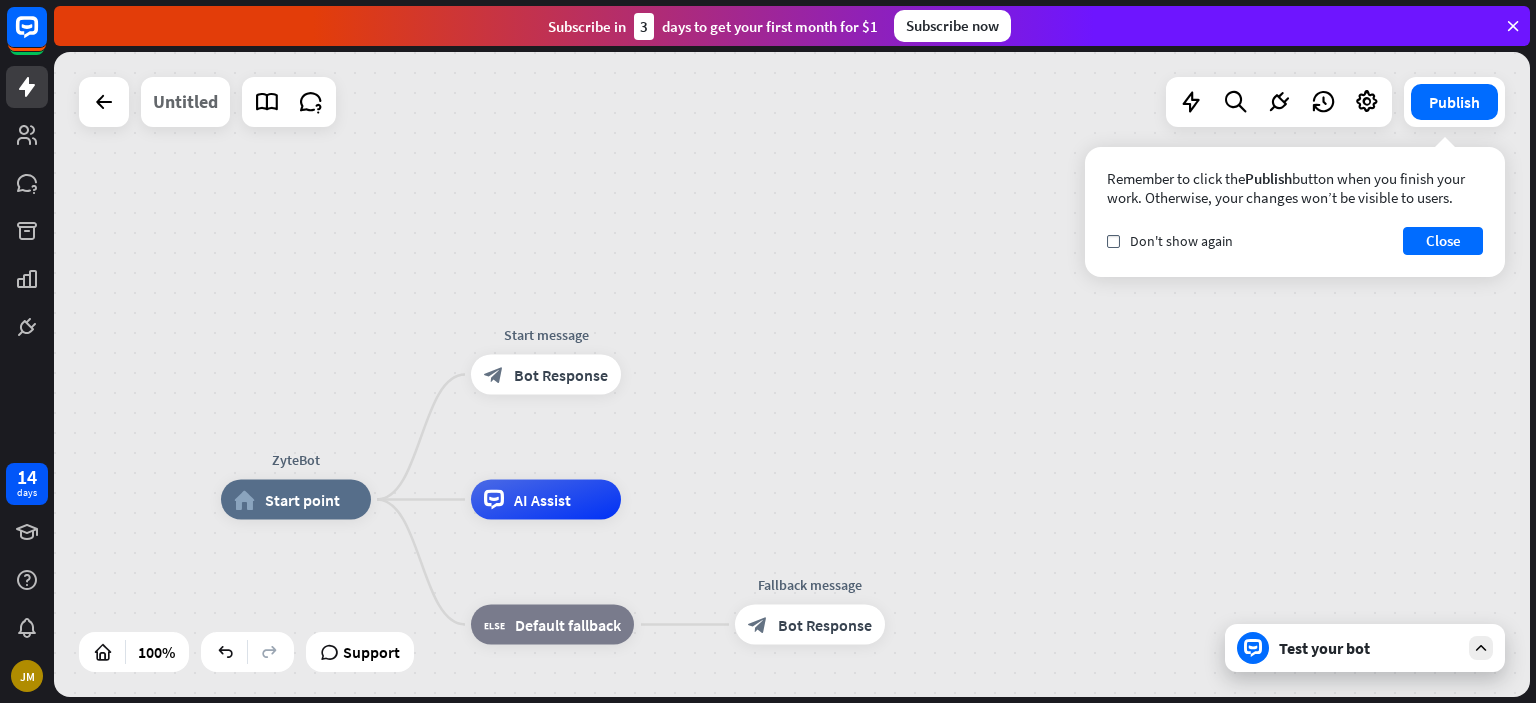 click on "Untitled" at bounding box center (185, 102) 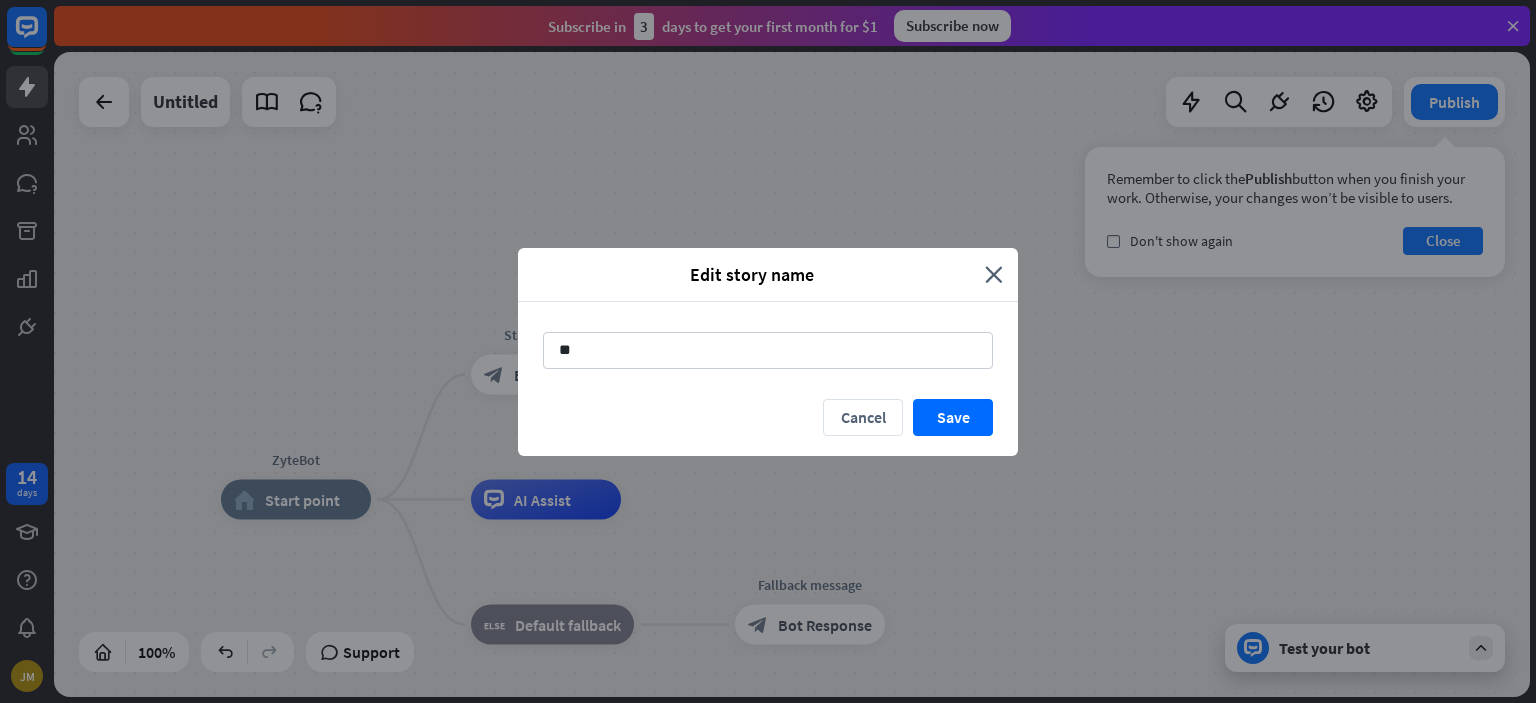 type on "*" 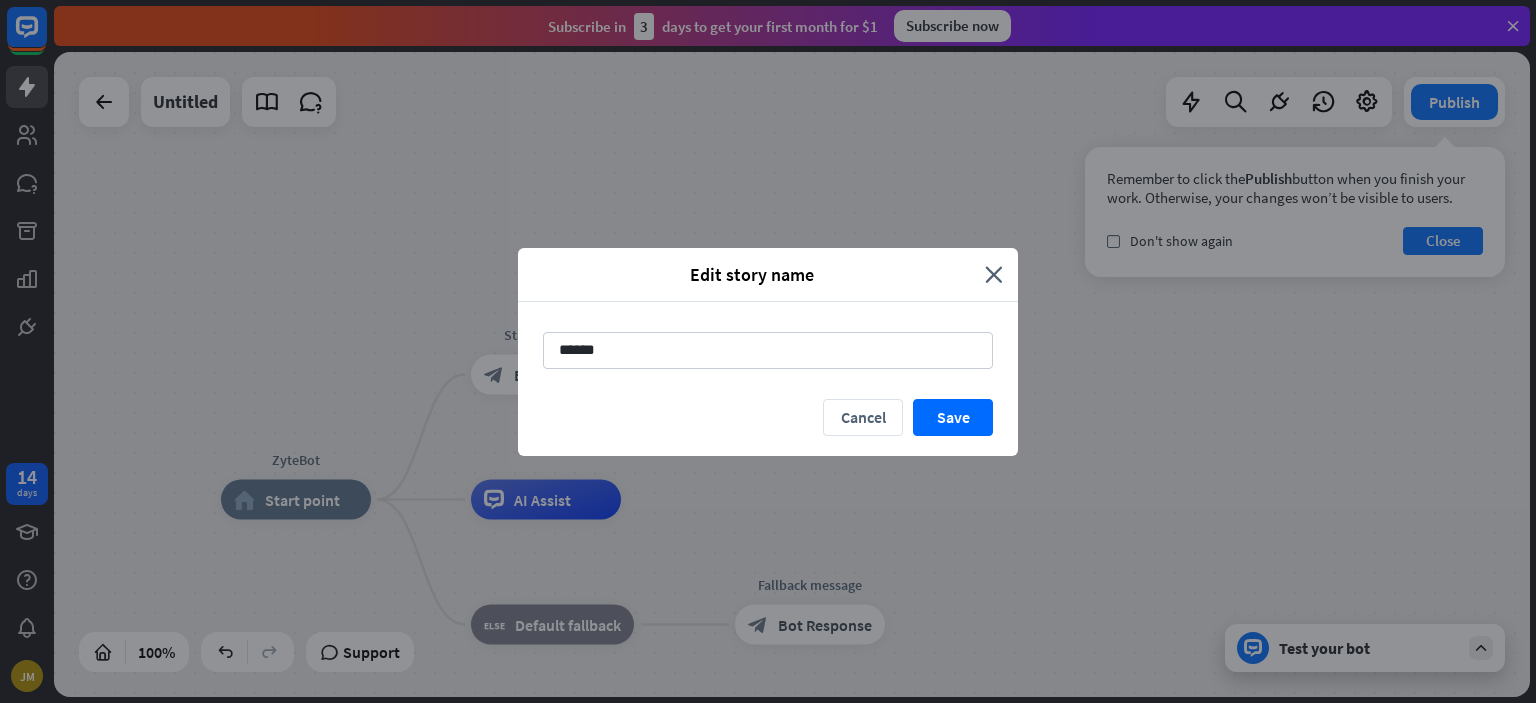 type on "*******" 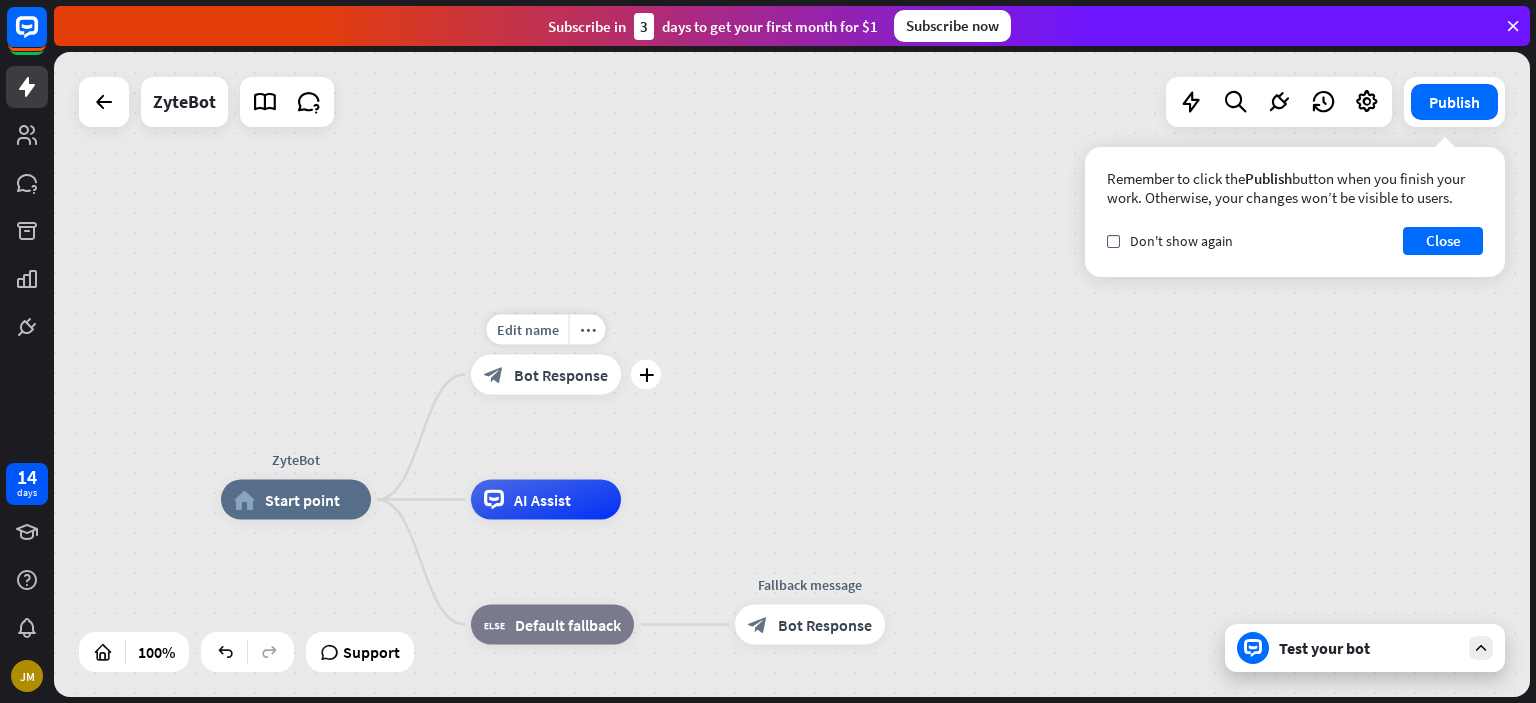 click on "Bot Response" at bounding box center (561, 375) 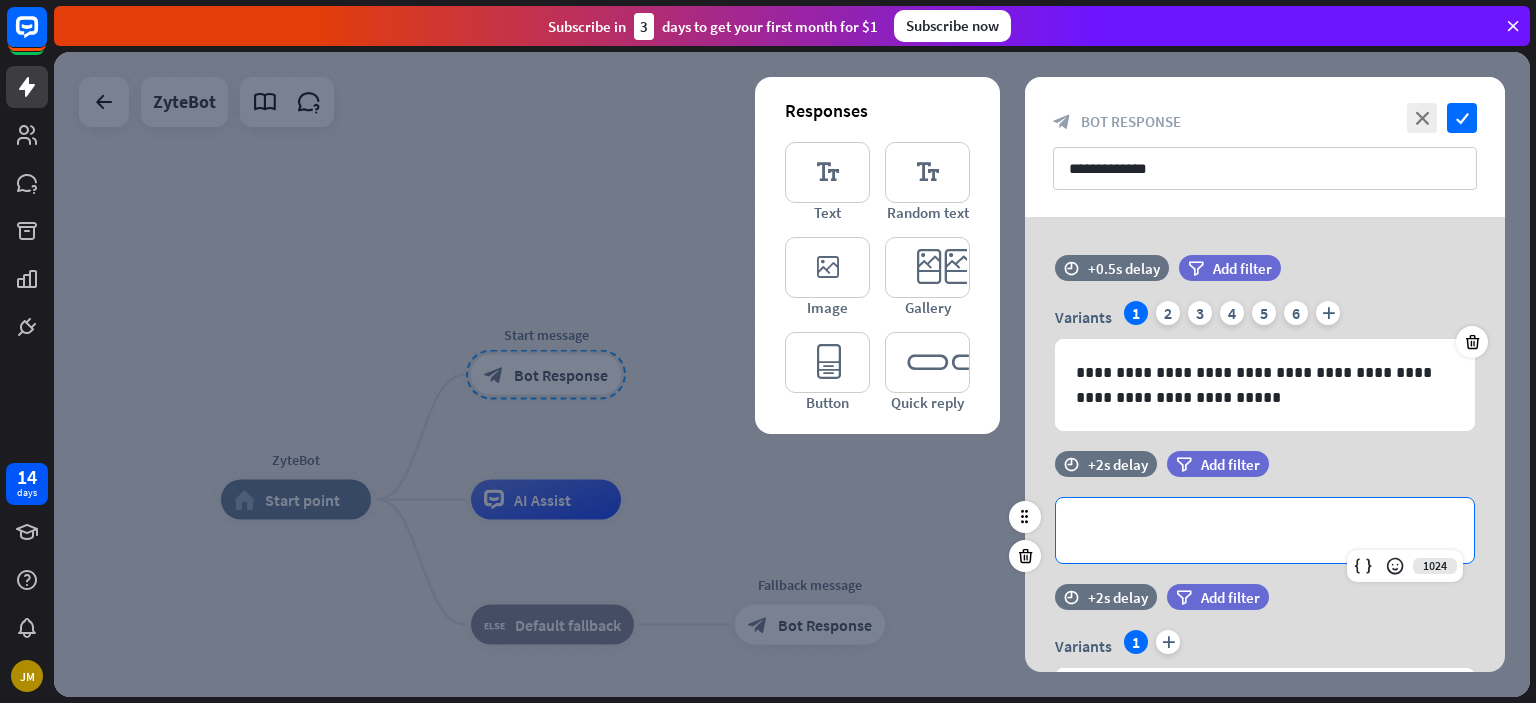 click on "**********" at bounding box center [1265, 530] 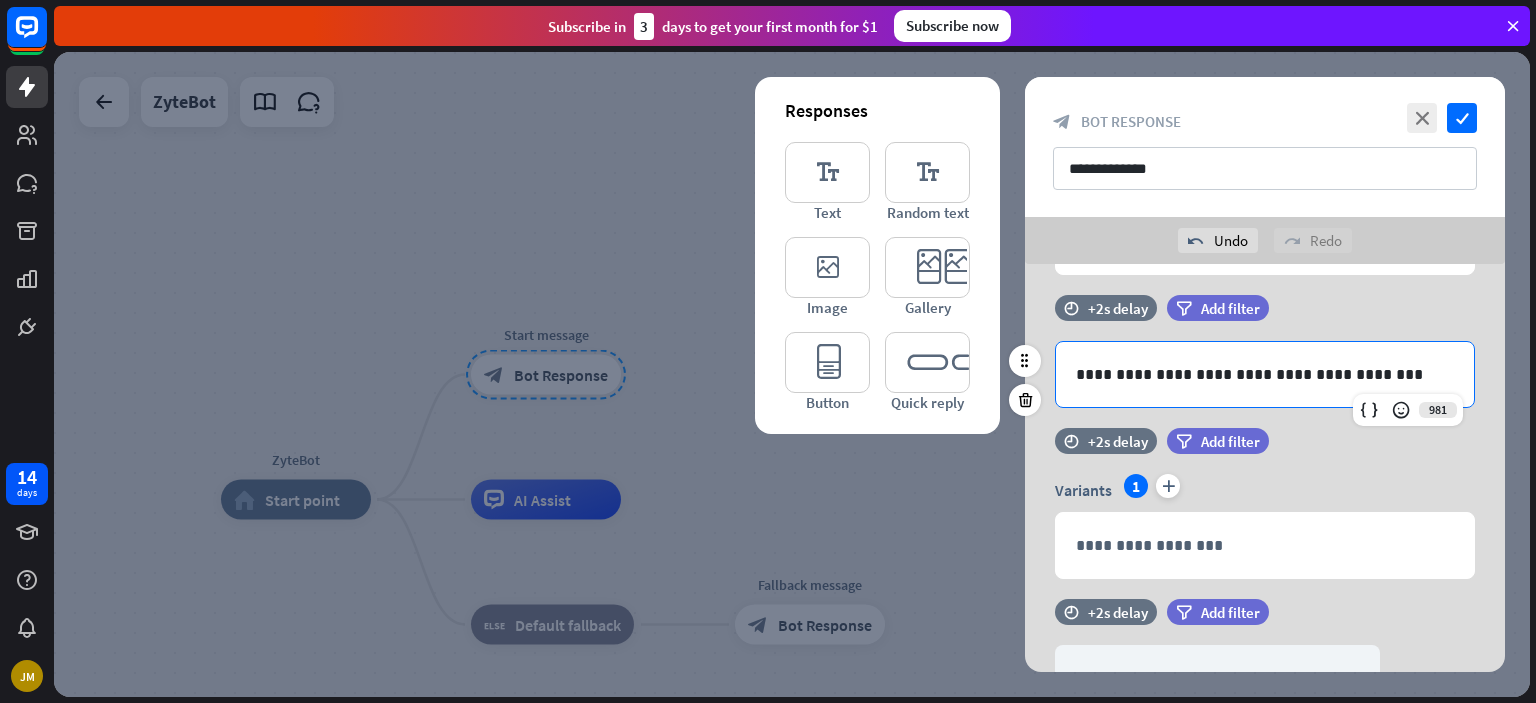 scroll, scrollTop: 222, scrollLeft: 0, axis: vertical 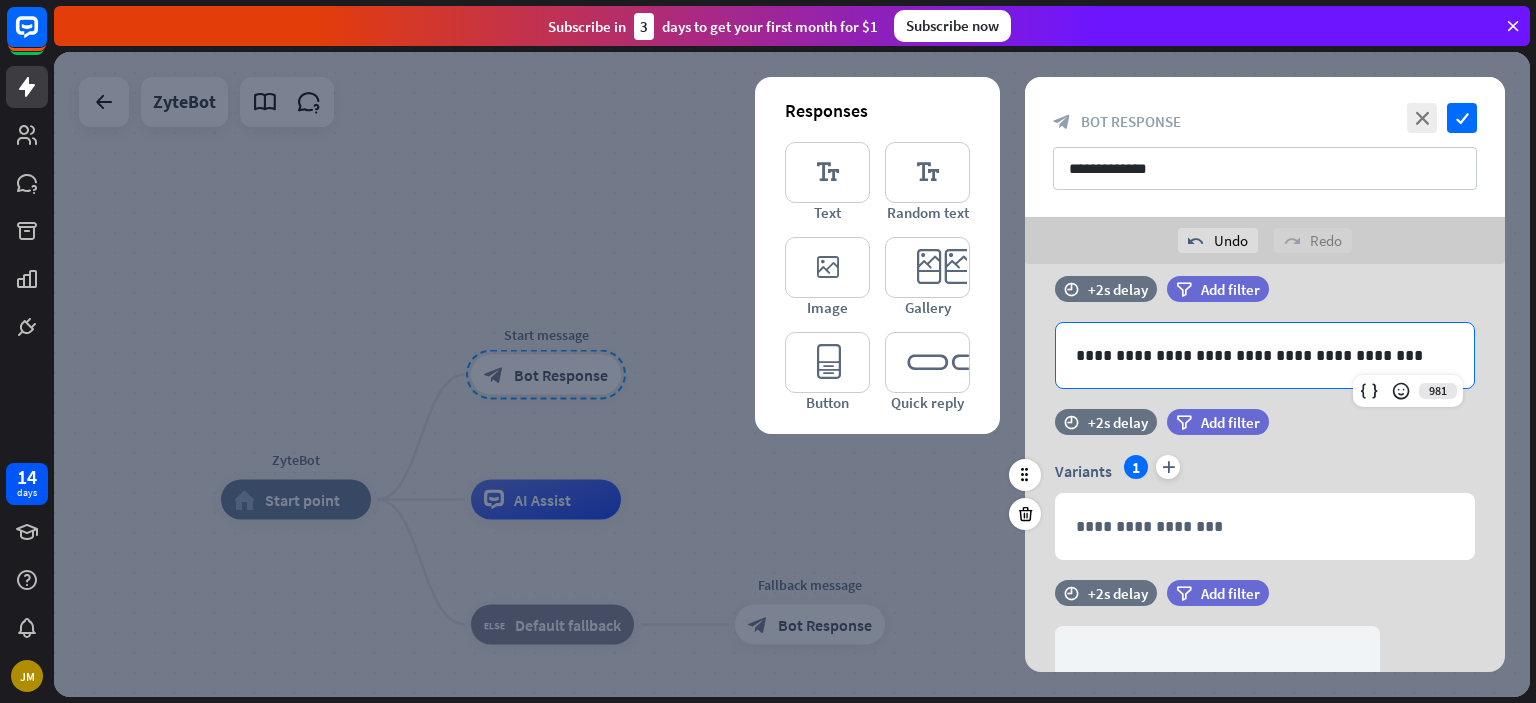 click on "time   +2s delay          filter   Add filter" at bounding box center (1265, 432) 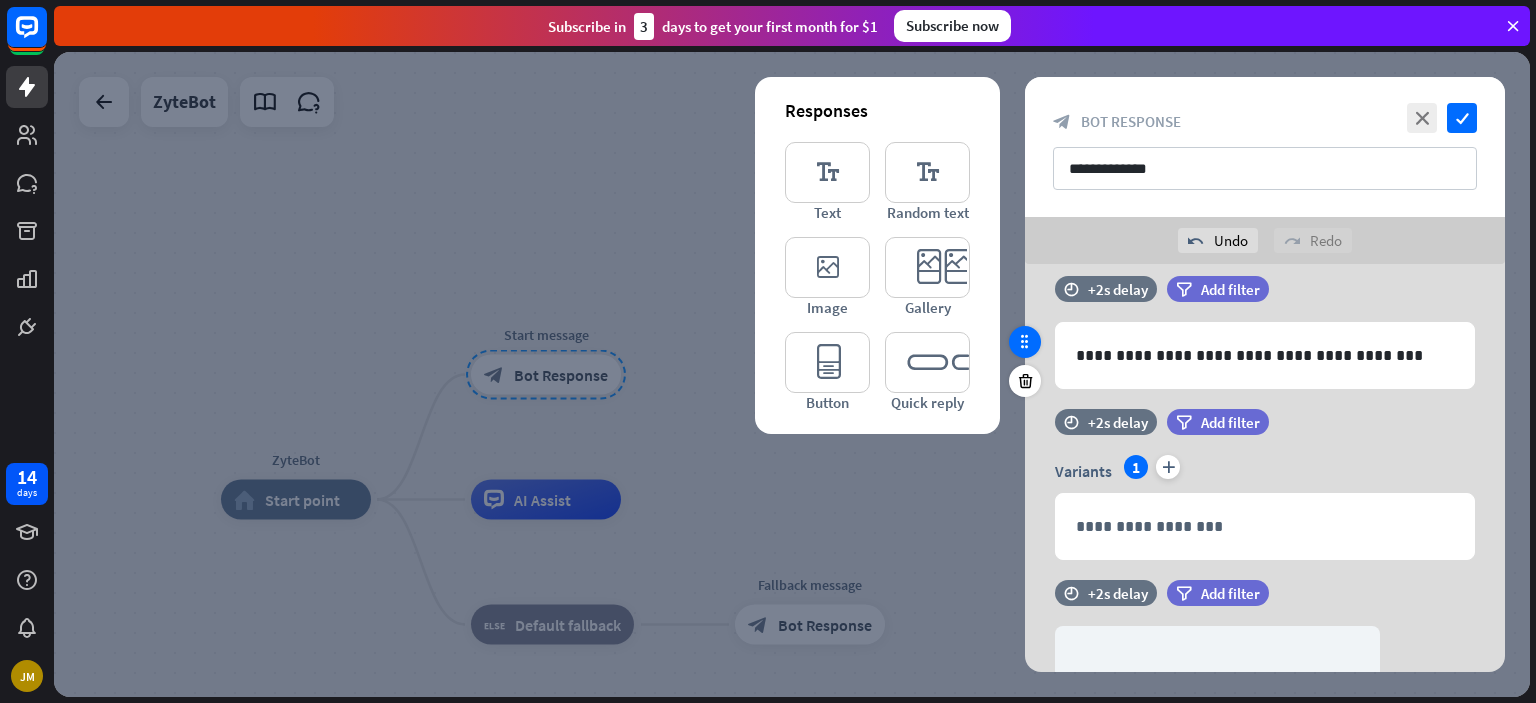 click at bounding box center [1025, 342] 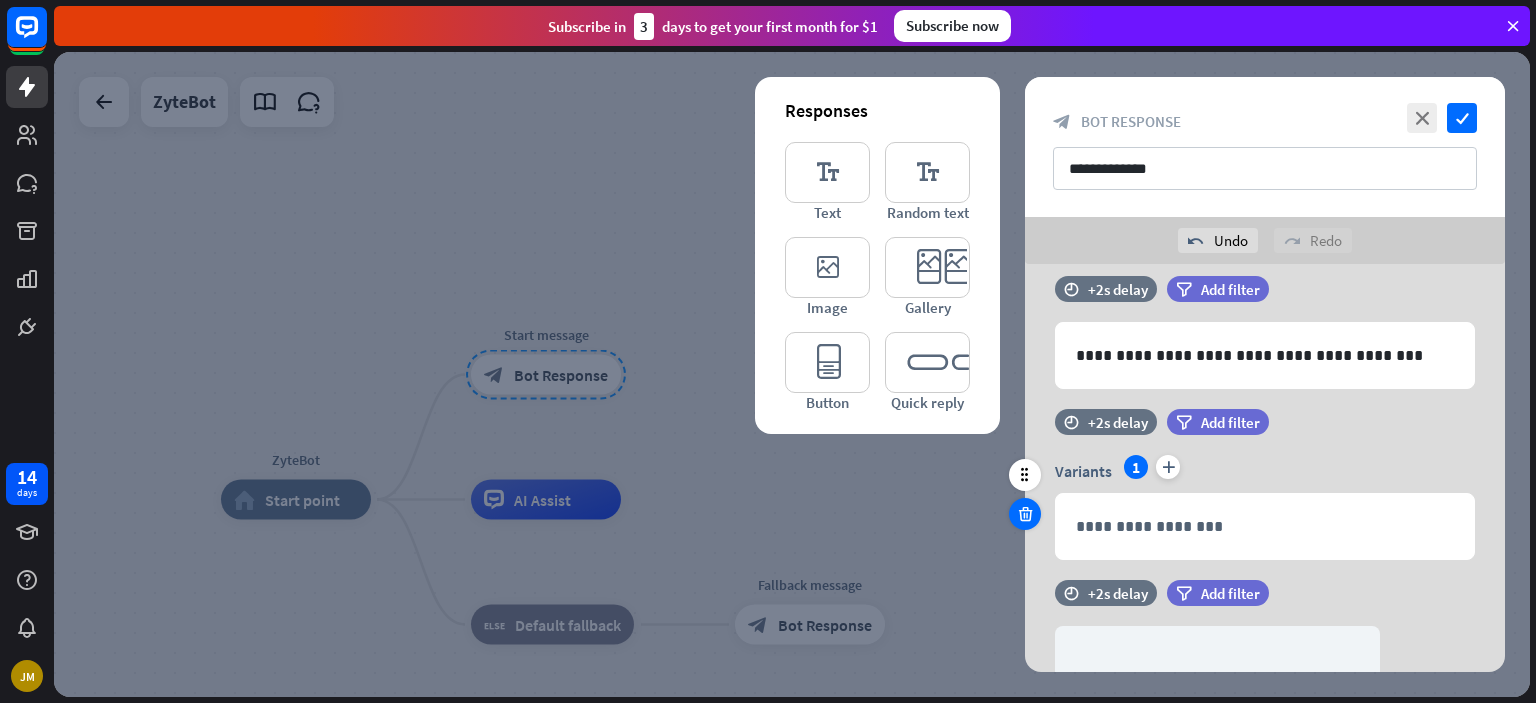 click at bounding box center [1025, 514] 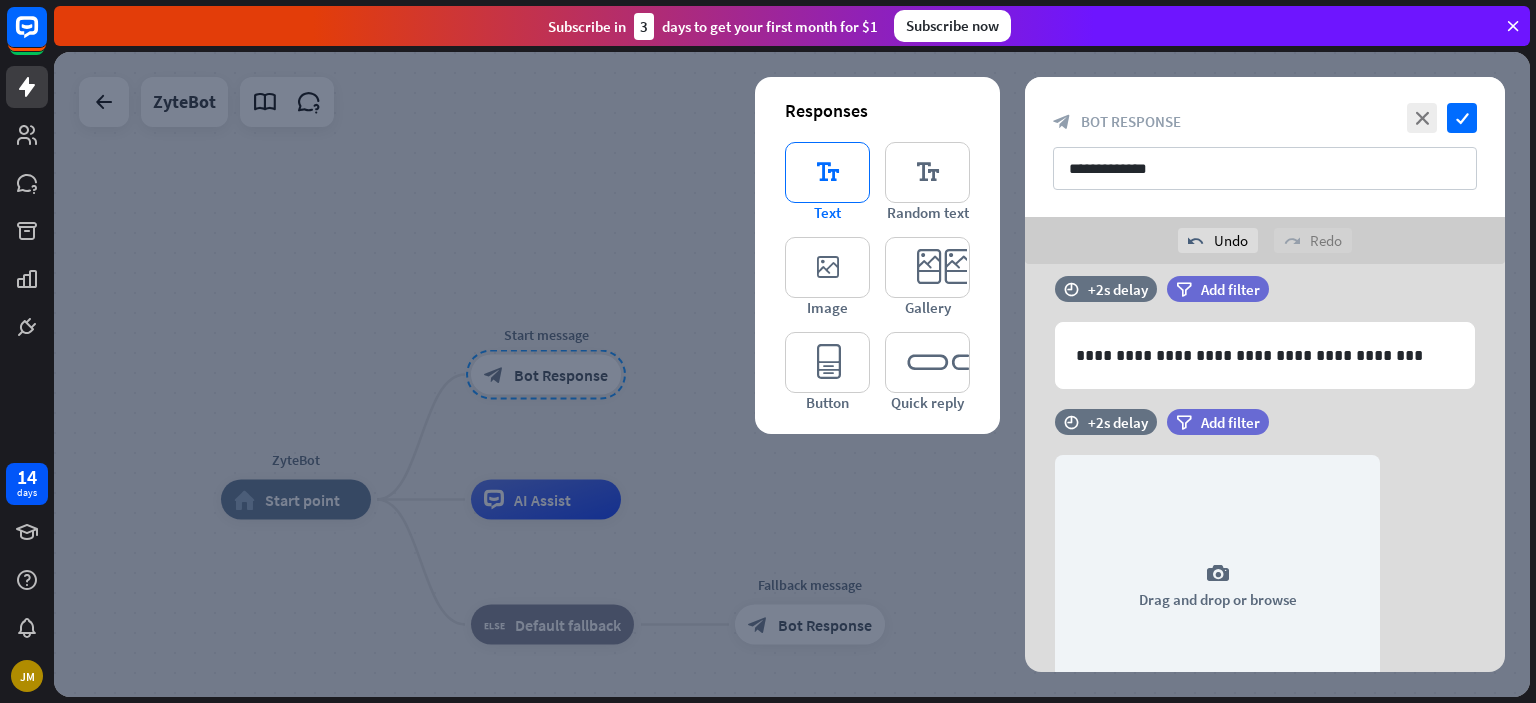 click on "editor_text" at bounding box center (827, 172) 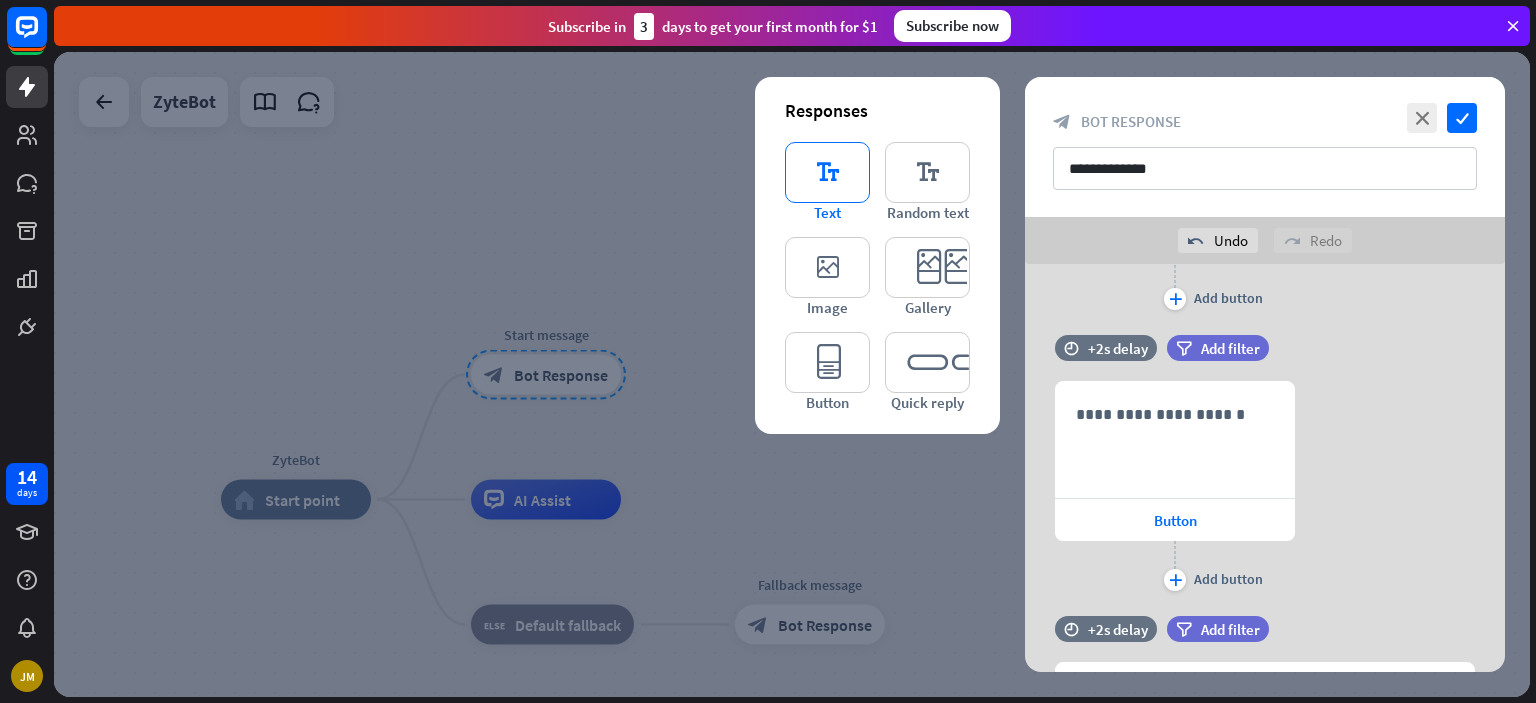 scroll, scrollTop: 1351, scrollLeft: 0, axis: vertical 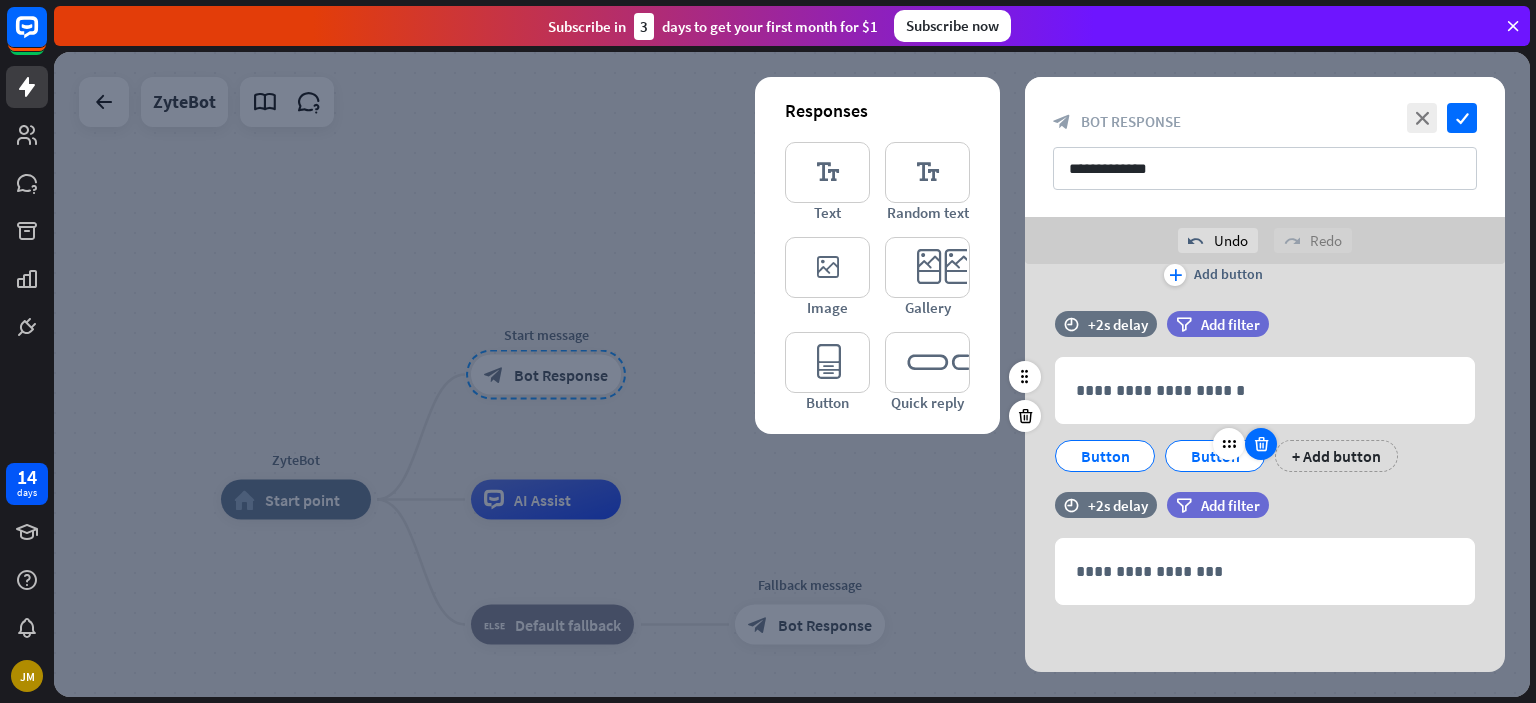 click at bounding box center [1261, 444] 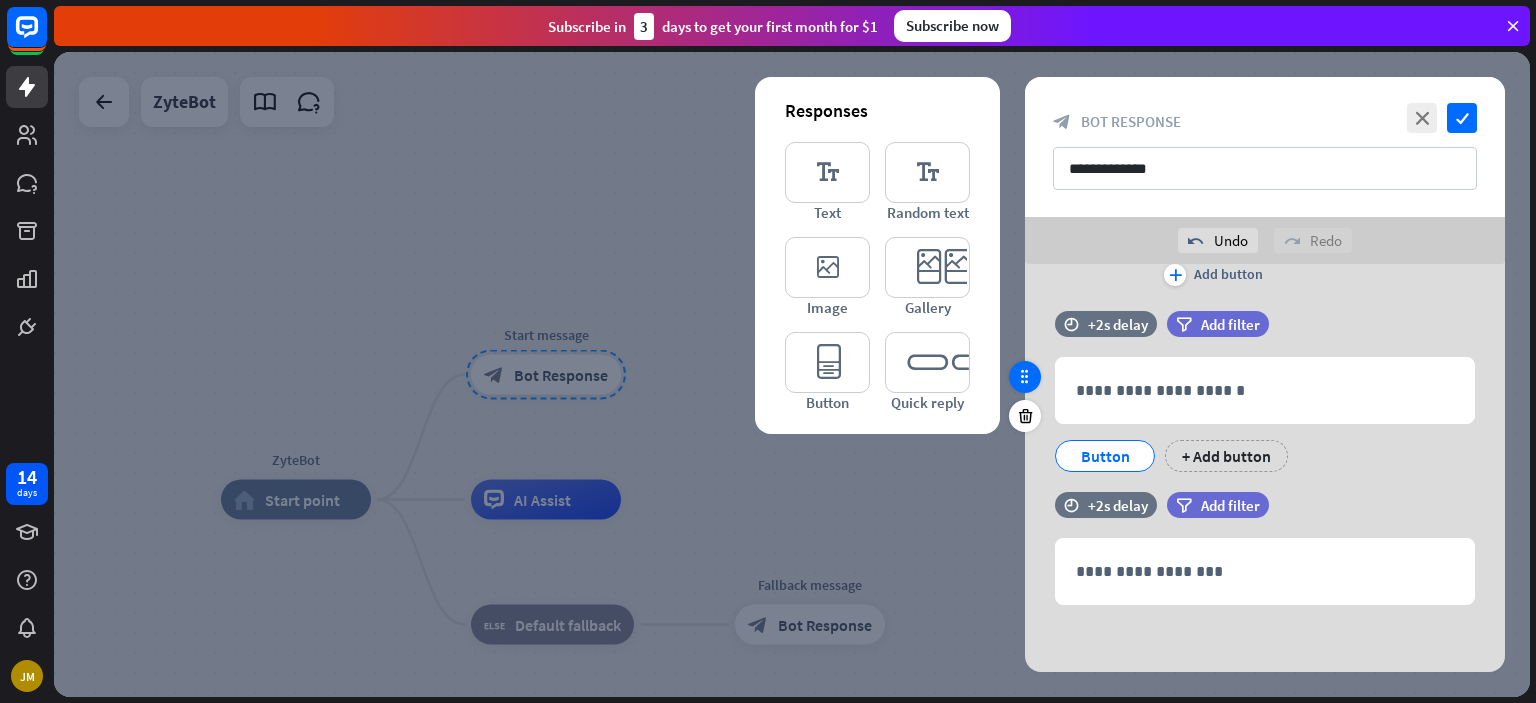 click at bounding box center (1025, 377) 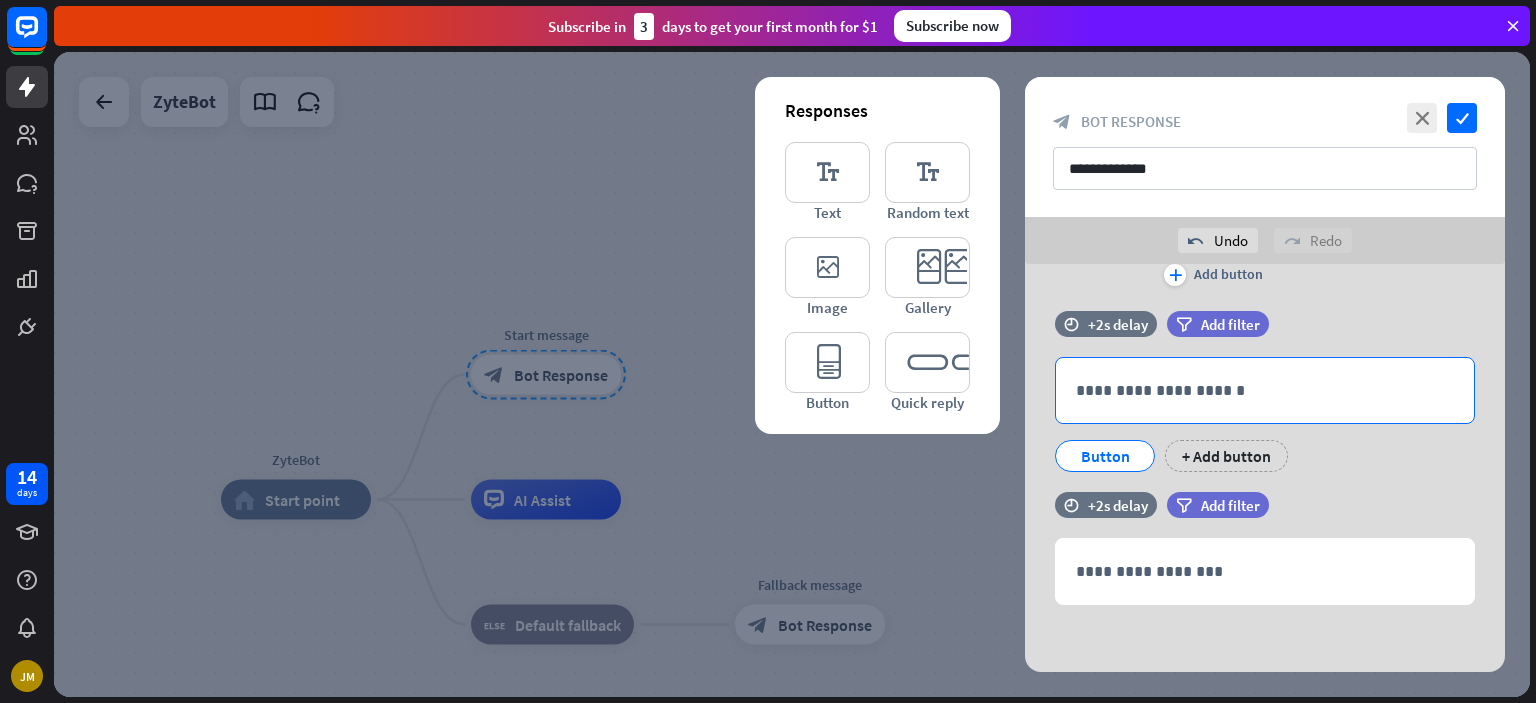 click on "**********" at bounding box center (1265, 390) 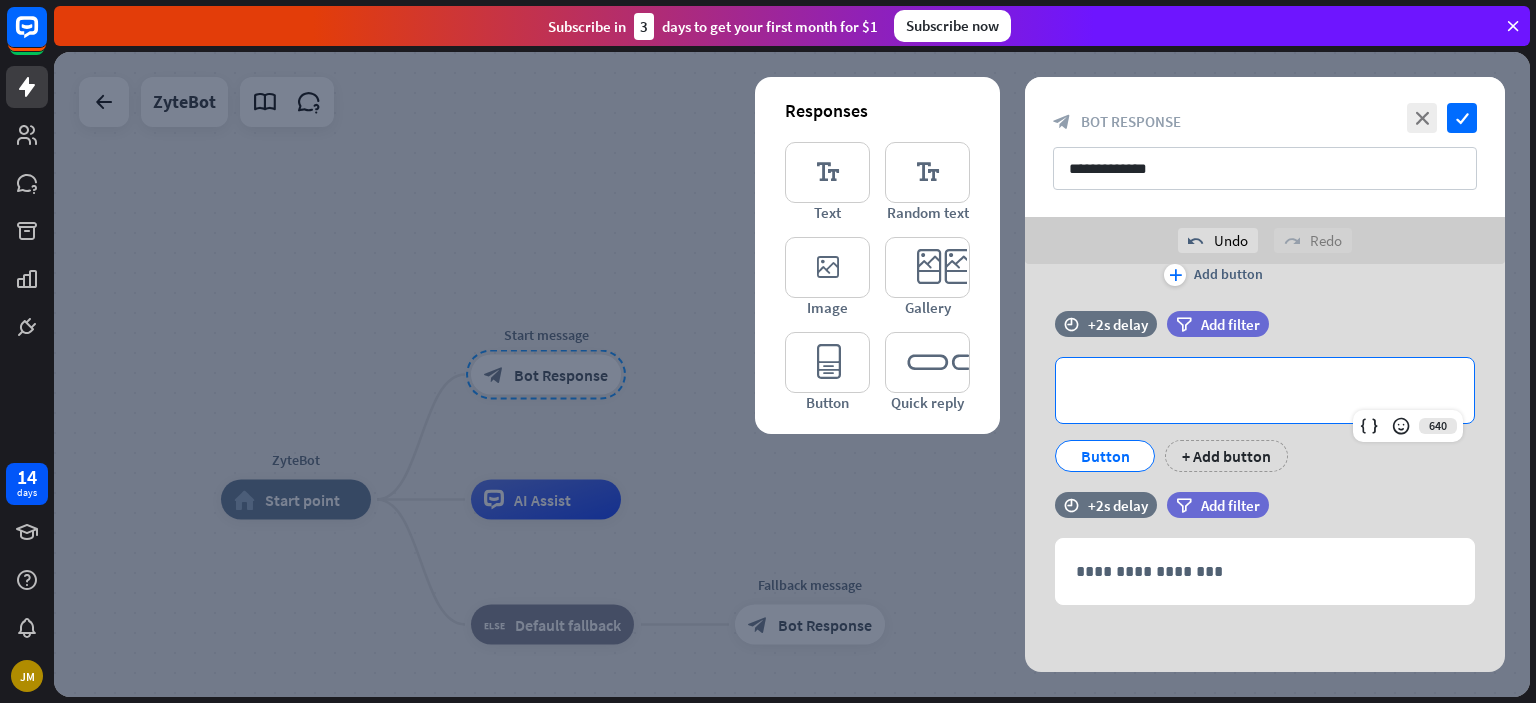 click on "**********" at bounding box center (1265, 390) 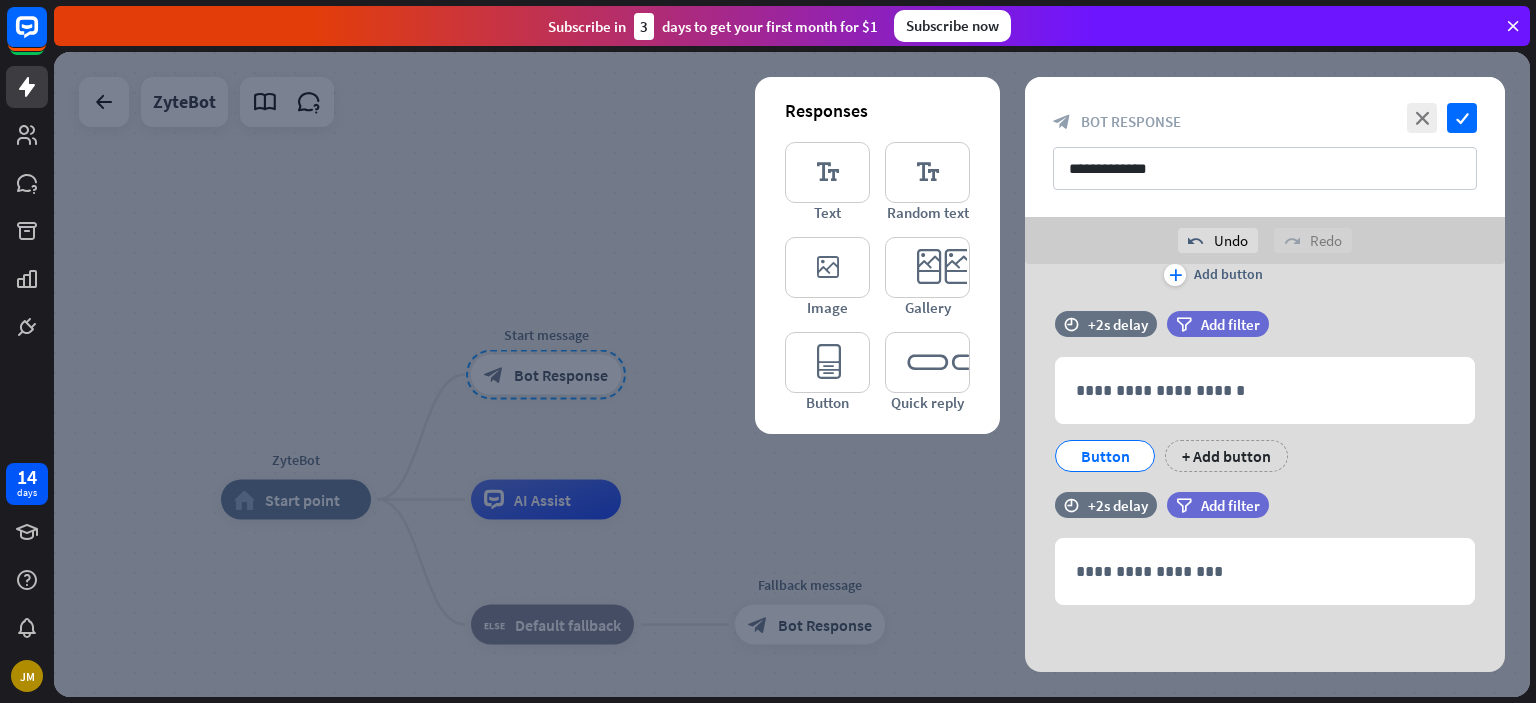click at bounding box center [1025, 416] 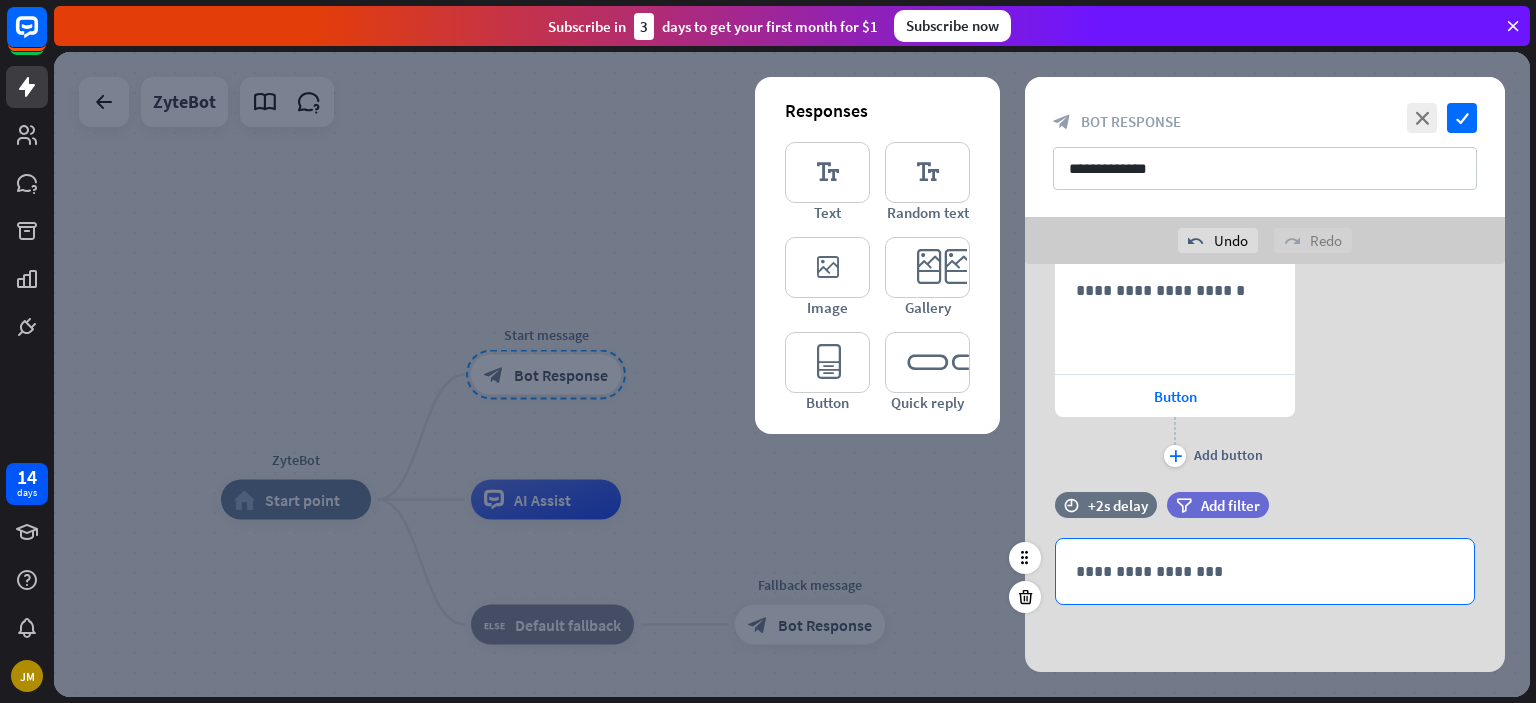 click on "**********" at bounding box center [1265, 571] 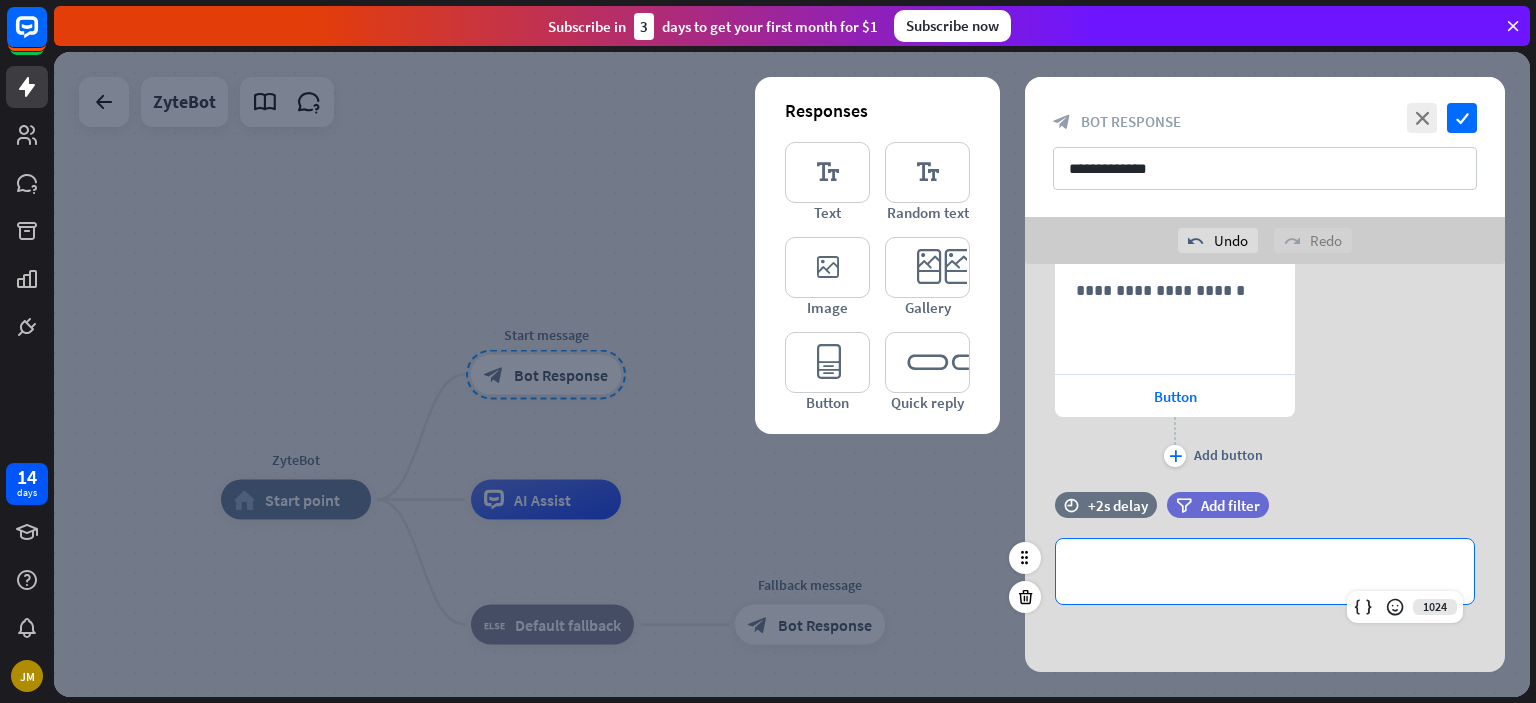 click on "**********" at bounding box center [1265, 571] 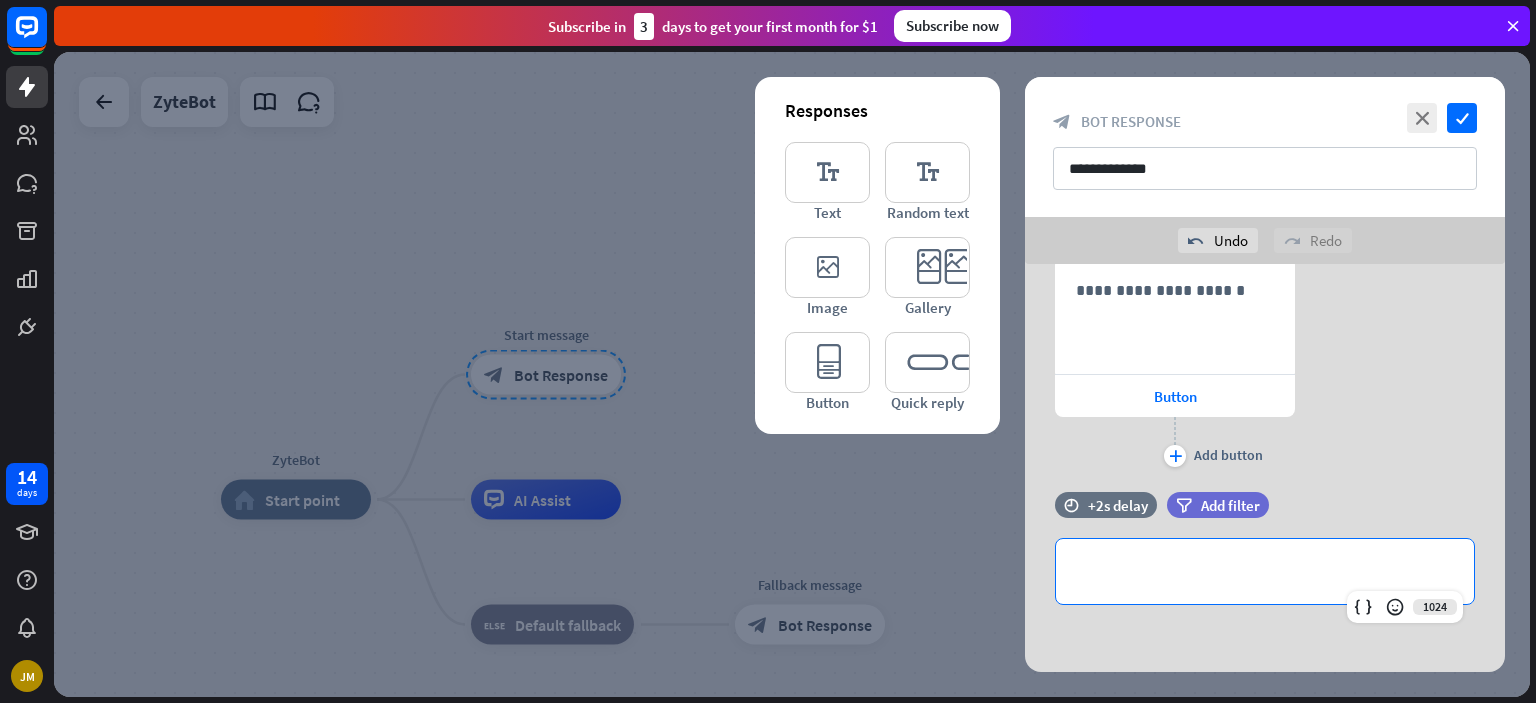 drag, startPoint x: 1161, startPoint y: 553, endPoint x: 796, endPoint y: 723, distance: 402.6475 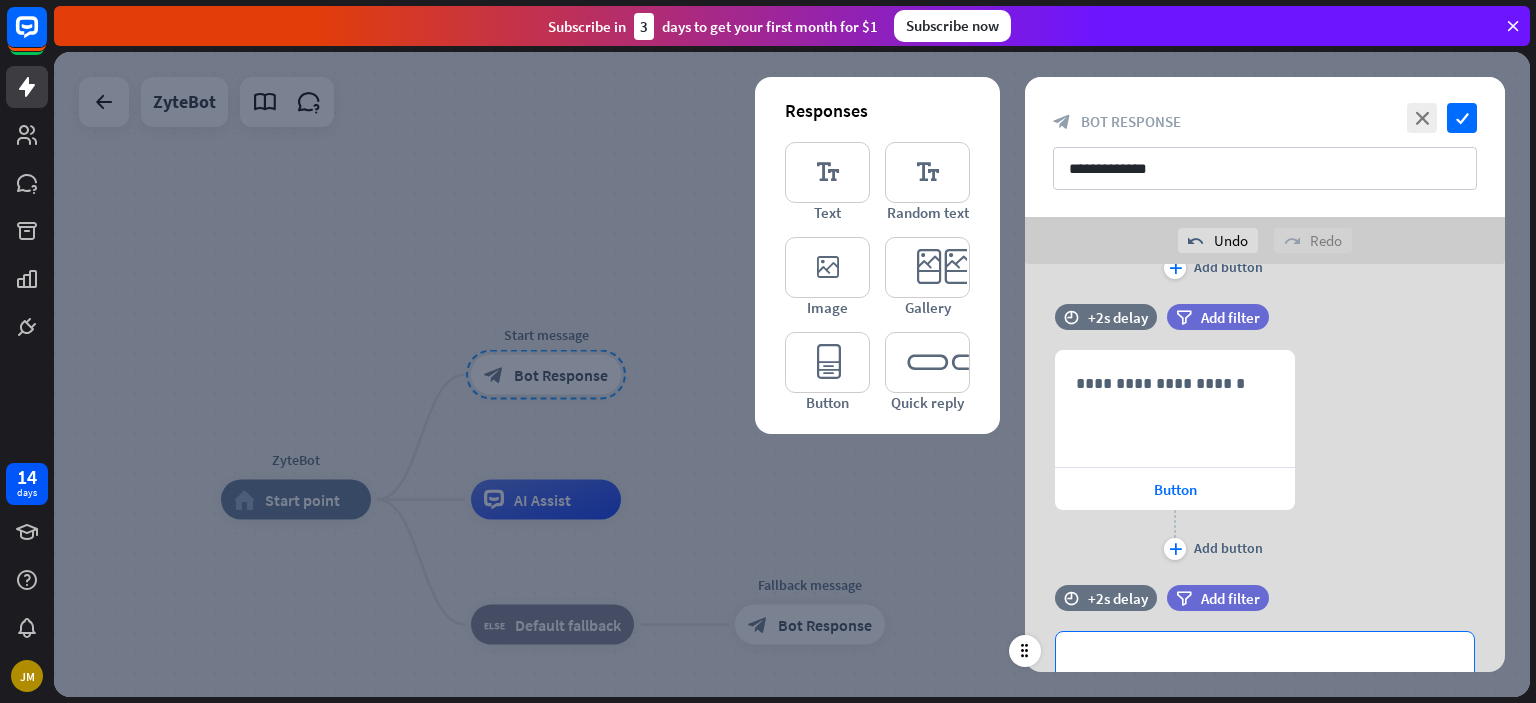 scroll, scrollTop: 1170, scrollLeft: 0, axis: vertical 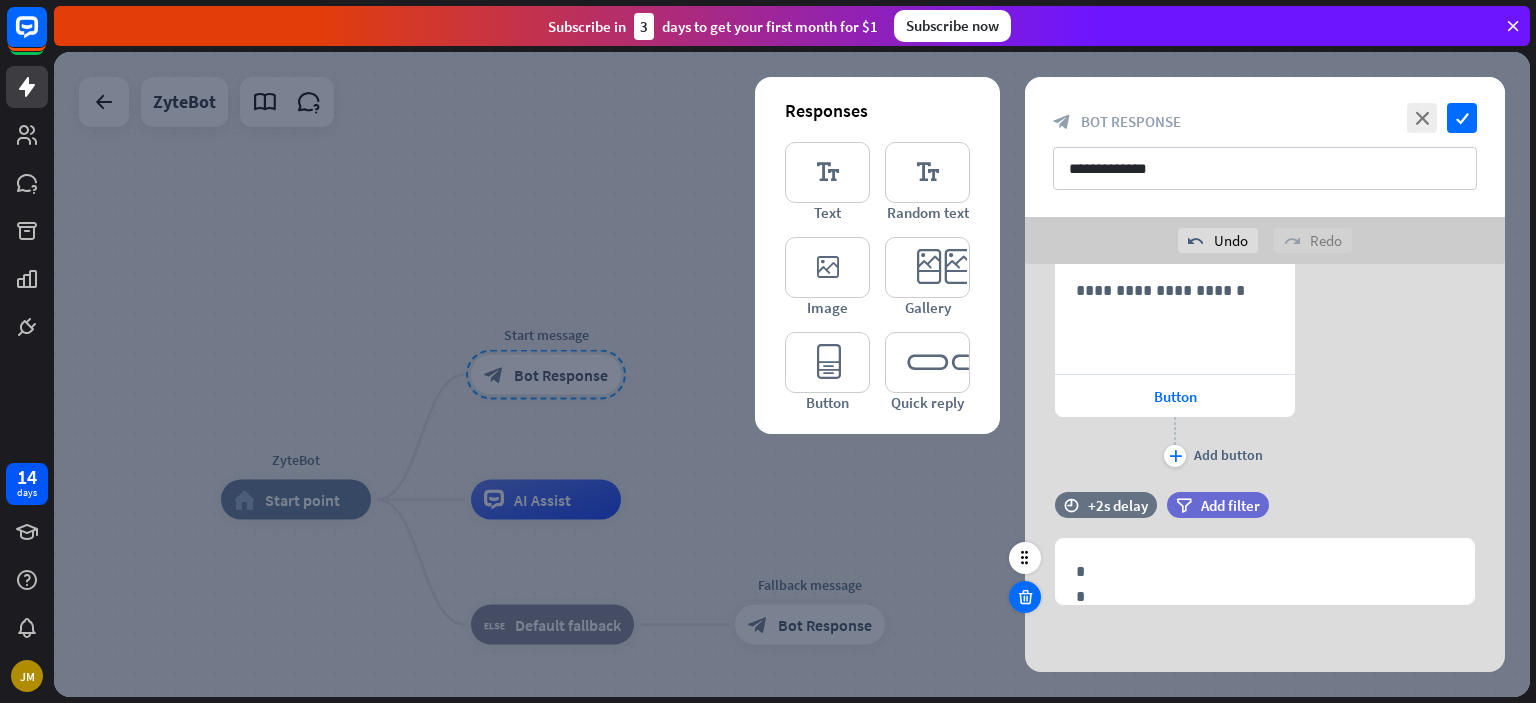 click at bounding box center [1025, 597] 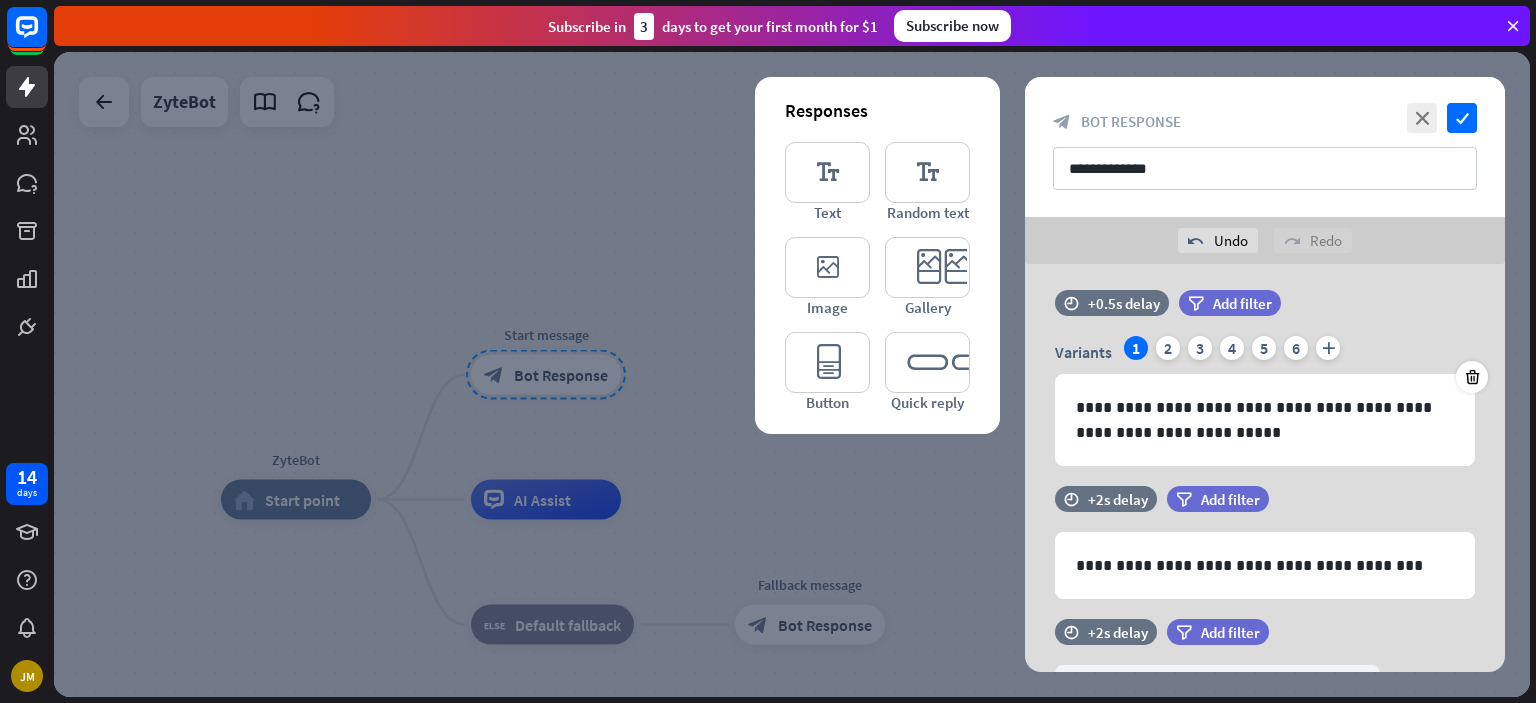 scroll, scrollTop: 22, scrollLeft: 0, axis: vertical 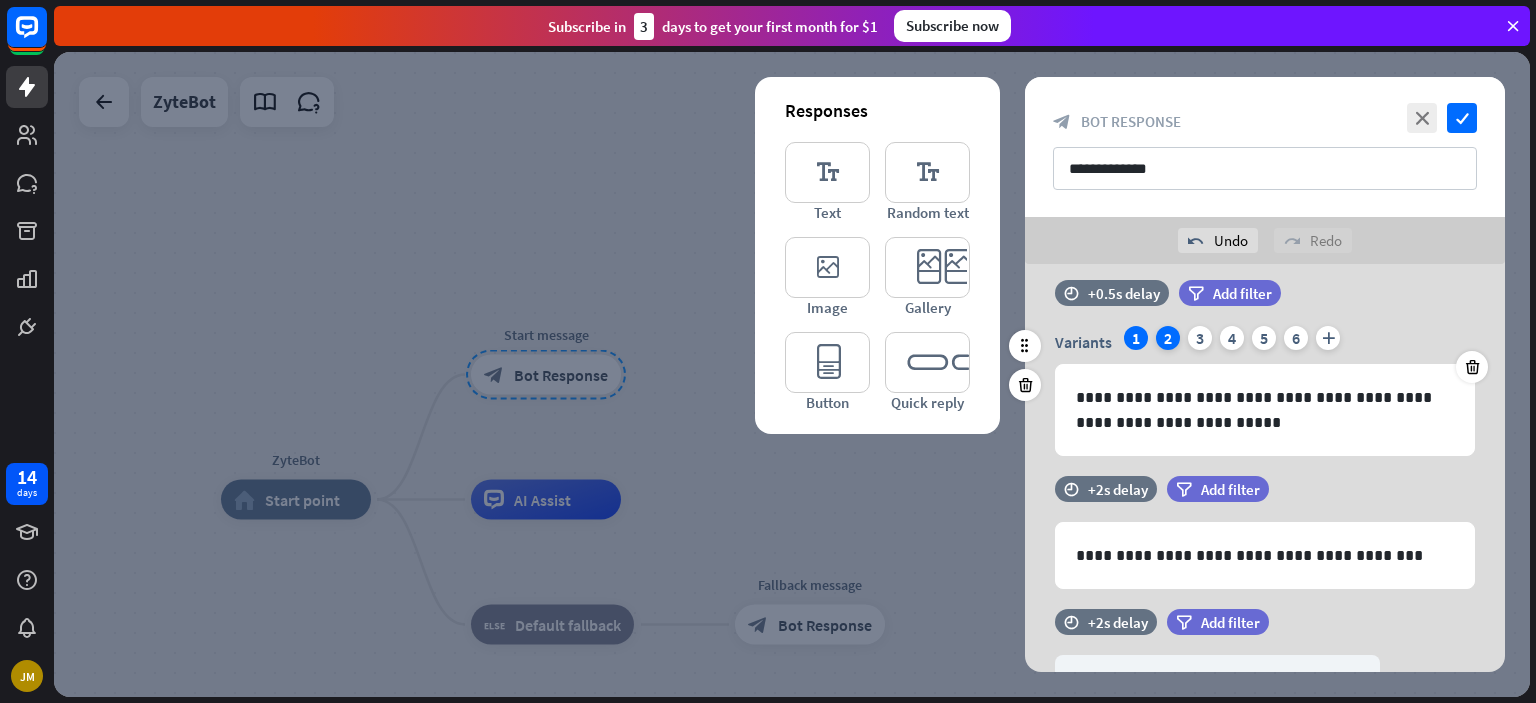click on "2" at bounding box center (1168, 338) 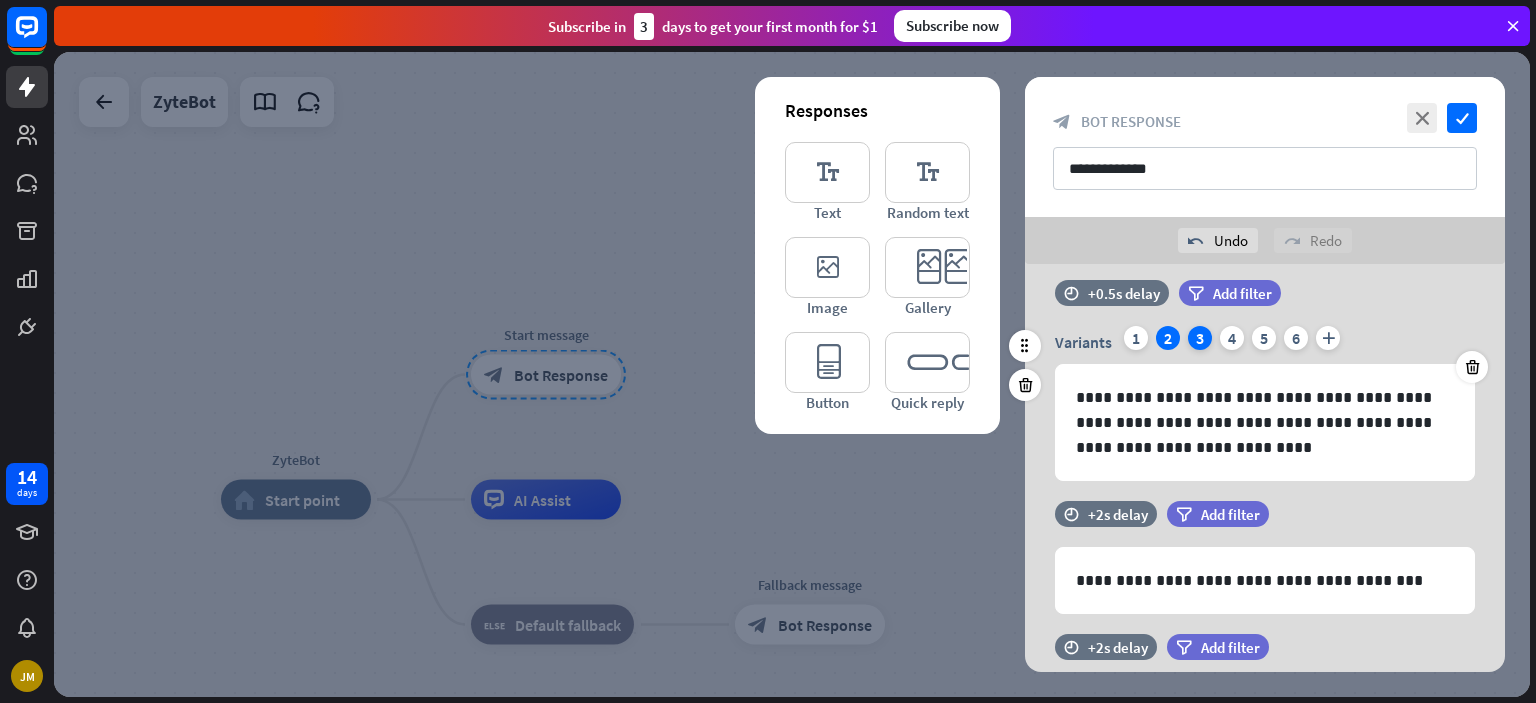 click on "3" at bounding box center [1200, 338] 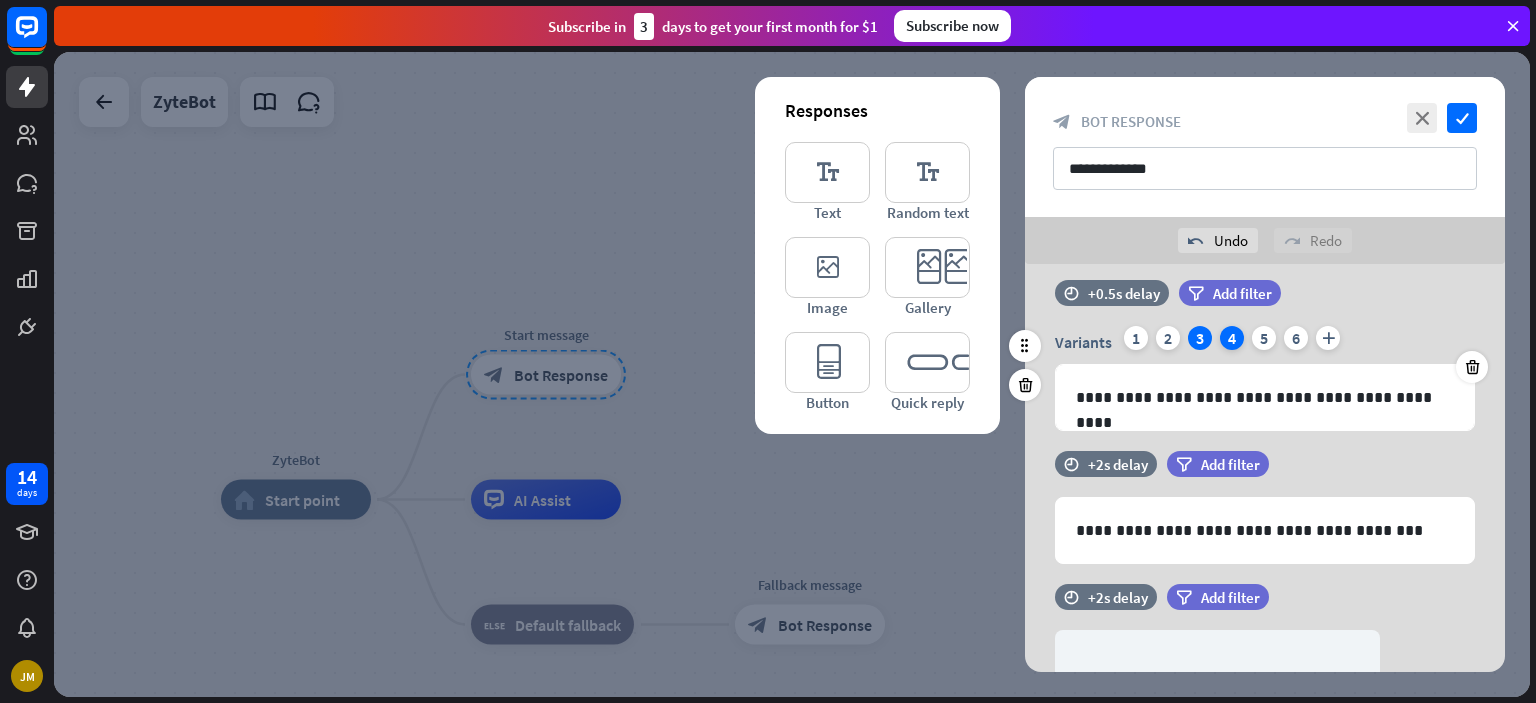 click on "4" at bounding box center (1232, 338) 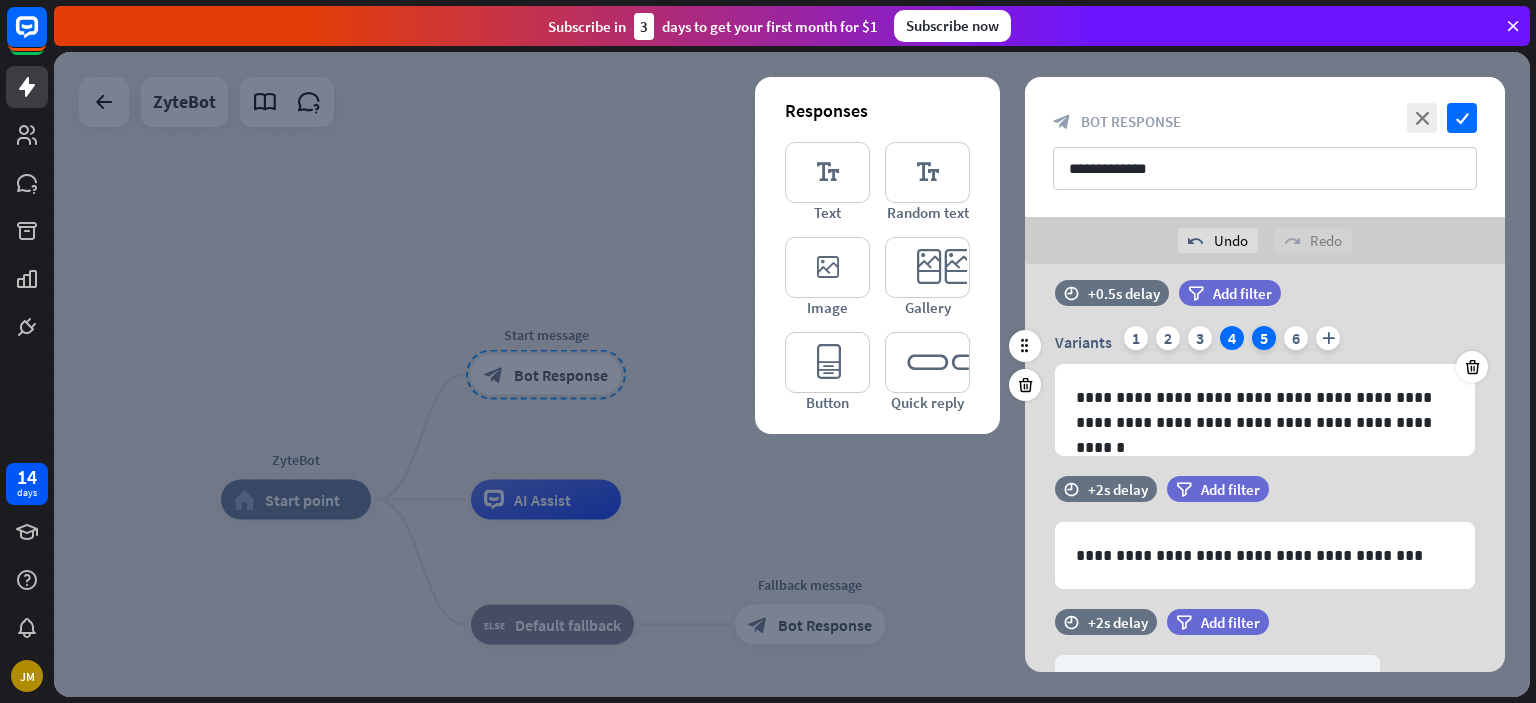 click on "5" at bounding box center [1264, 338] 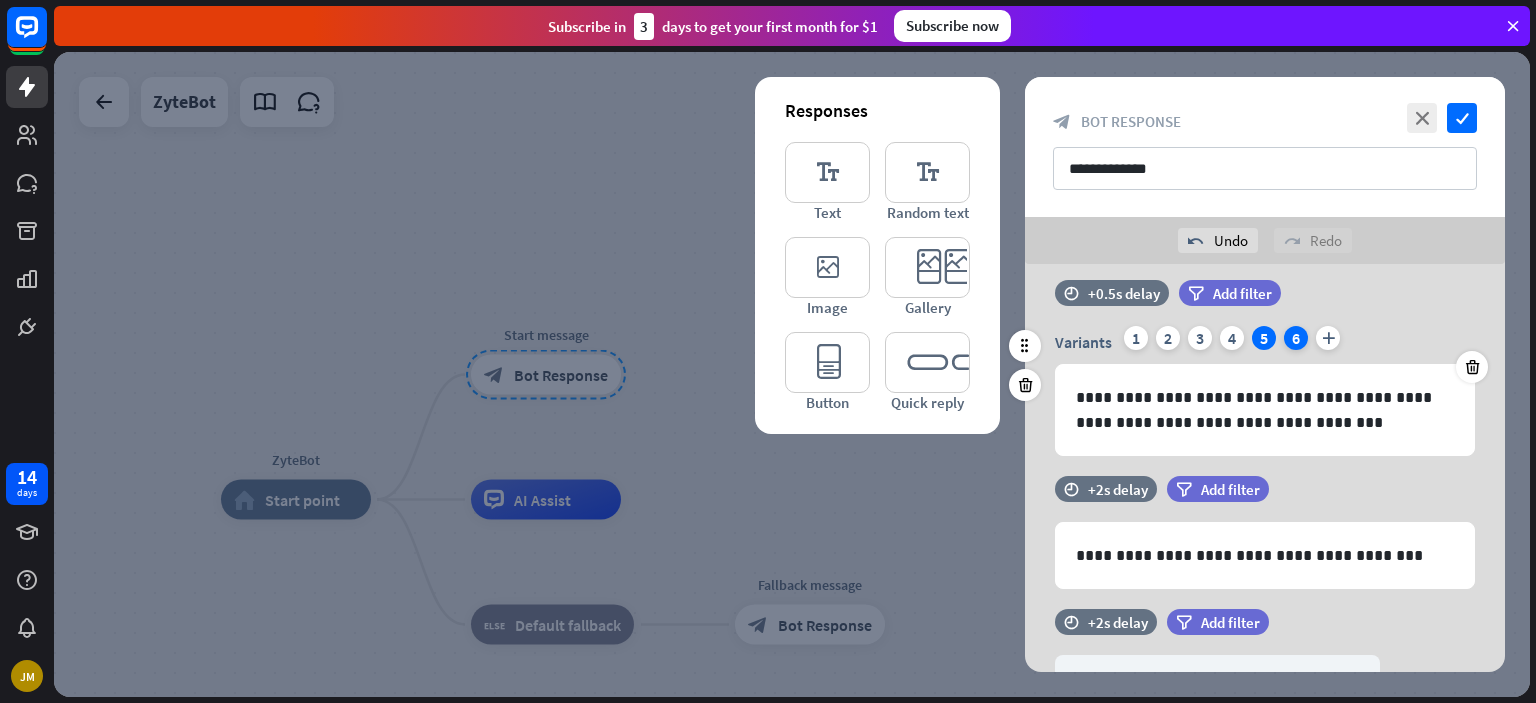click on "6" at bounding box center [1296, 338] 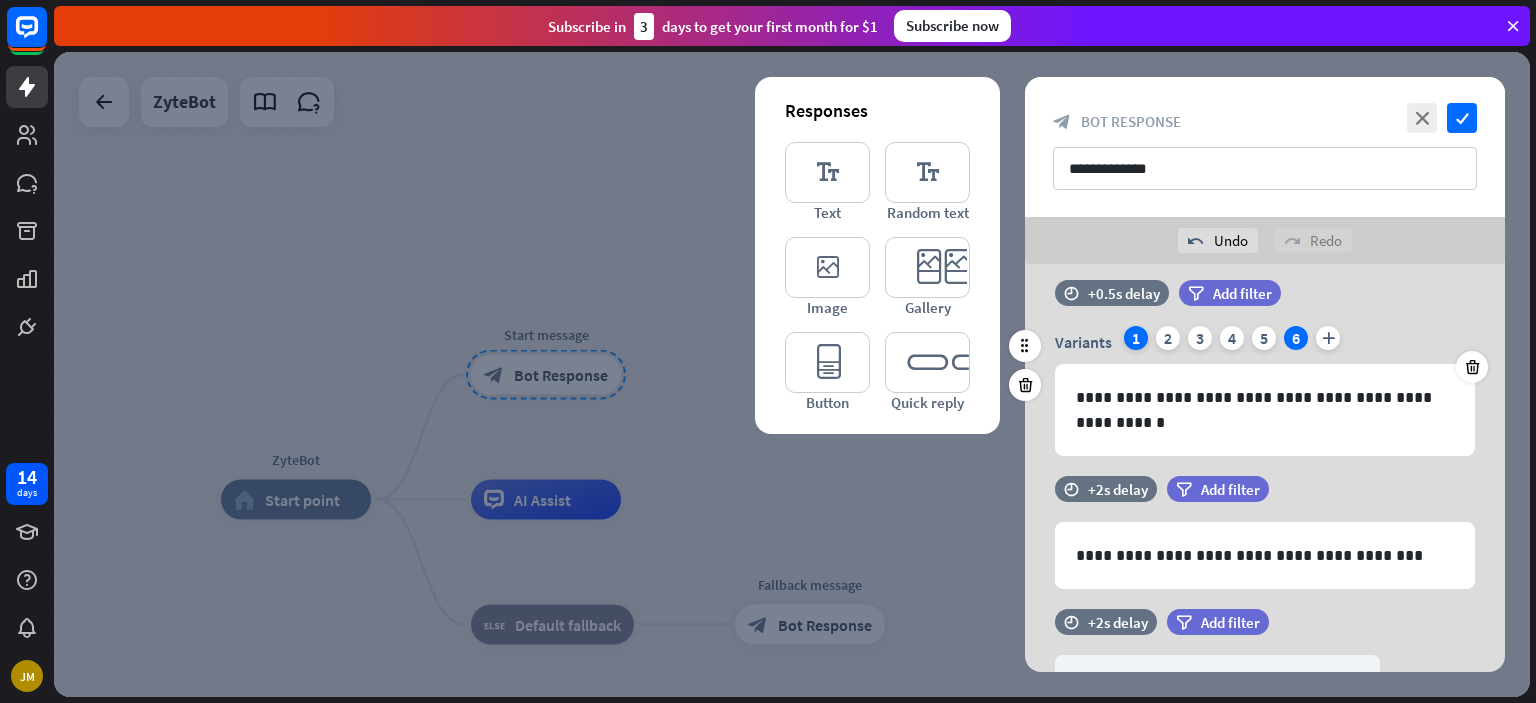 click on "1" at bounding box center [1136, 338] 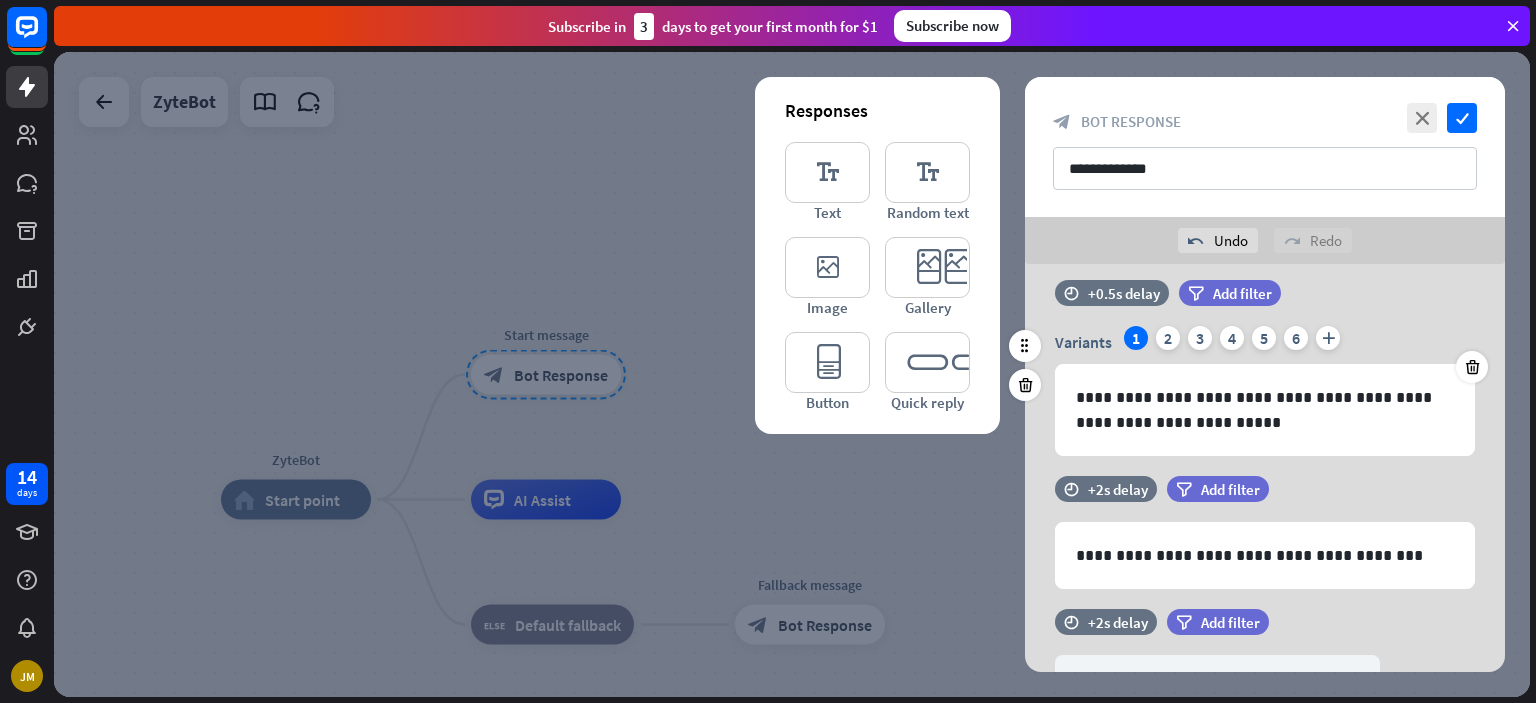 click on "Variants
1
2
3
4
5
6
plus" at bounding box center [1265, 342] 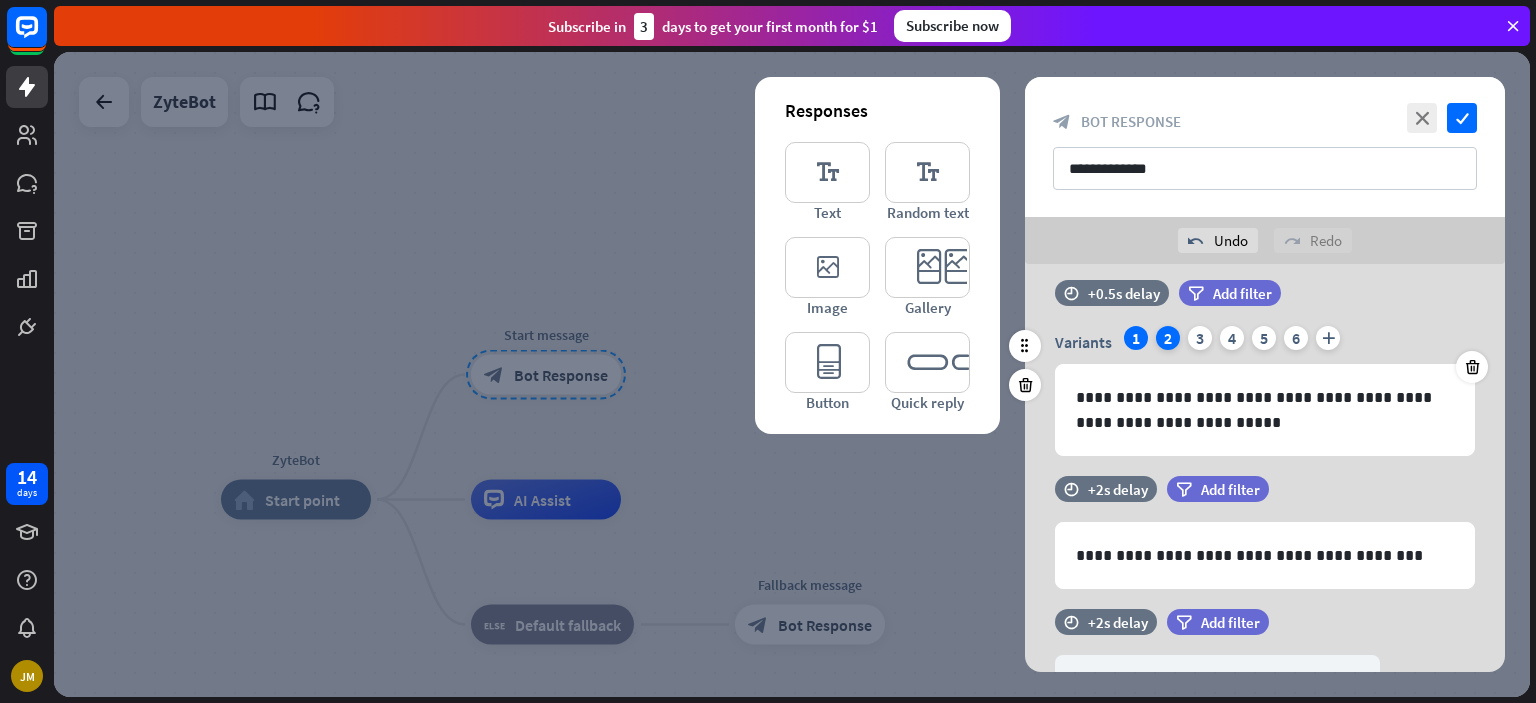 click on "2" at bounding box center [1168, 338] 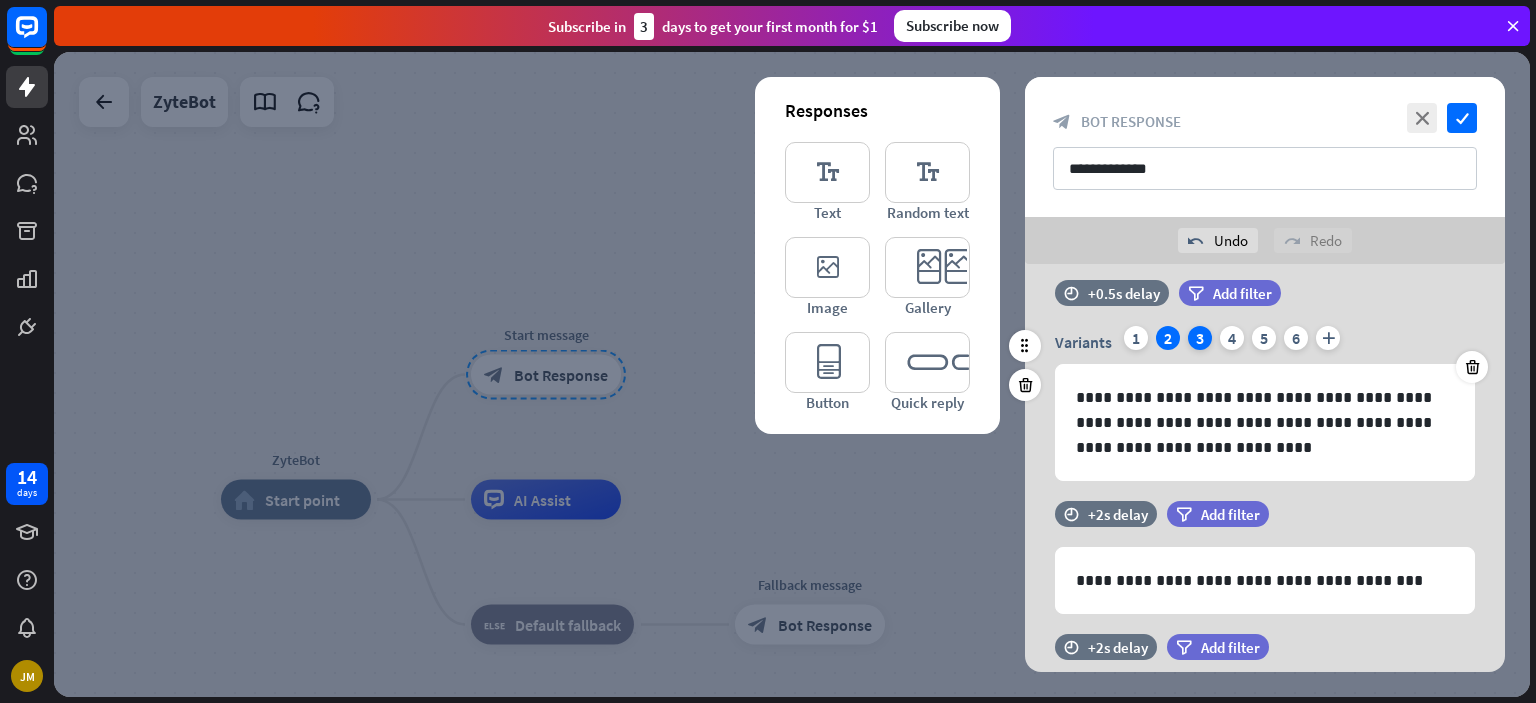 click on "3" at bounding box center (1200, 338) 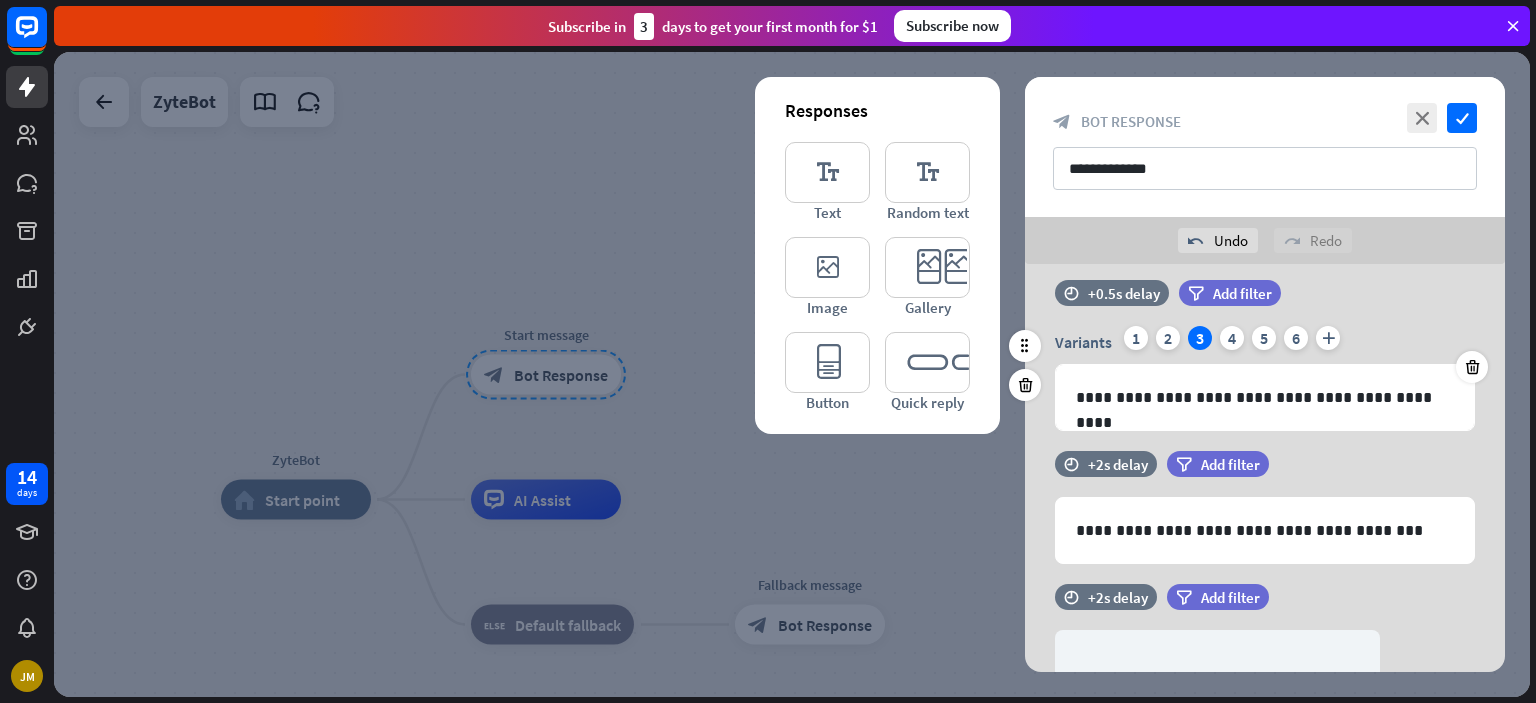 click on "time   +0.5s delay          filter   Add filter" at bounding box center (1265, 303) 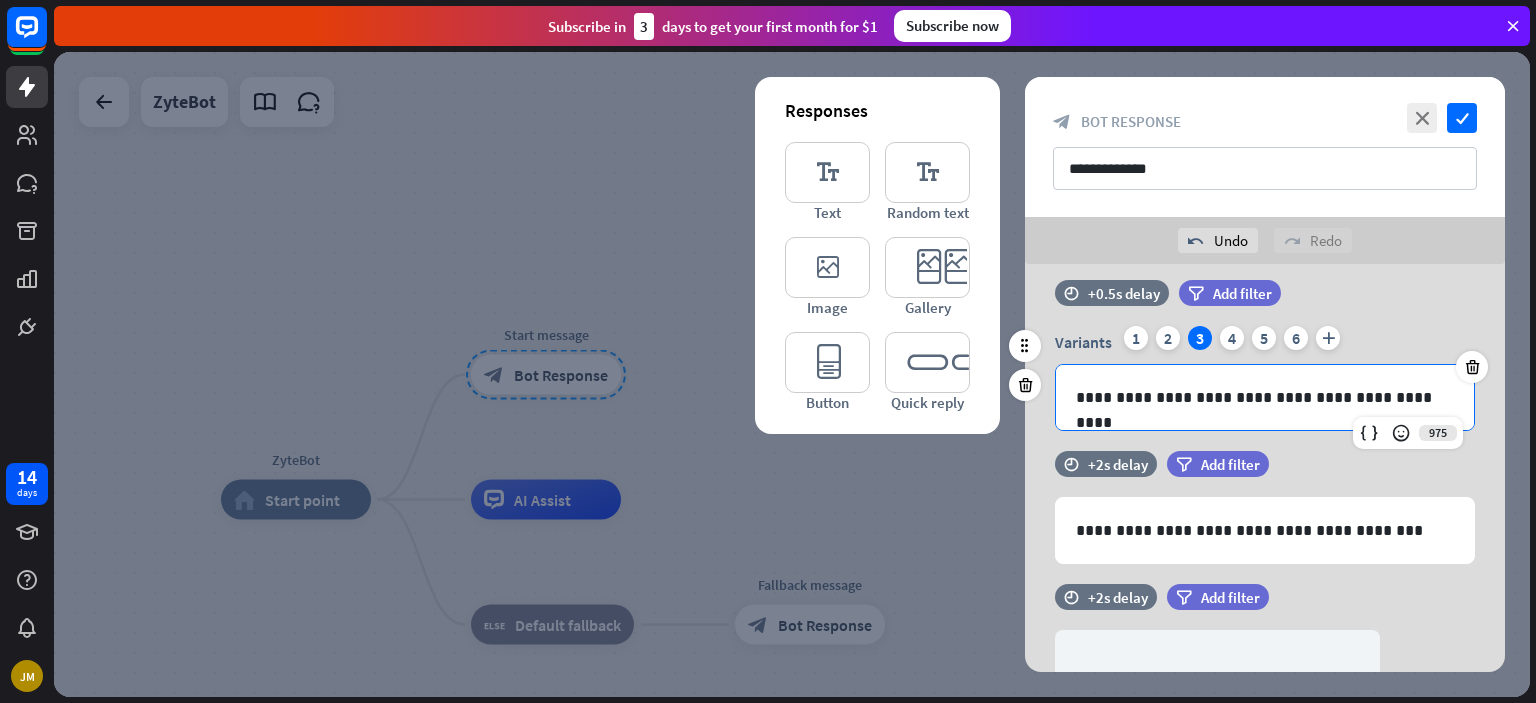 click on "**********" at bounding box center [1265, 397] 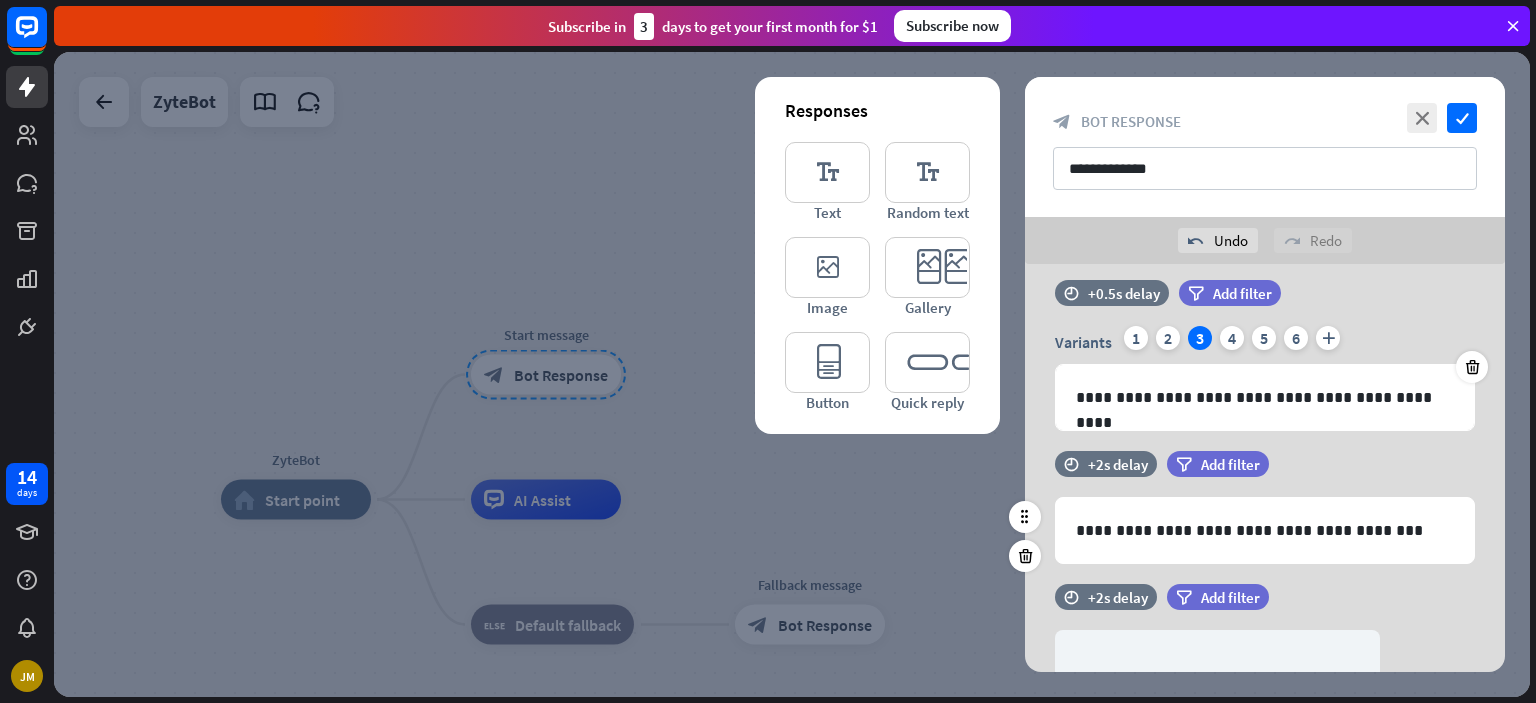 click on "time   +2s delay          filter   Add filter" at bounding box center (1265, 474) 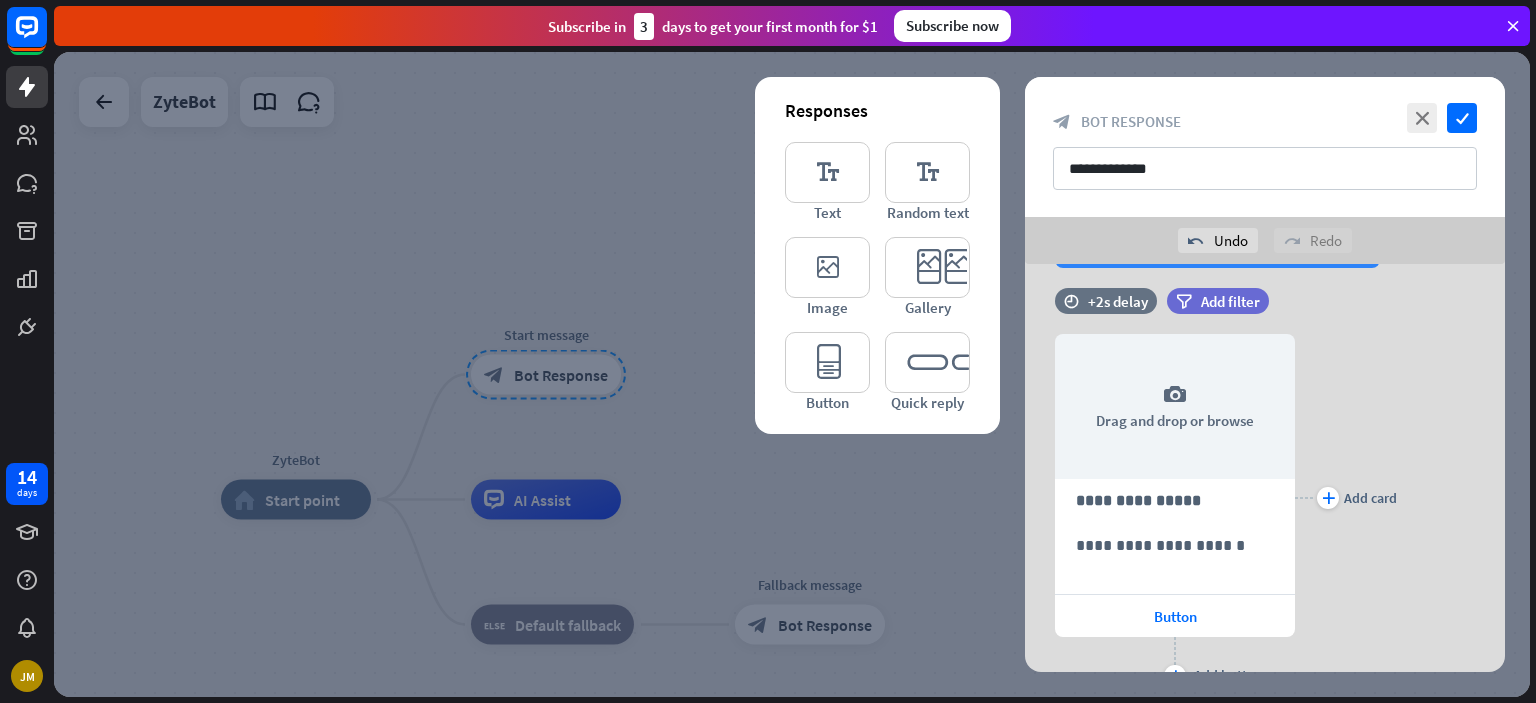 scroll, scrollTop: 655, scrollLeft: 0, axis: vertical 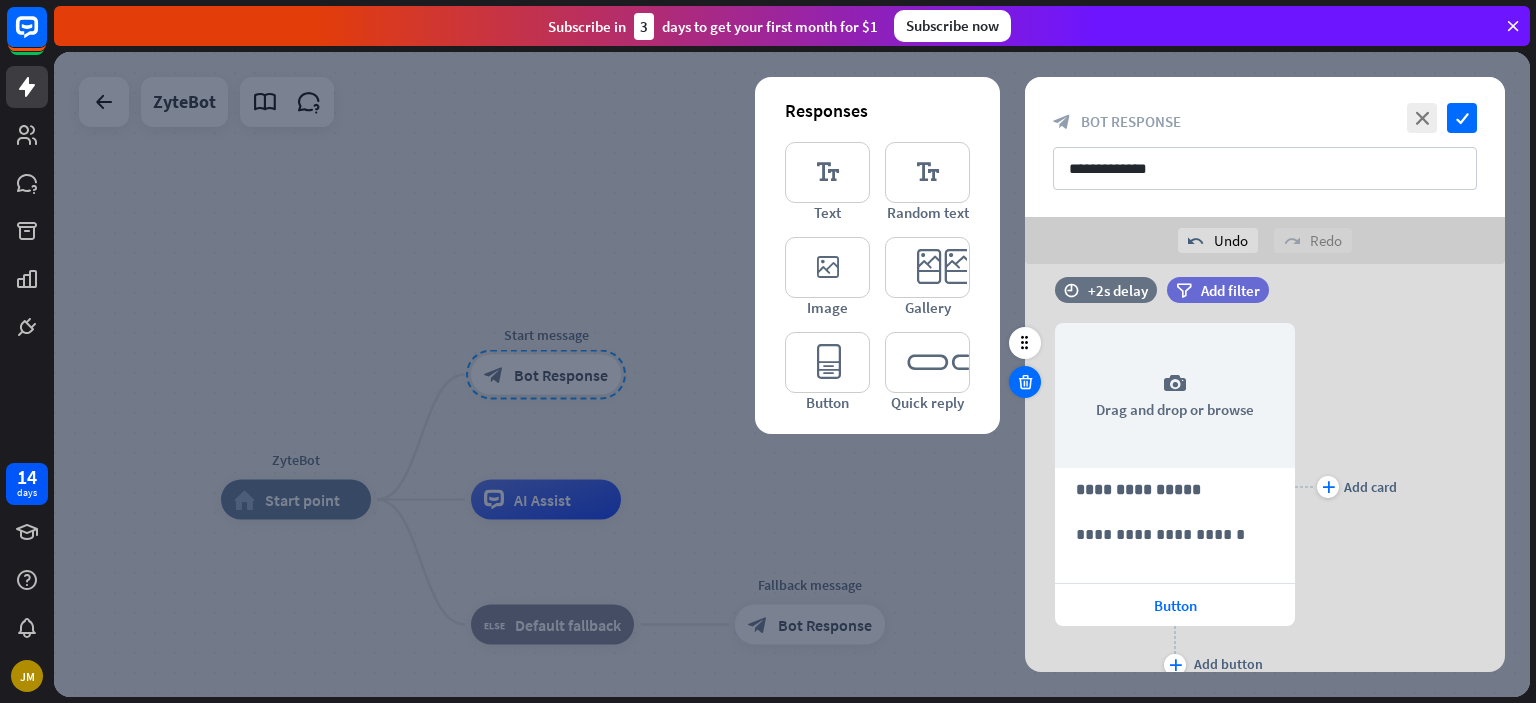 click at bounding box center (1025, 382) 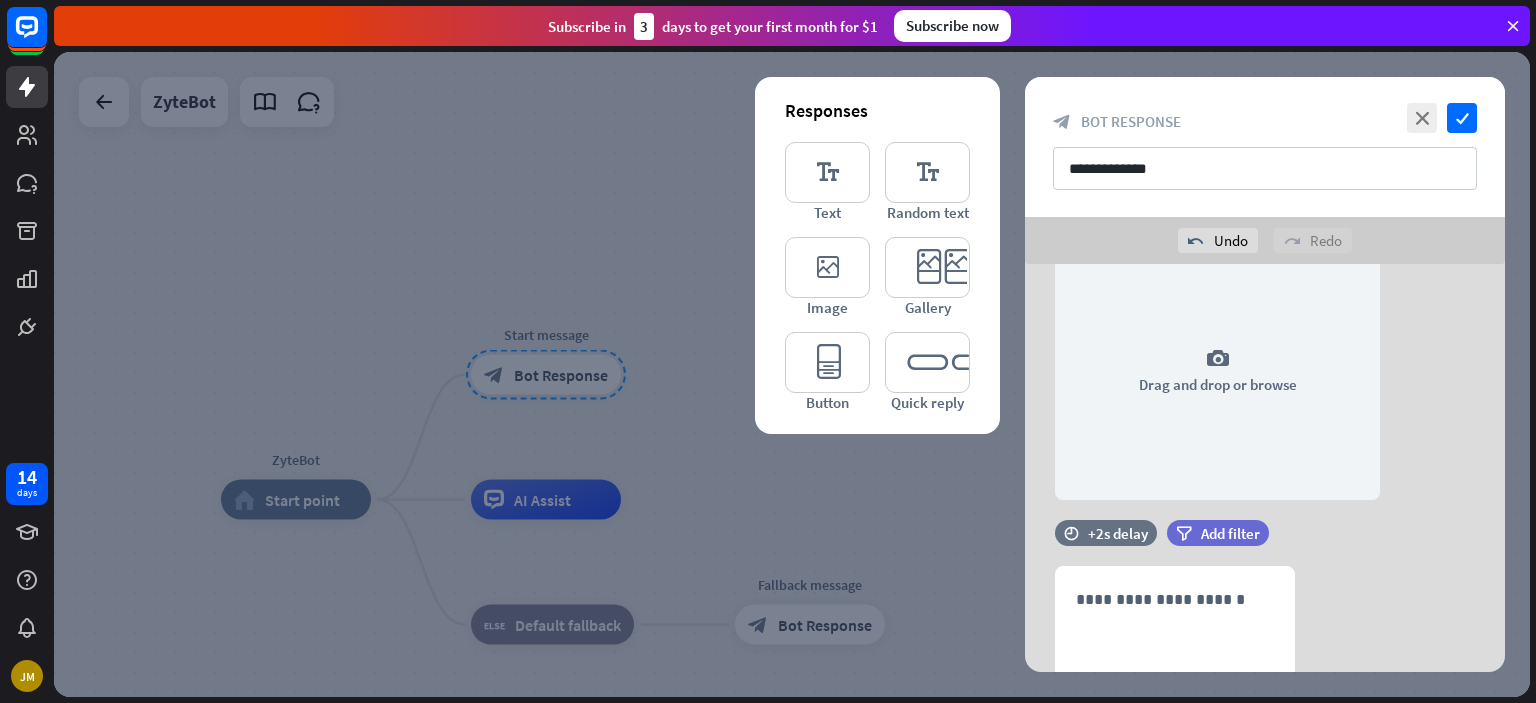 scroll, scrollTop: 422, scrollLeft: 0, axis: vertical 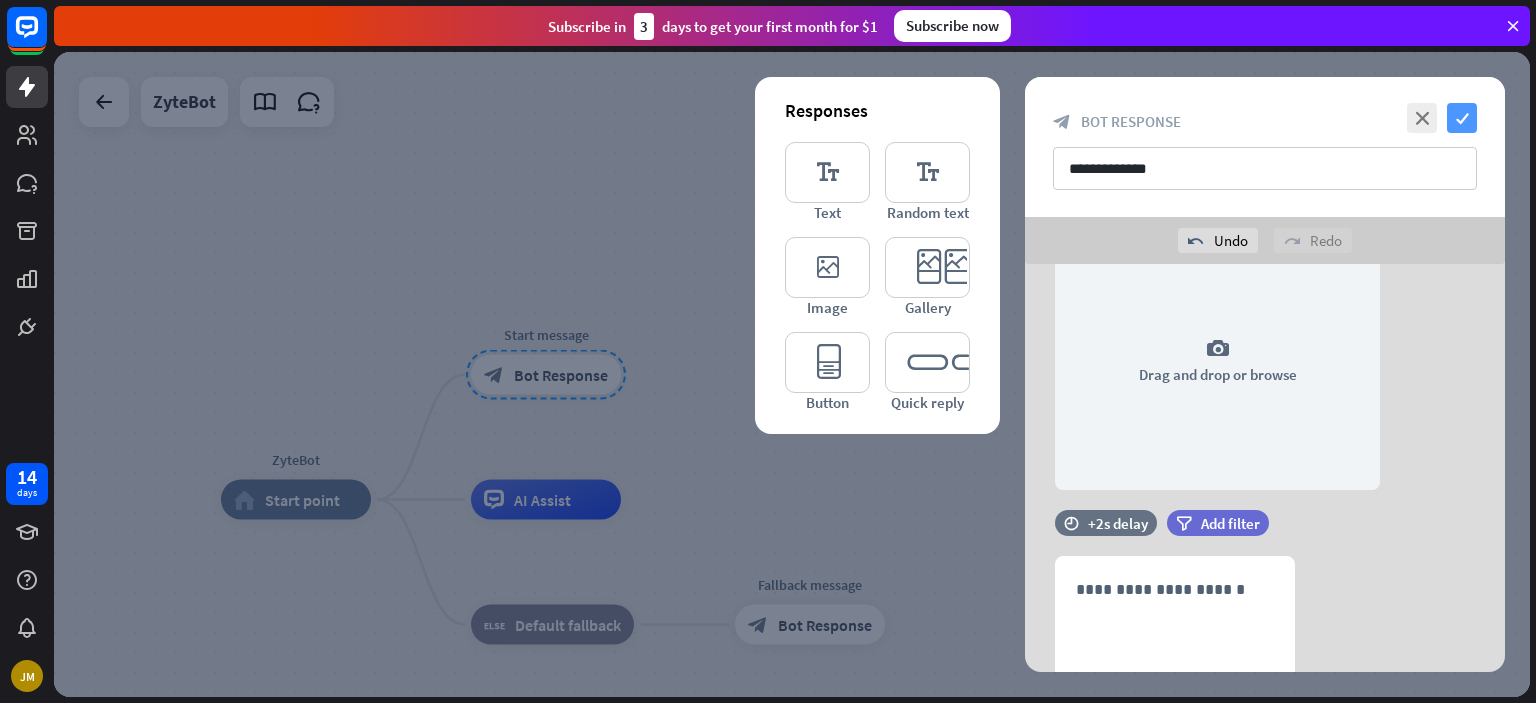 click on "check" at bounding box center (1462, 118) 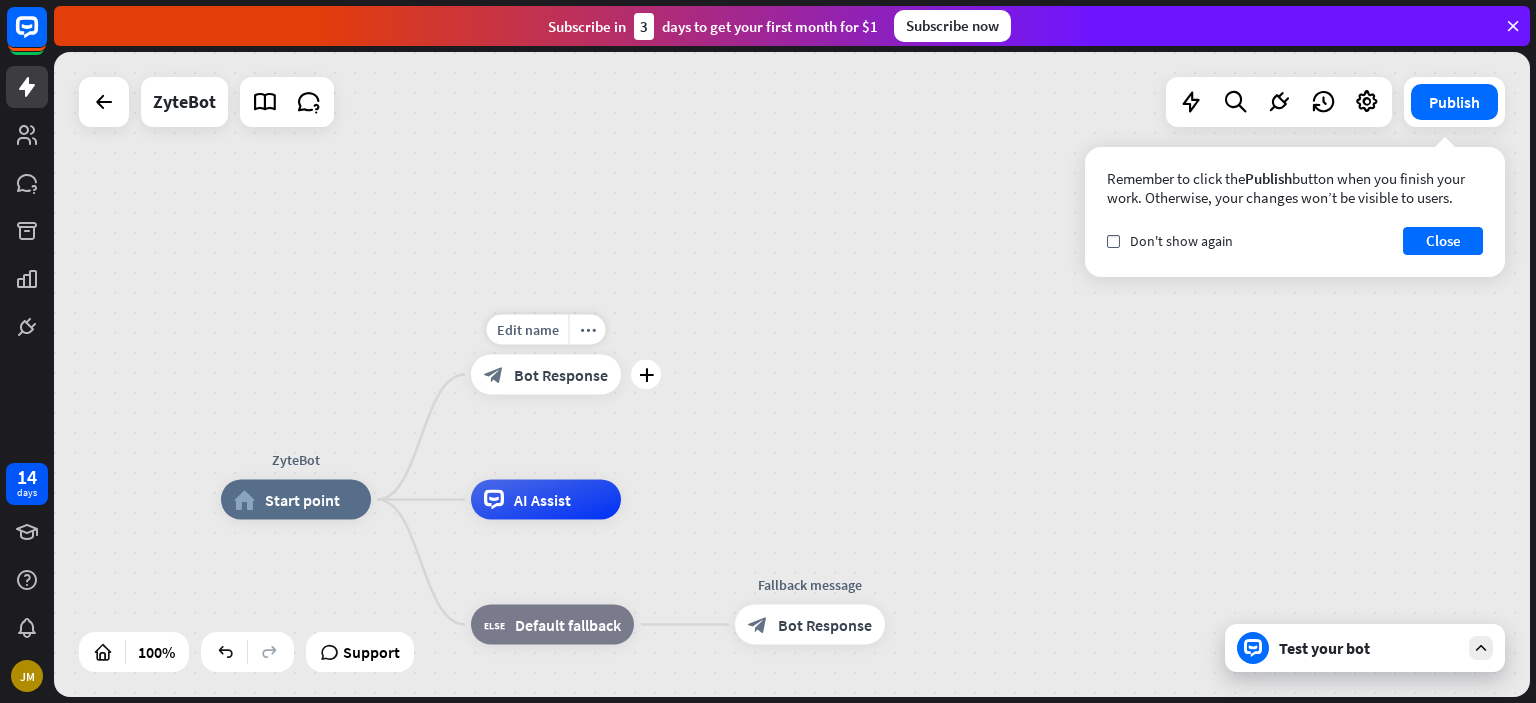 click on "Bot Response" at bounding box center (561, 375) 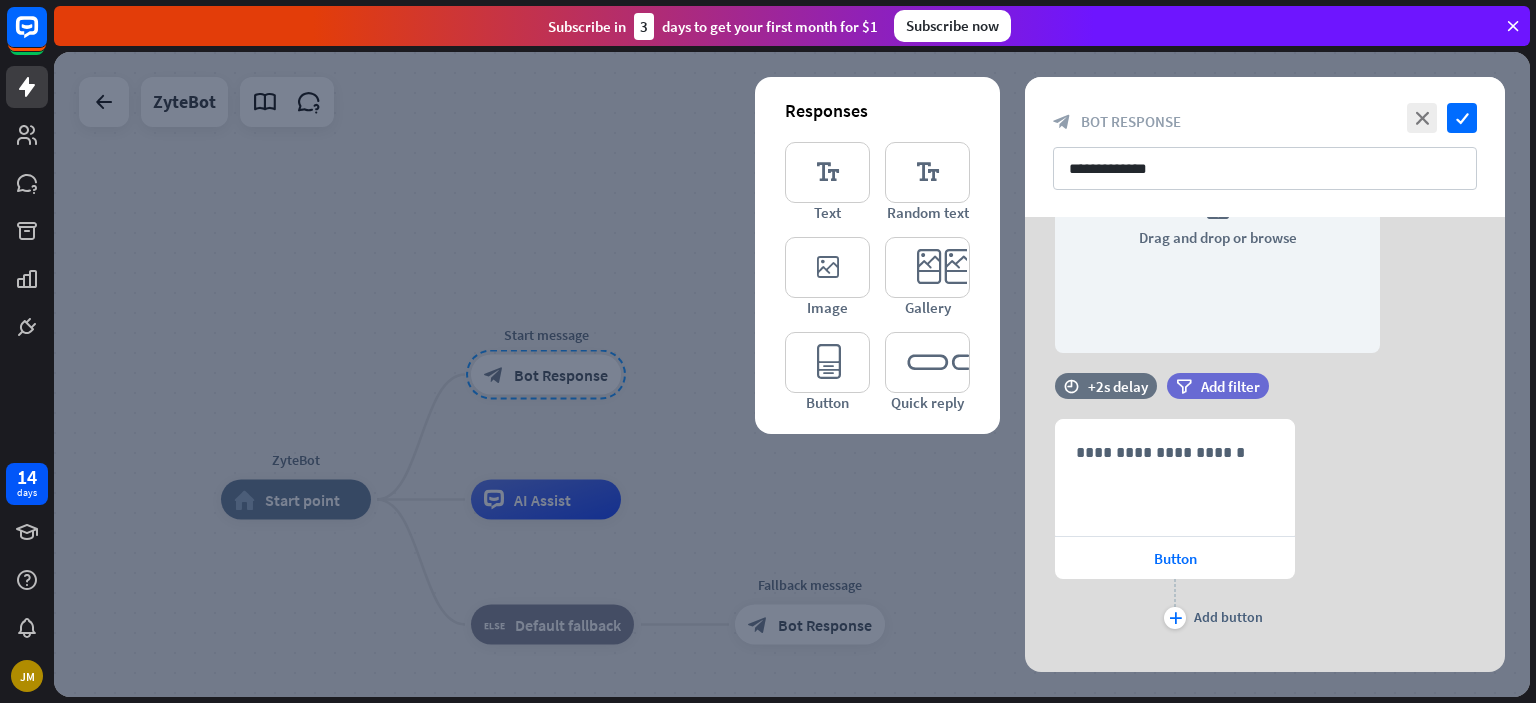 scroll, scrollTop: 567, scrollLeft: 0, axis: vertical 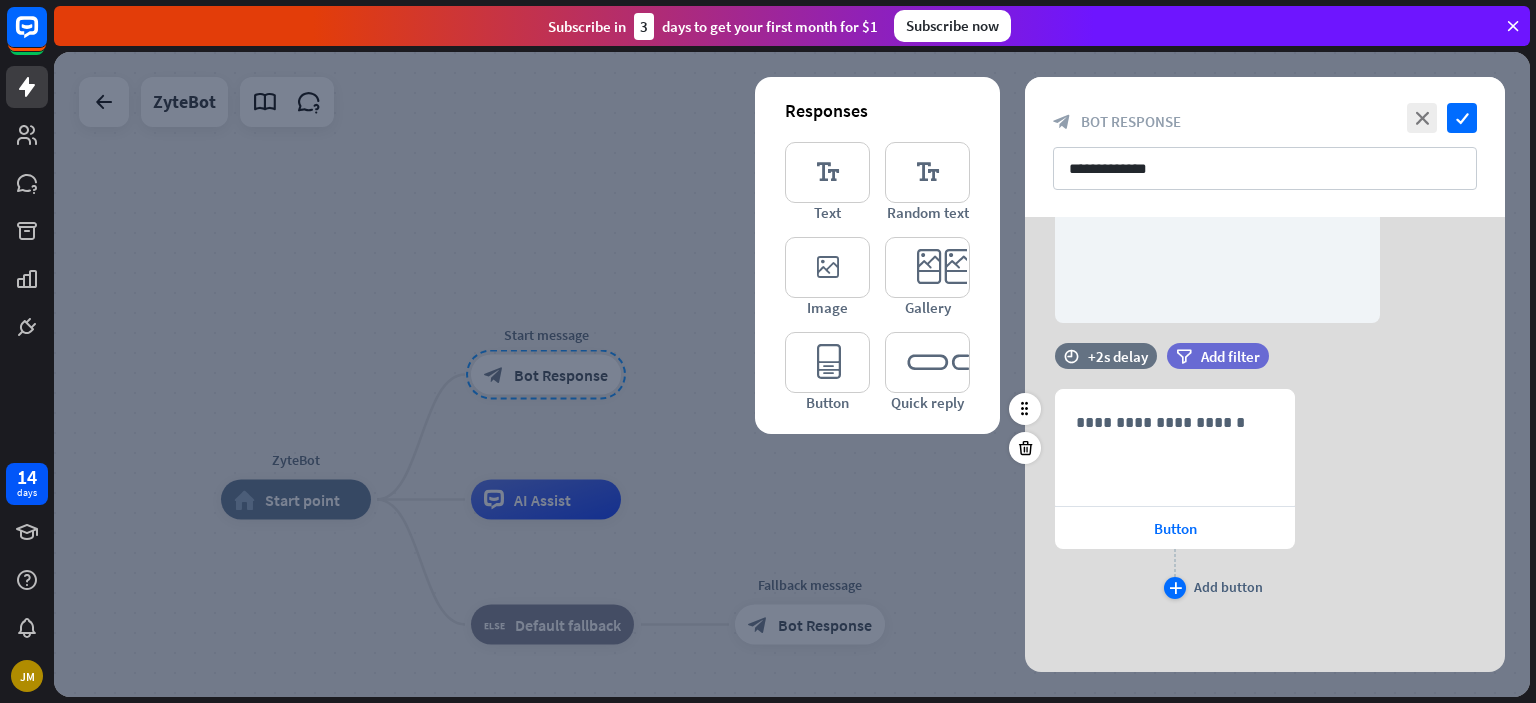 click on "plus" at bounding box center (1175, 588) 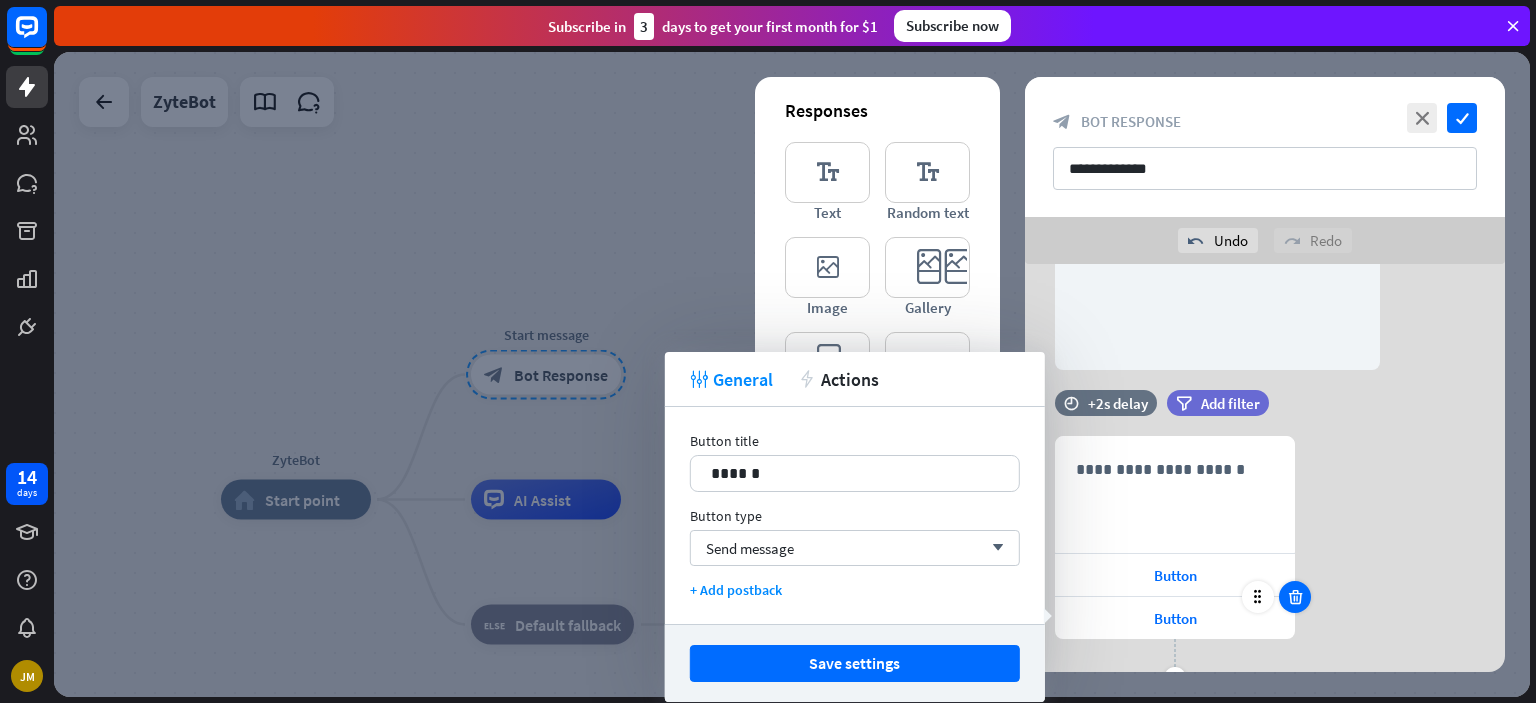 click at bounding box center [1295, 597] 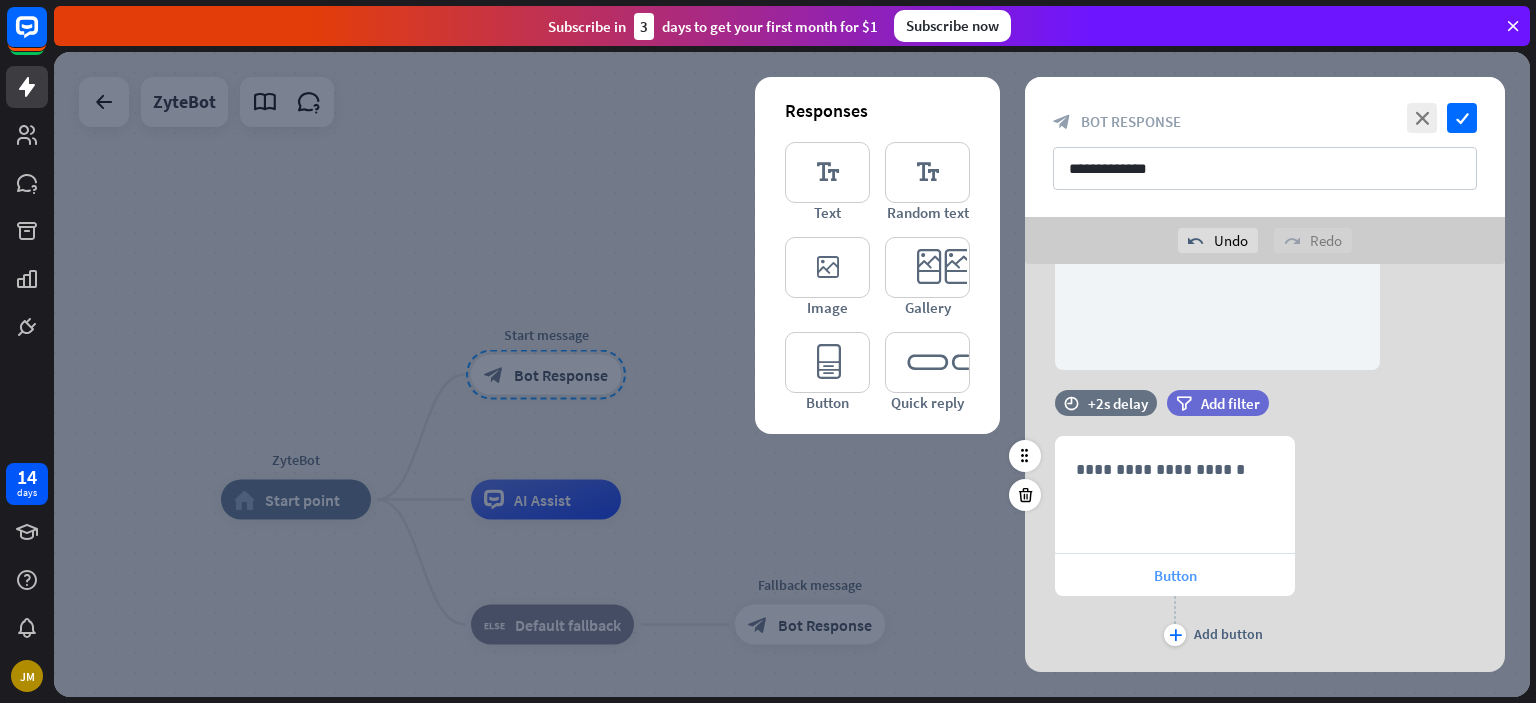 click on "Button" at bounding box center [1175, 575] 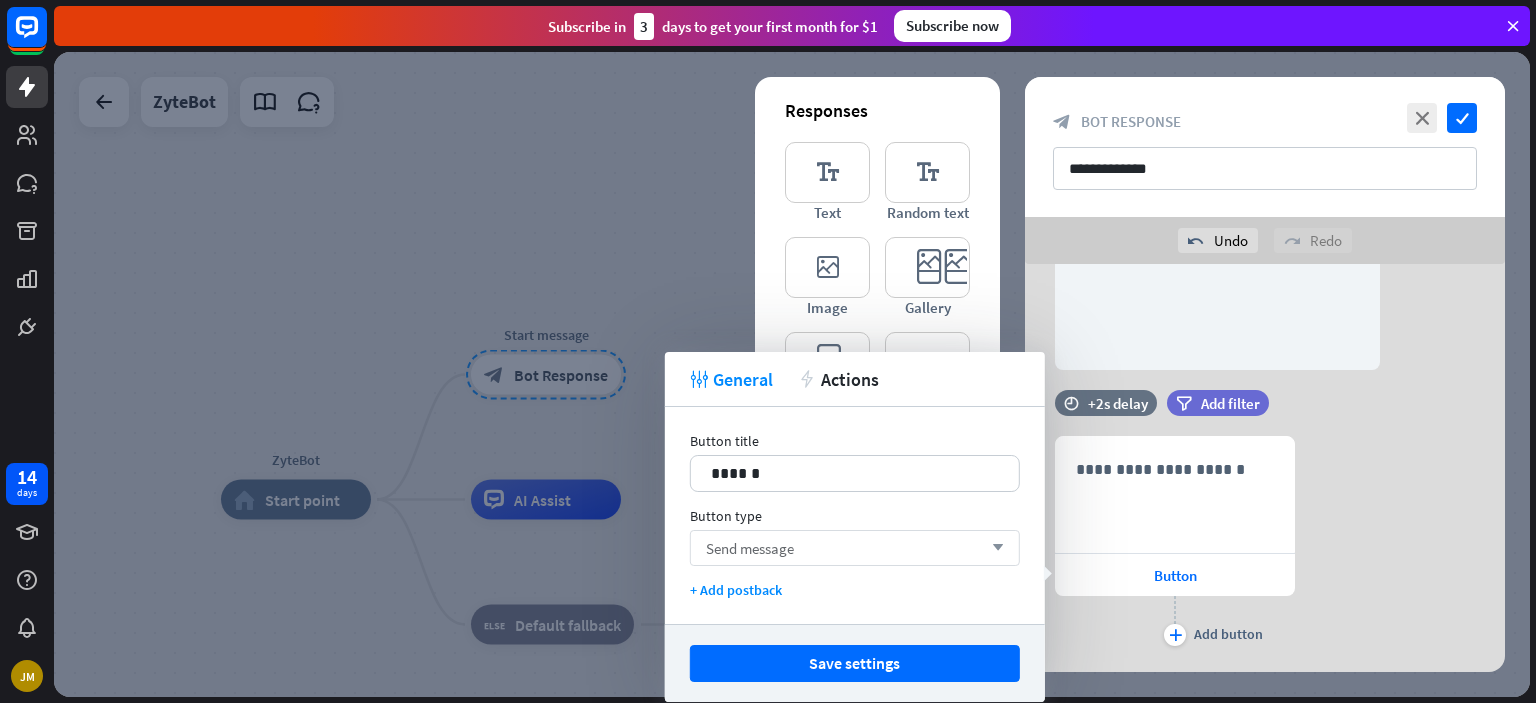 click on "Send message
arrow_down" at bounding box center (855, 548) 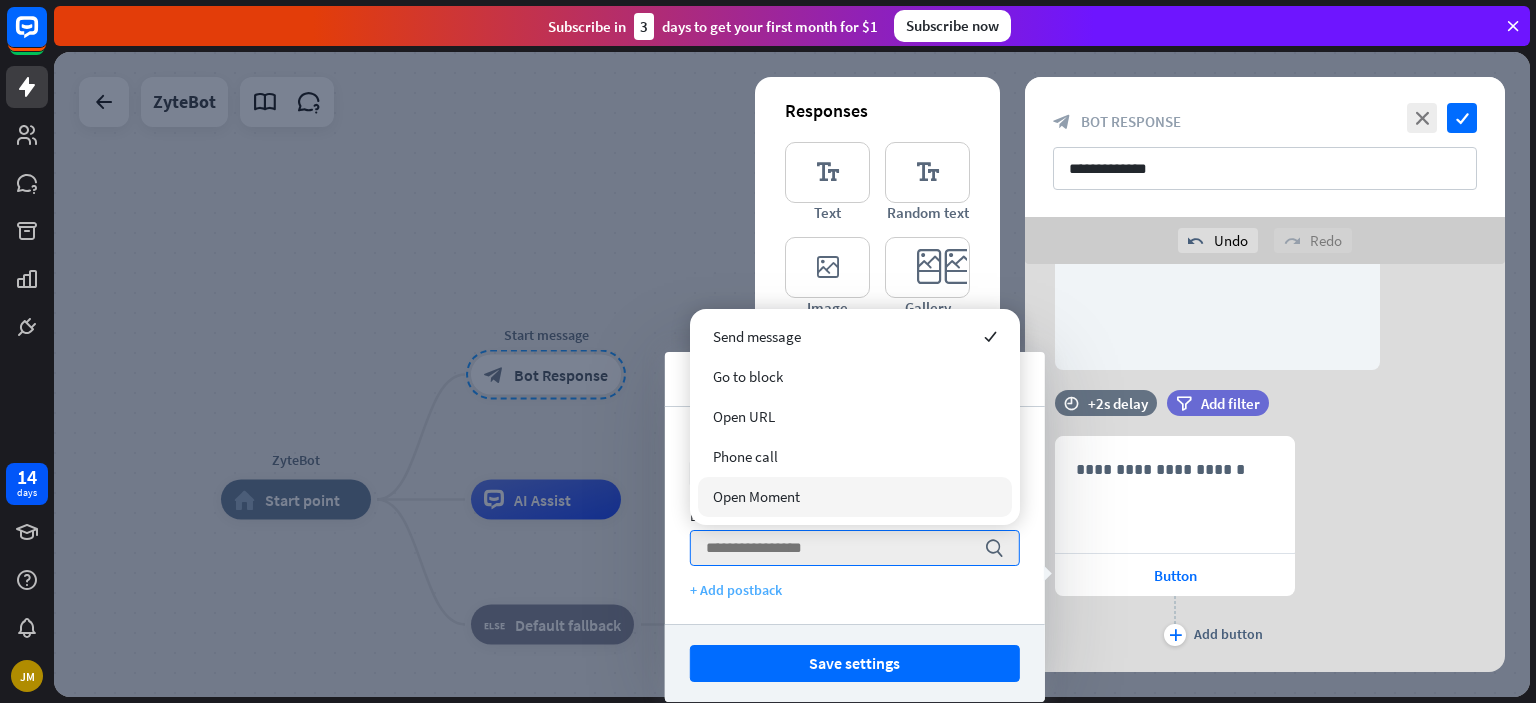 click on "+ Add postback" at bounding box center [855, 590] 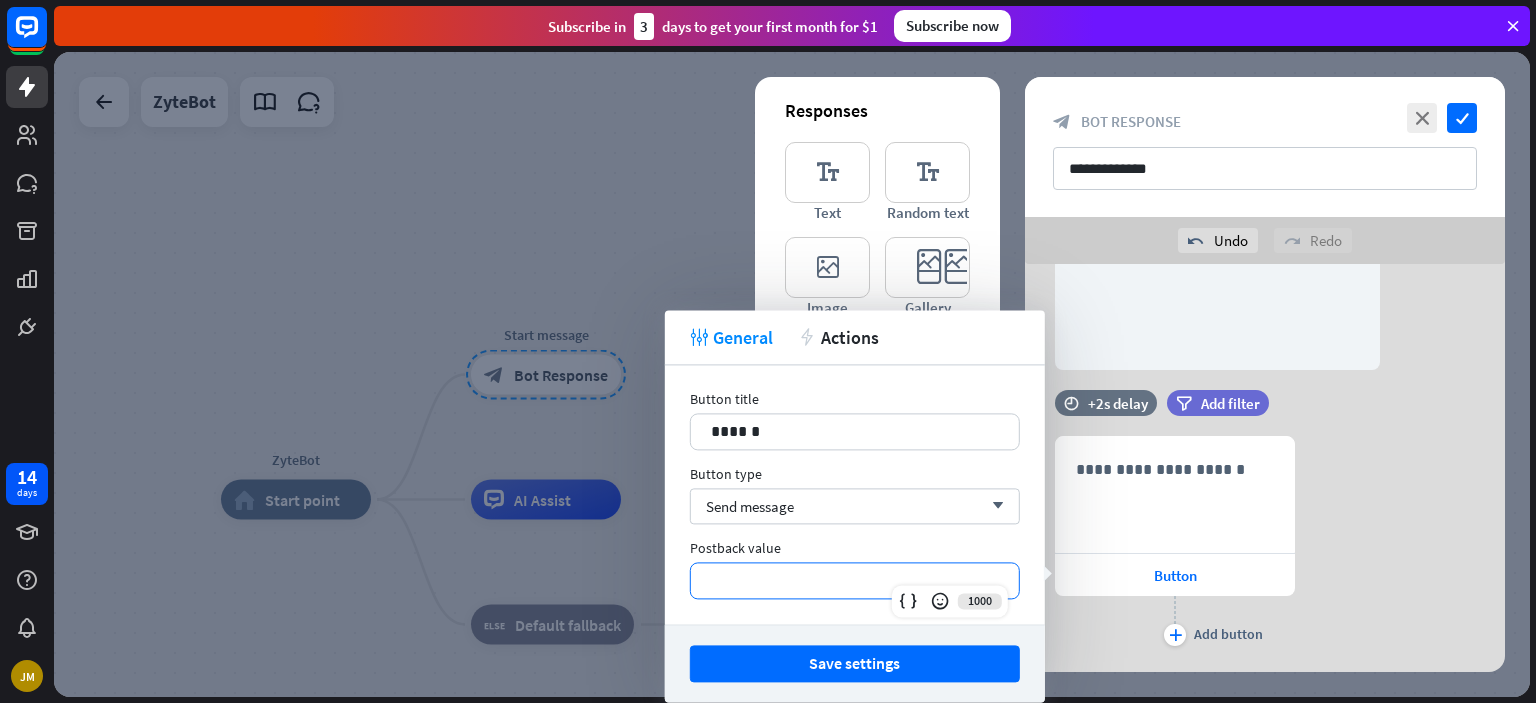click on "**********" at bounding box center [855, 580] 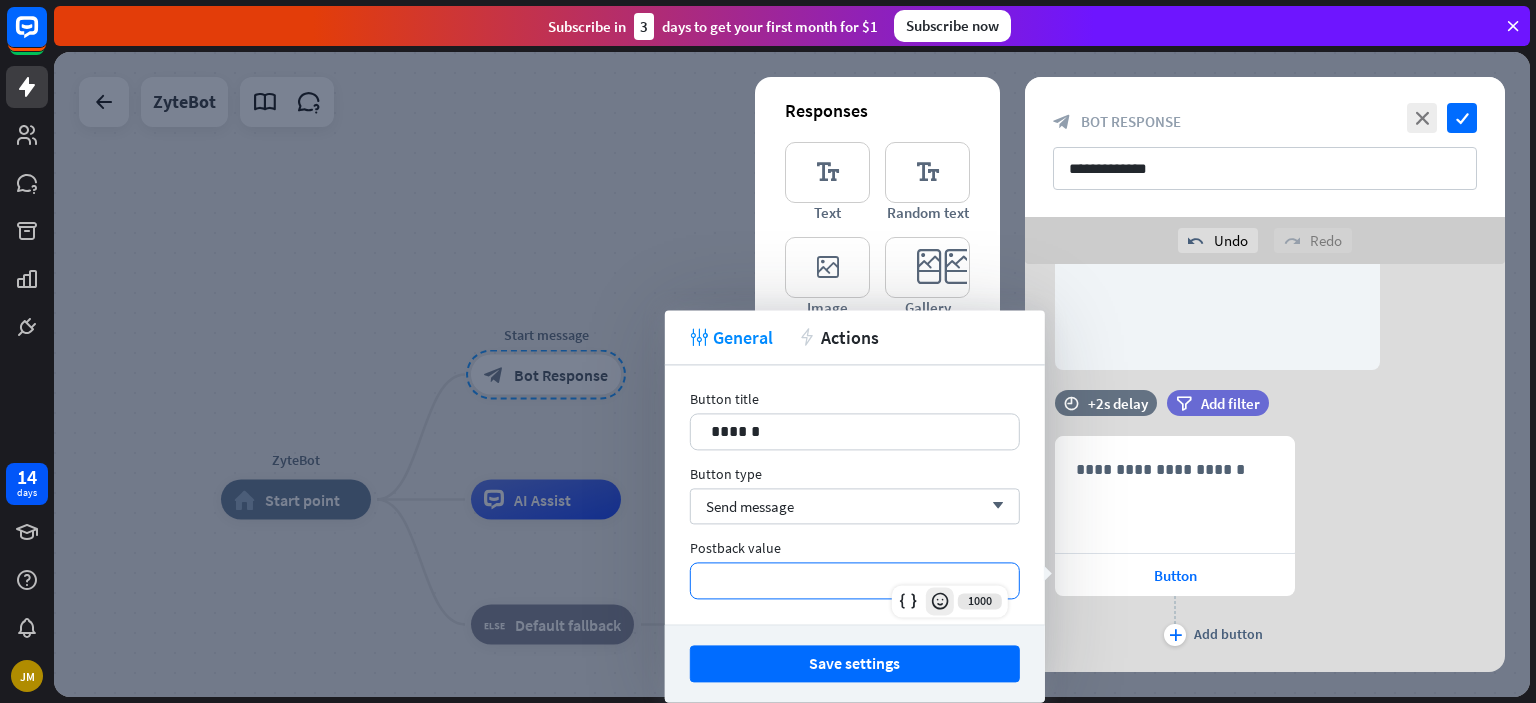 click at bounding box center [940, 601] 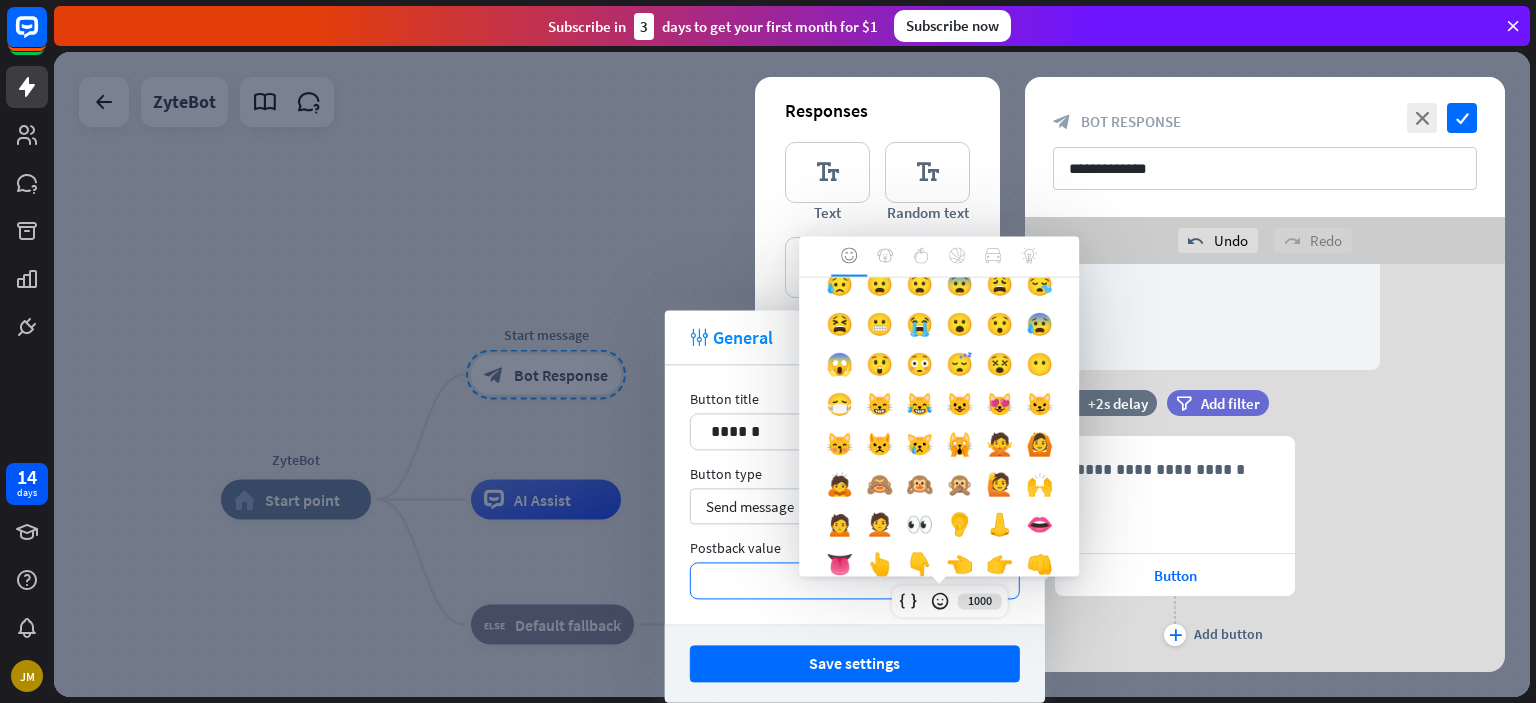 scroll, scrollTop: 288, scrollLeft: 0, axis: vertical 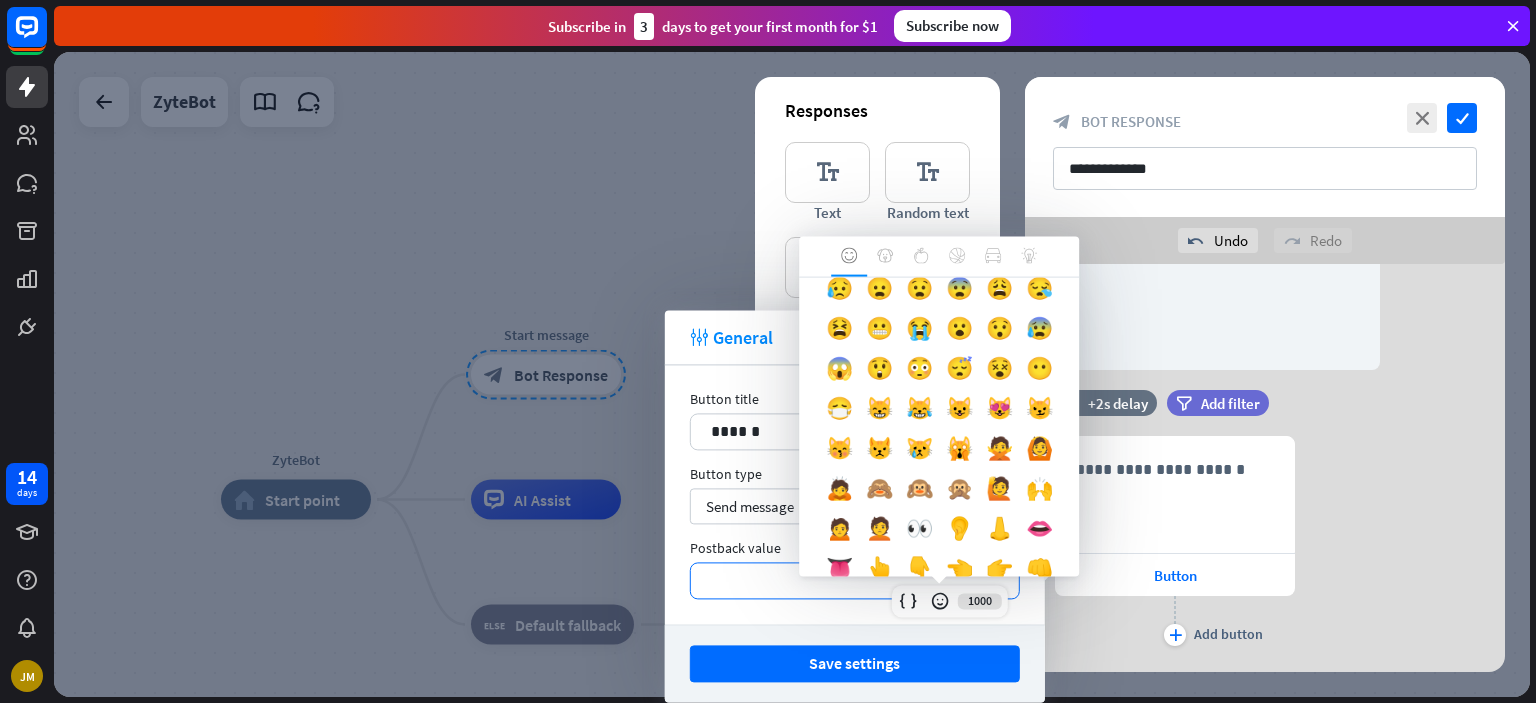 click on "1000" at bounding box center [950, 601] 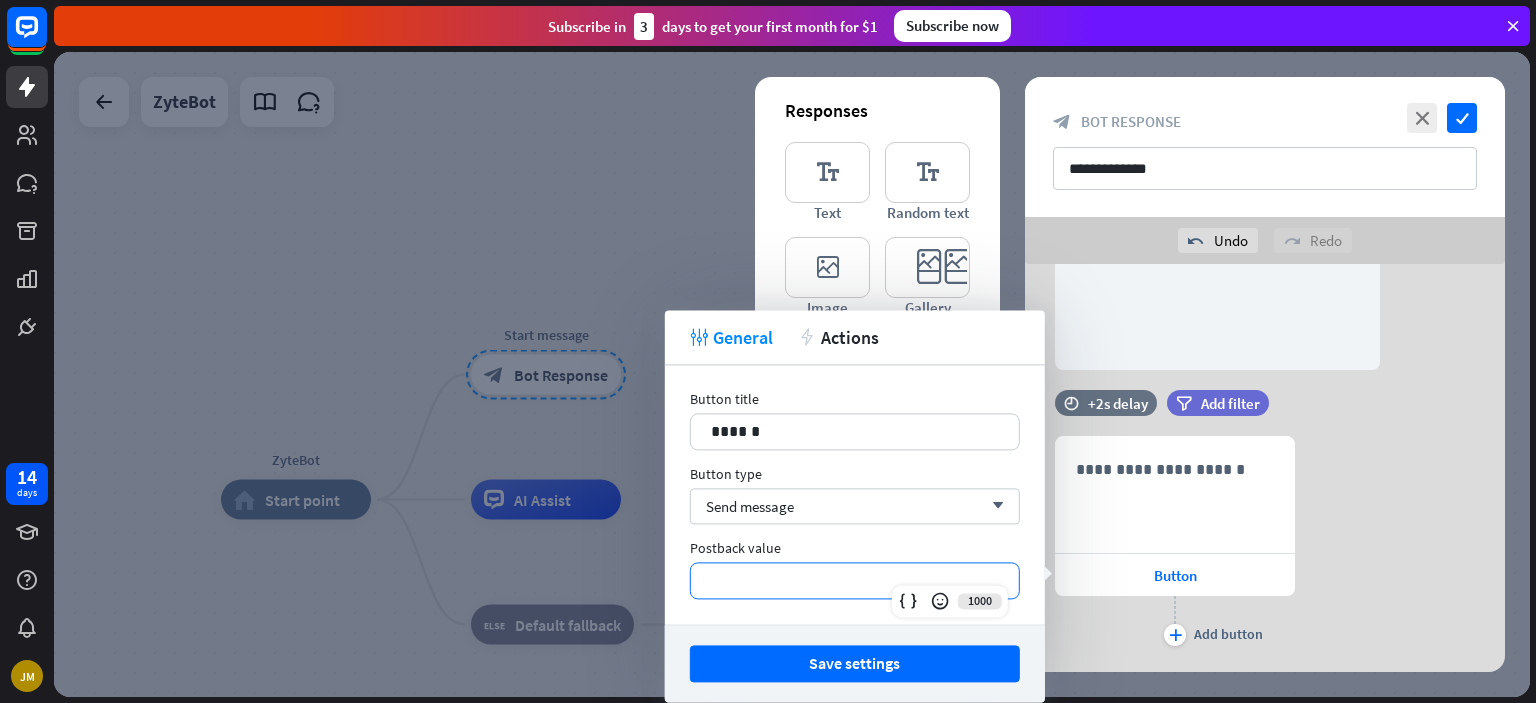 click on "1000" at bounding box center [950, 601] 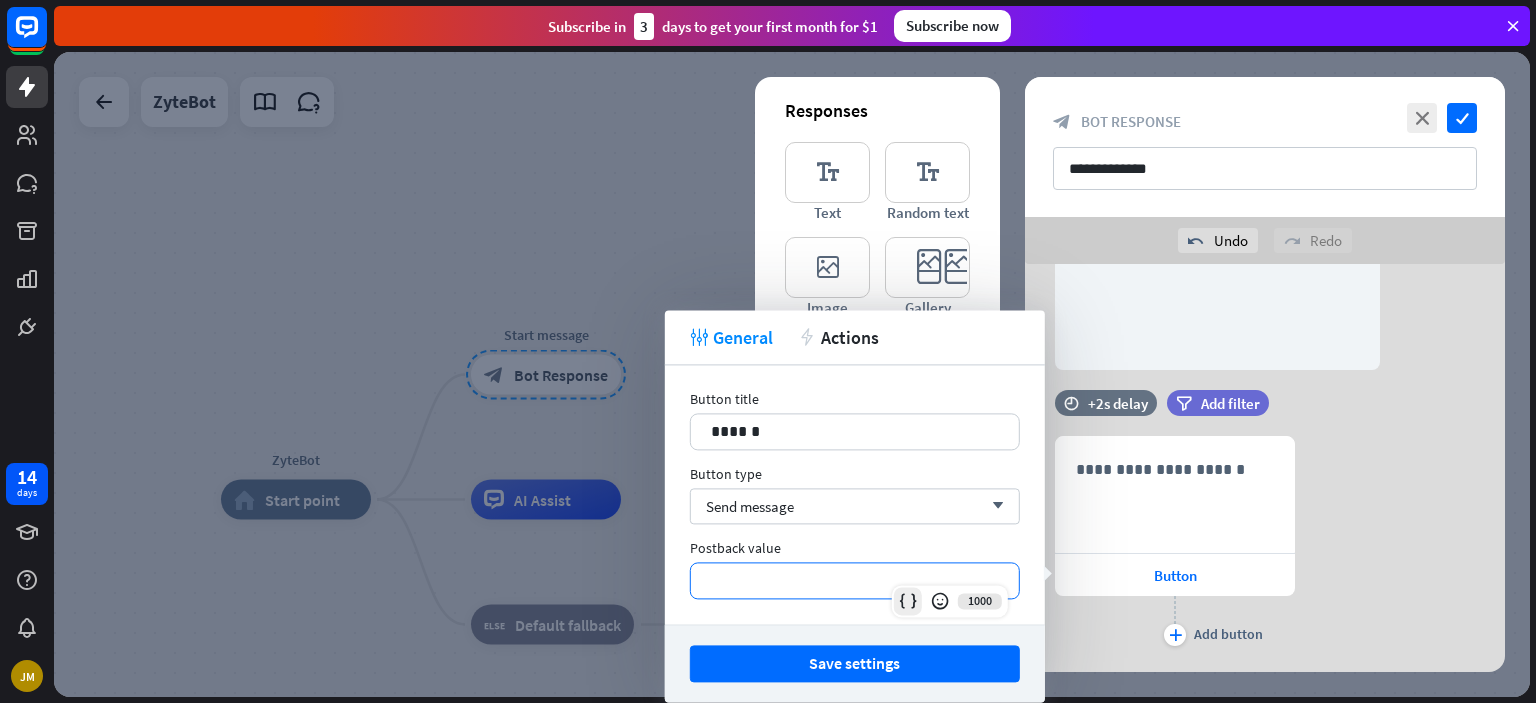 click at bounding box center (908, 601) 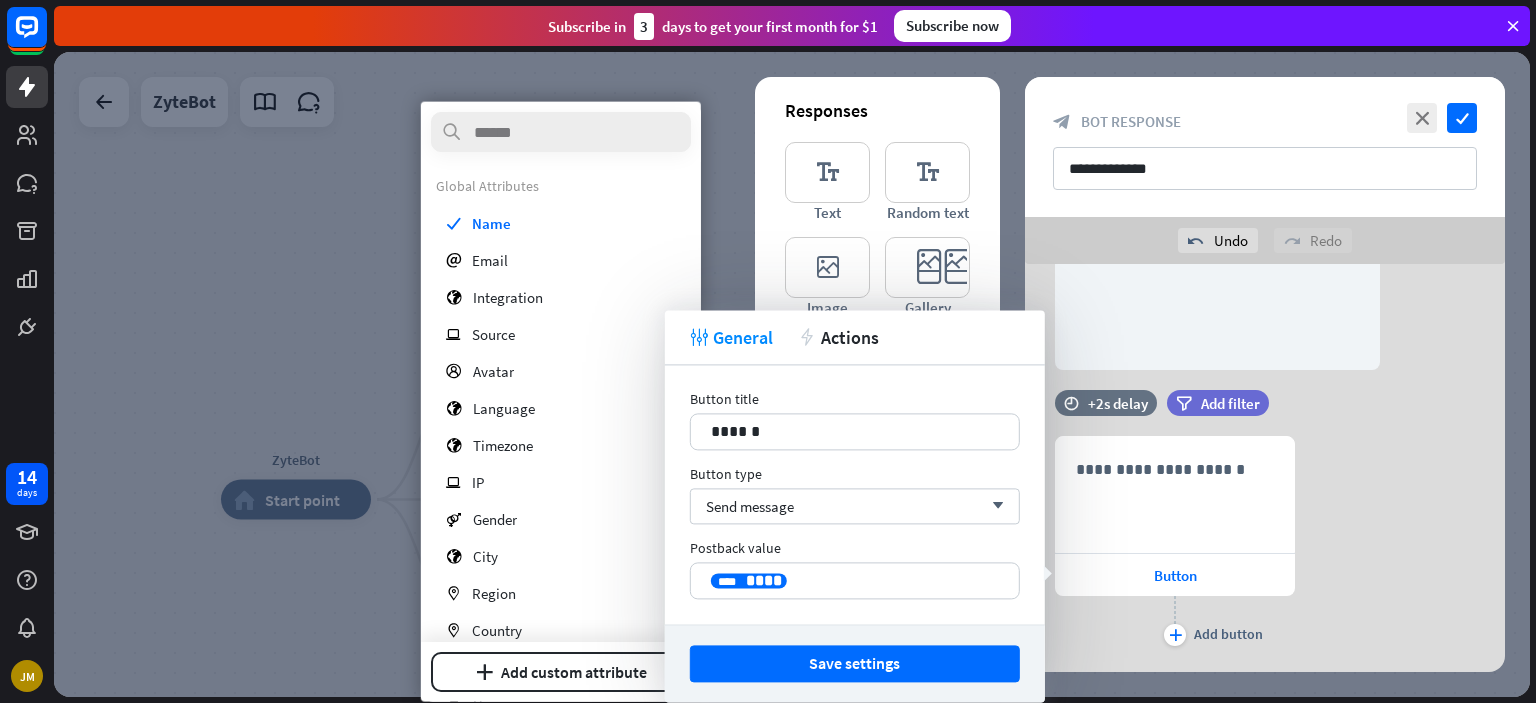 click on "**********" at bounding box center [855, 494] 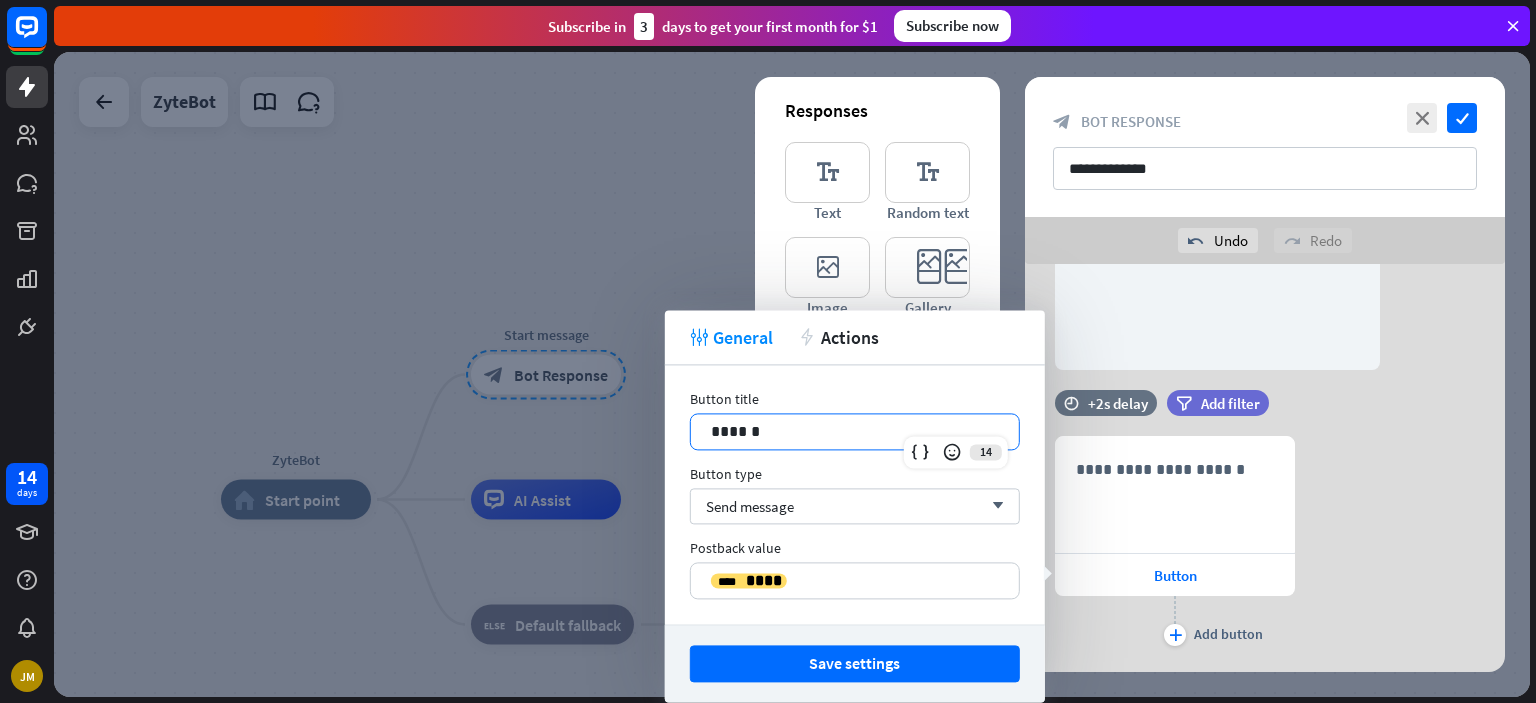 click on "******" at bounding box center (855, 431) 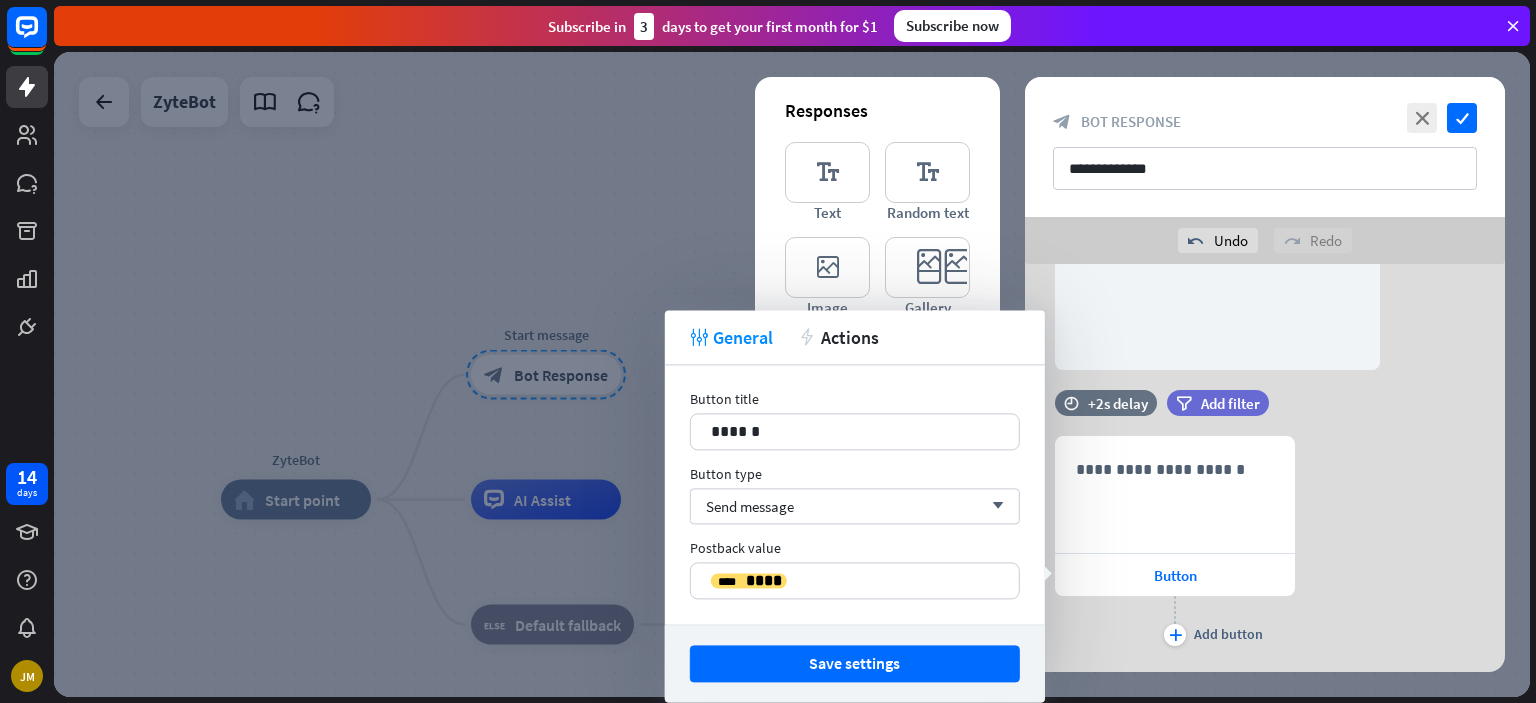 click on "tweak
General
action
Actions" at bounding box center [855, 337] 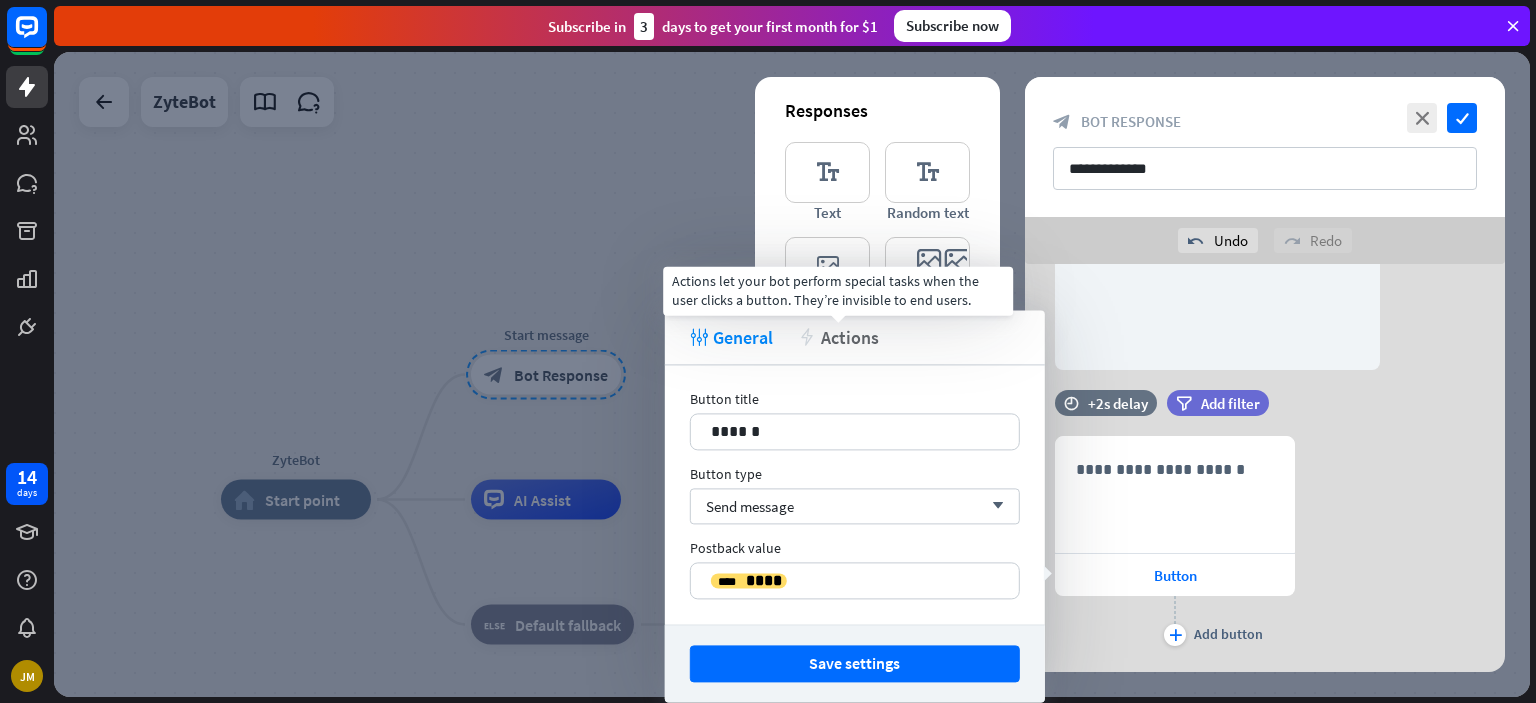 click on "Actions" at bounding box center (850, 337) 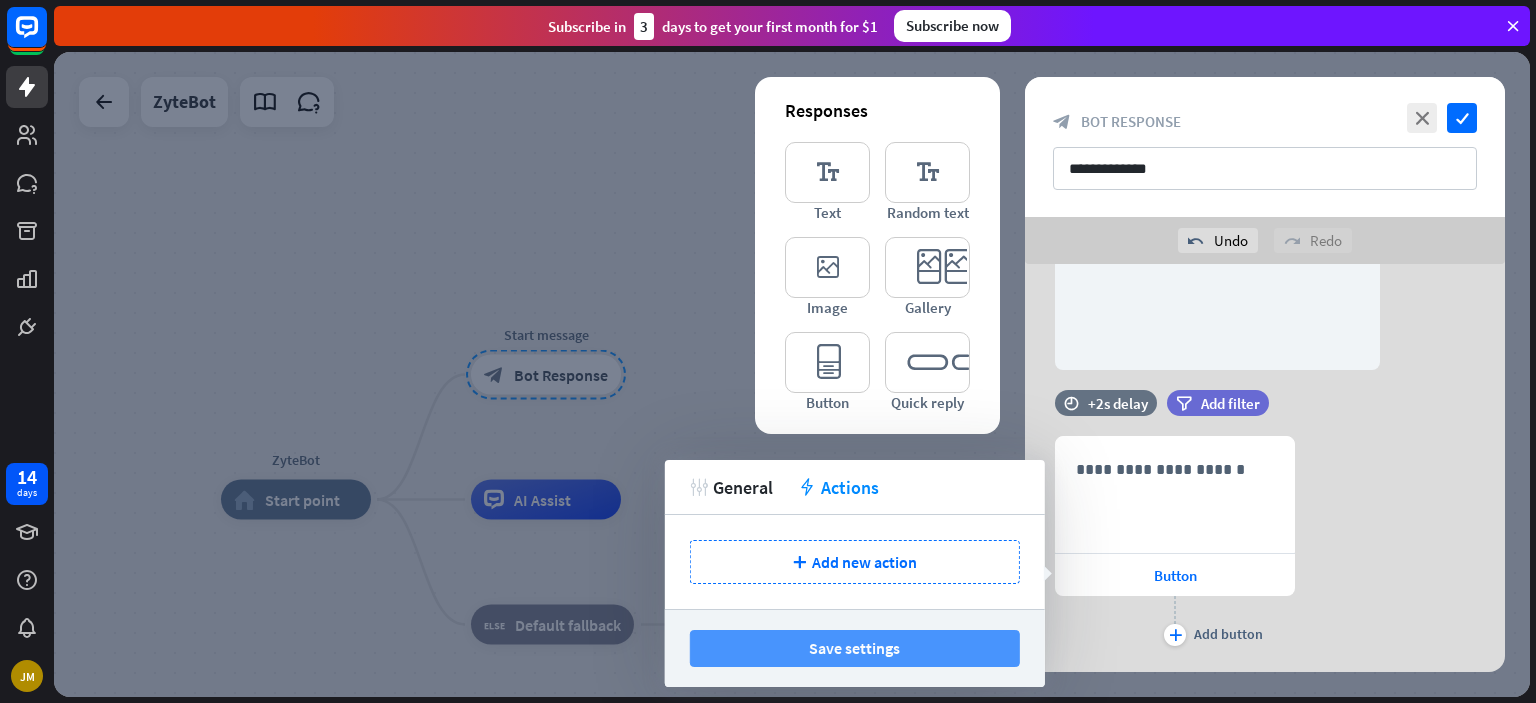 click on "Save settings" at bounding box center [855, 648] 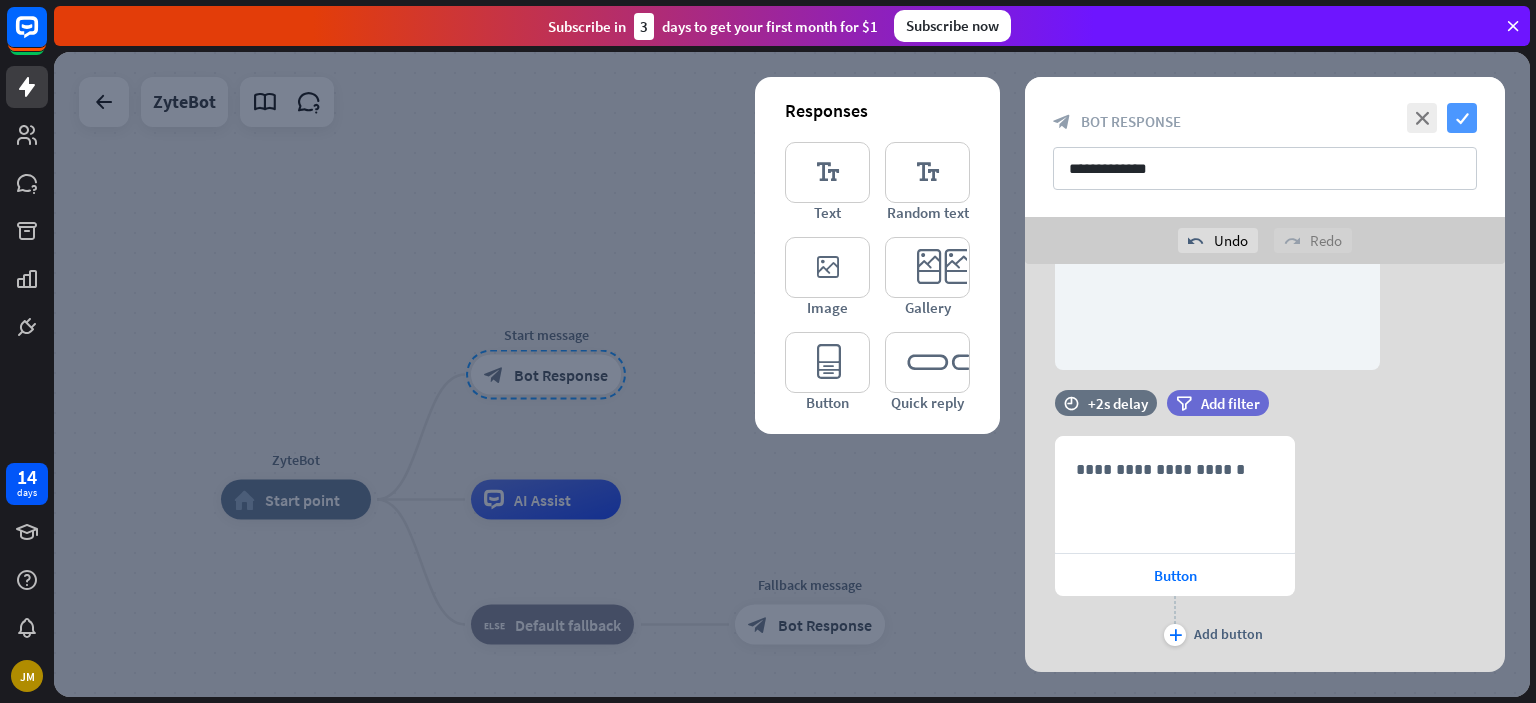 click on "check" at bounding box center [1462, 118] 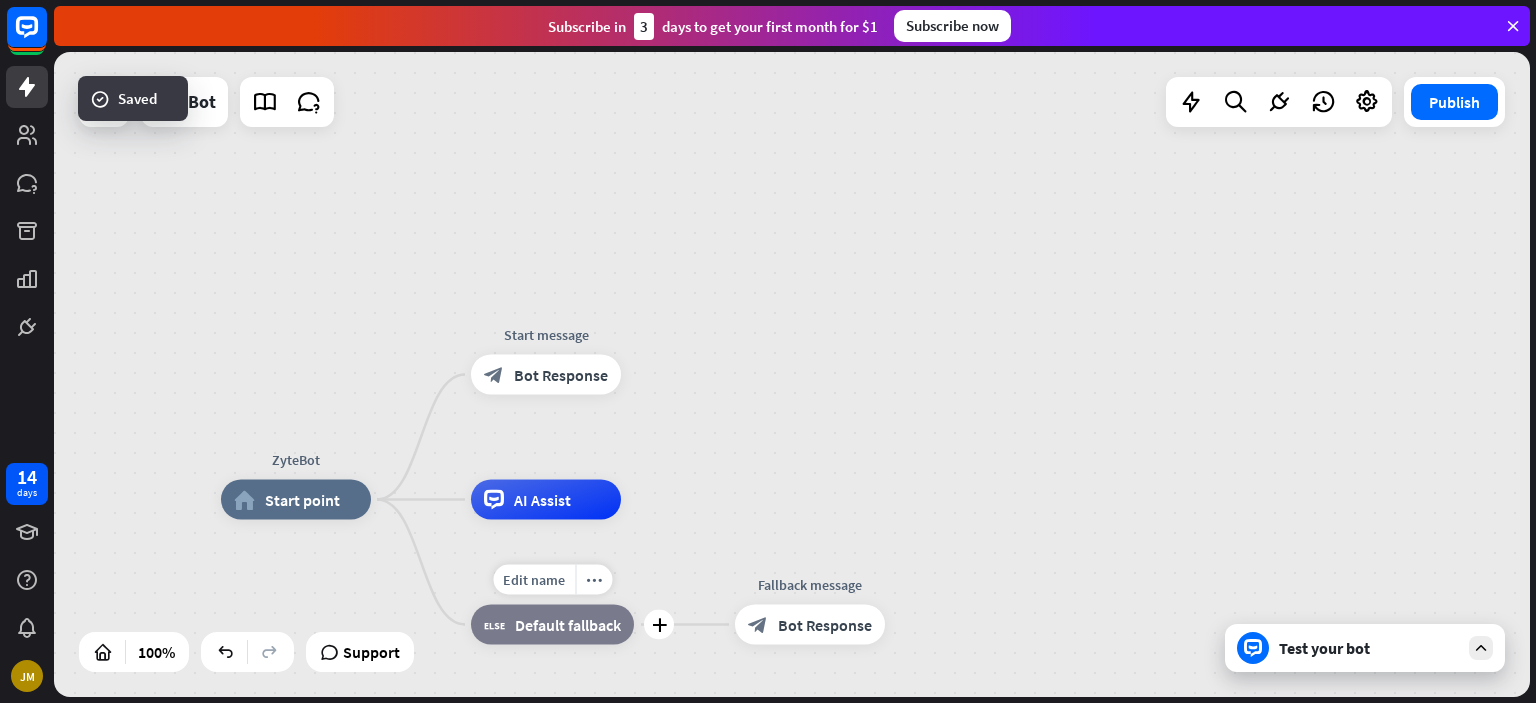 click on "Edit name   more_horiz         plus     block_fallback   Default fallback" at bounding box center (552, 625) 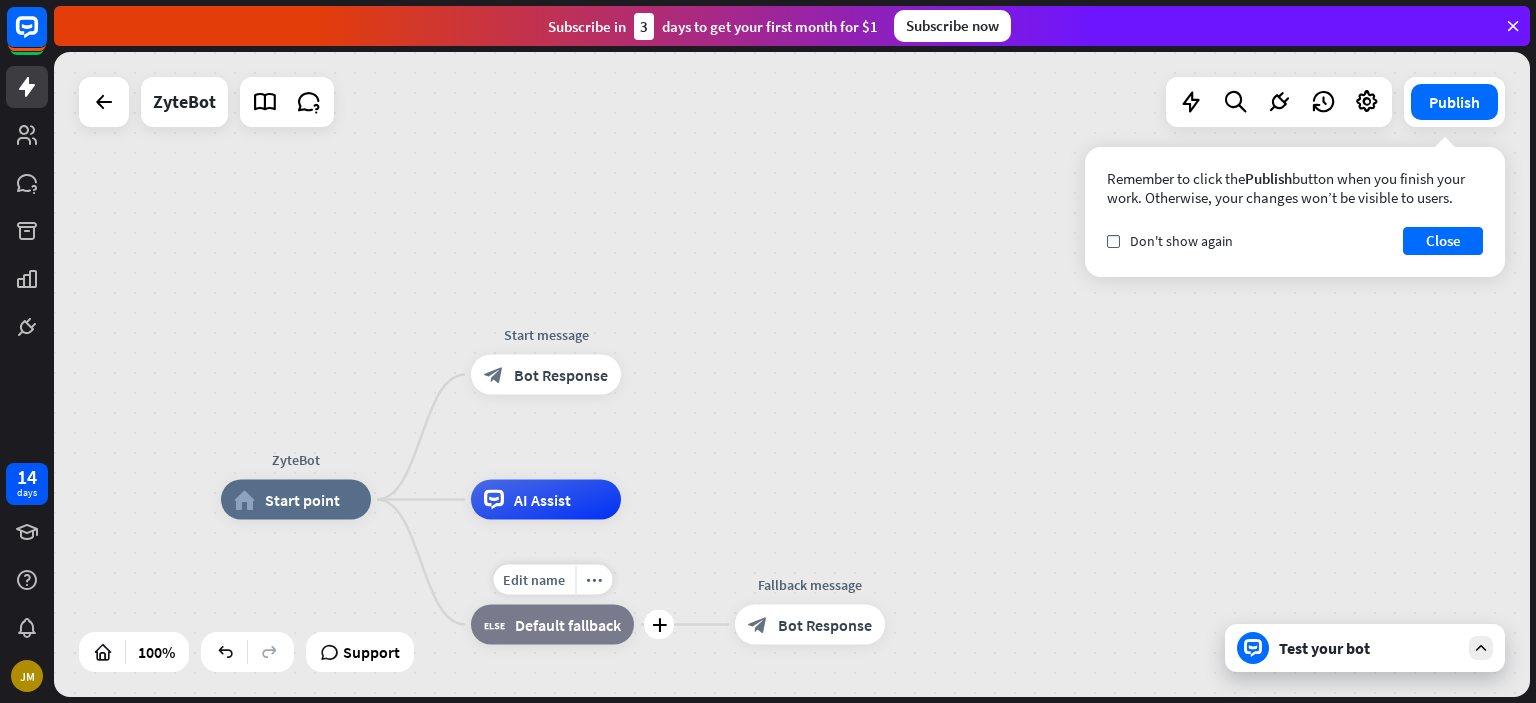 click on "Default fallback" at bounding box center (568, 625) 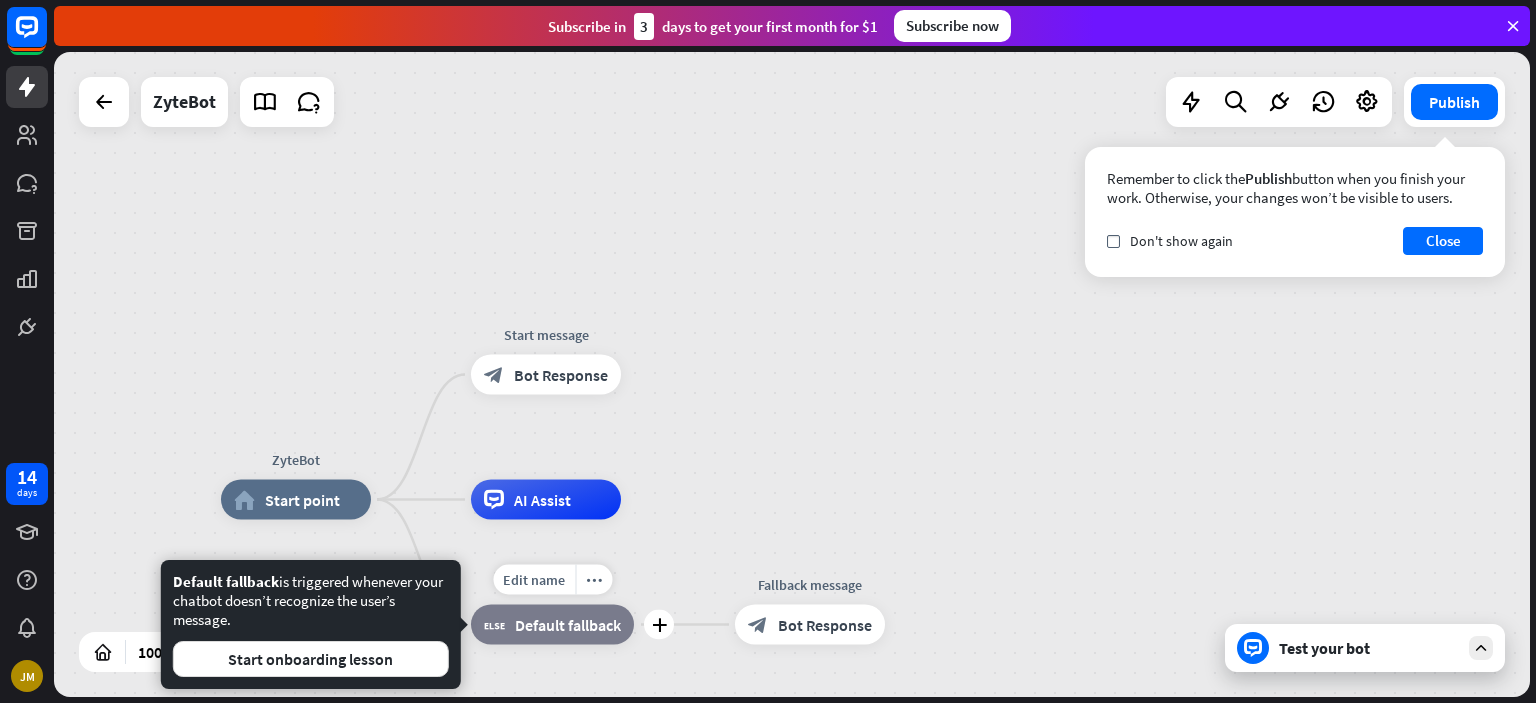 click on "block_fallback   Default fallback" at bounding box center [552, 625] 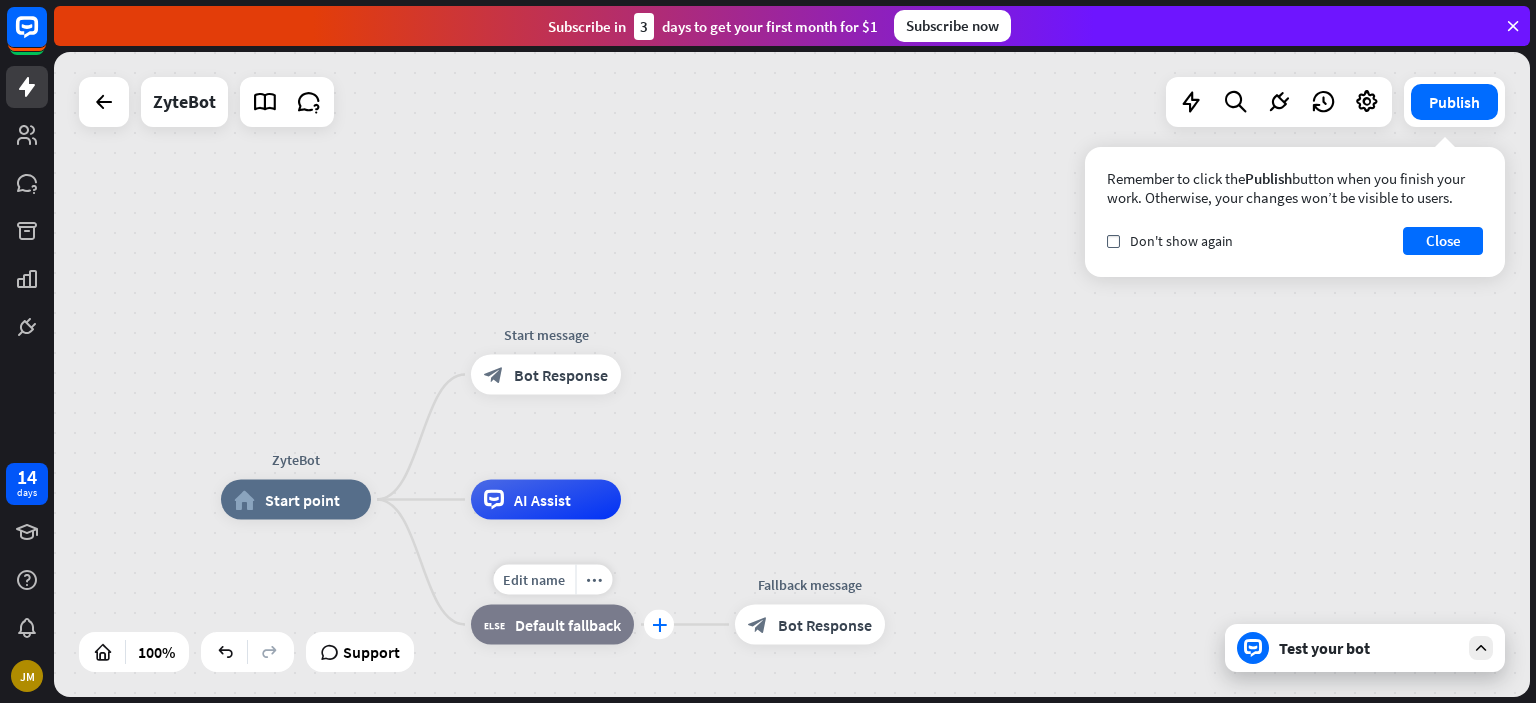 click on "plus" at bounding box center (659, 625) 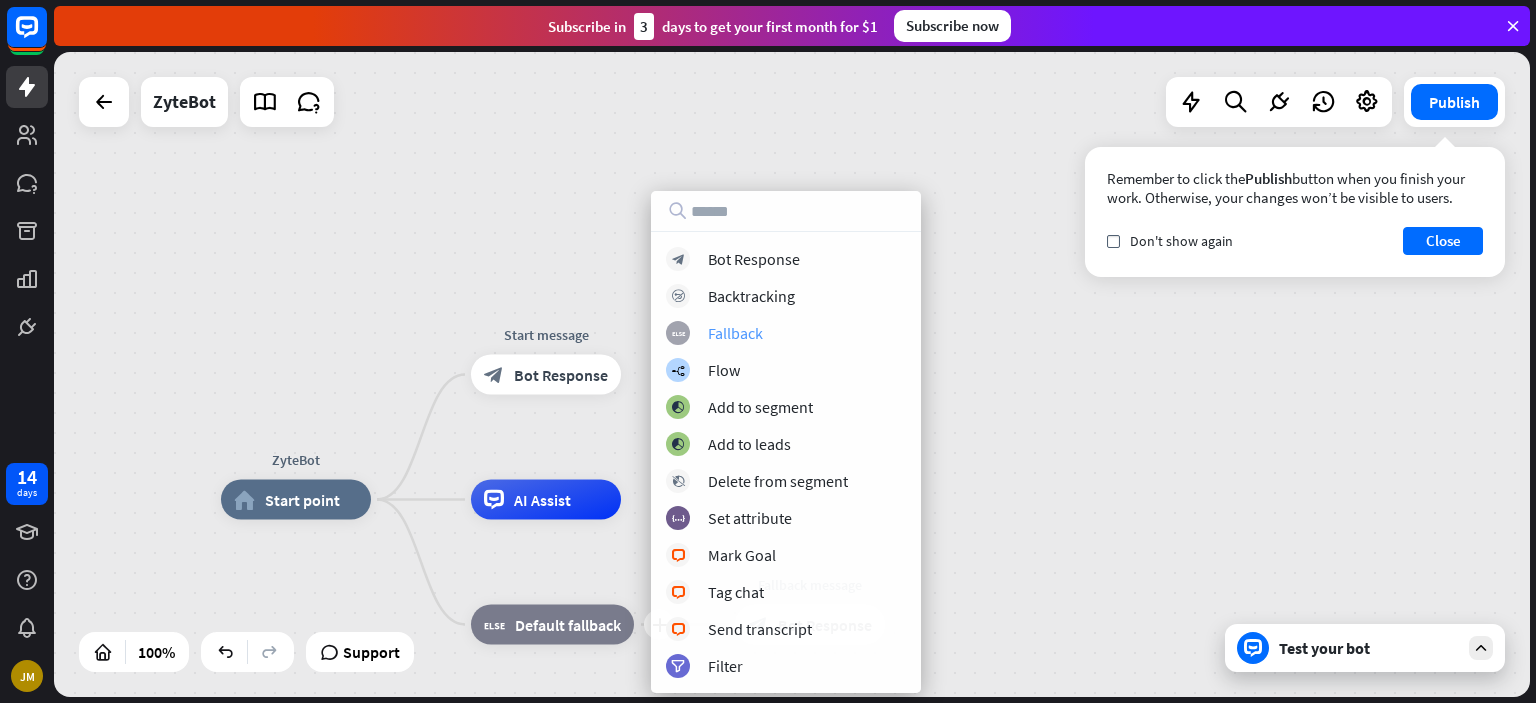 click on "block_fallback
Fallback" at bounding box center (786, 333) 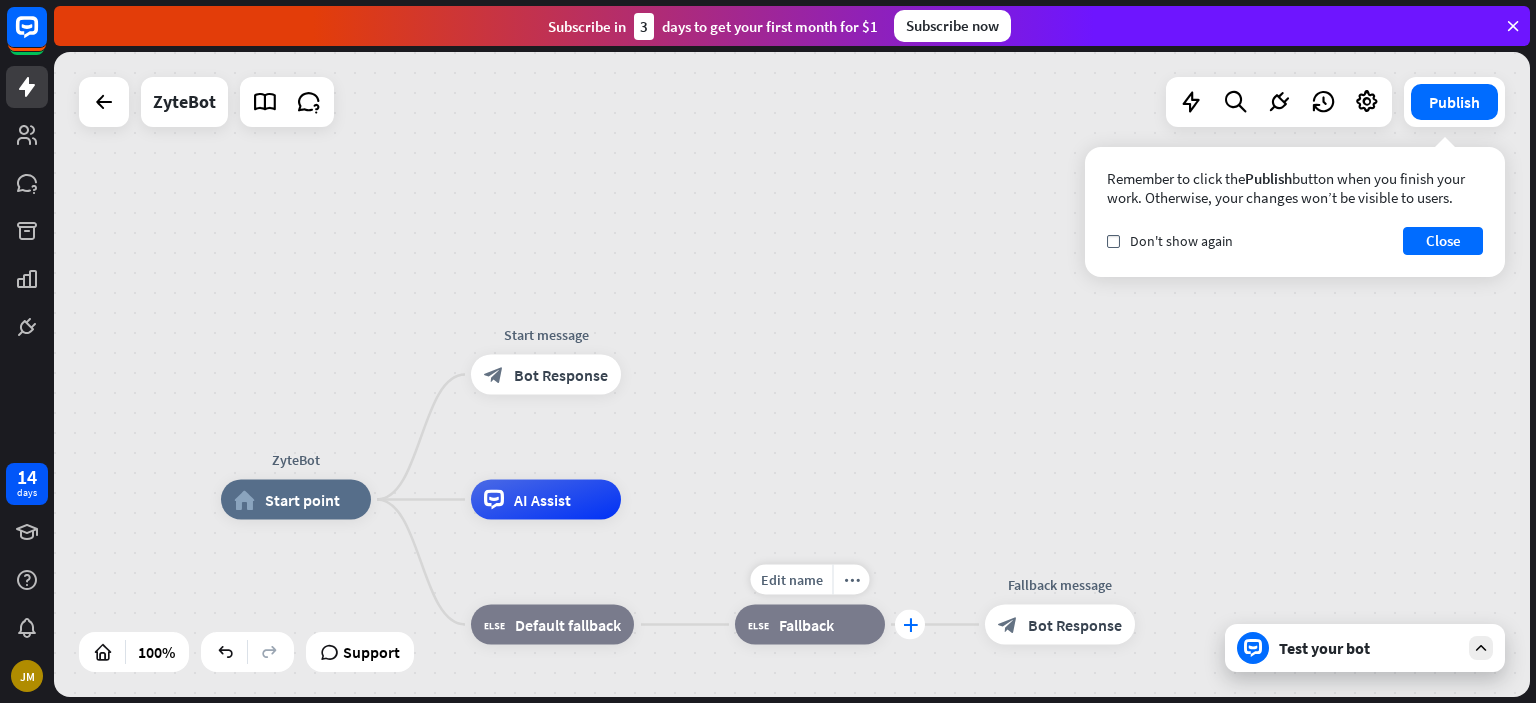 click on "plus" at bounding box center (910, 625) 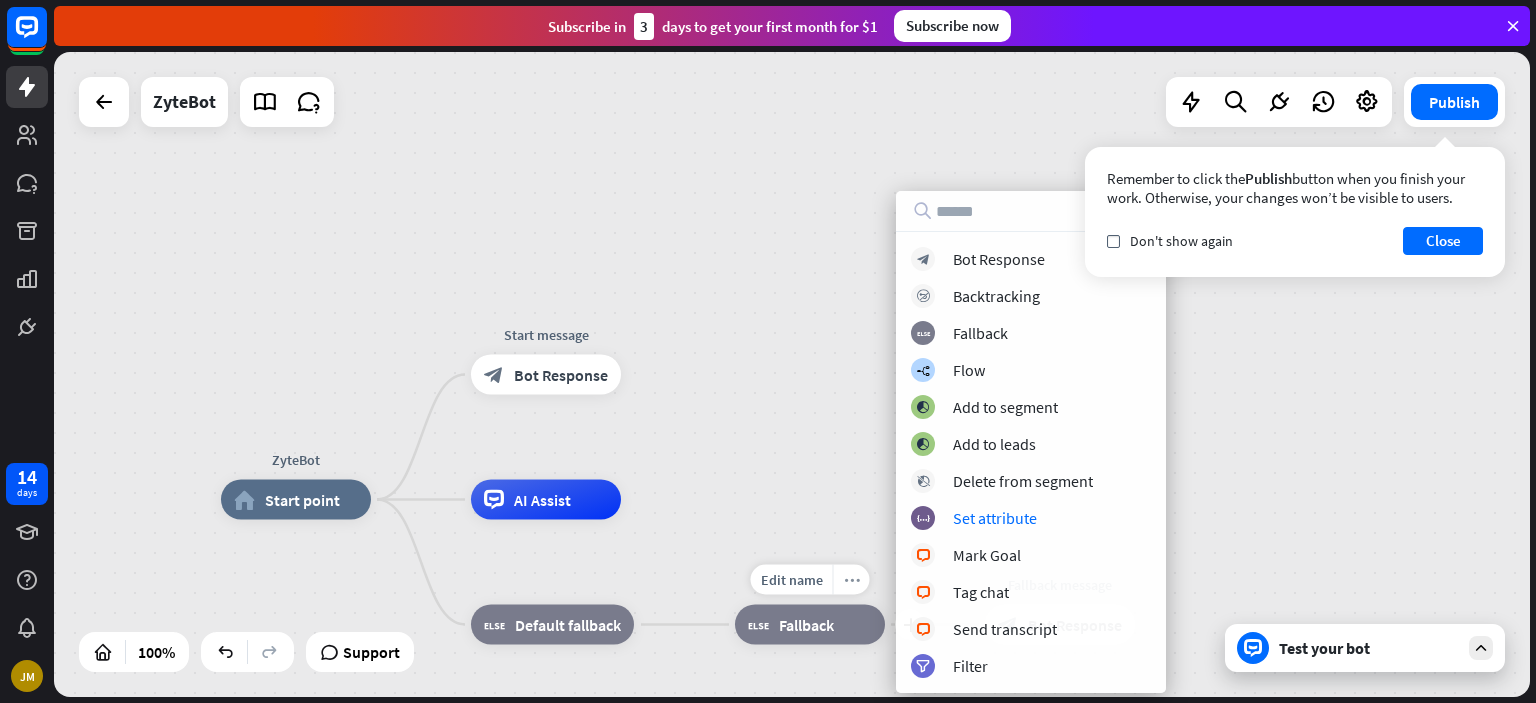click on "more_horiz" at bounding box center (852, 579) 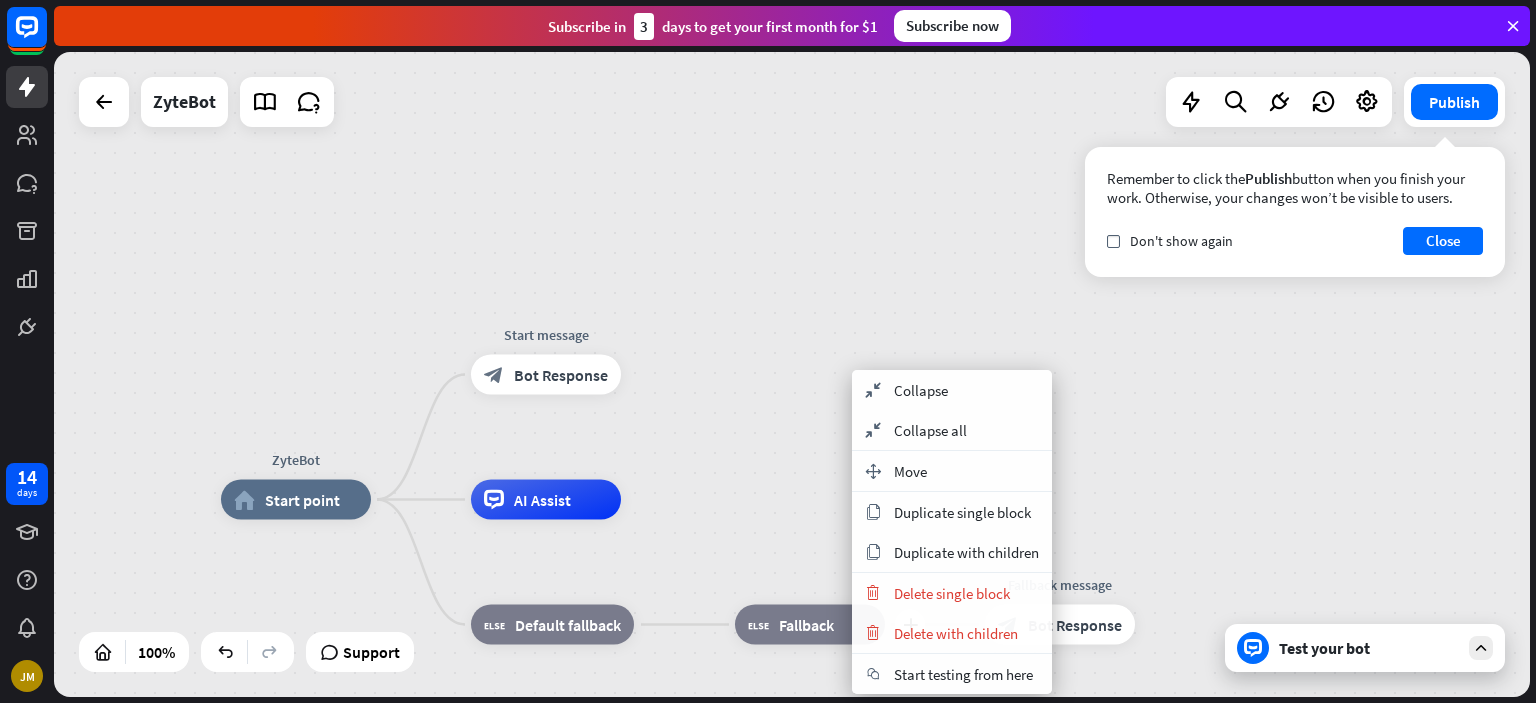 click on "Fallback" at bounding box center [806, 625] 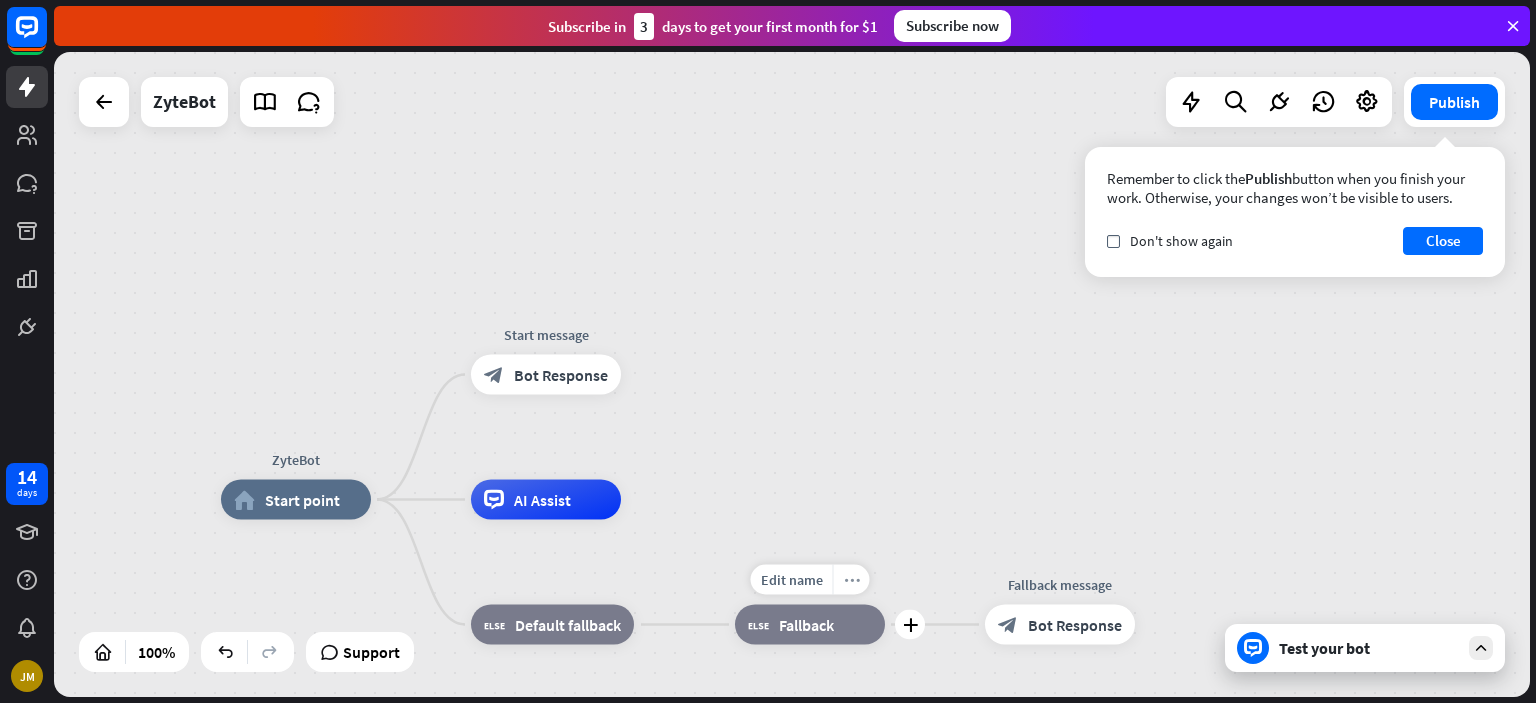 click on "more_horiz" at bounding box center [852, 579] 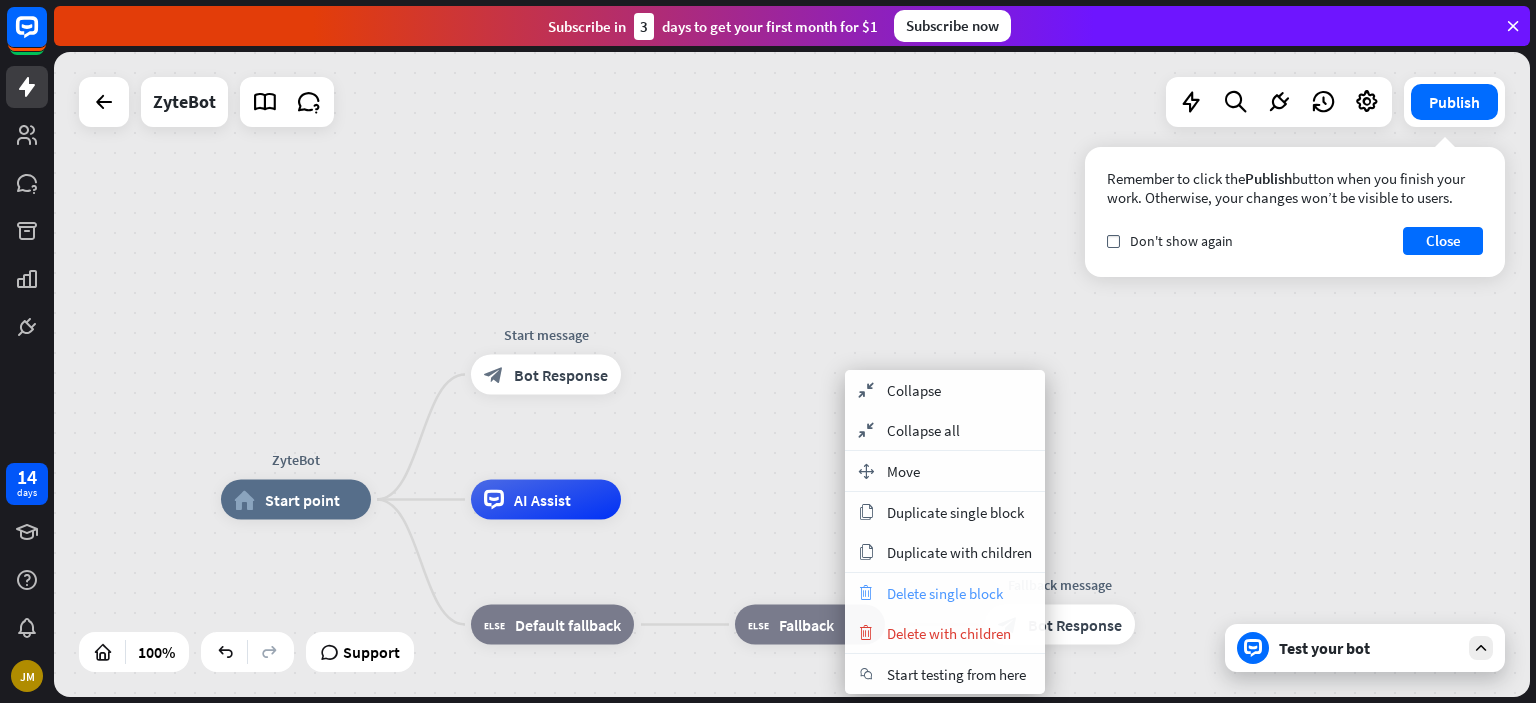click on "trash" at bounding box center [866, 593] 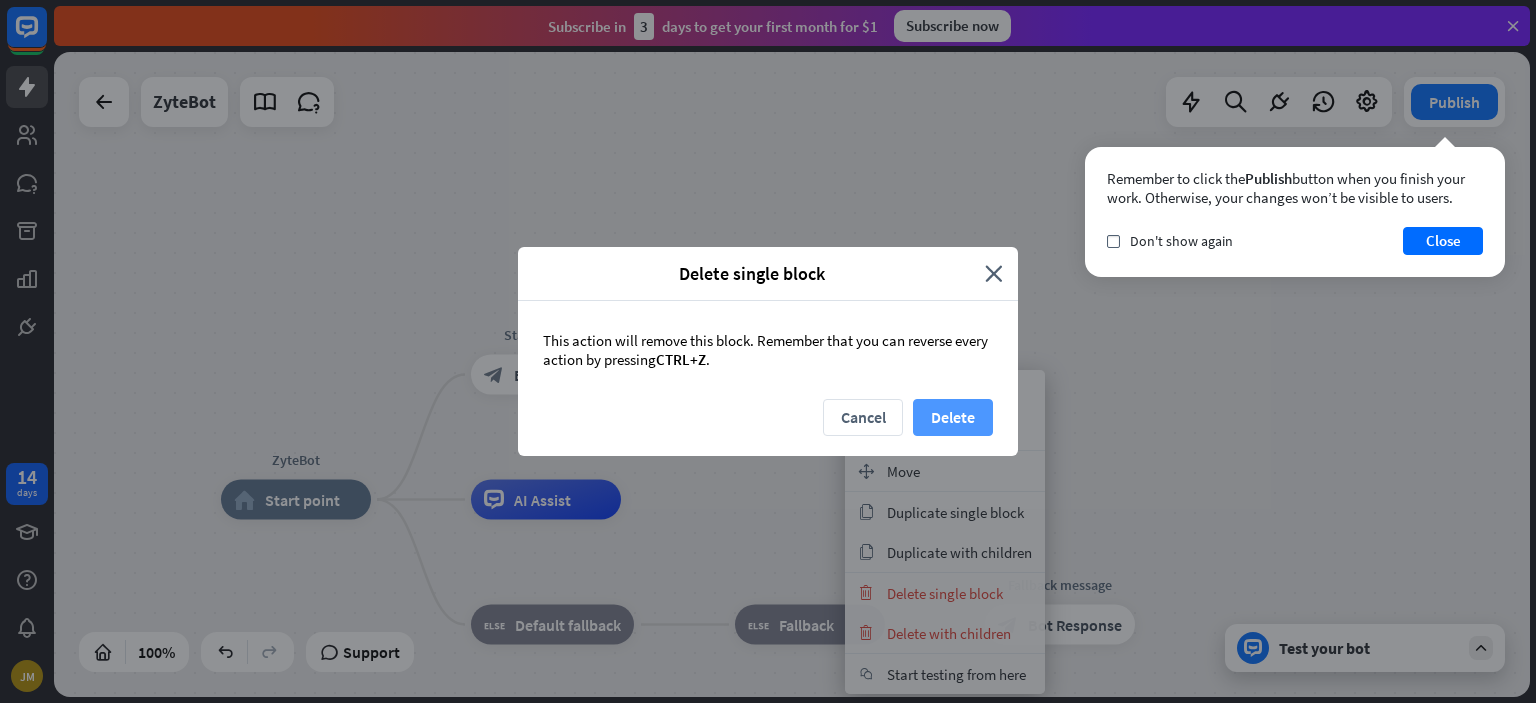 click on "Delete" at bounding box center (953, 417) 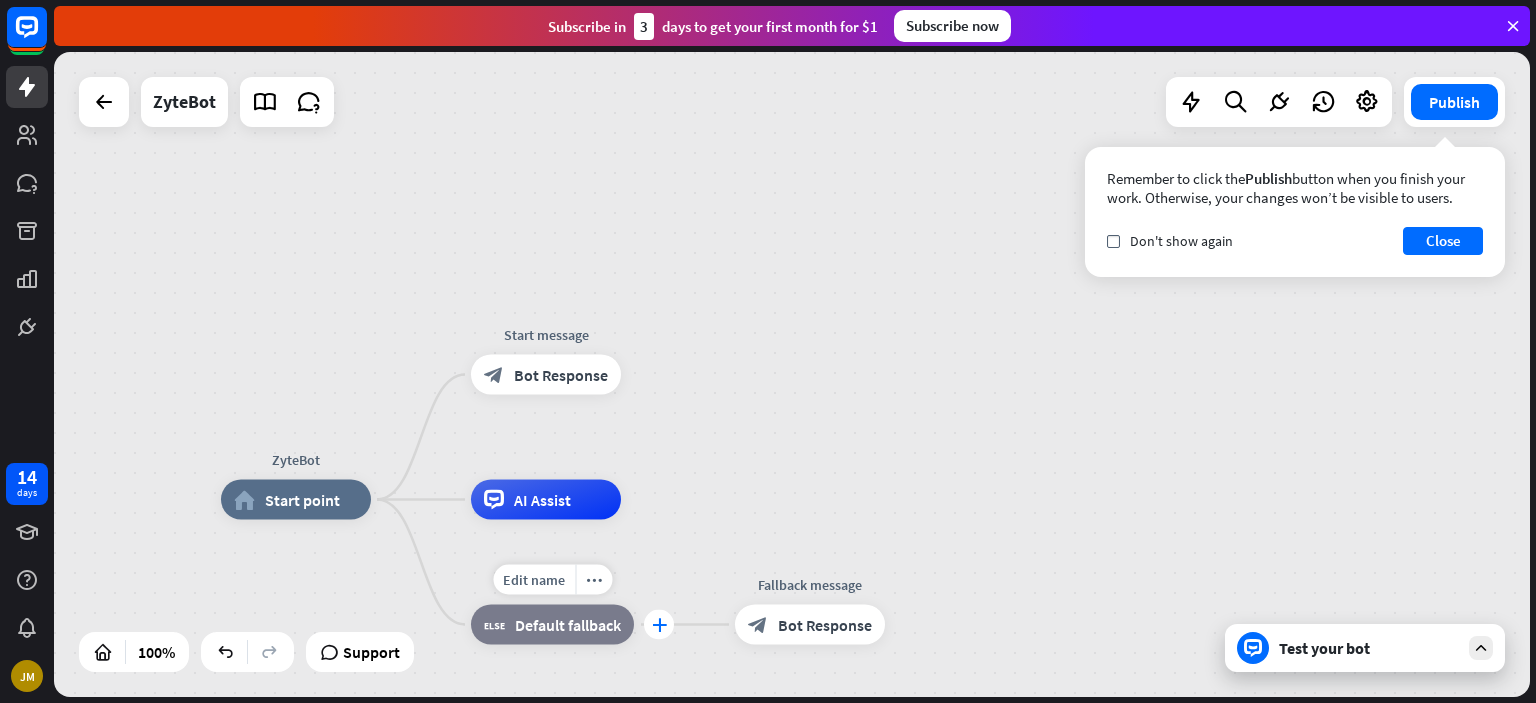 click on "plus" at bounding box center [659, 625] 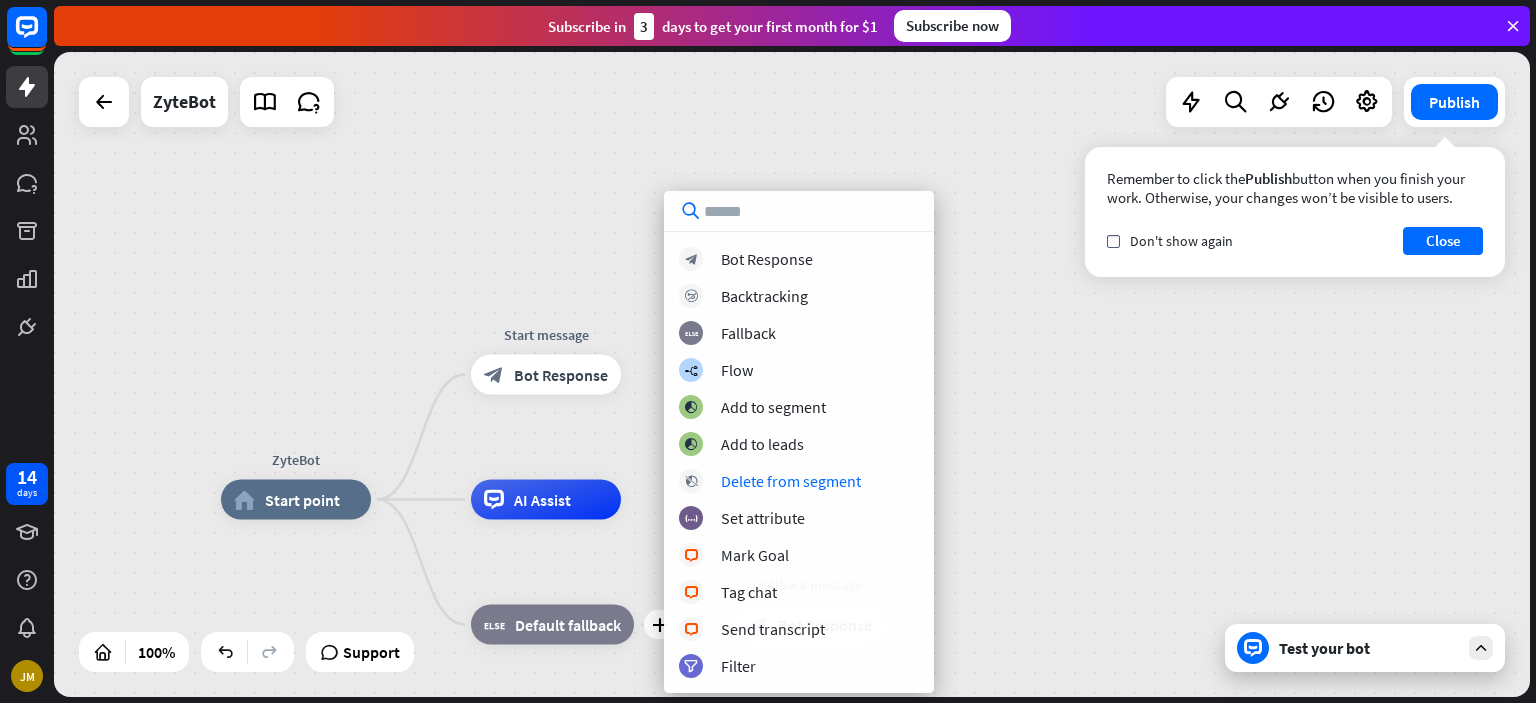 click on "ZyteBot   home_2   Start point                 Start message   block_bot_response   Bot Response                     AI Assist               plus     block_fallback   Default fallback                 Fallback message   block_bot_response   Bot Response" at bounding box center [792, 374] 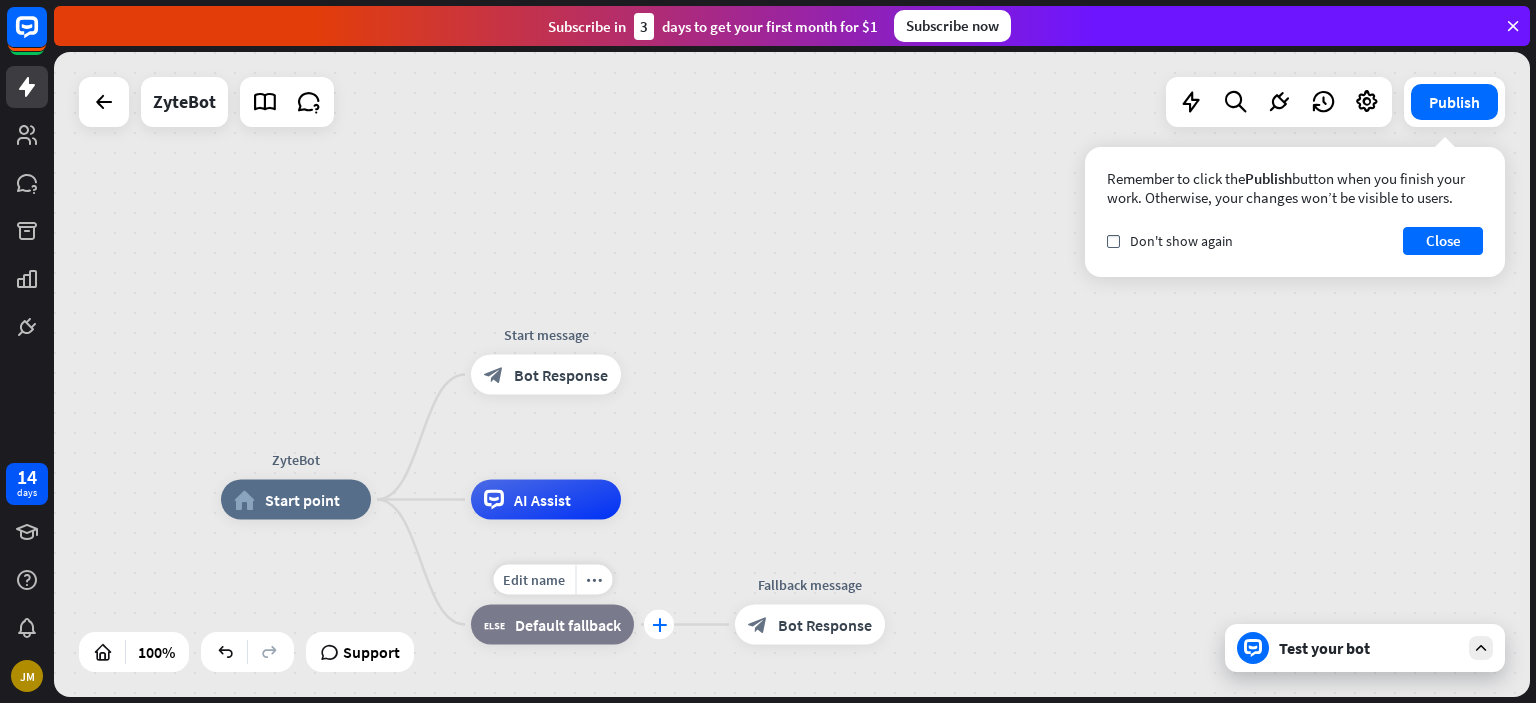 click on "plus" at bounding box center (659, 625) 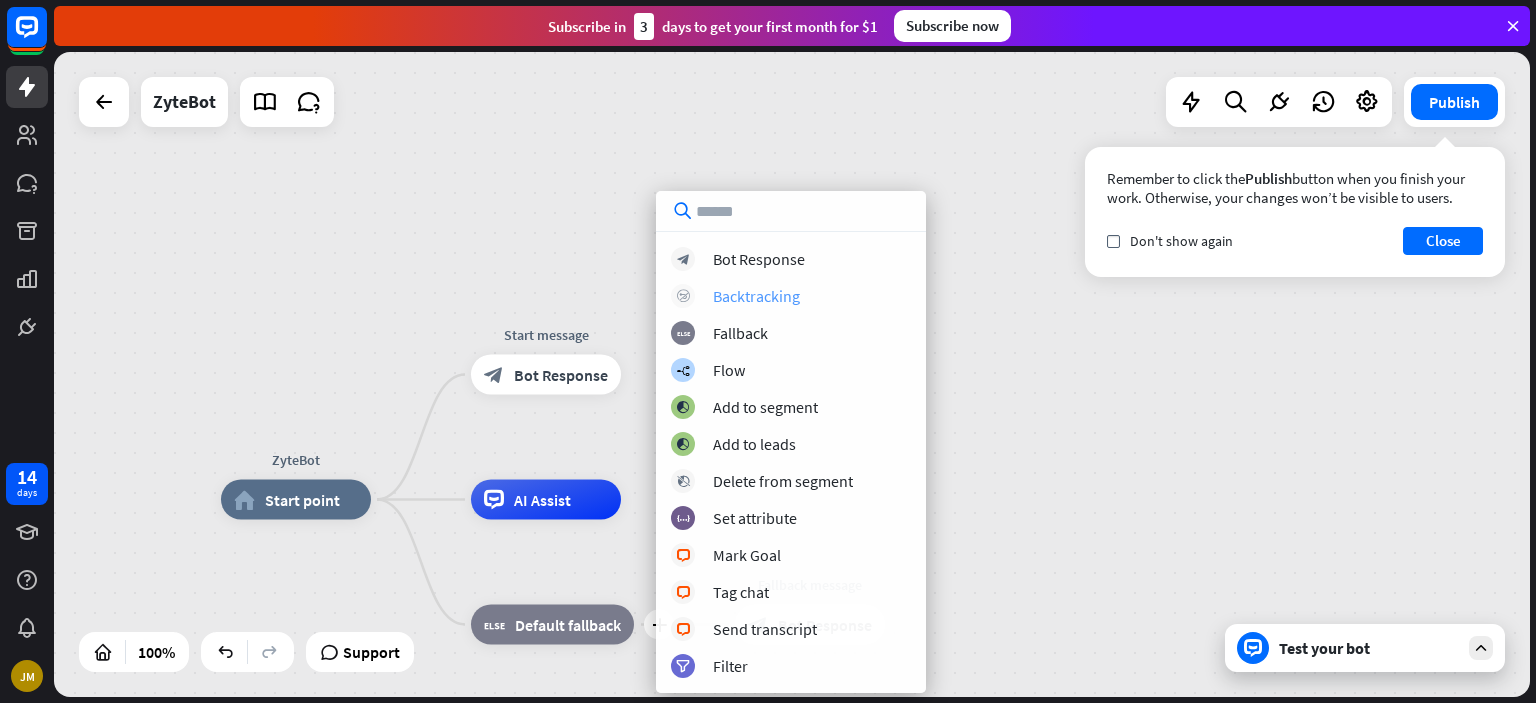 click on "Backtracking" at bounding box center [756, 296] 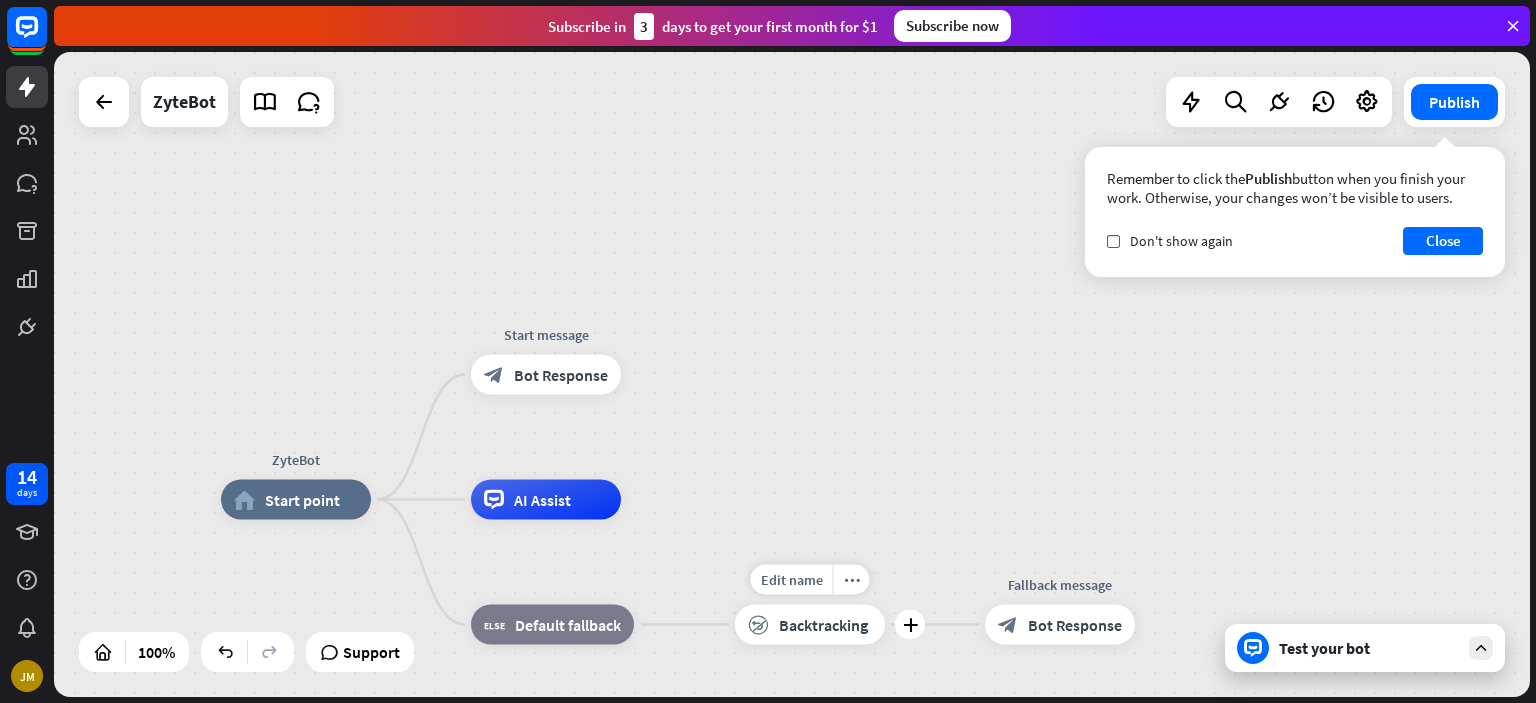 click on "Backtracking" at bounding box center [823, 625] 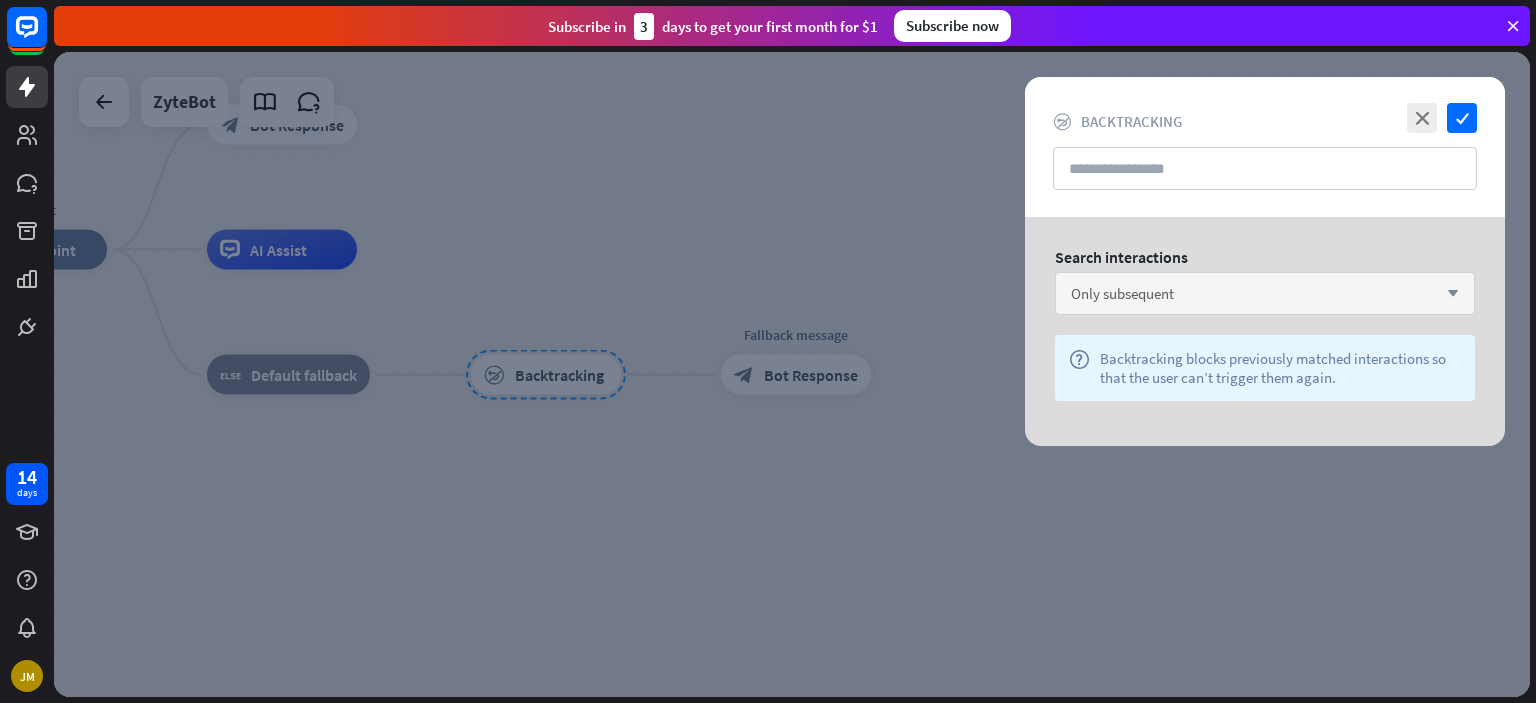 click on "Only subsequent
arrow_down" at bounding box center [1265, 293] 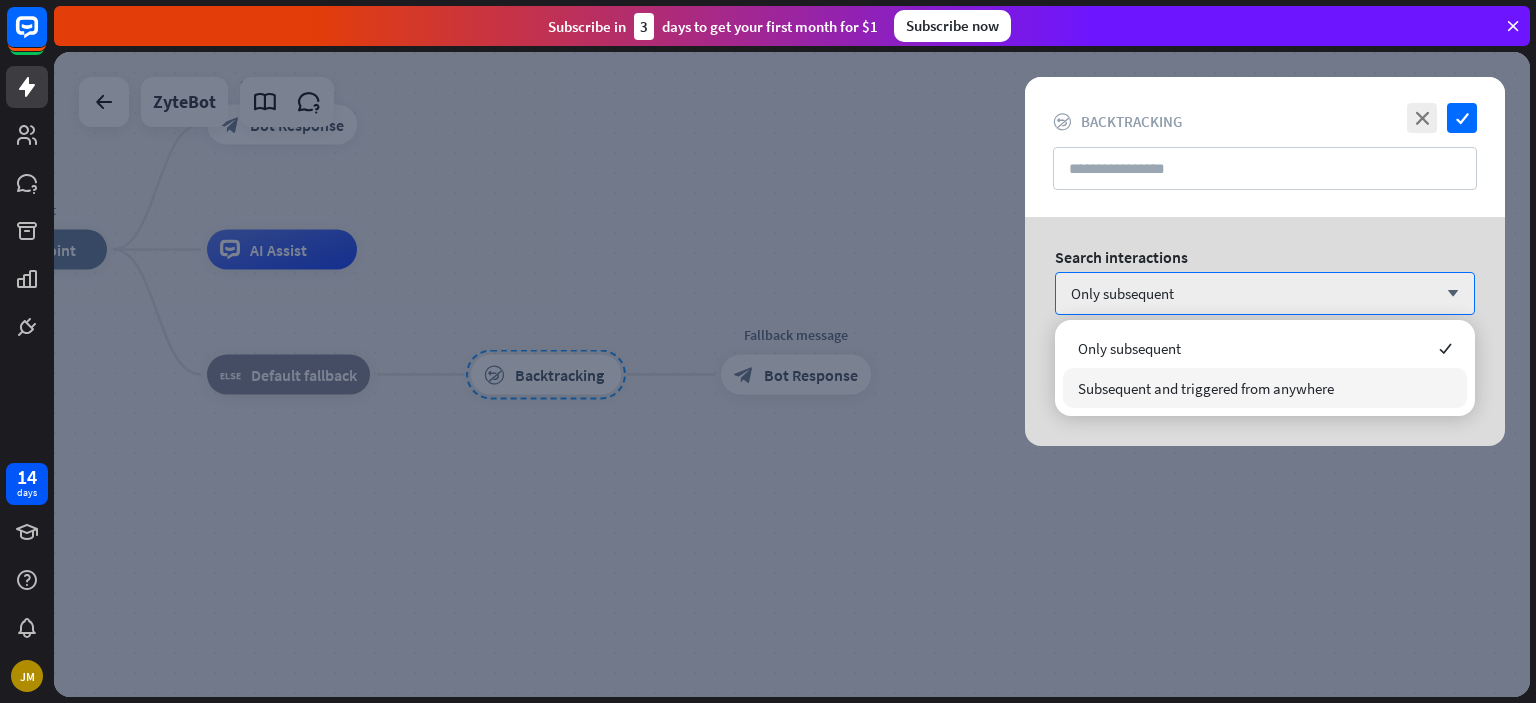 click on "Subsequent and triggered from anywhere" at bounding box center [1265, 388] 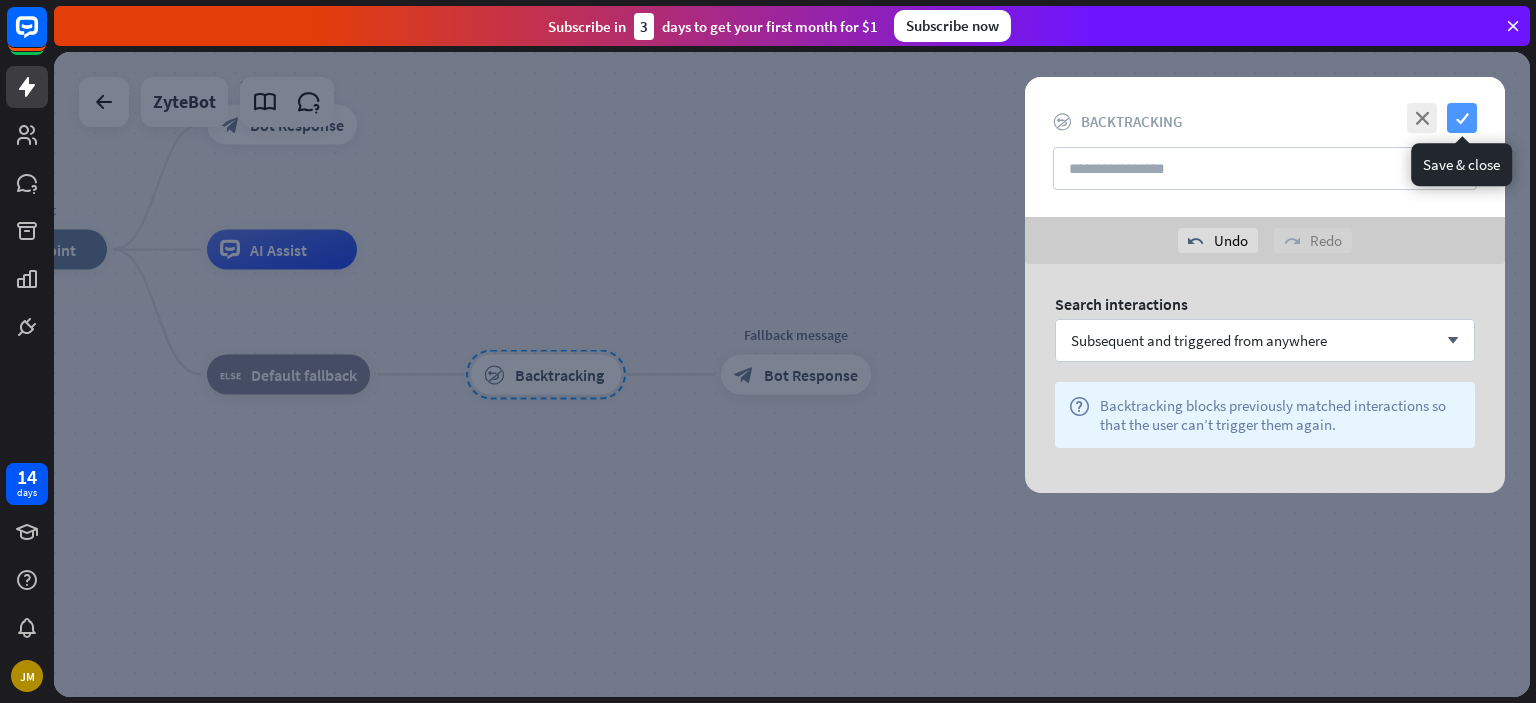 click on "check" at bounding box center (1462, 118) 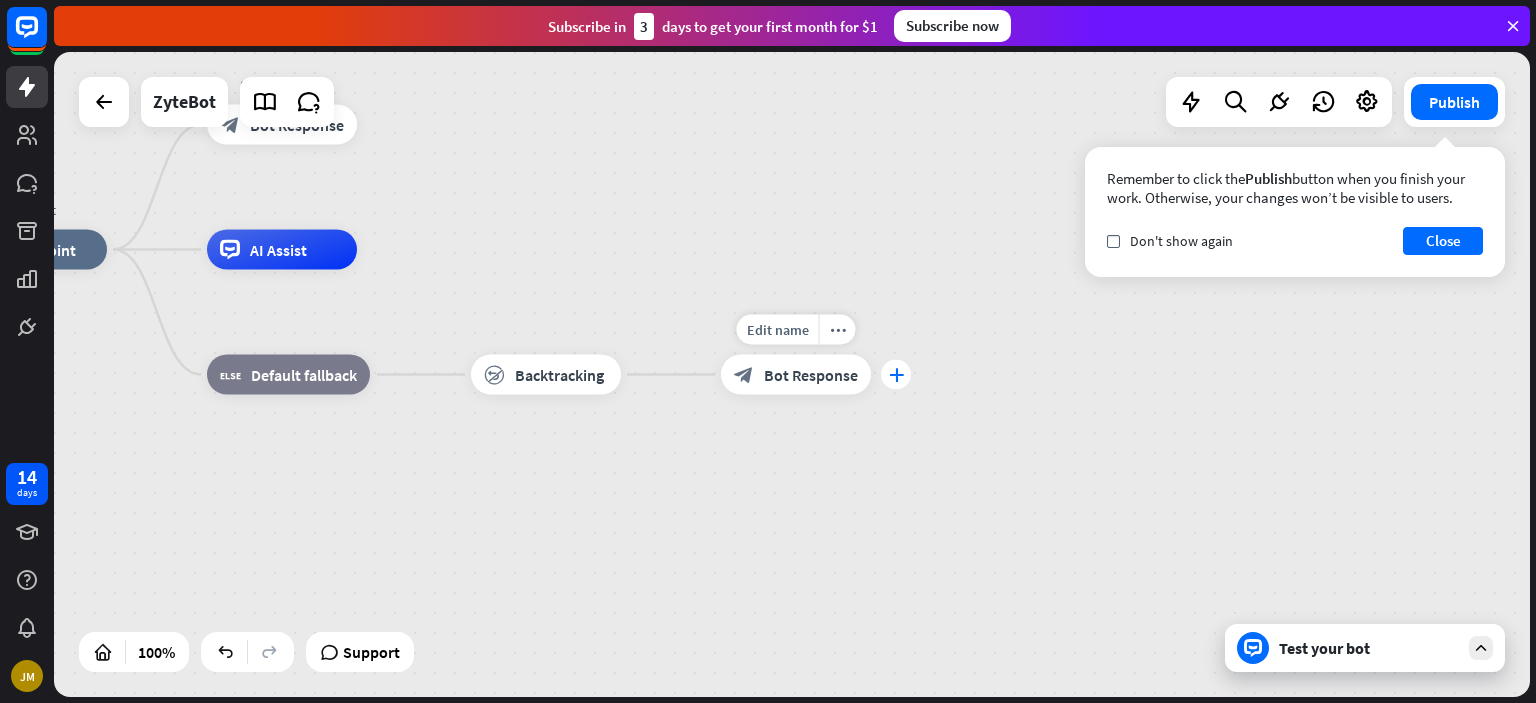 click on "plus" at bounding box center (896, 375) 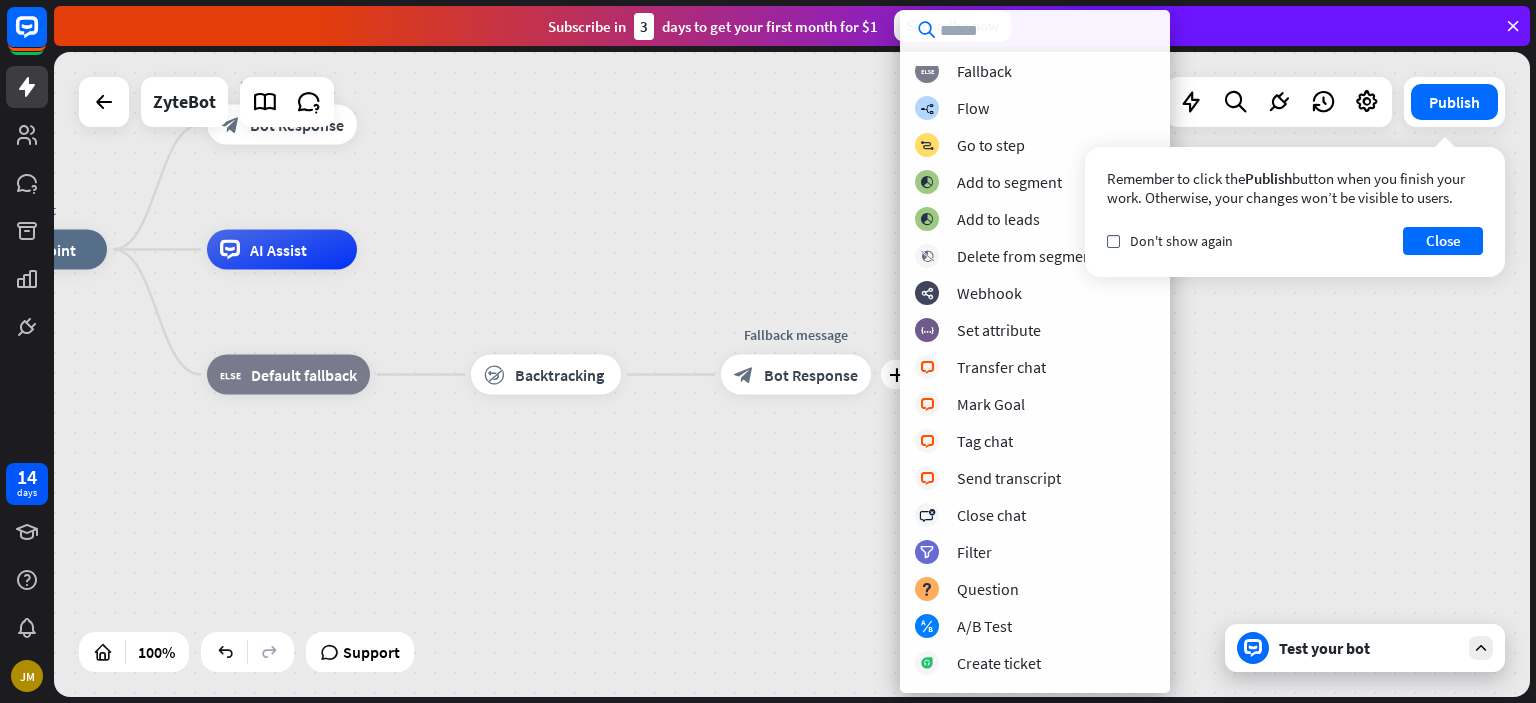 scroll, scrollTop: 484, scrollLeft: 0, axis: vertical 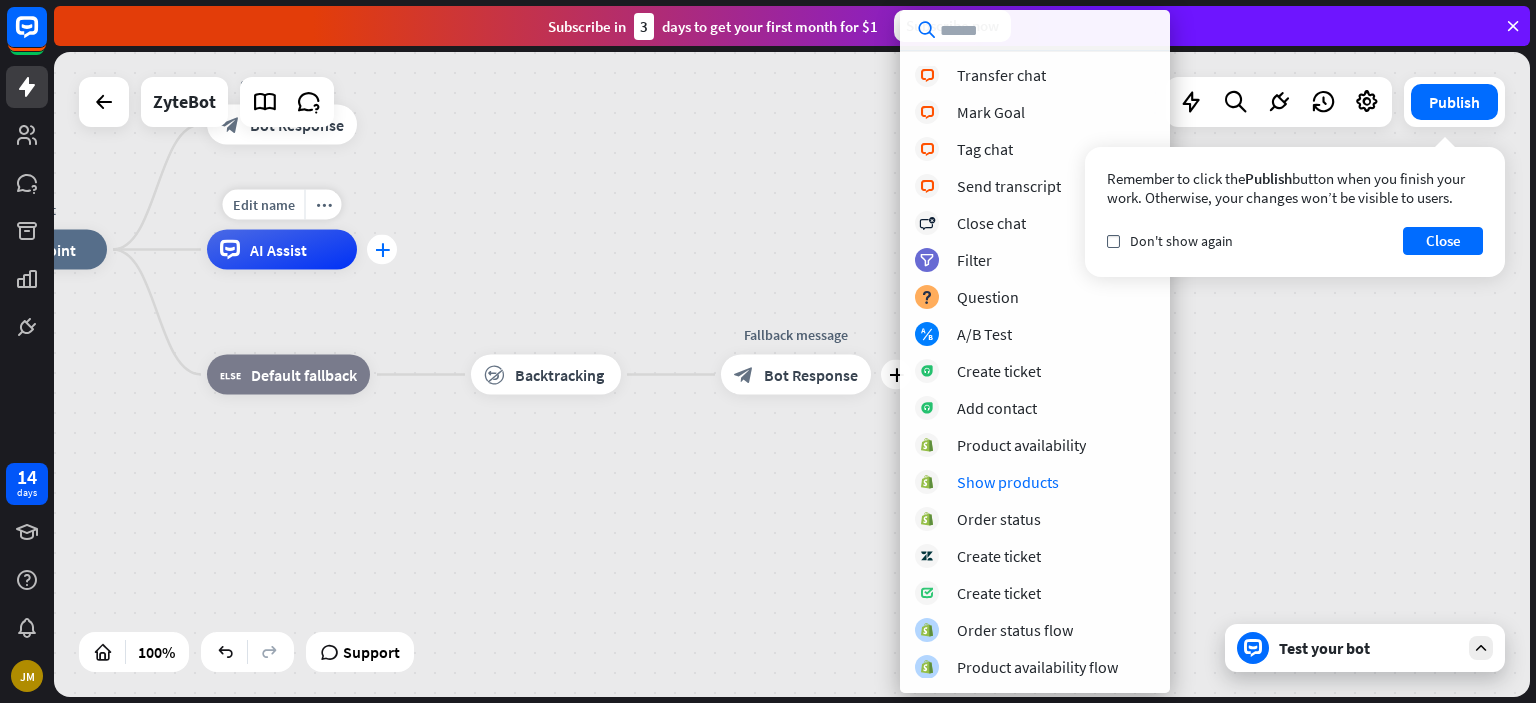 click on "plus" at bounding box center (382, 250) 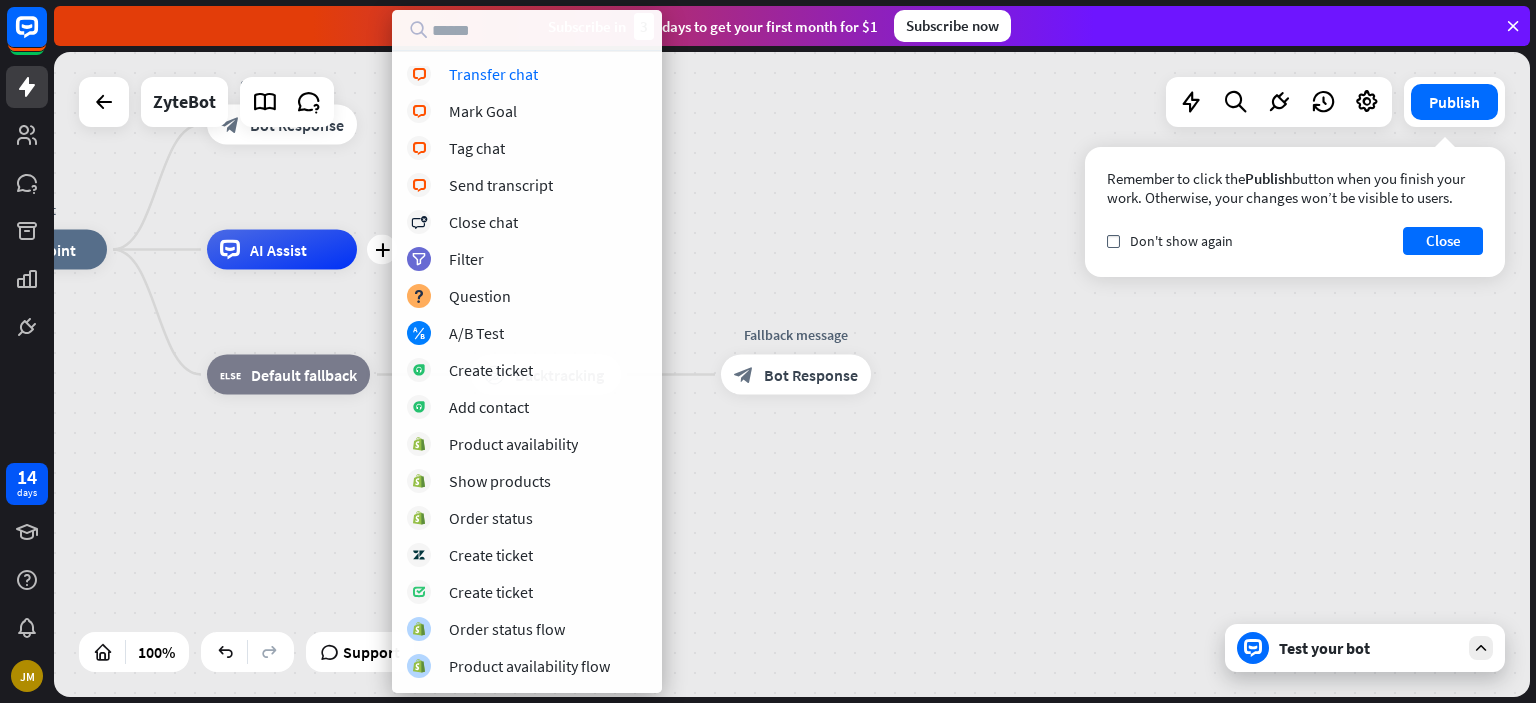 scroll, scrollTop: 370, scrollLeft: 0, axis: vertical 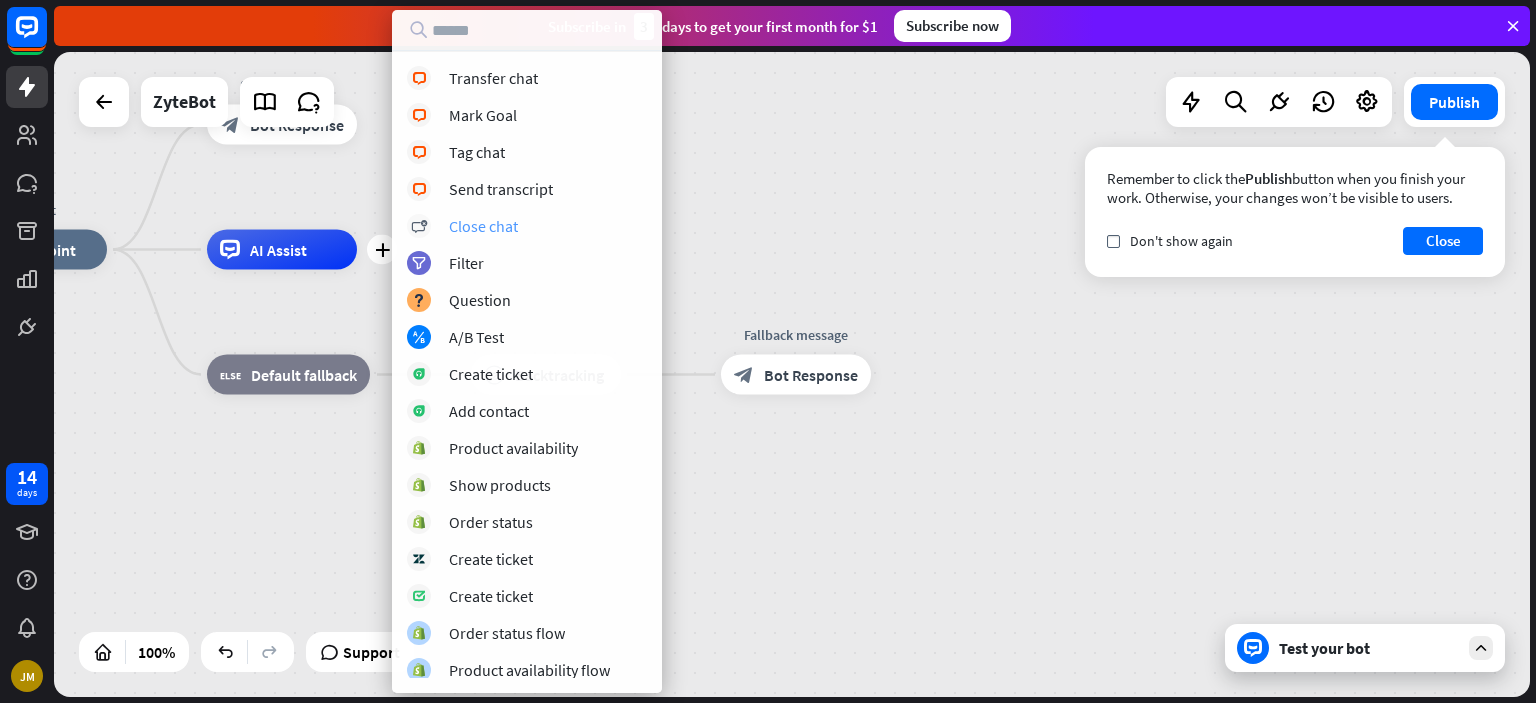 click on "block_close_chat
Close chat" at bounding box center [527, 226] 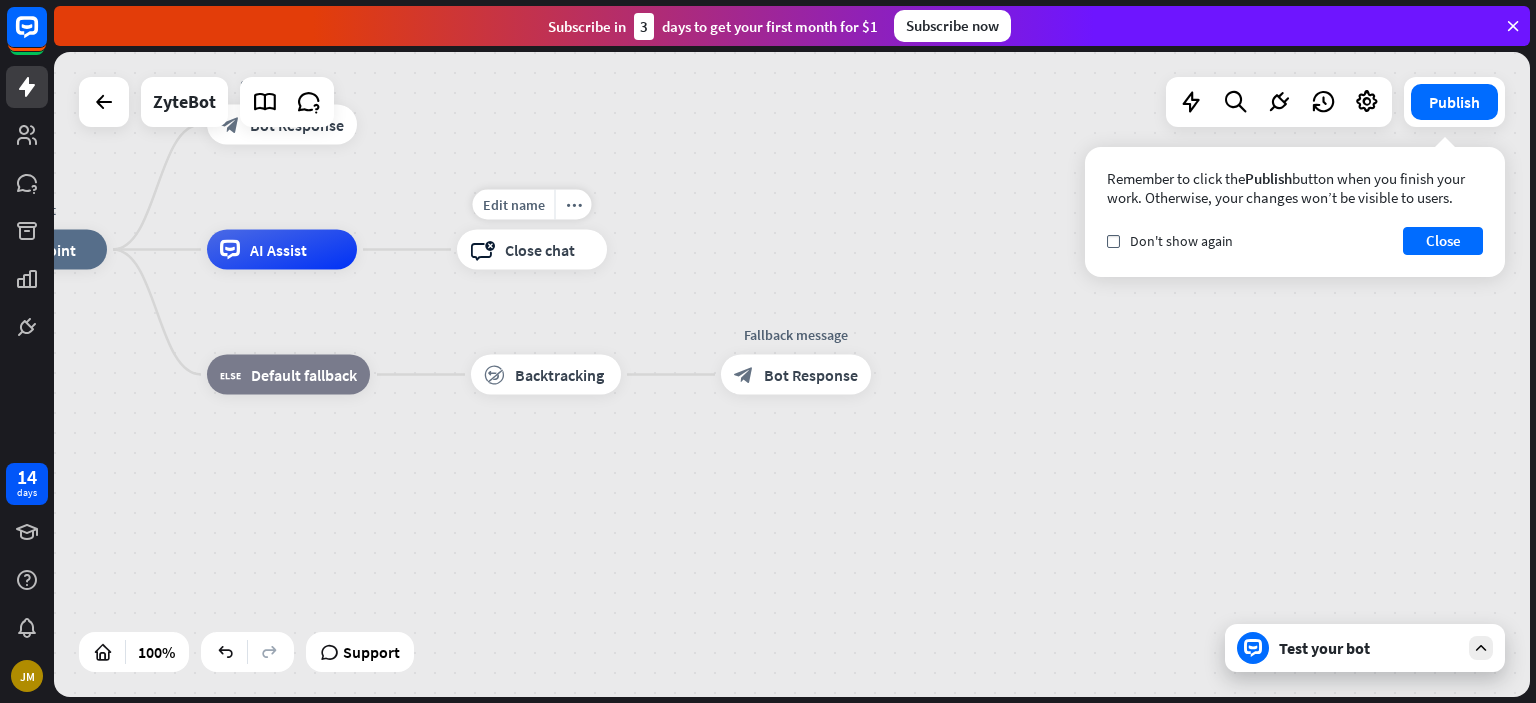 click on "Edit name   more_horiz             block_close_chat   Close chat" at bounding box center [532, 250] 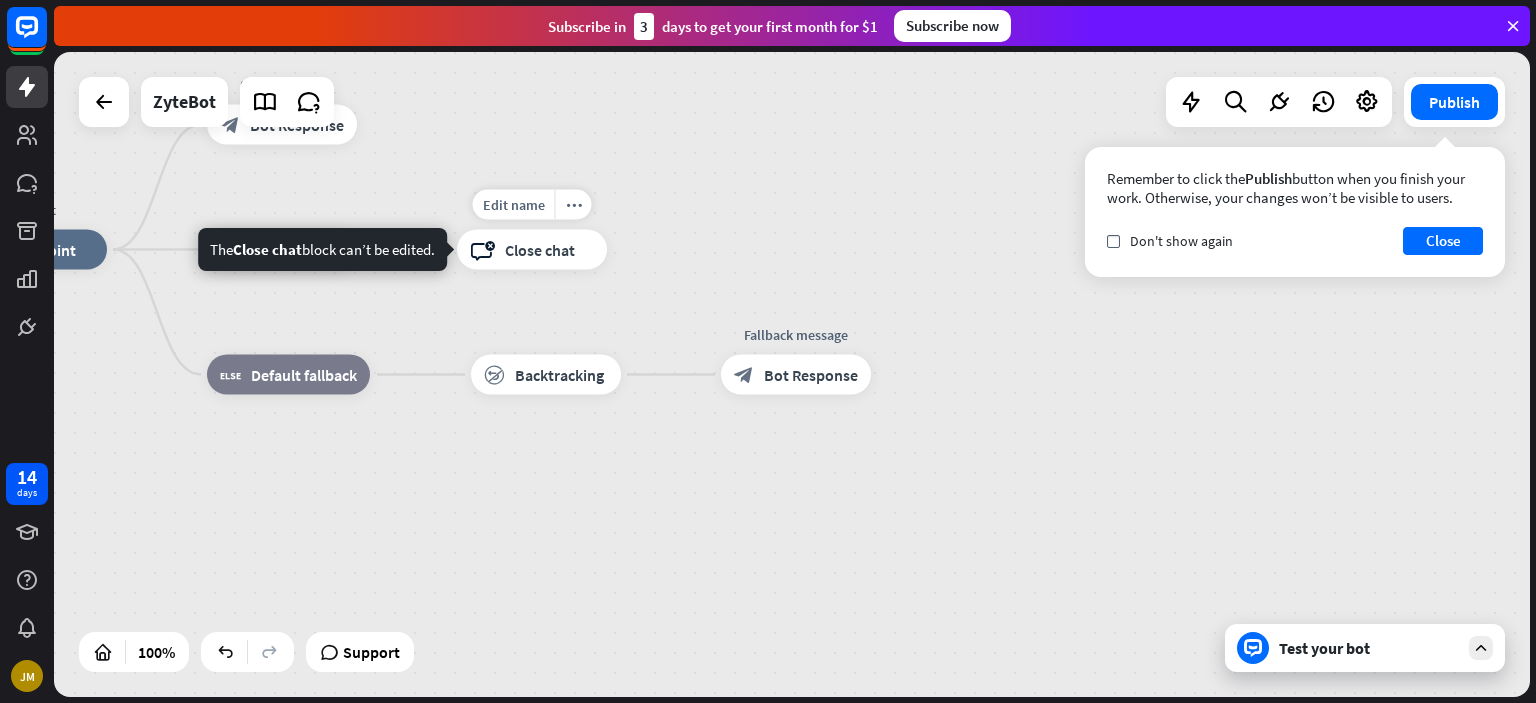 click on "block_close_chat" at bounding box center [482, 250] 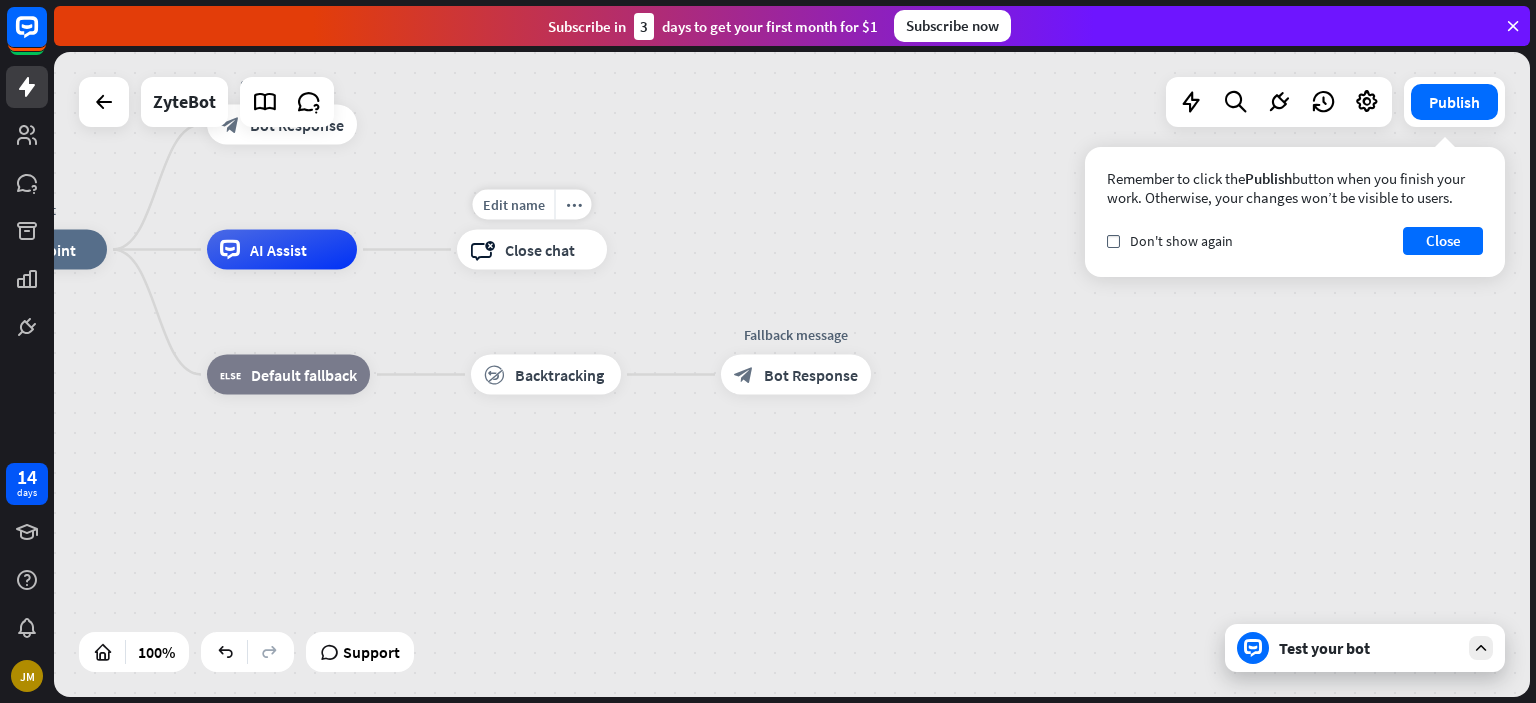 click on "Edit name   more_horiz             block_close_chat   Close chat" at bounding box center [532, 250] 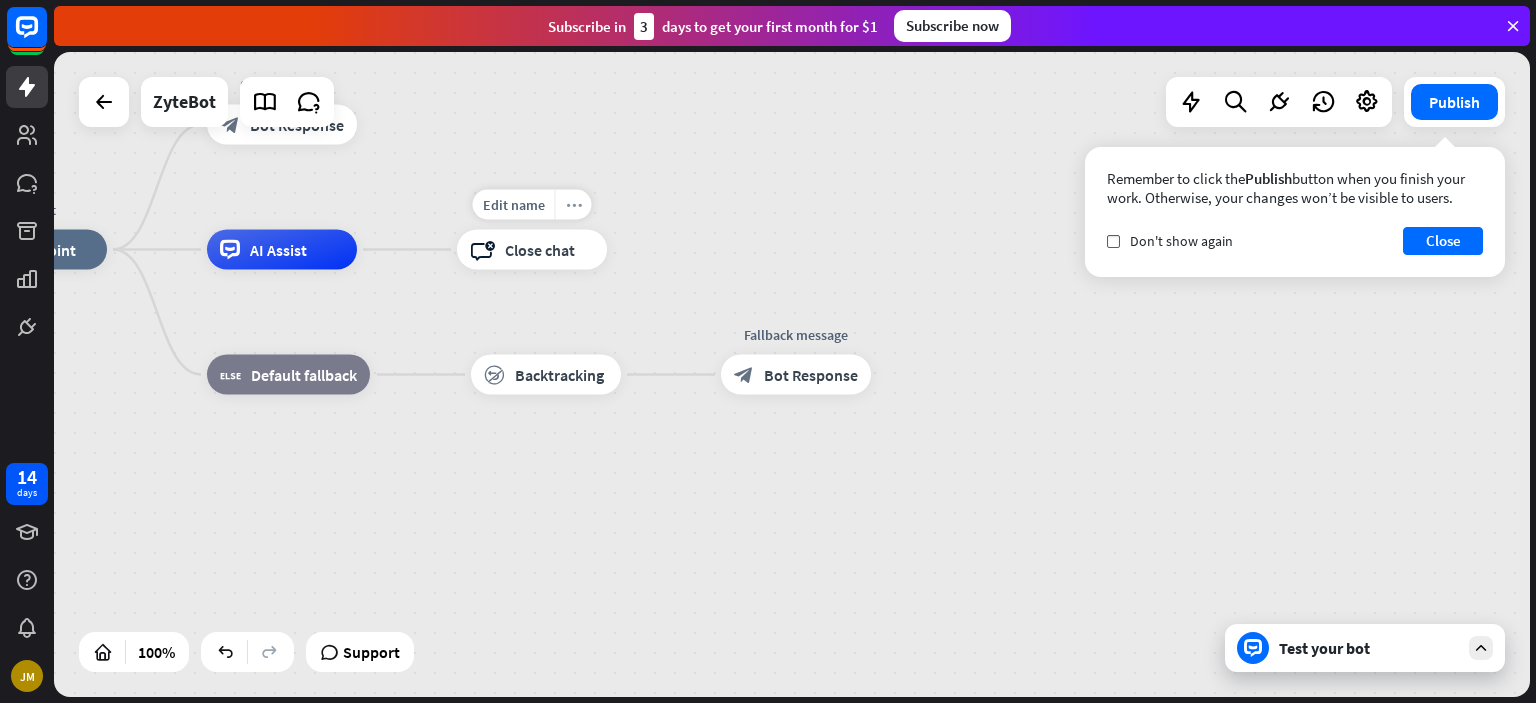 click on "more_horiz" at bounding box center [574, 204] 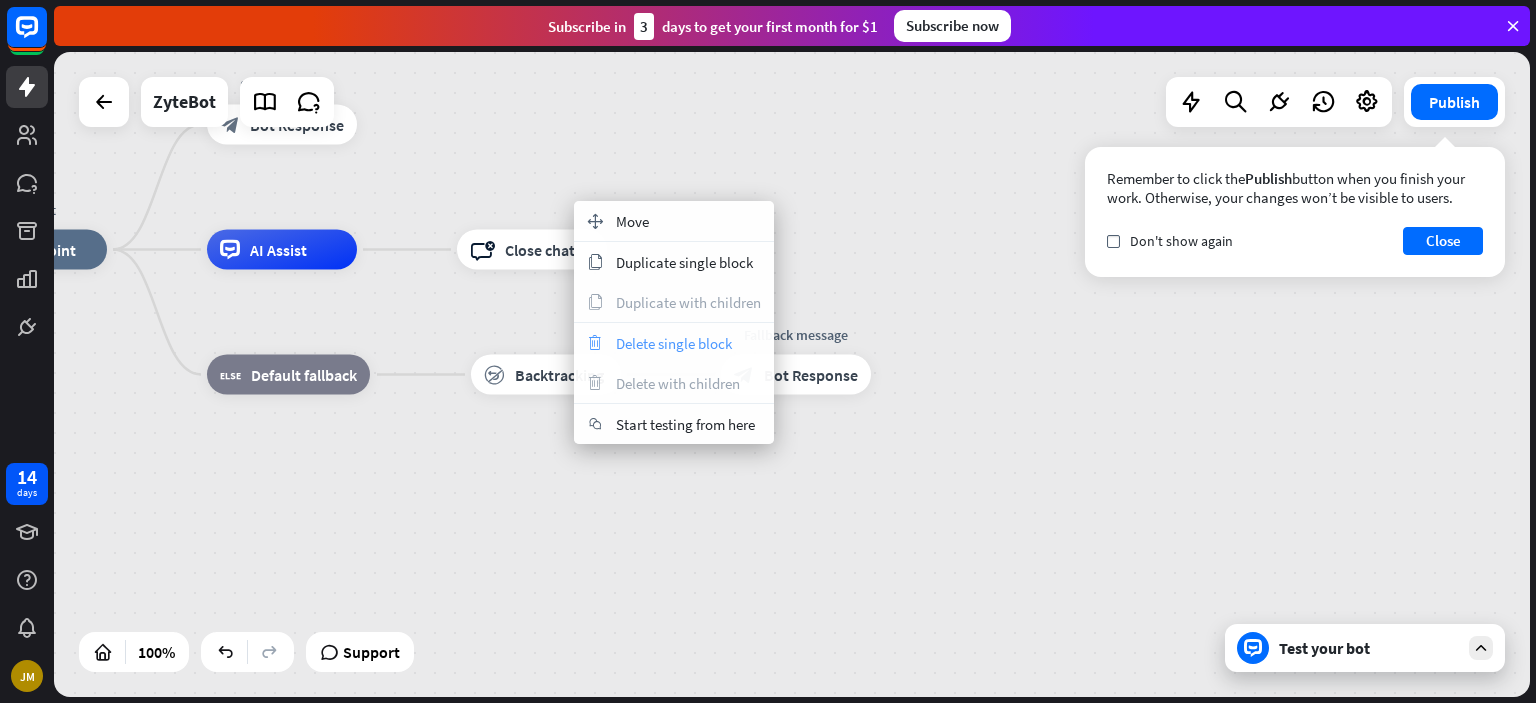 click on "Delete single block" at bounding box center (674, 343) 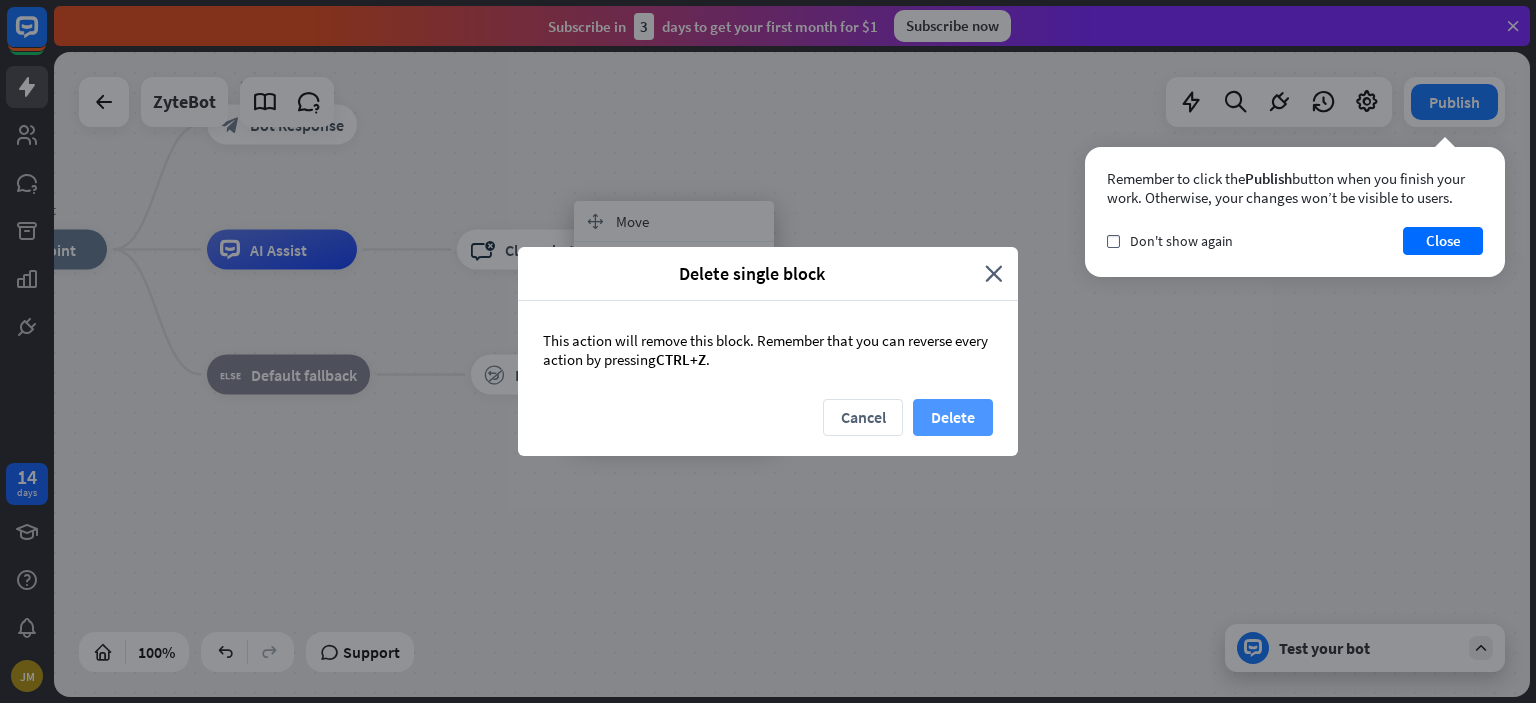click on "Delete" at bounding box center (953, 417) 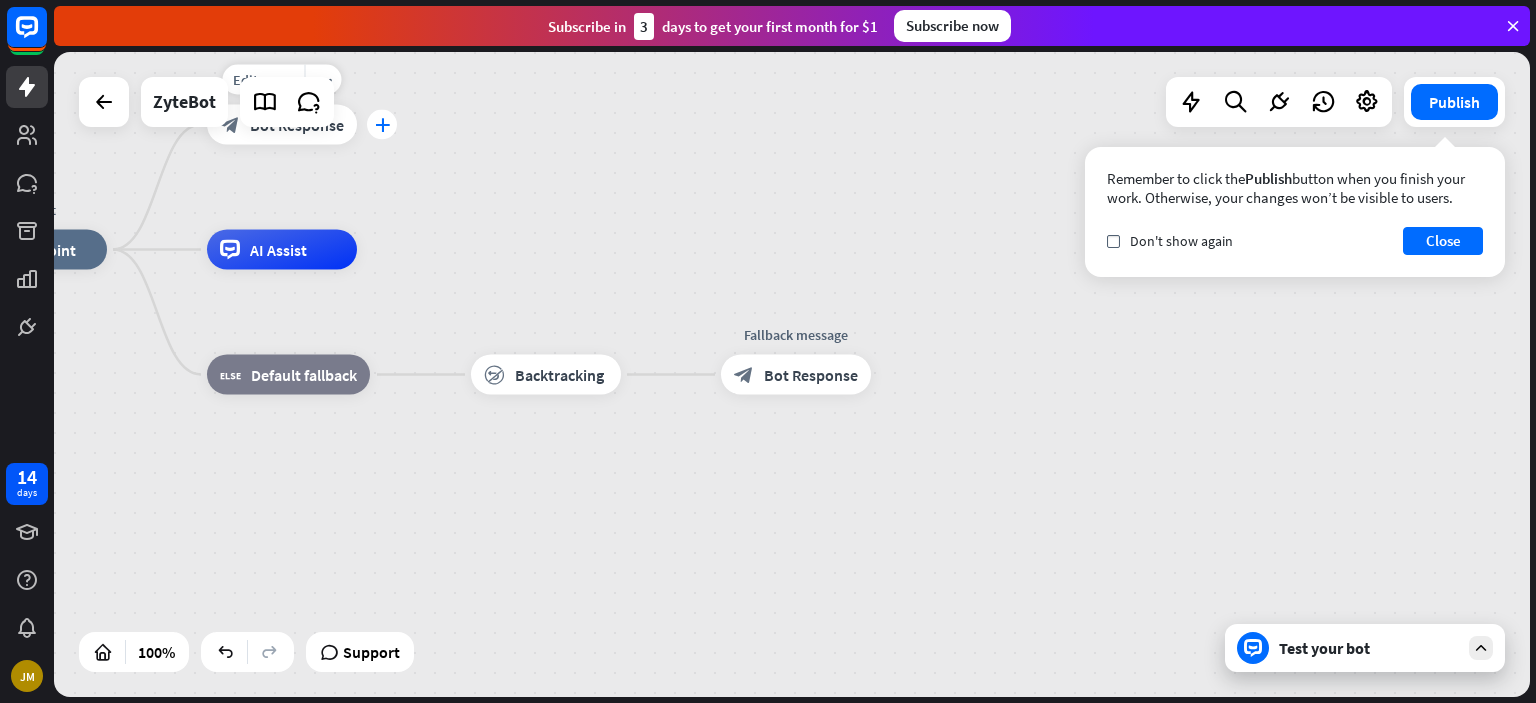 click on "plus" at bounding box center [382, 125] 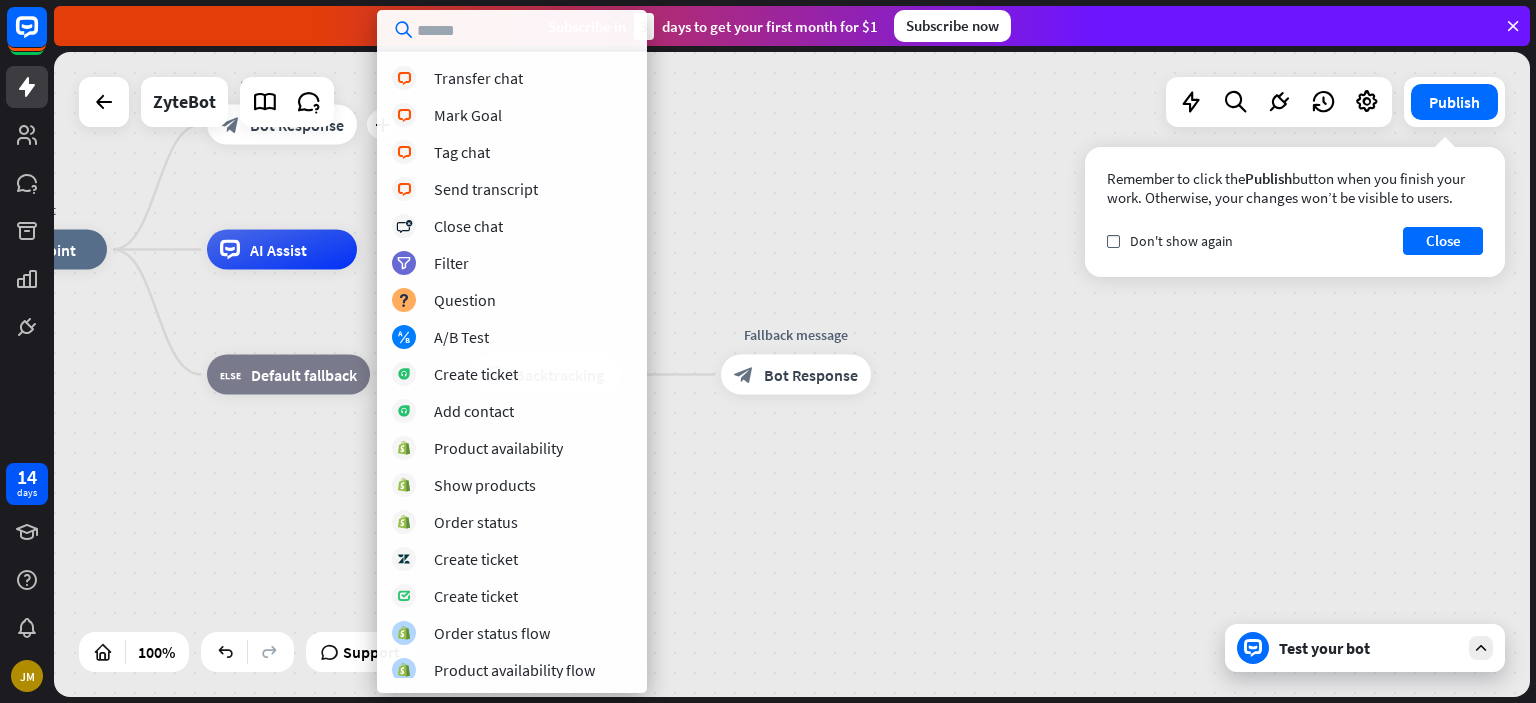 scroll, scrollTop: 484, scrollLeft: 0, axis: vertical 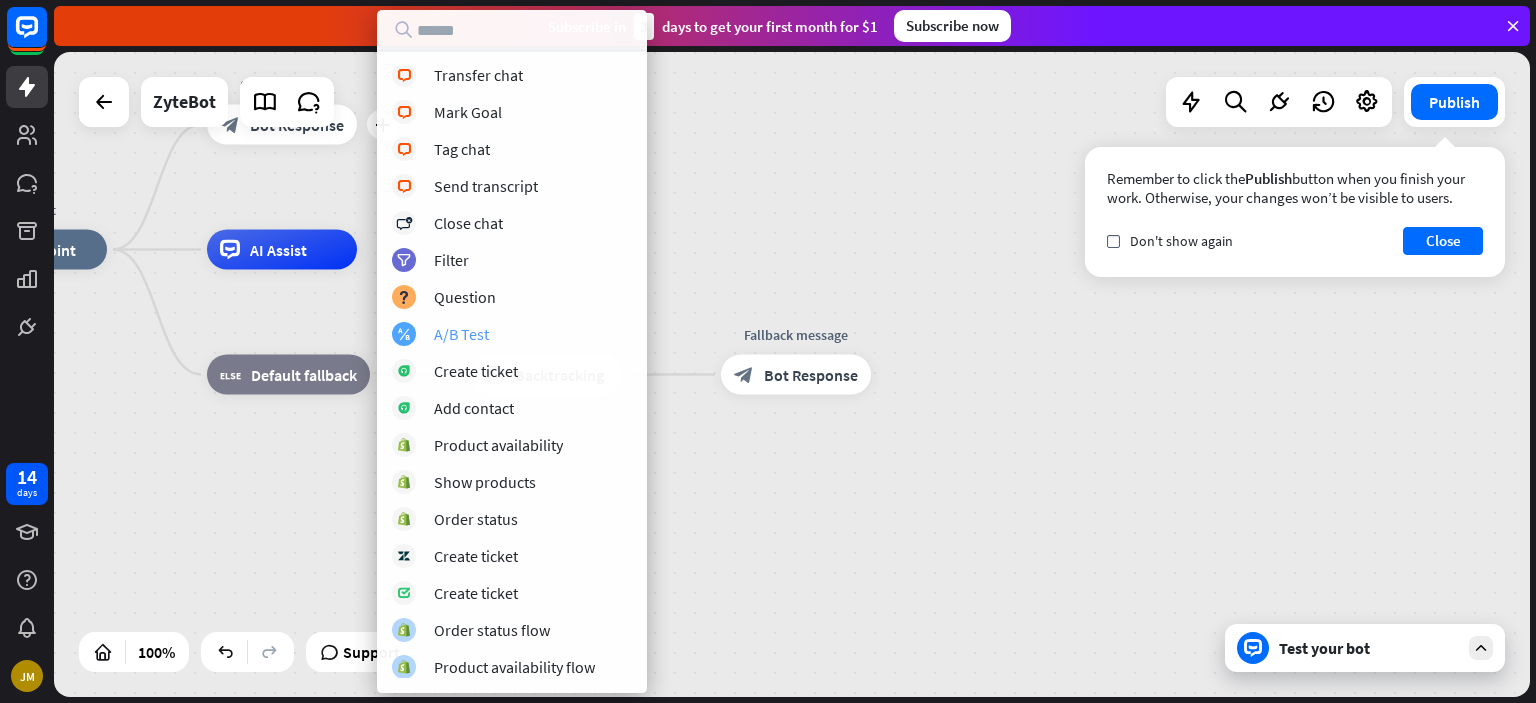 click on "A/B Test" at bounding box center [461, 334] 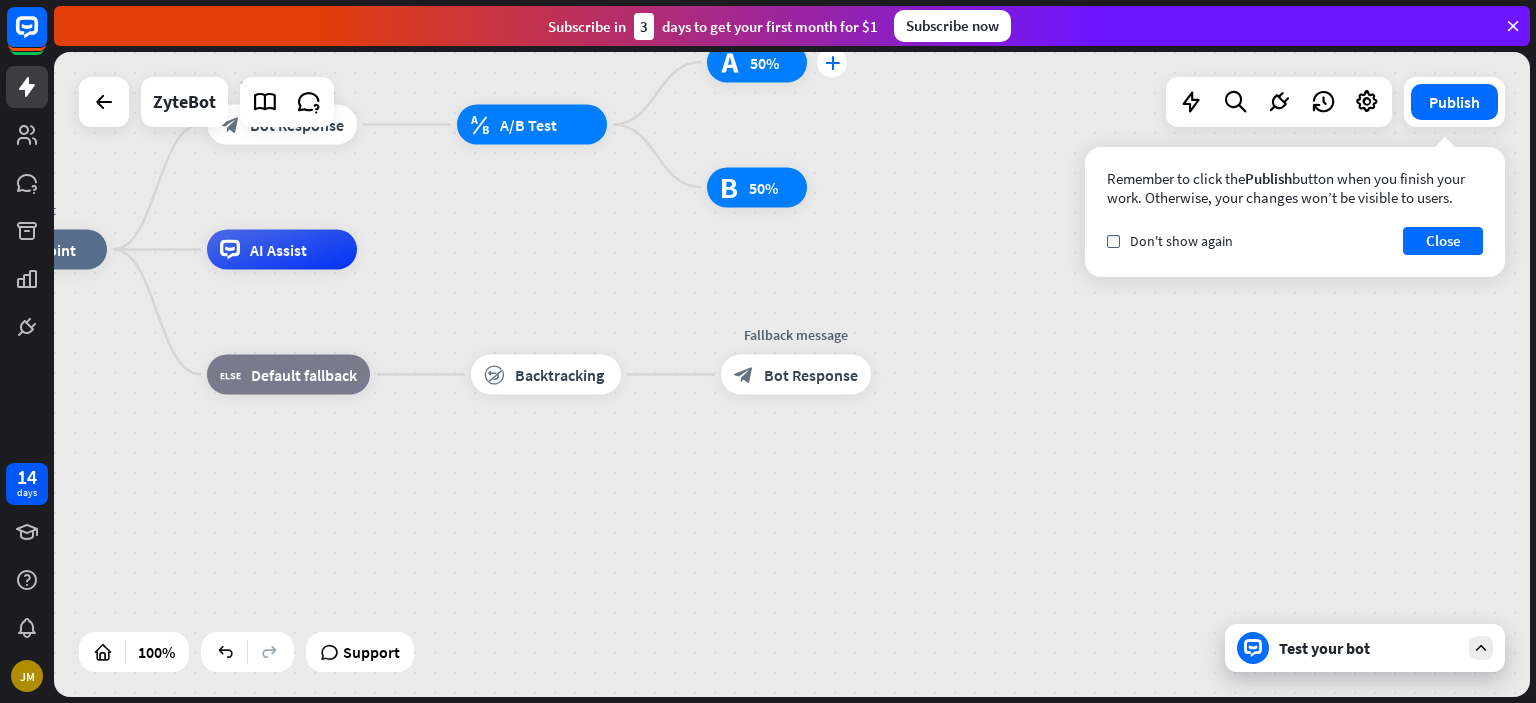 click on "plus" at bounding box center [832, 62] 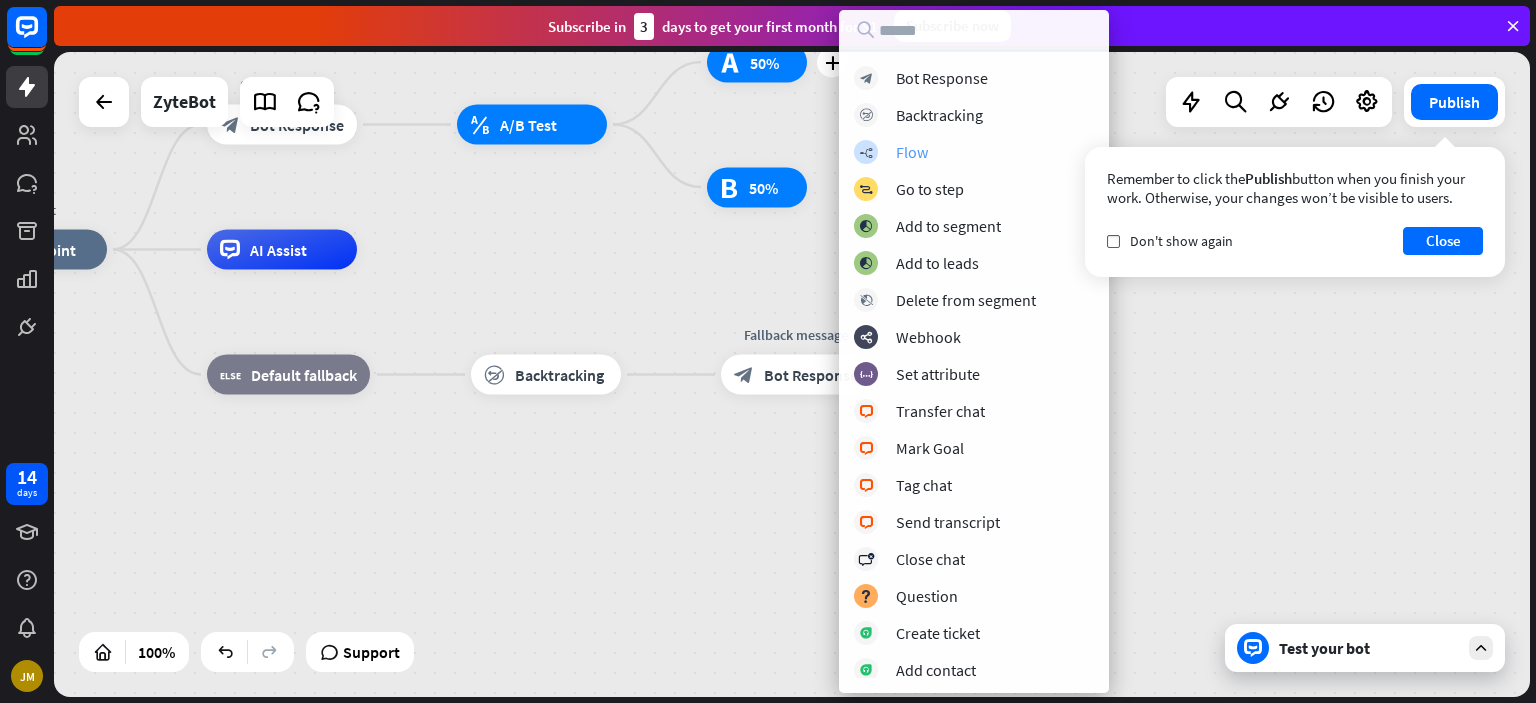 click on "Flow" at bounding box center [912, 152] 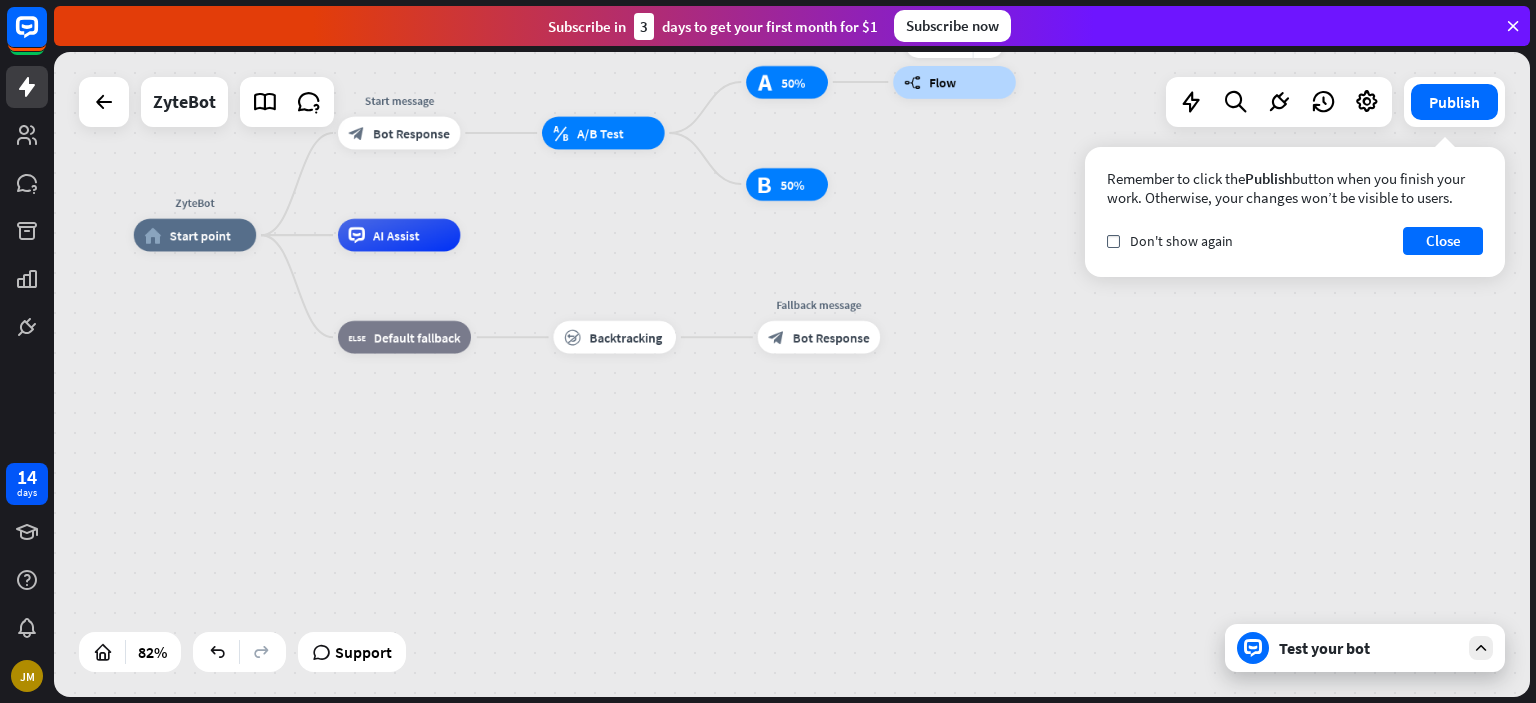 click on "builder_tree   Flow" at bounding box center [954, 82] 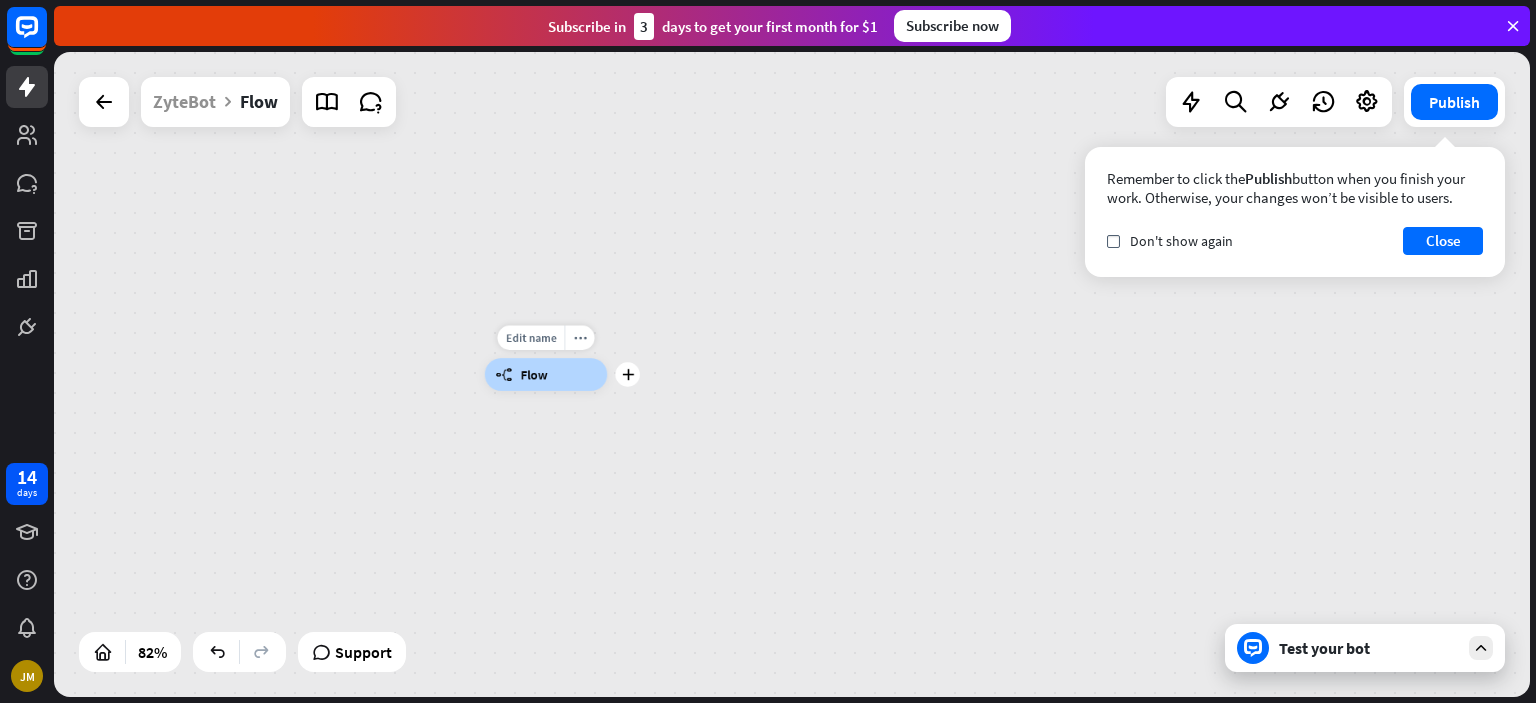 click on "builder_tree   Flow" at bounding box center [546, 374] 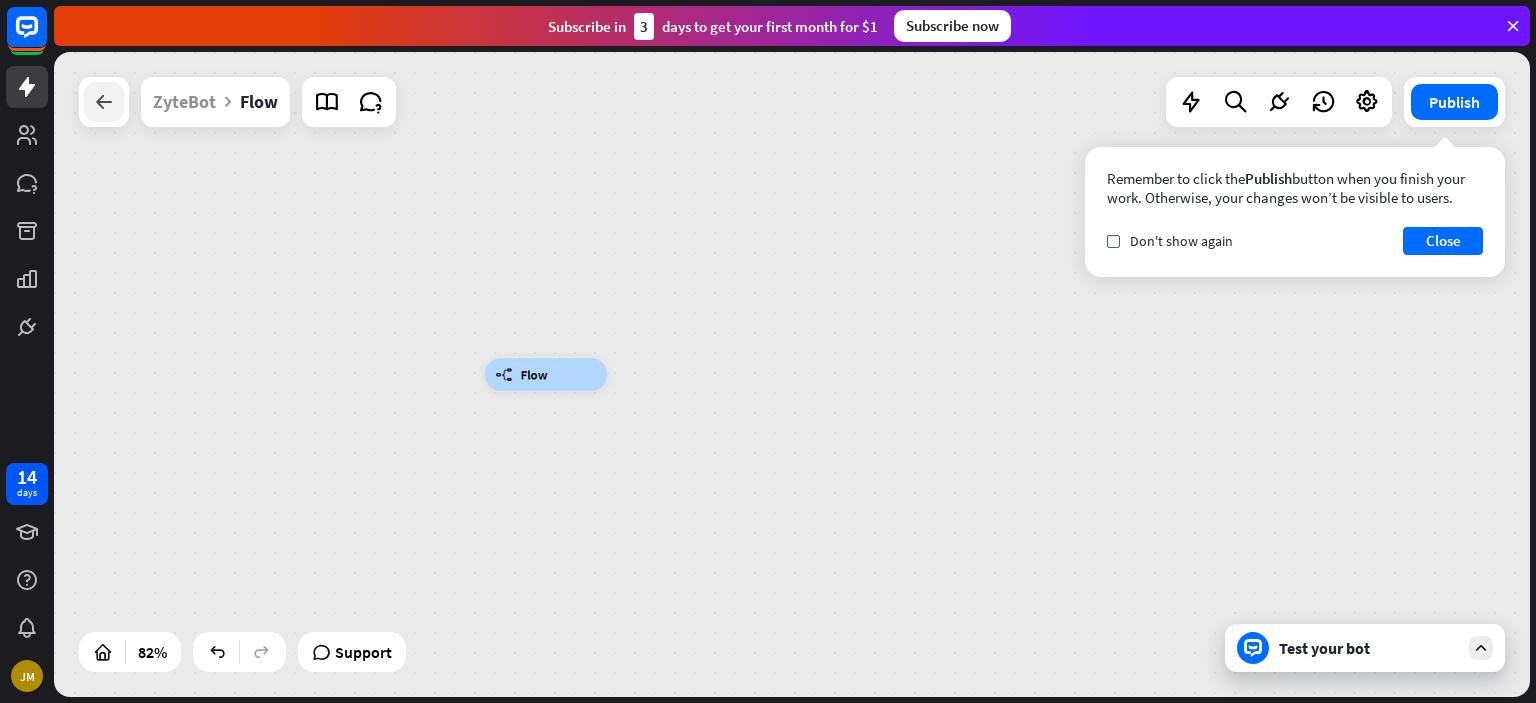 click at bounding box center (104, 102) 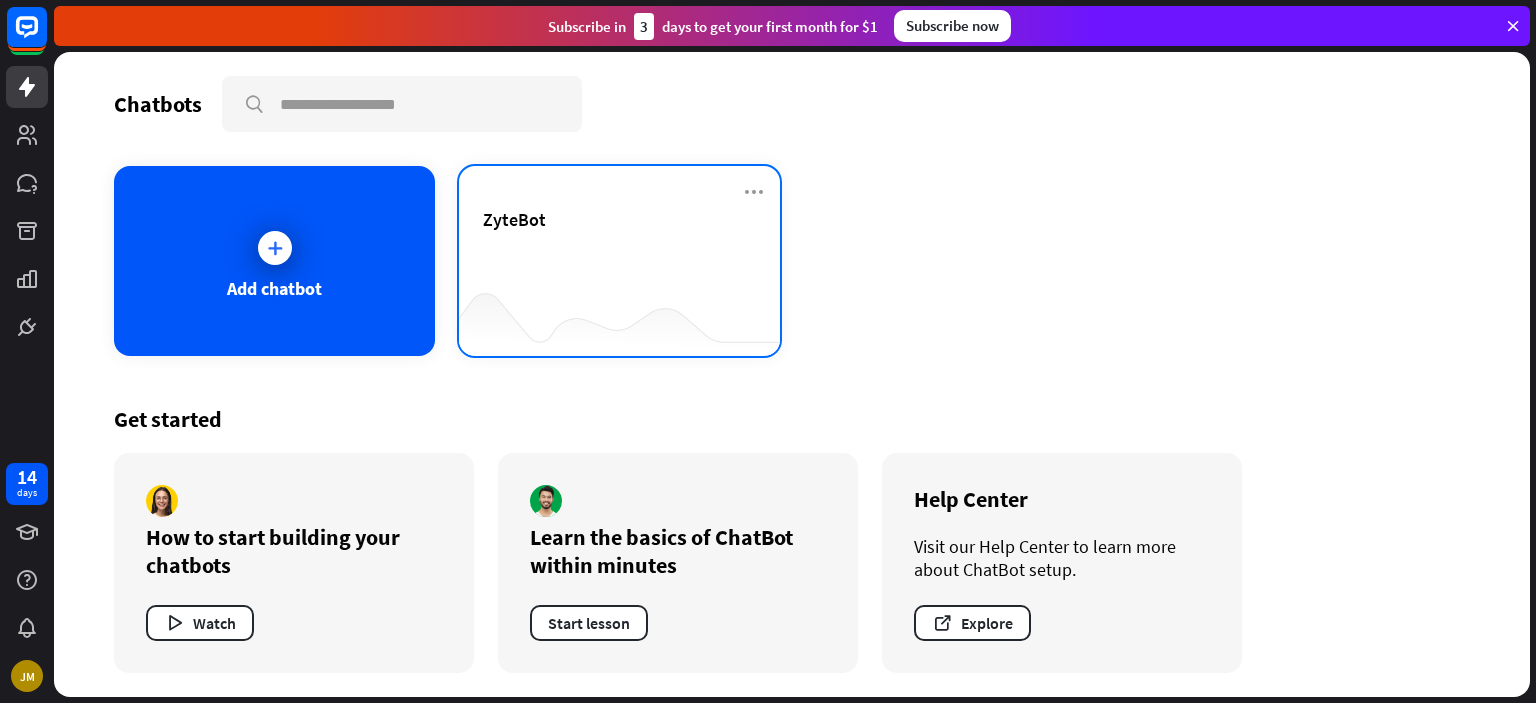 click on "ZyteBot" at bounding box center (619, 243) 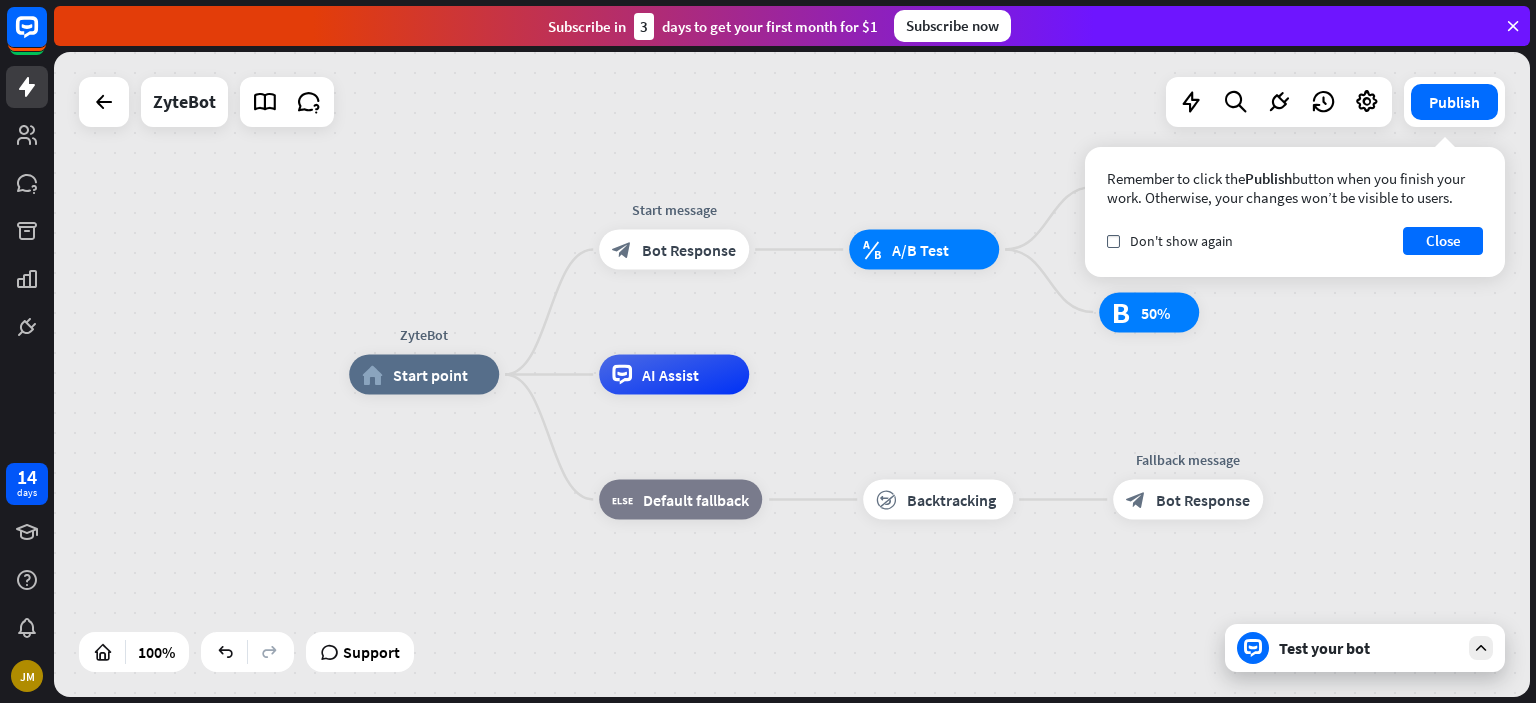 click on "ZyteBot   home_2   Start point                 Start message   block_bot_response   Bot Response                   block_ab_testing   A/B Test                   test_a   50%                   builder_tree   Flow                   test_b   50%                     AI Assist                   block_fallback   Default fallback                   block_backtracking   Backtracking                 Fallback message   block_bot_response   Bot Response" at bounding box center [1087, 697] 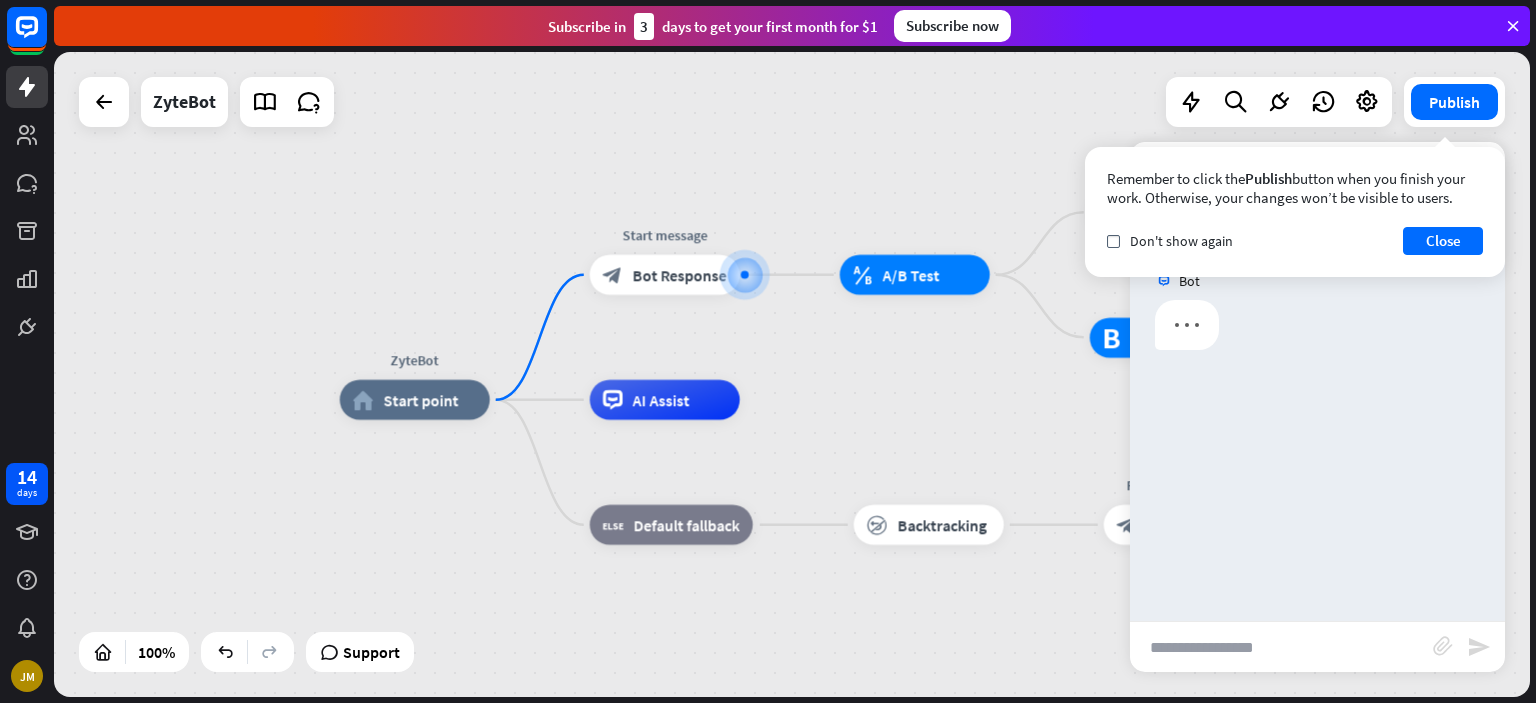 click at bounding box center [1281, 647] 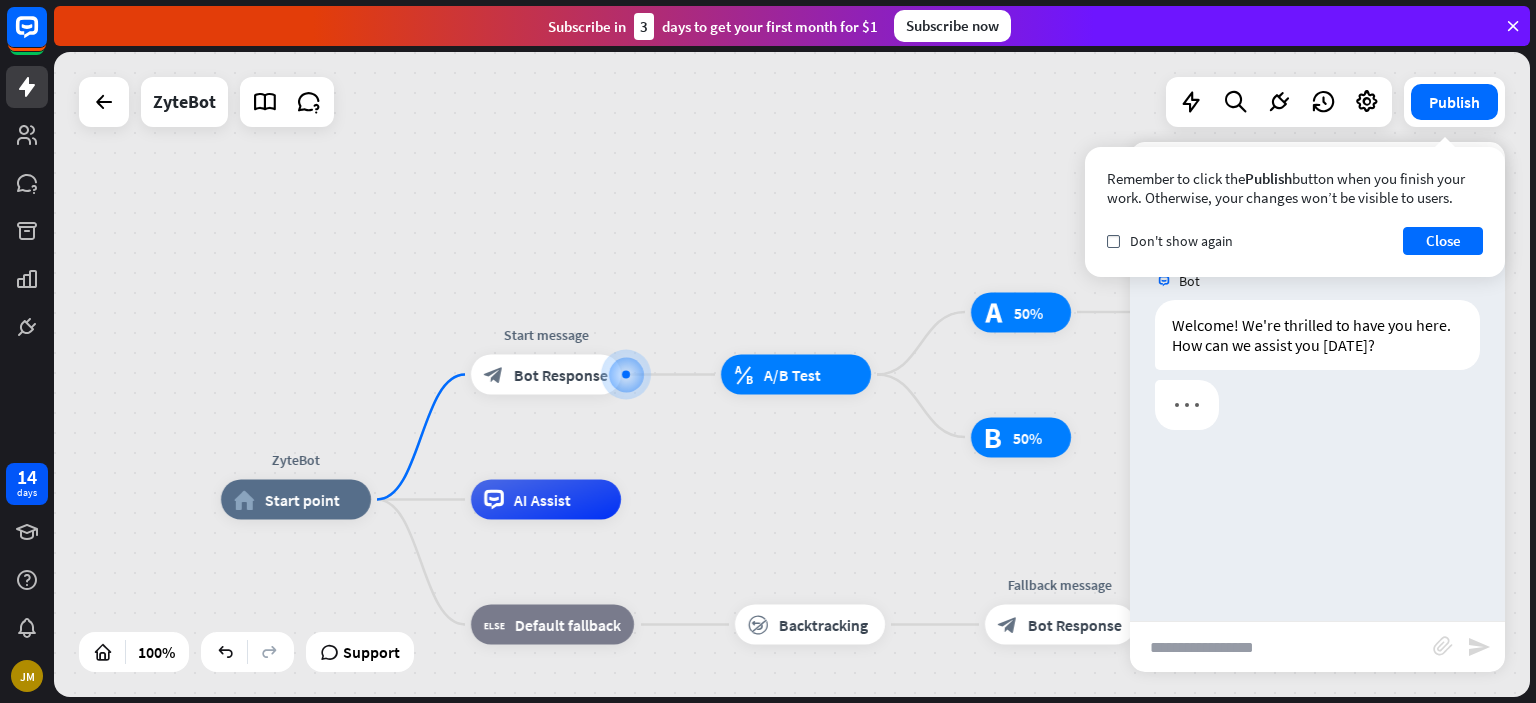 click at bounding box center [1281, 647] 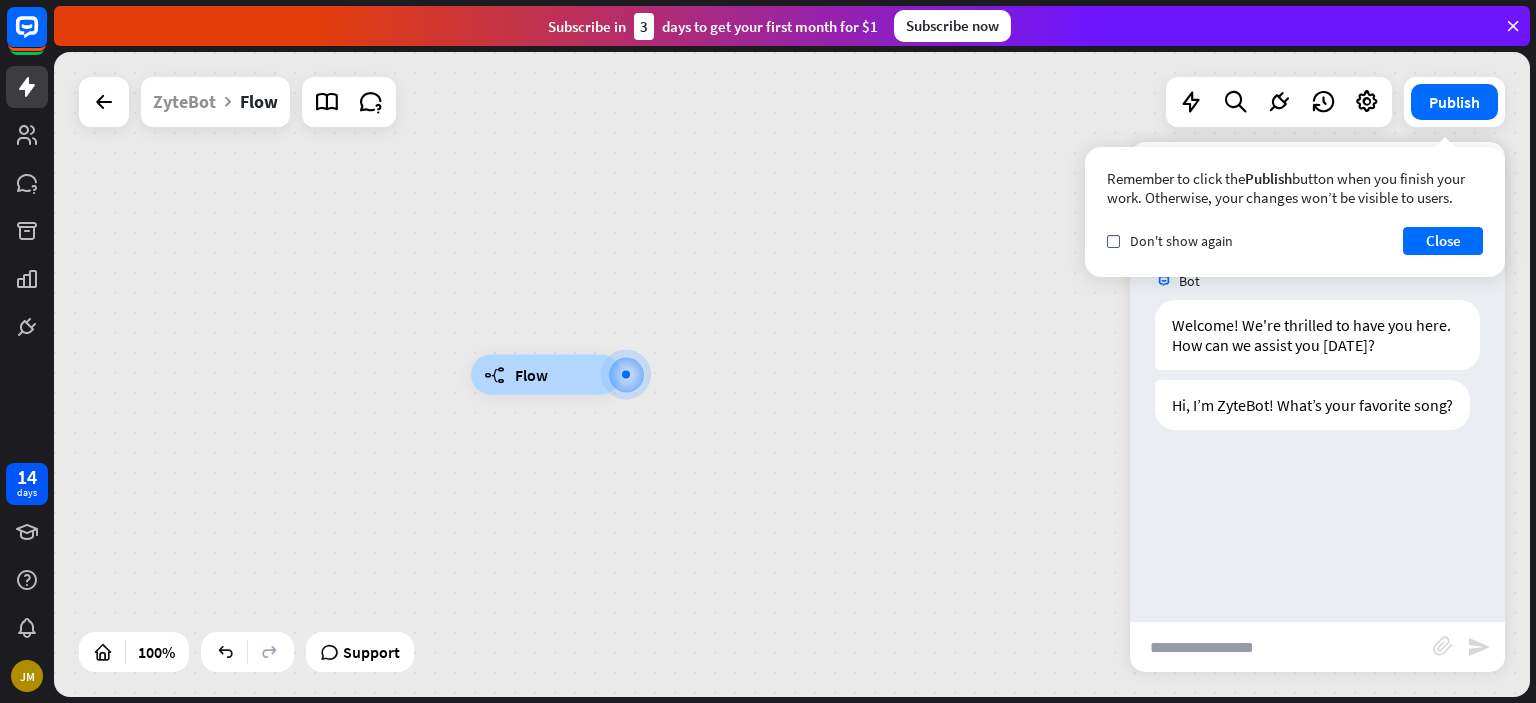 click at bounding box center [1281, 647] 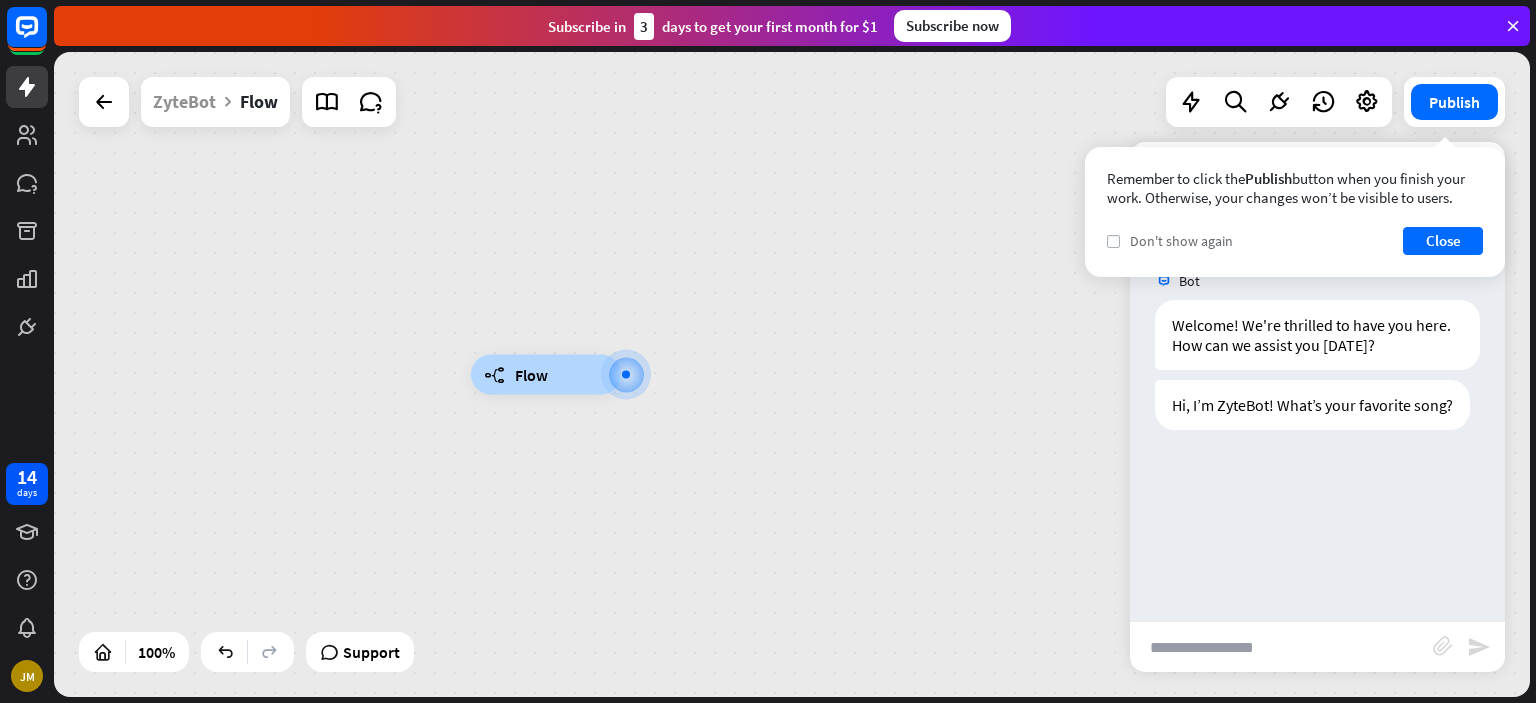 click on "check" at bounding box center [1113, 241] 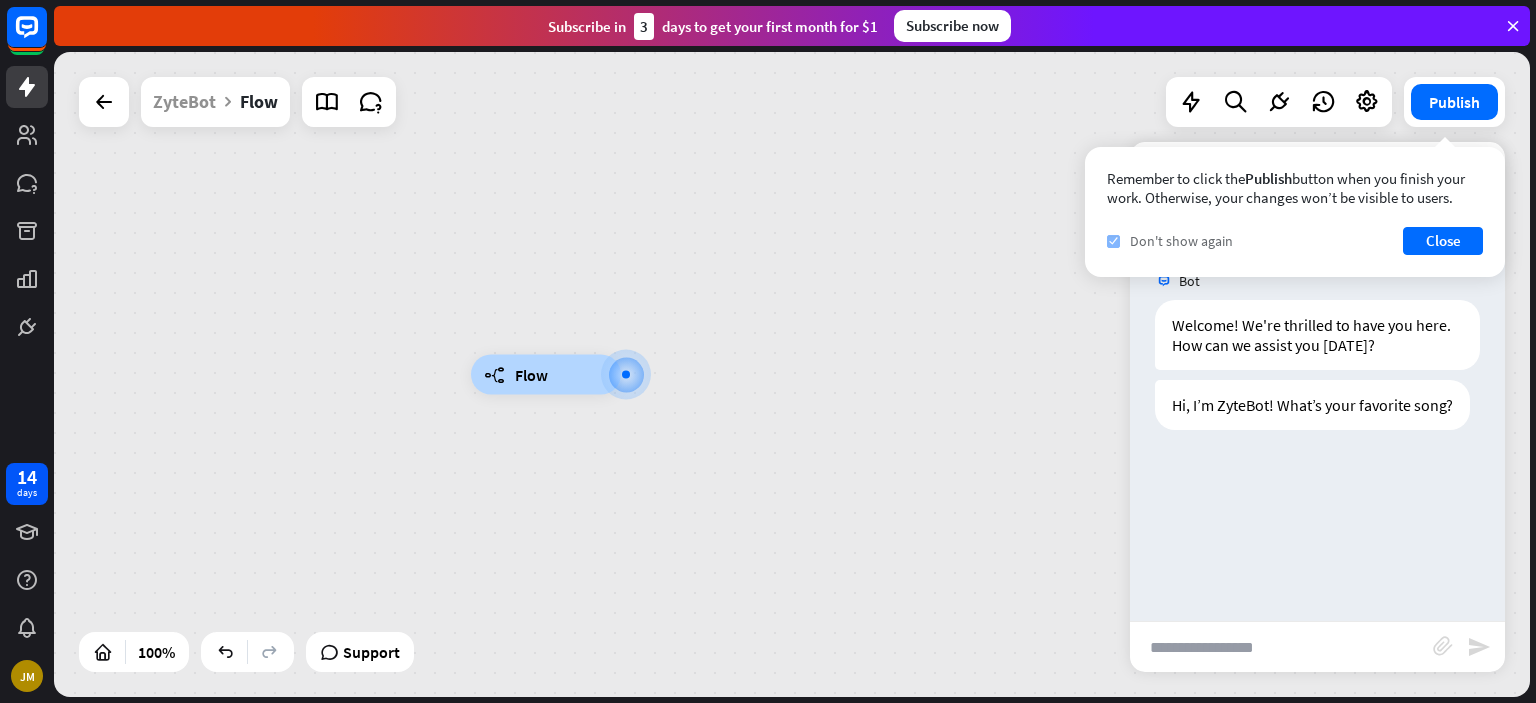 click on "check" at bounding box center [1113, 241] 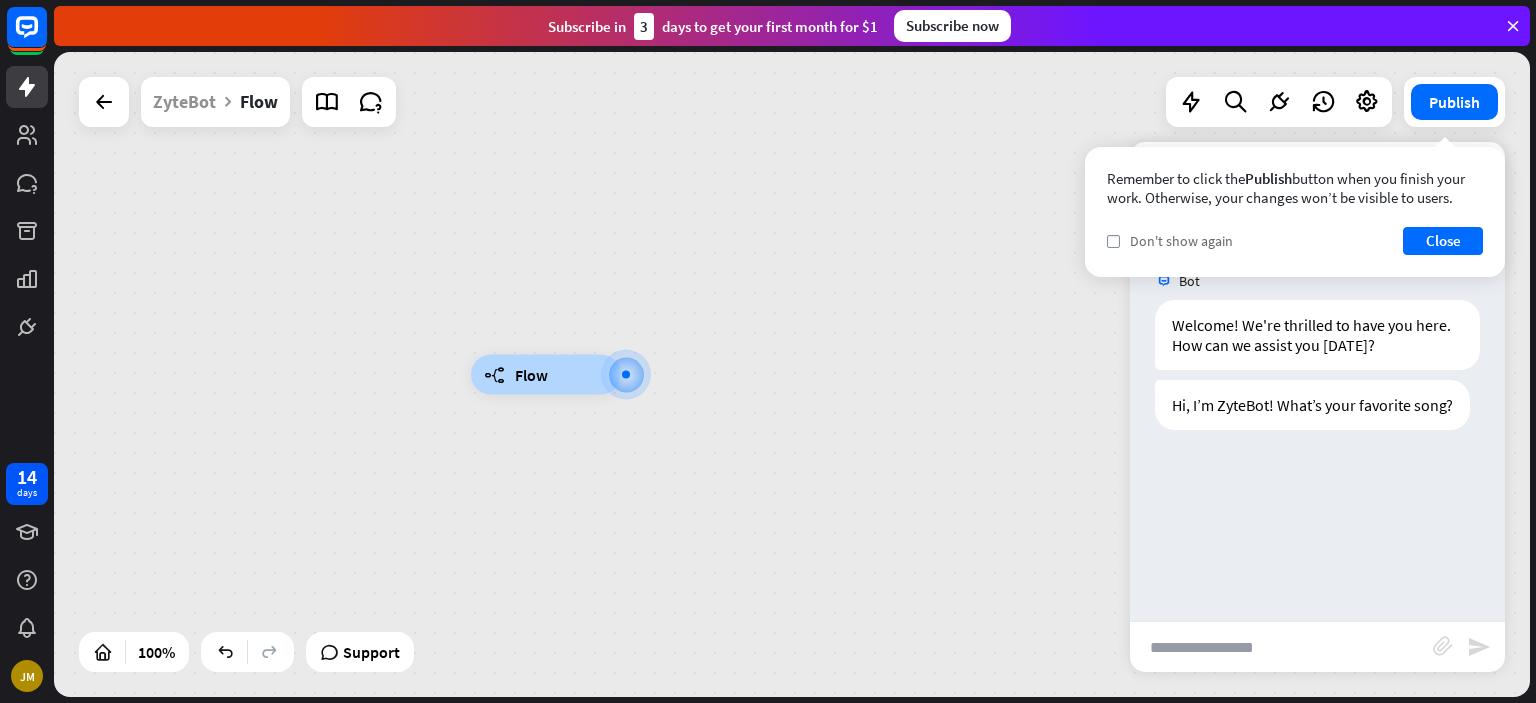 click on "check   Don't show again" at bounding box center (1170, 241) 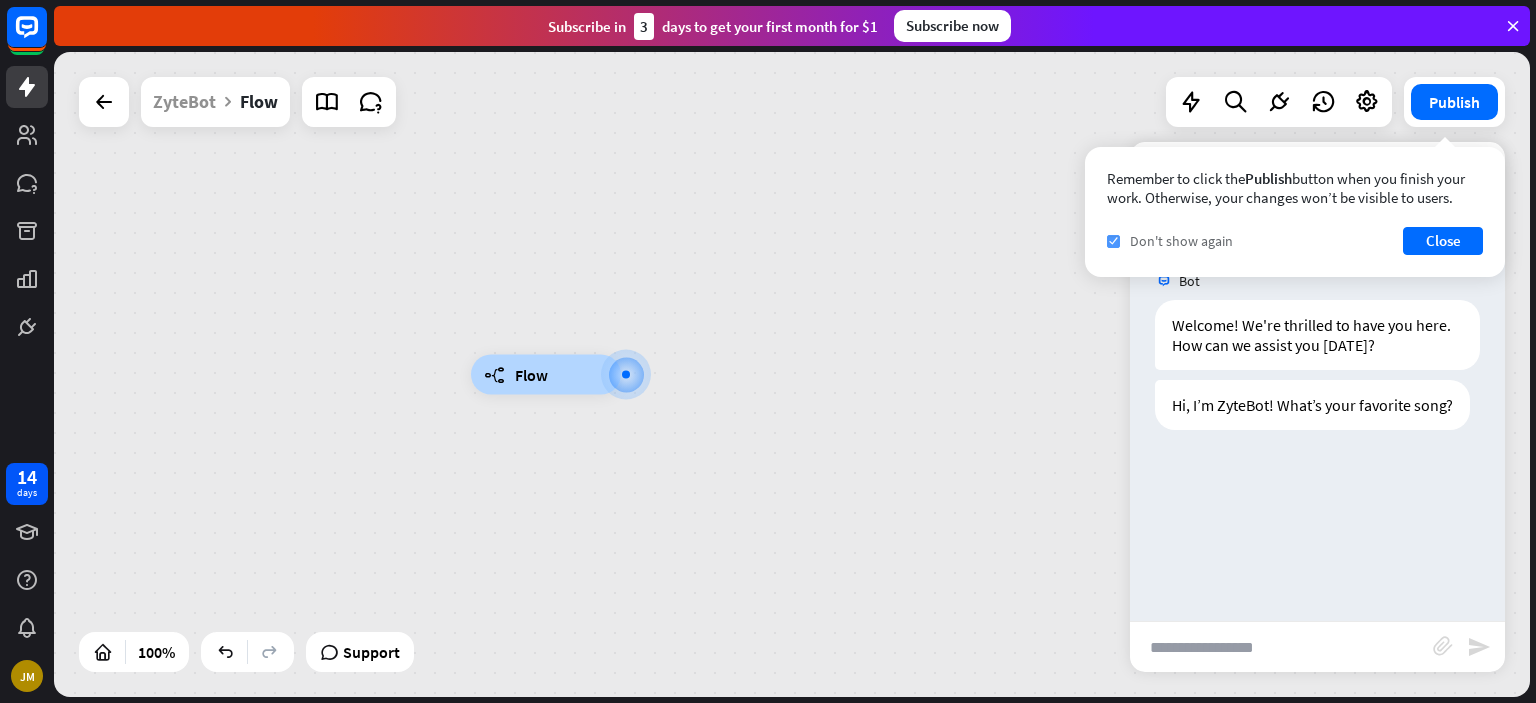 click on "check   Don't show again" at bounding box center (1170, 241) 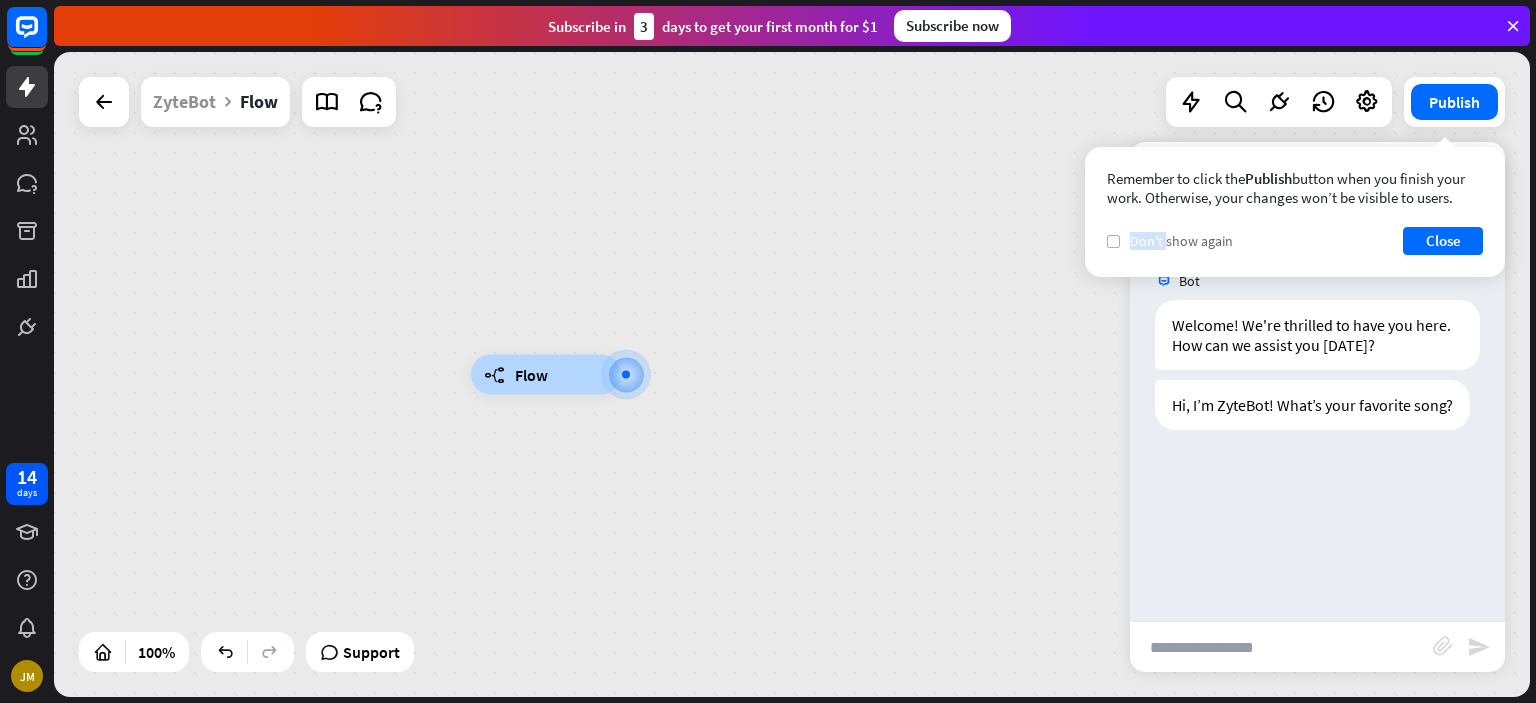 click on "check" at bounding box center [1113, 241] 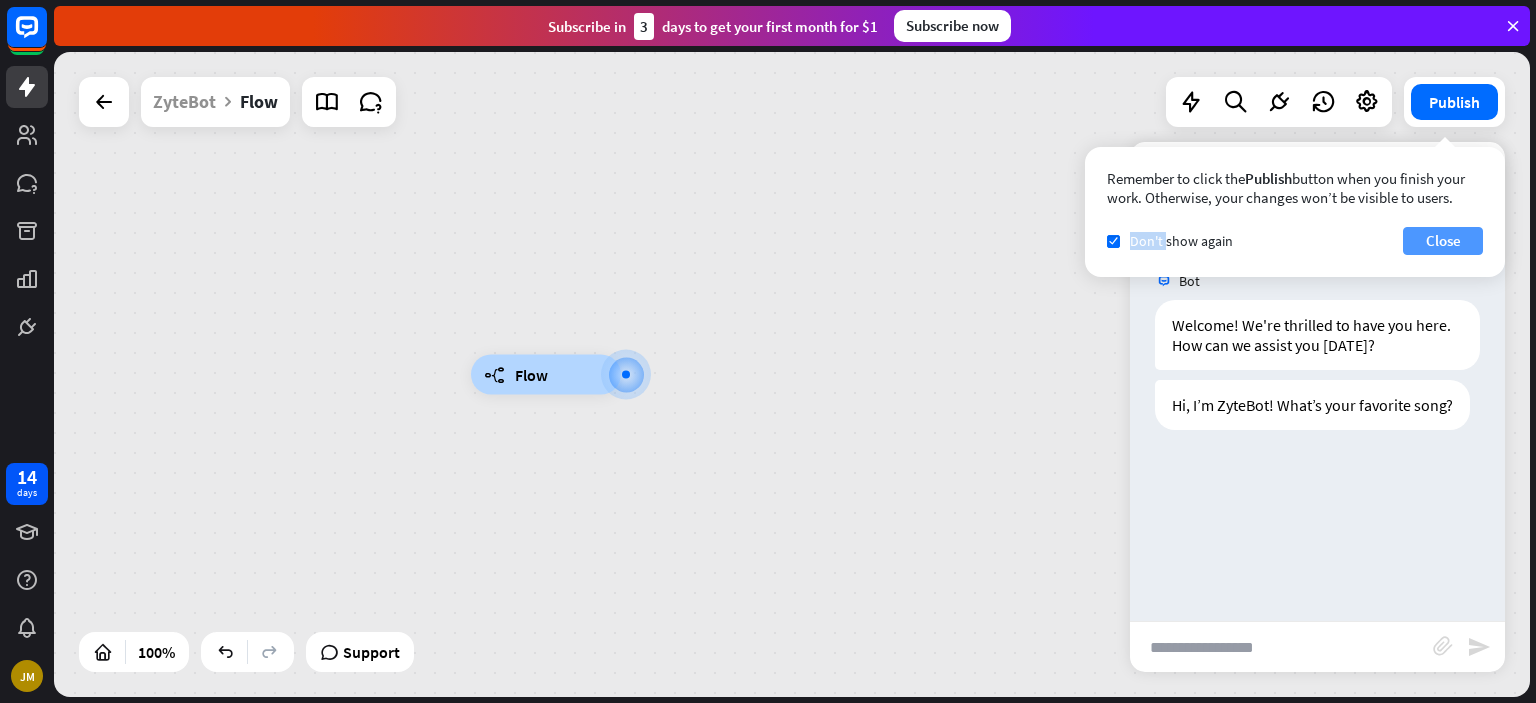 click on "Close" at bounding box center (1443, 241) 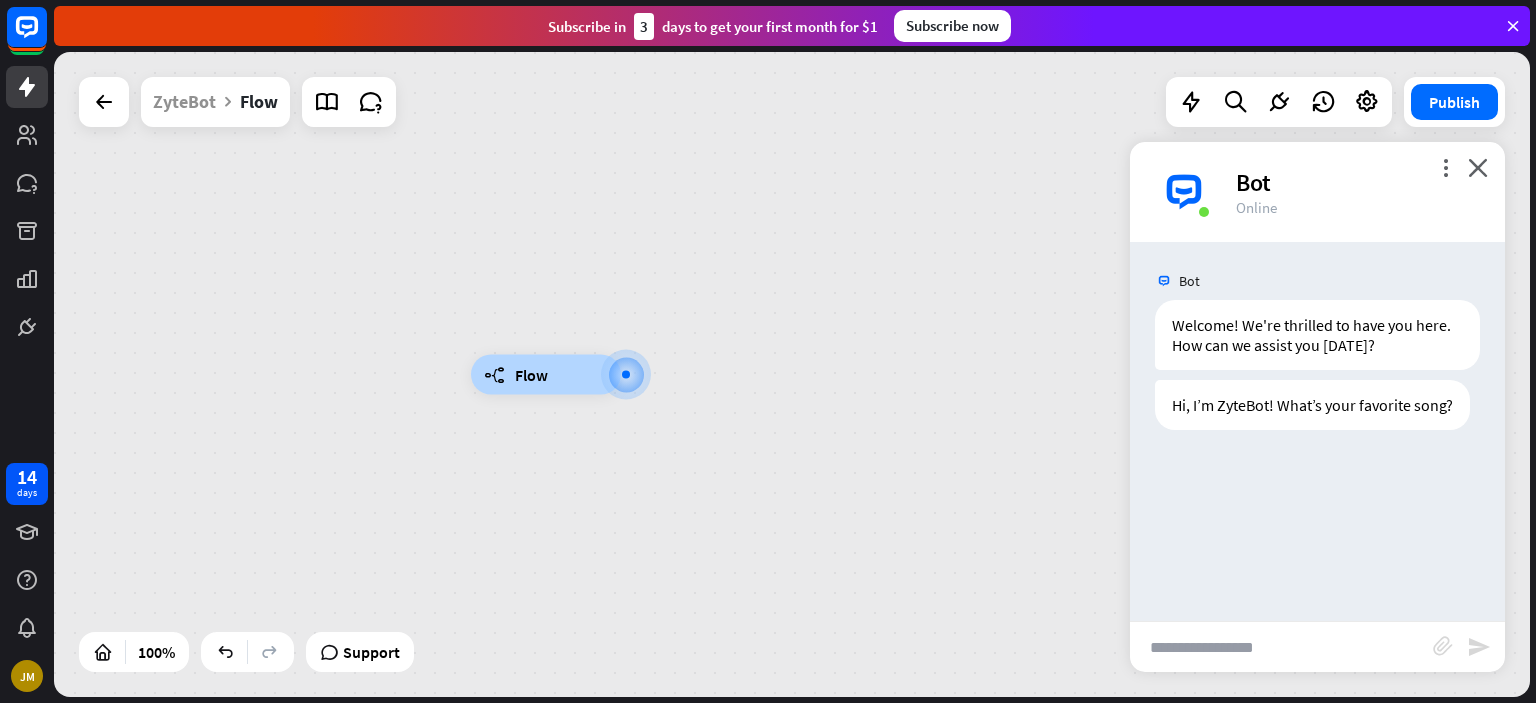 click at bounding box center [1281, 647] 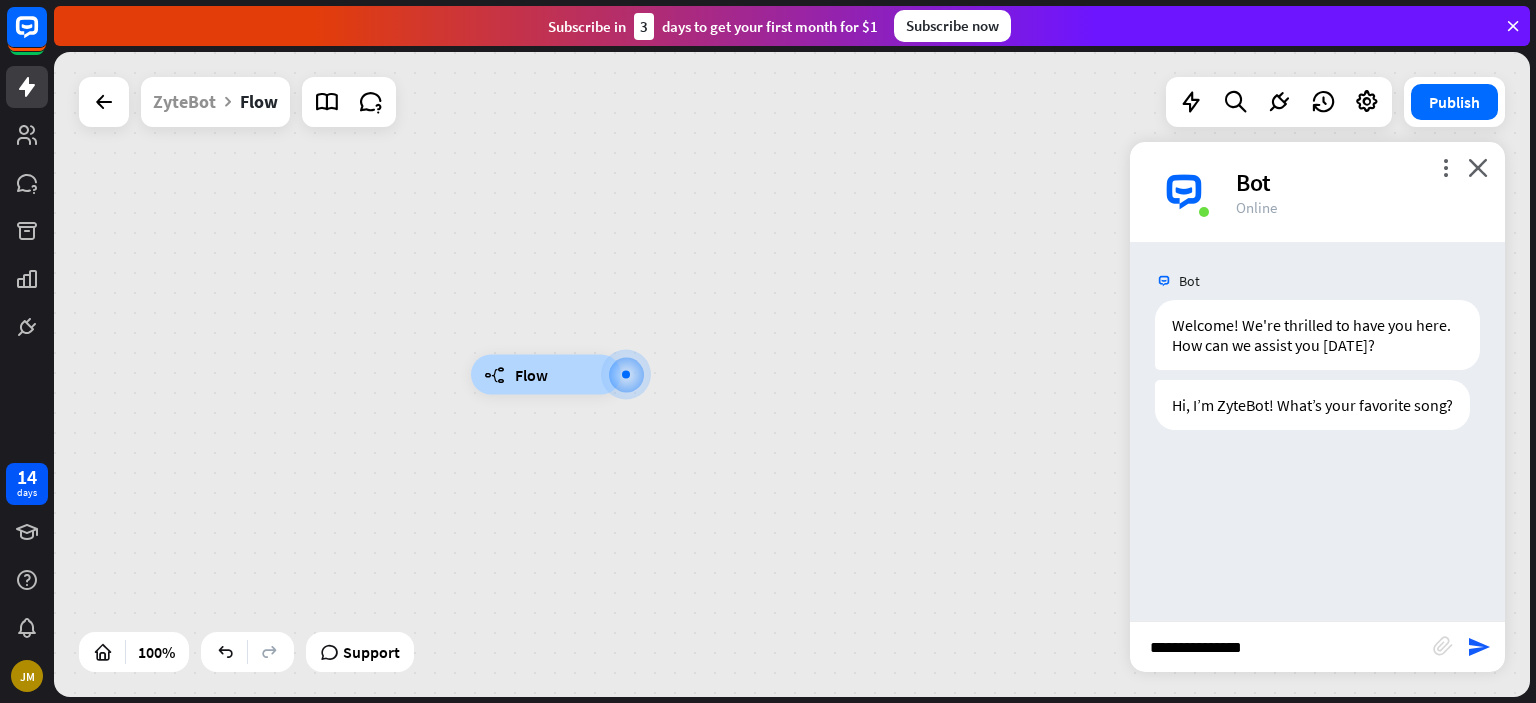 click on "**********" at bounding box center (1281, 647) 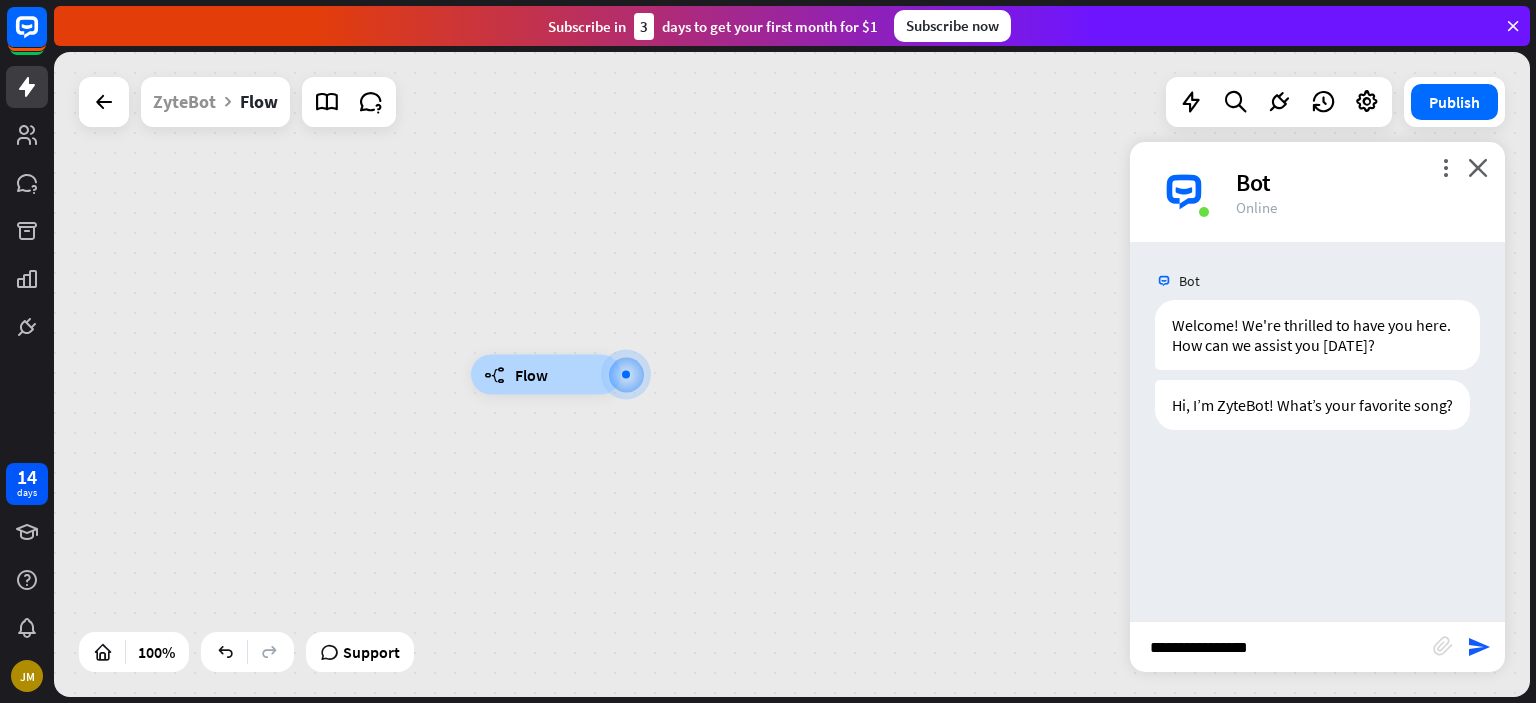 click on "**********" at bounding box center [1281, 647] 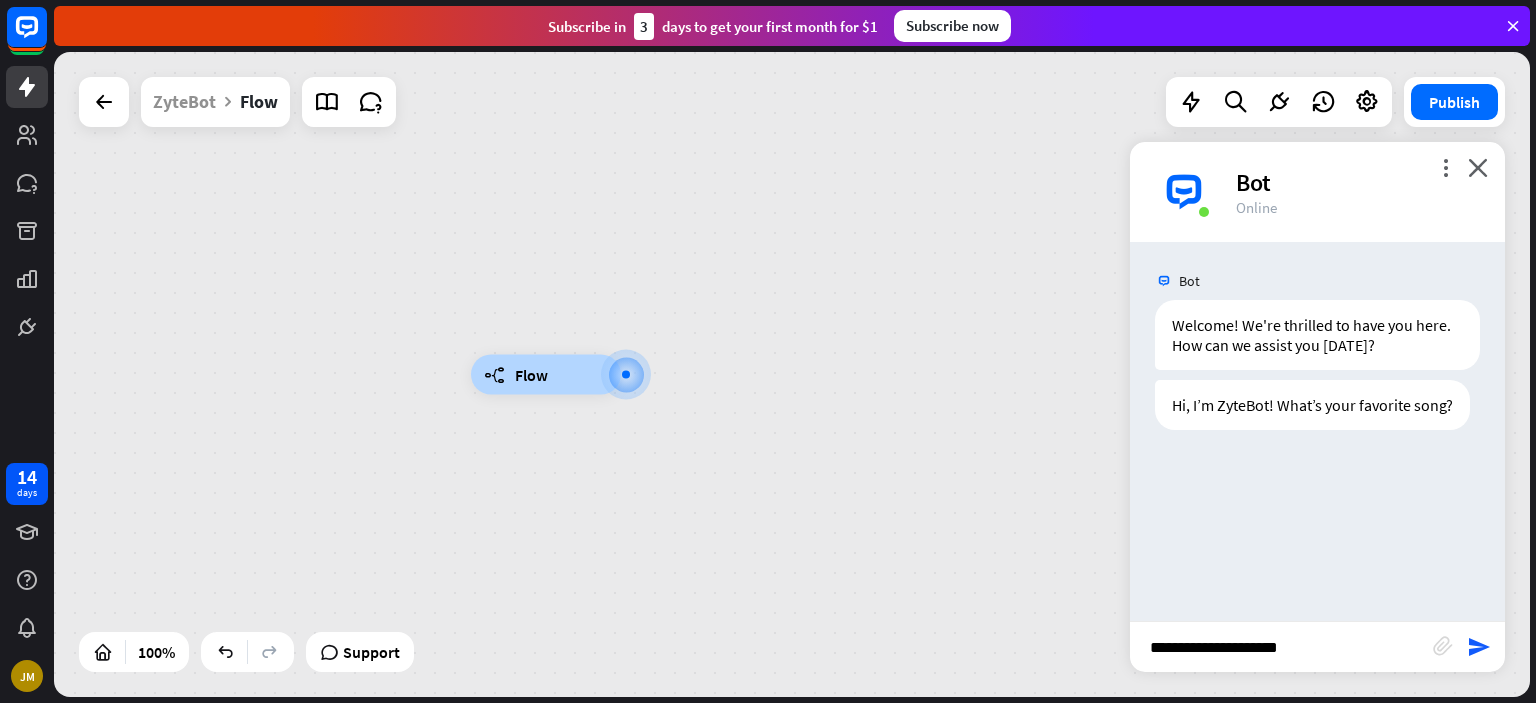 click on "**********" at bounding box center [1281, 647] 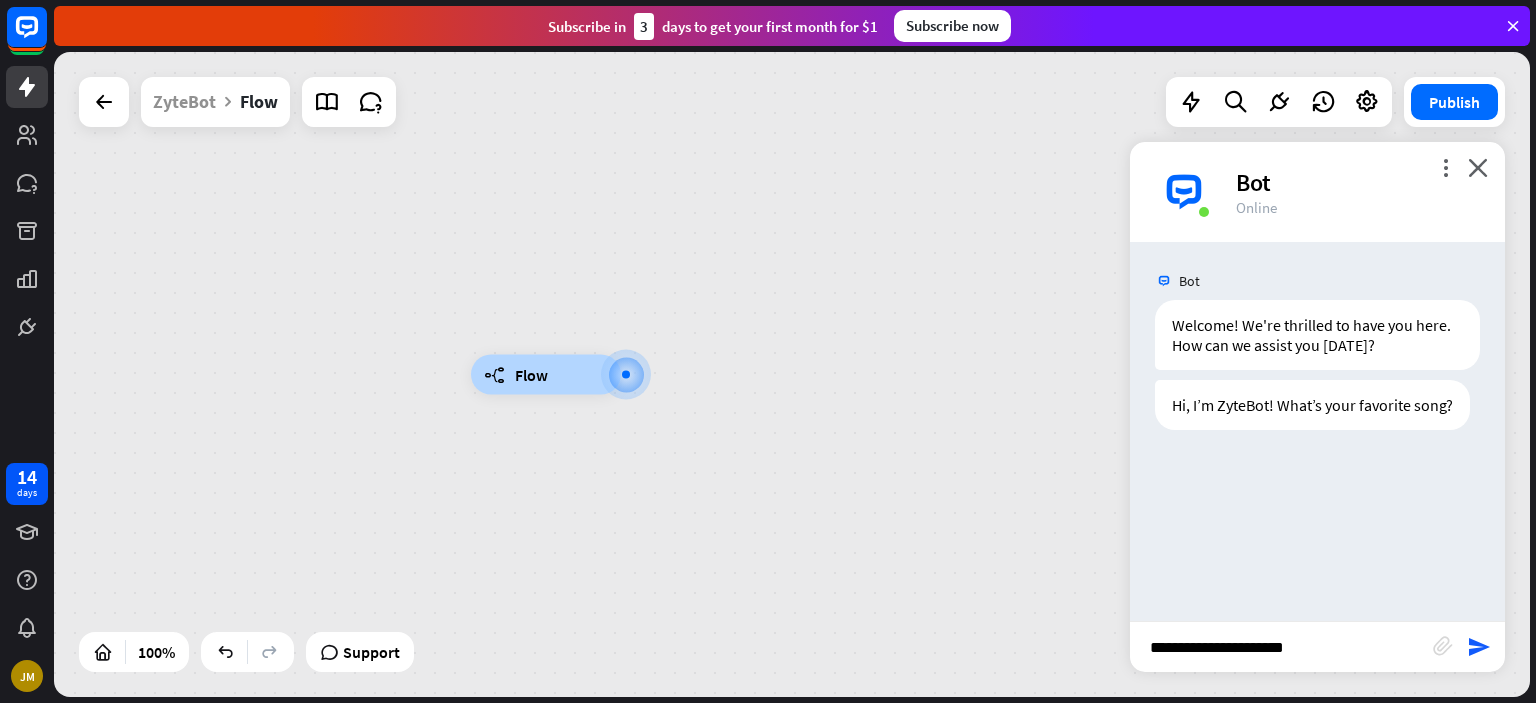 click on "**********" at bounding box center (1281, 647) 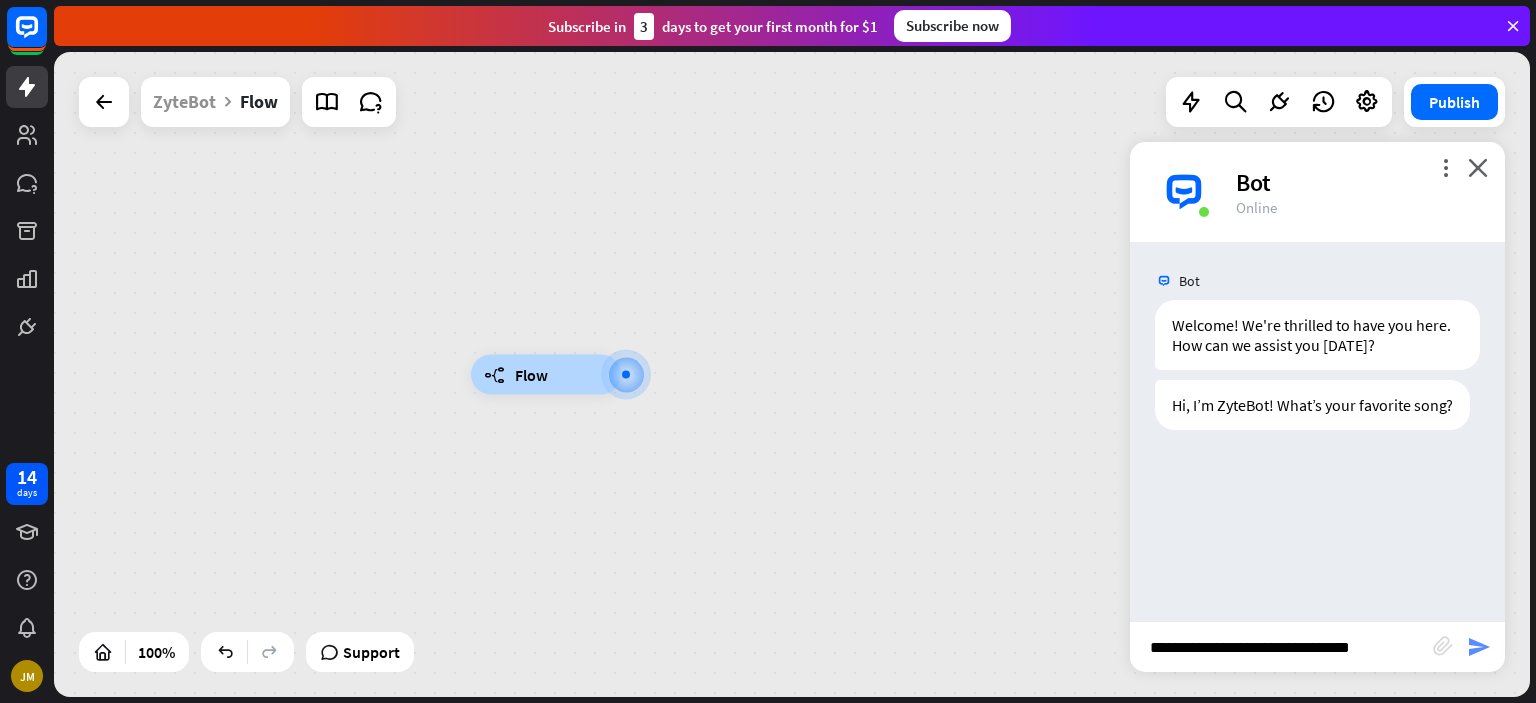 type on "**********" 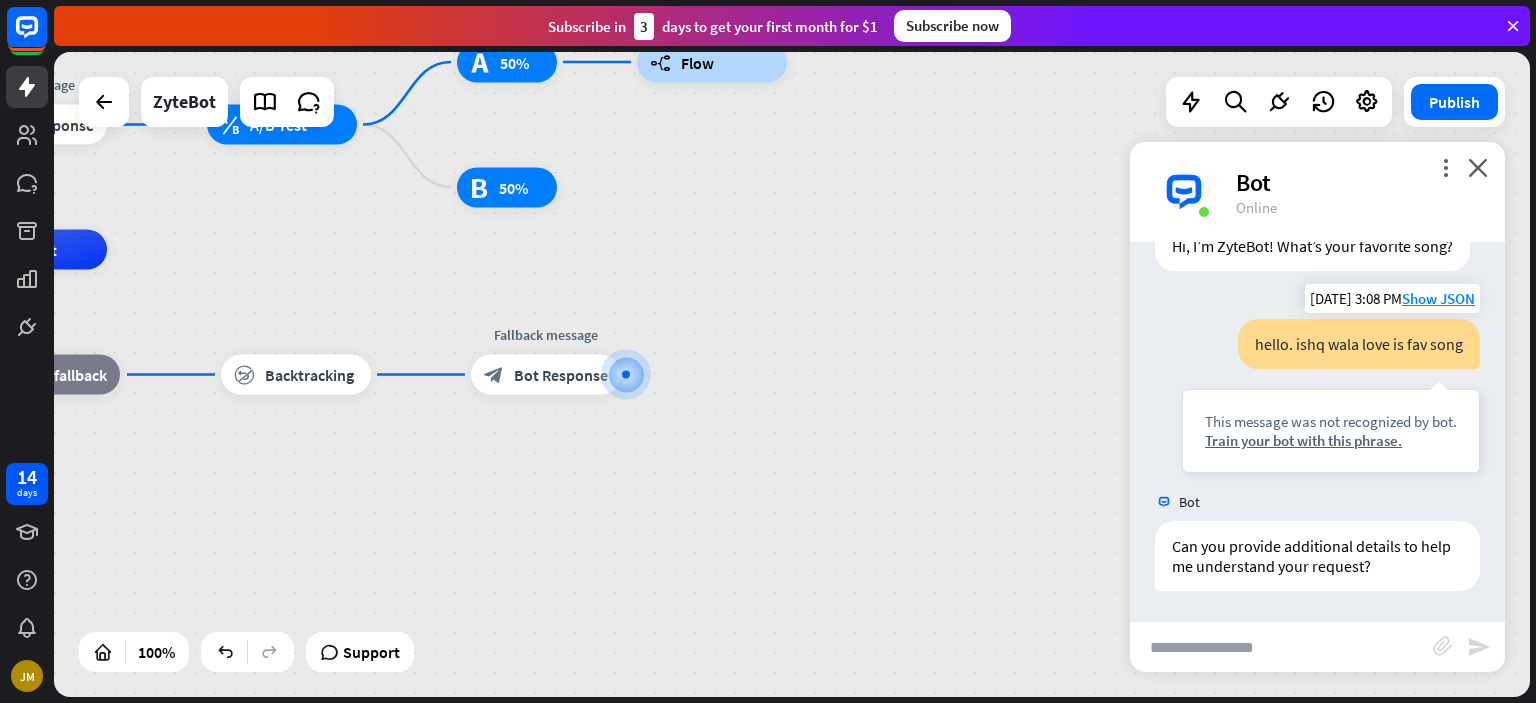 scroll, scrollTop: 178, scrollLeft: 0, axis: vertical 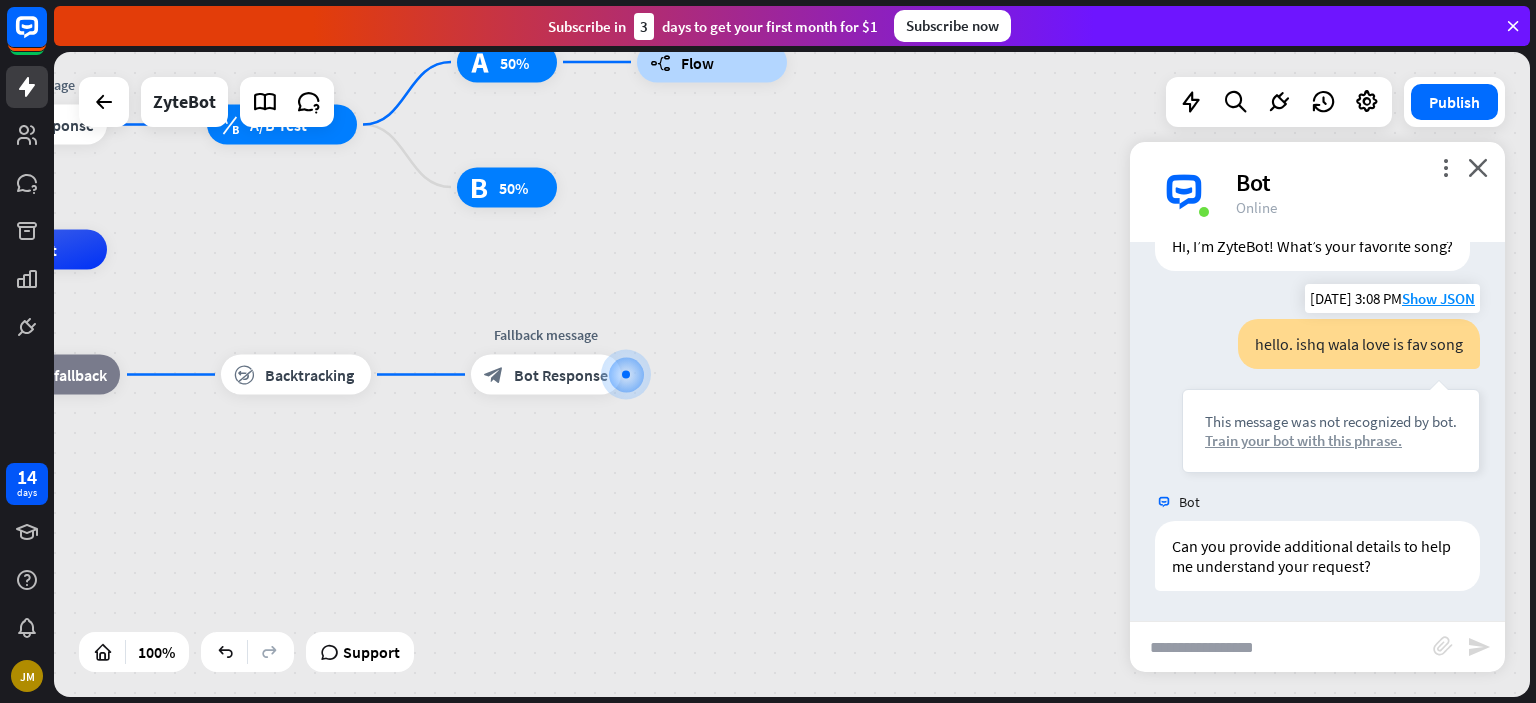 click on "Train your bot with this phrase." at bounding box center [1331, 440] 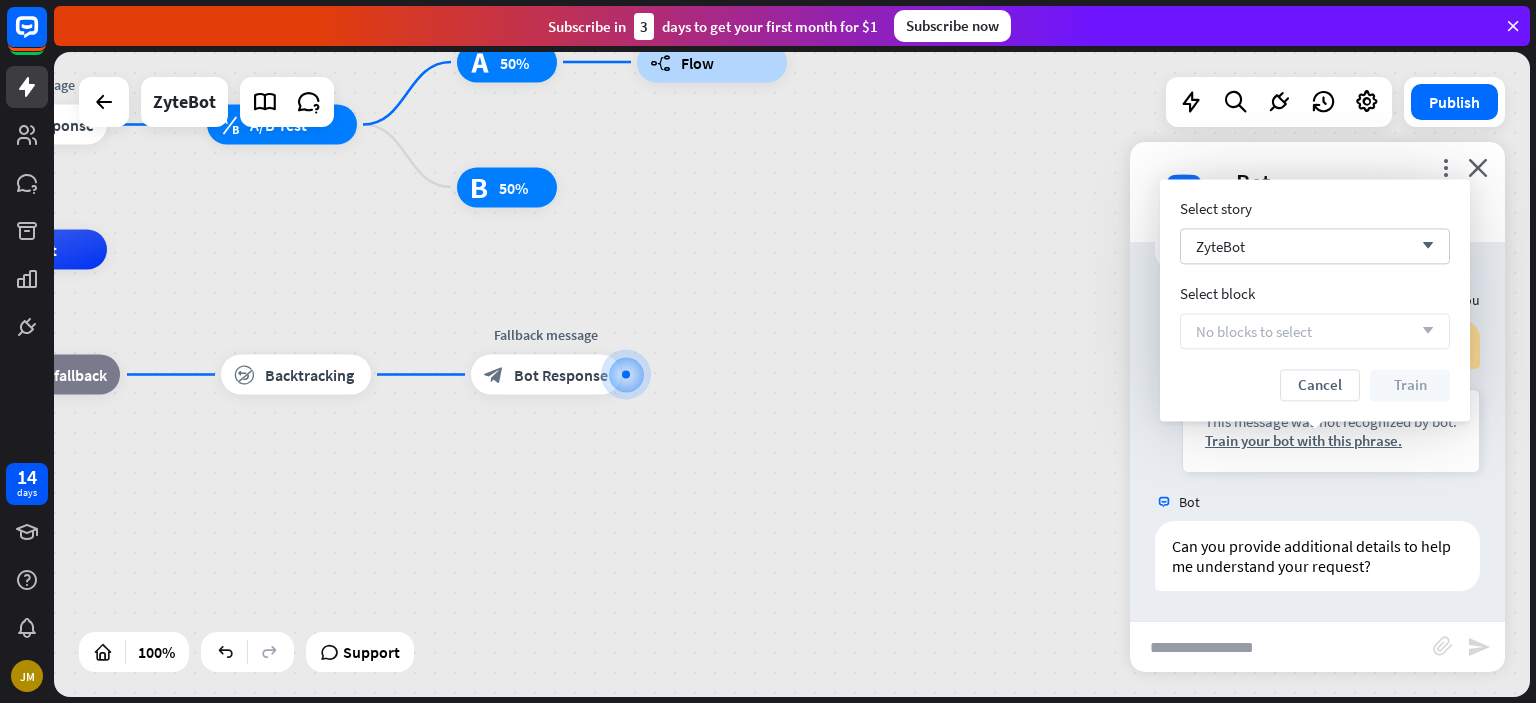 click on "No blocks to select
arrow_down" at bounding box center [1315, 331] 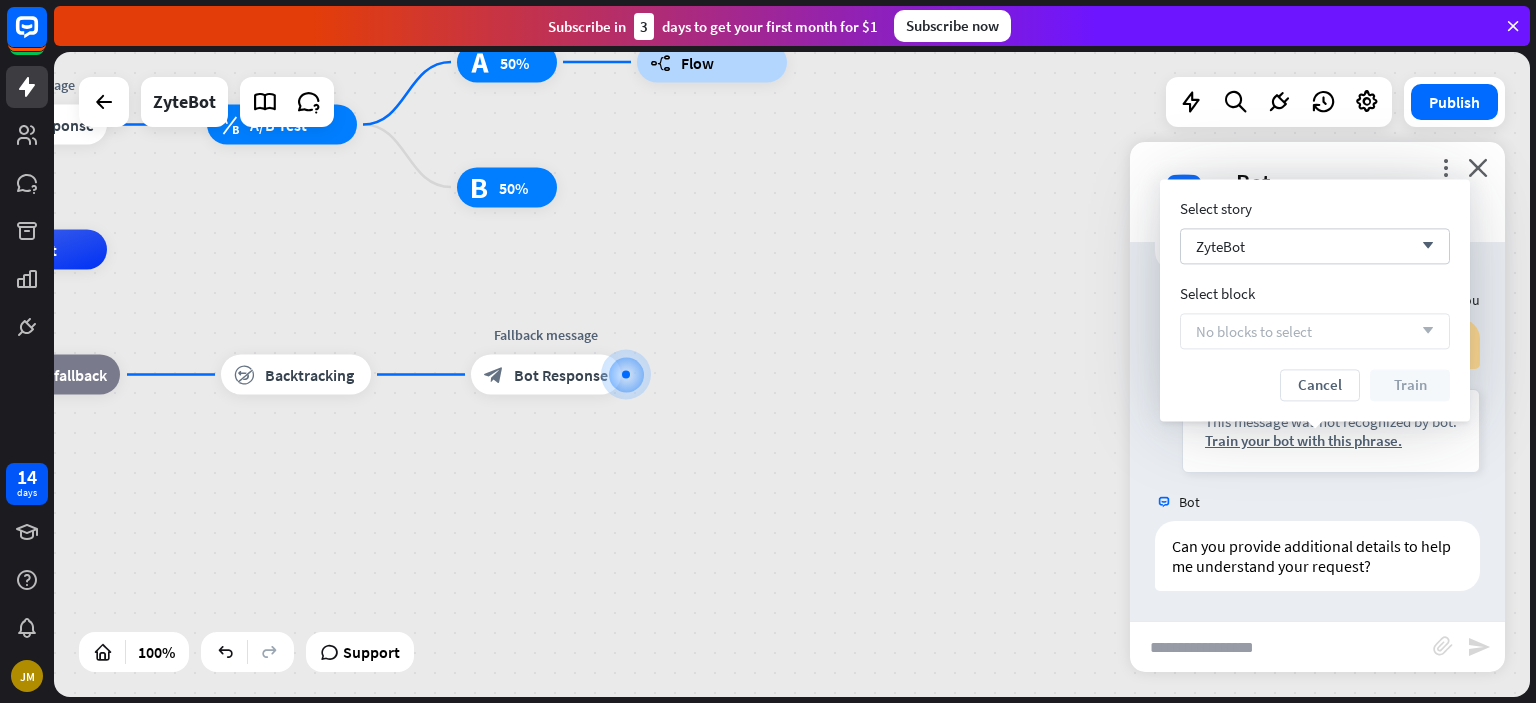 click on "No blocks to select
arrow_down" at bounding box center [1315, 331] 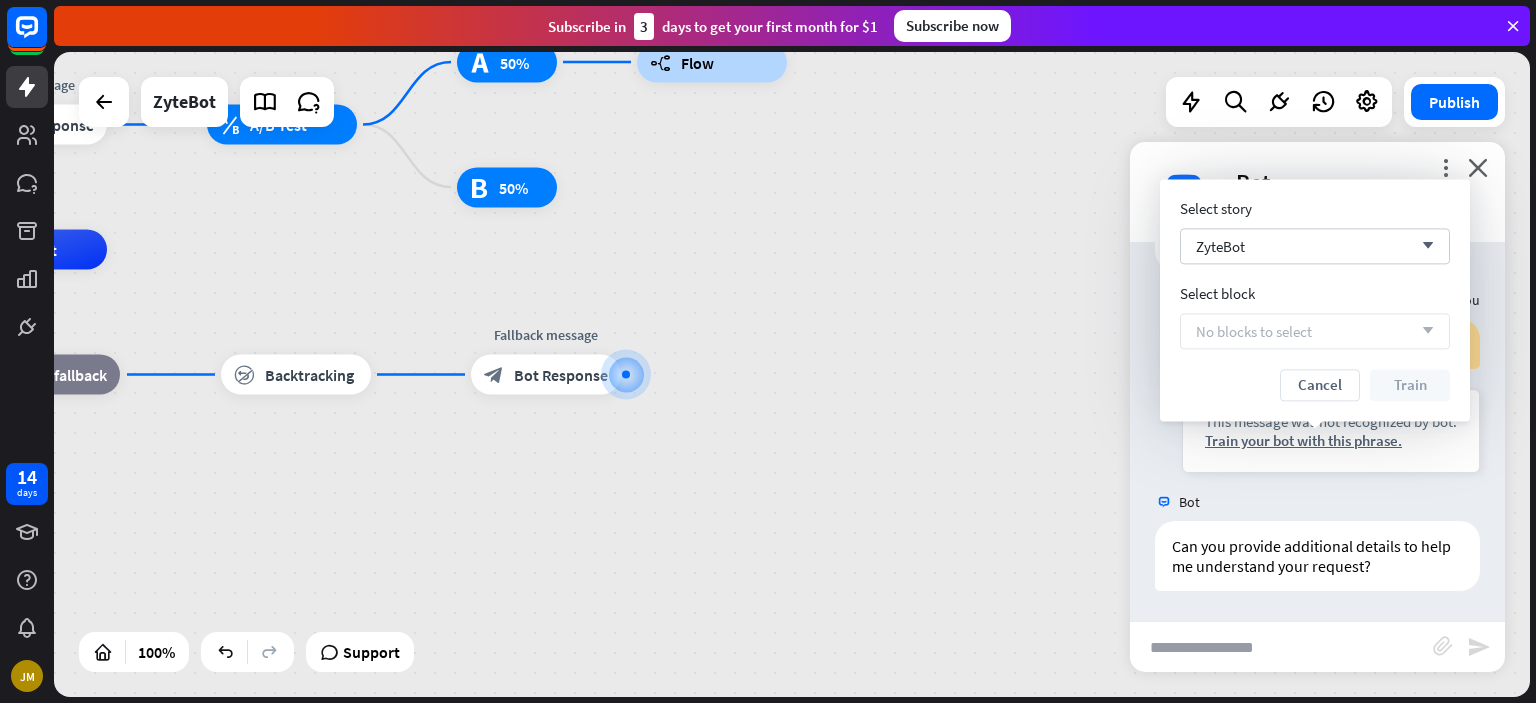 click on "arrow_down" at bounding box center (1423, 331) 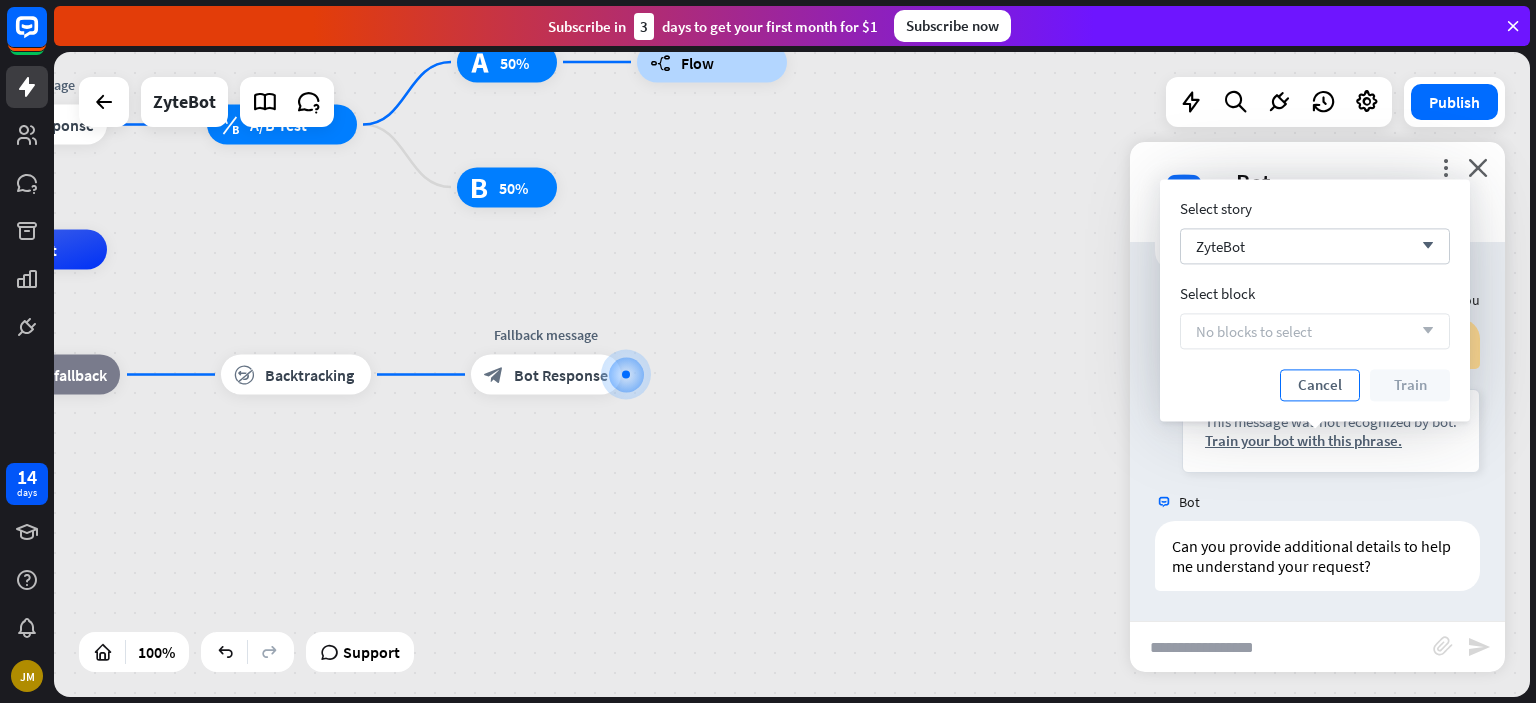 click on "Cancel" at bounding box center [1320, 385] 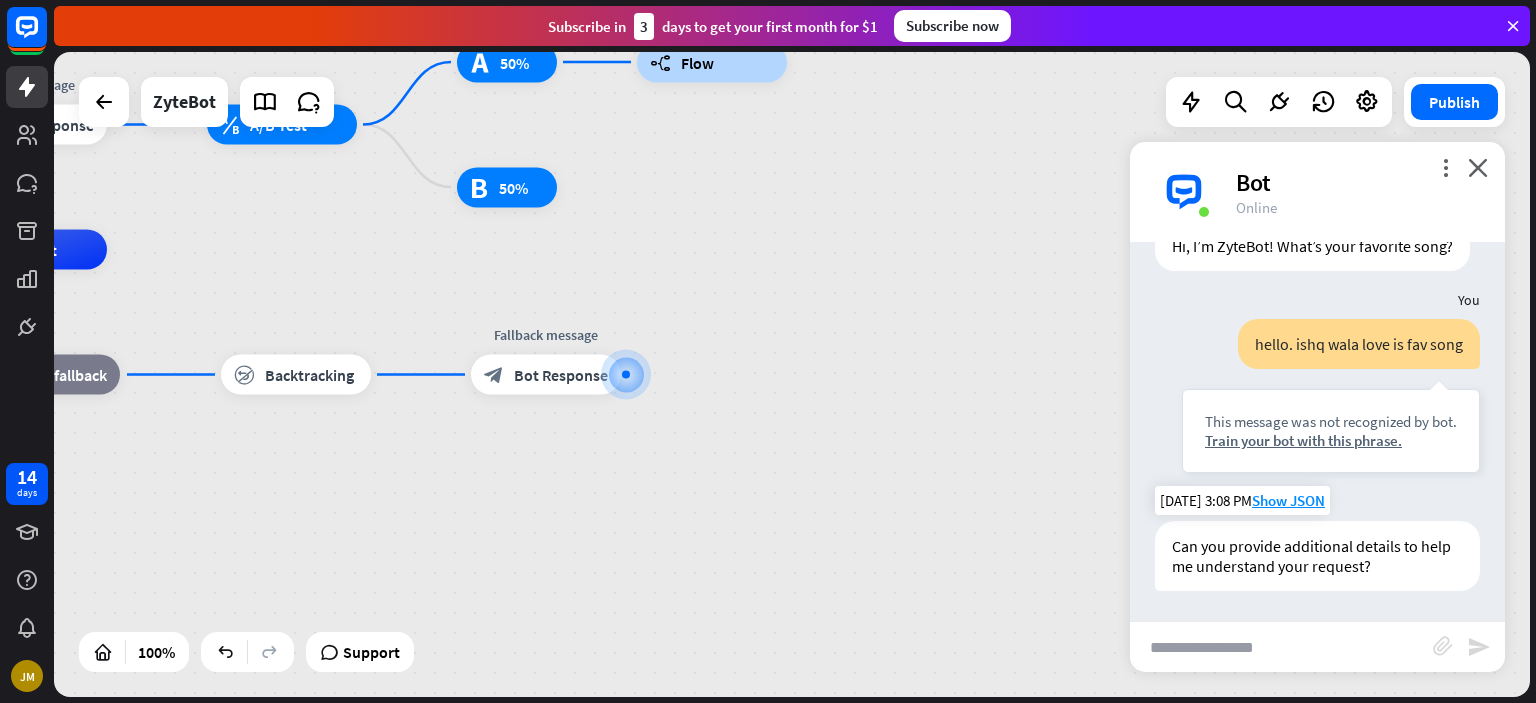 click on "Can you provide additional details to help me understand your request?" at bounding box center [1317, 556] 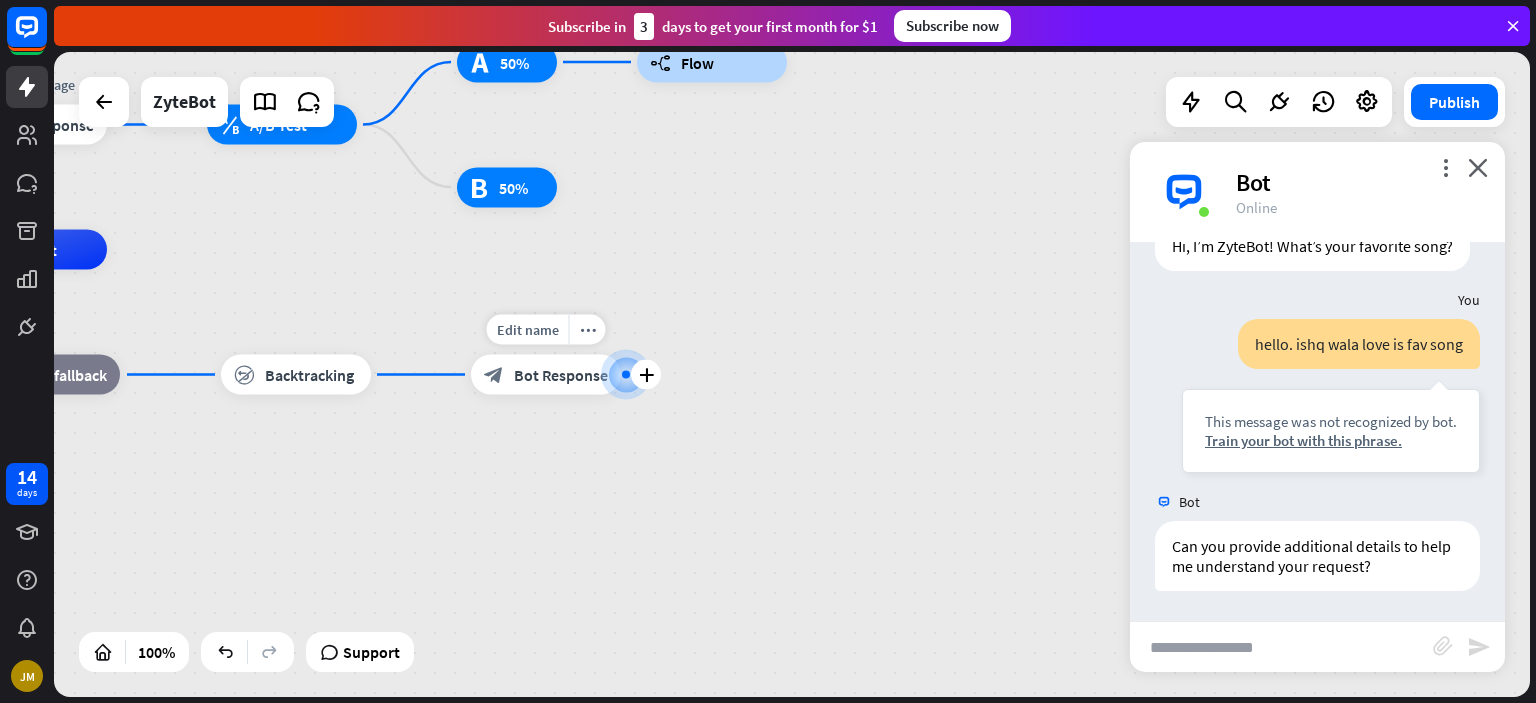 click on "block_bot_response   Bot Response" at bounding box center [546, 375] 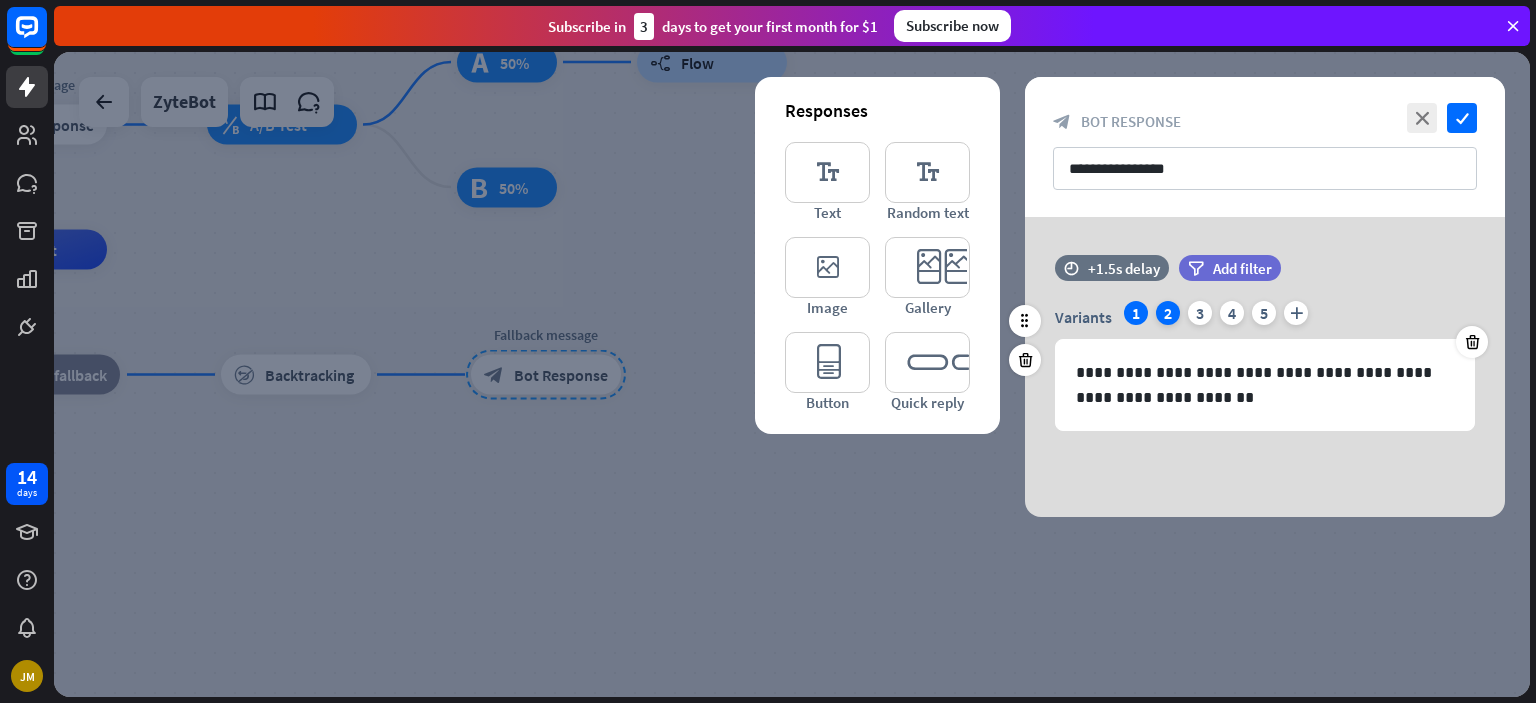 click on "2" at bounding box center [1168, 313] 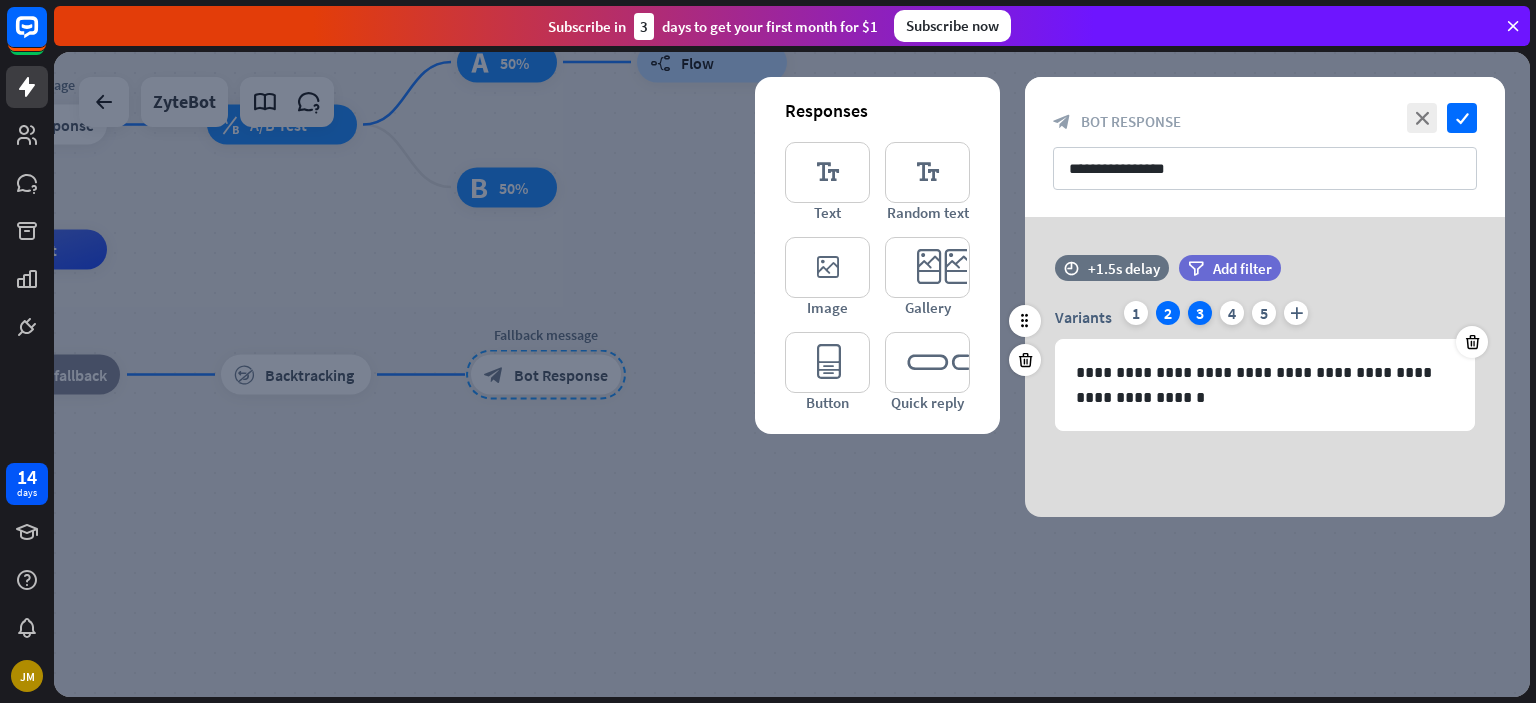 click on "3" at bounding box center [1200, 313] 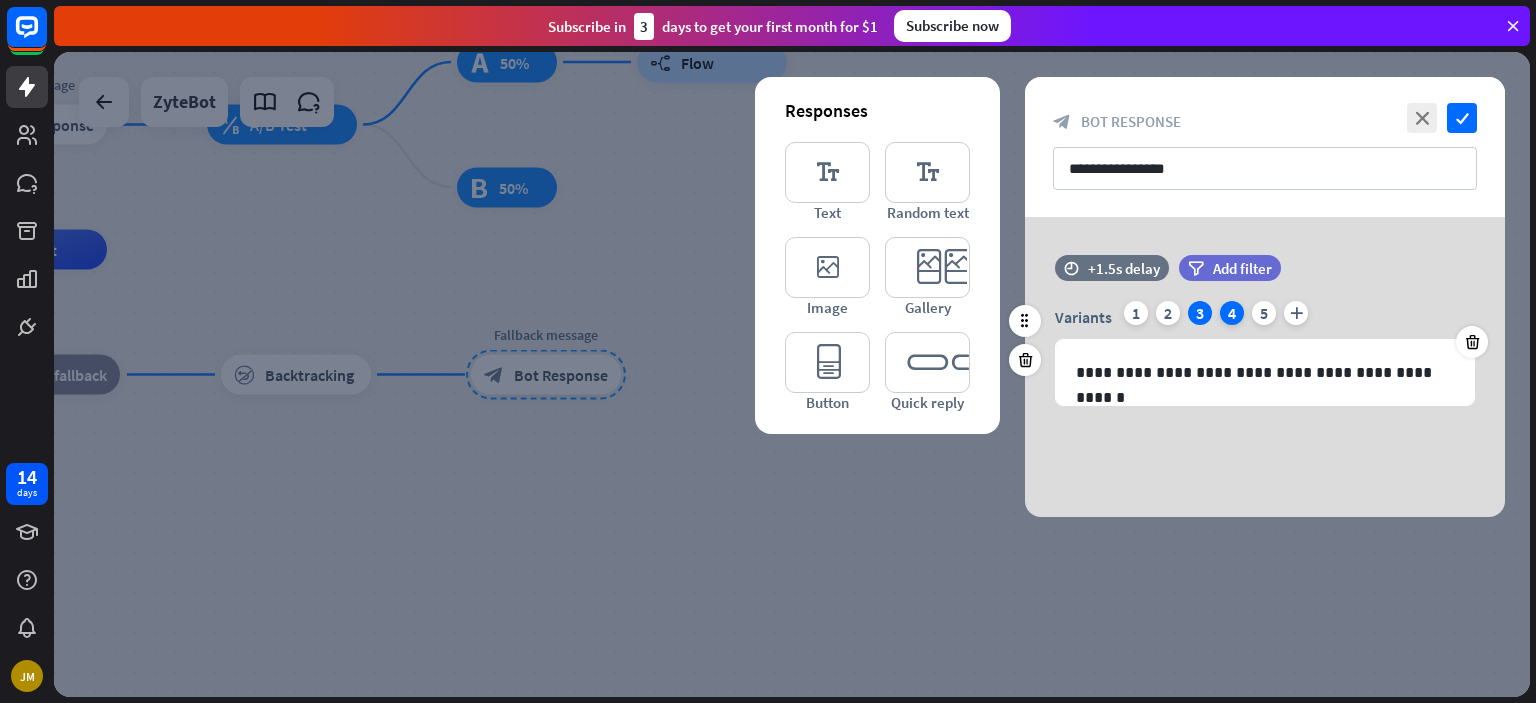 click on "4" at bounding box center (1232, 313) 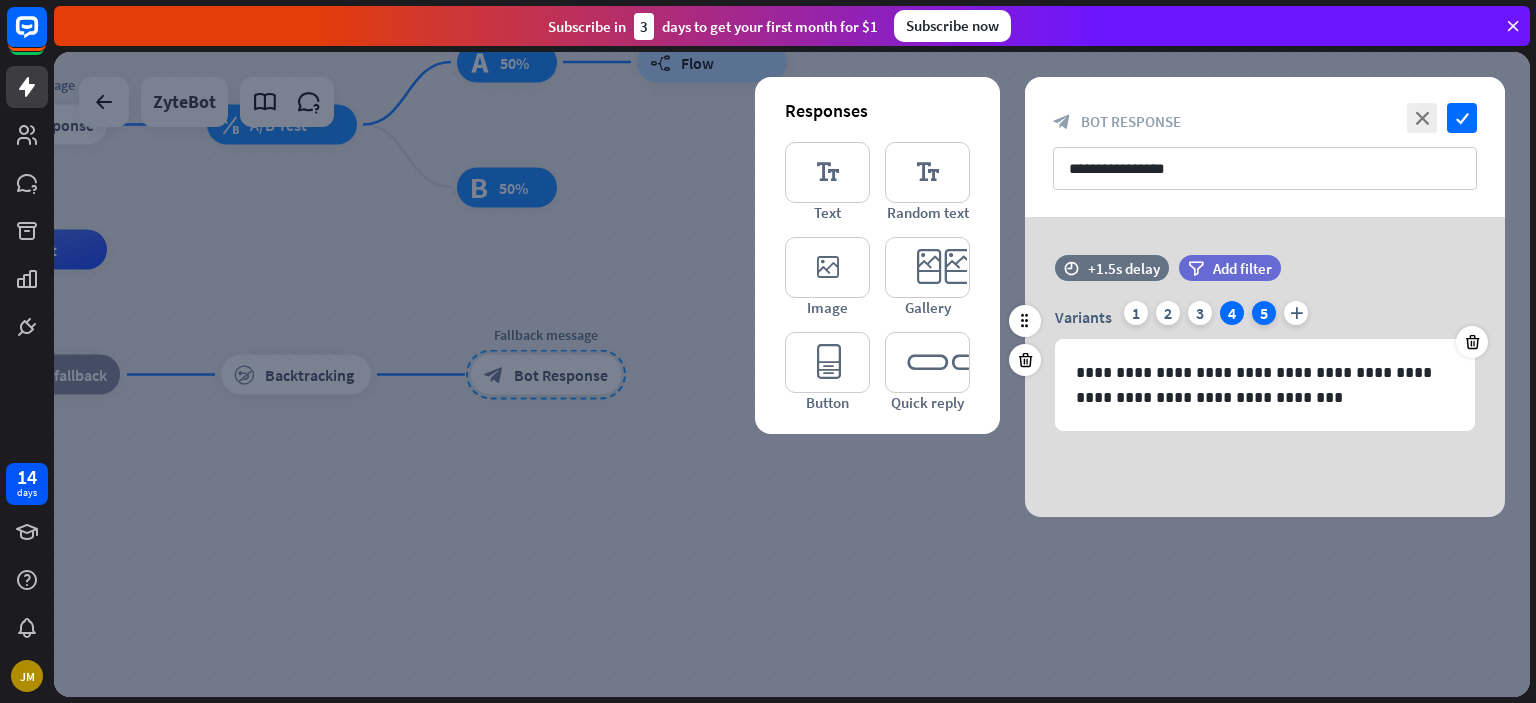 click on "5" at bounding box center [1264, 313] 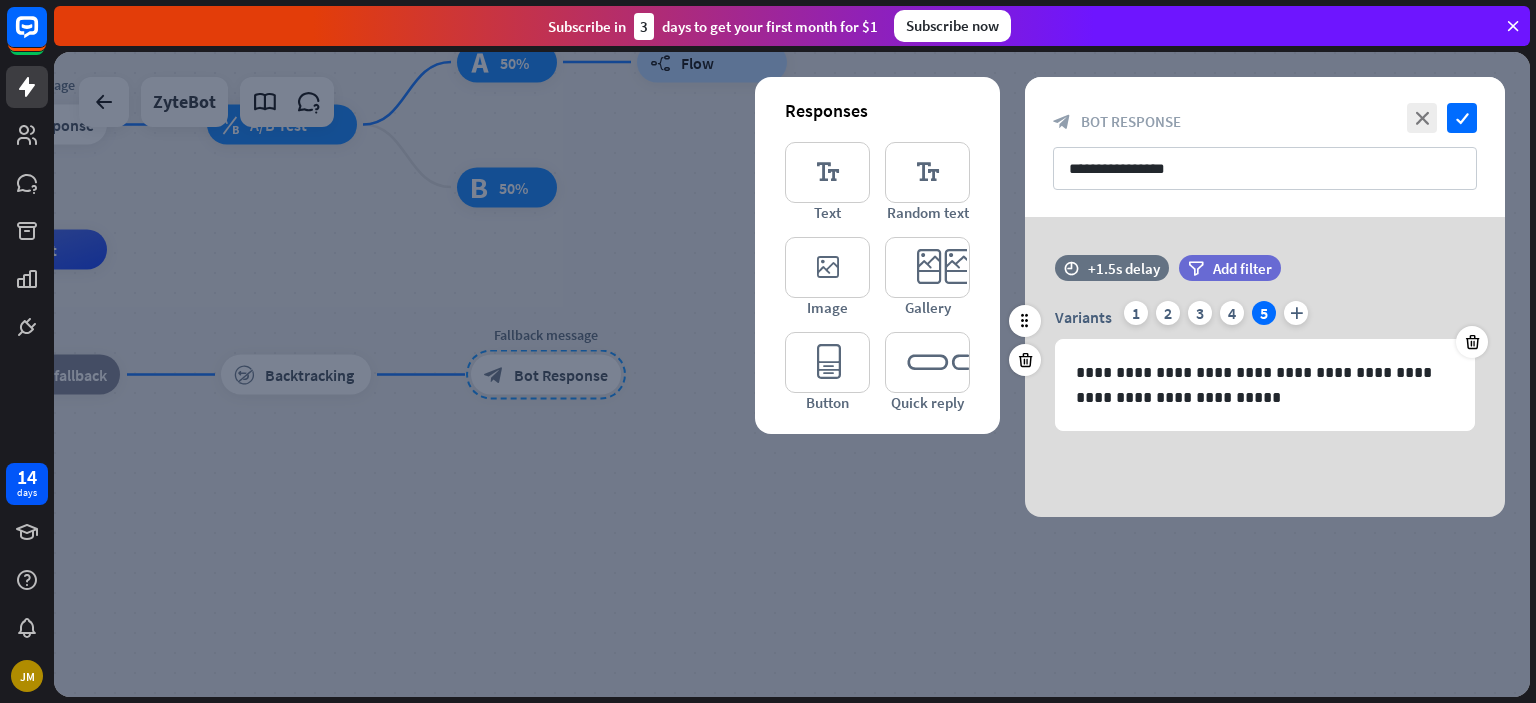 click on "Variants
1
2
3
4
5
plus" at bounding box center (1265, 317) 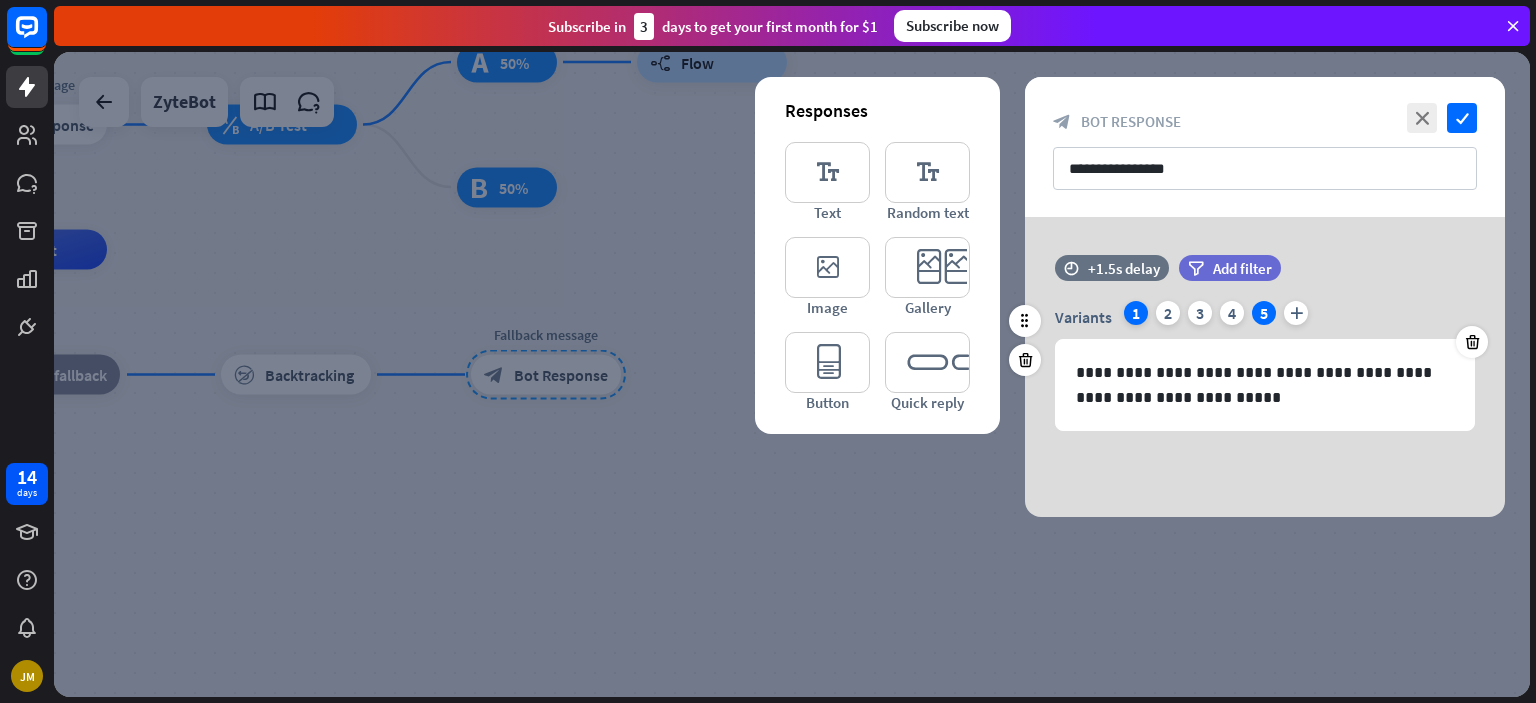 click on "1" at bounding box center [1136, 313] 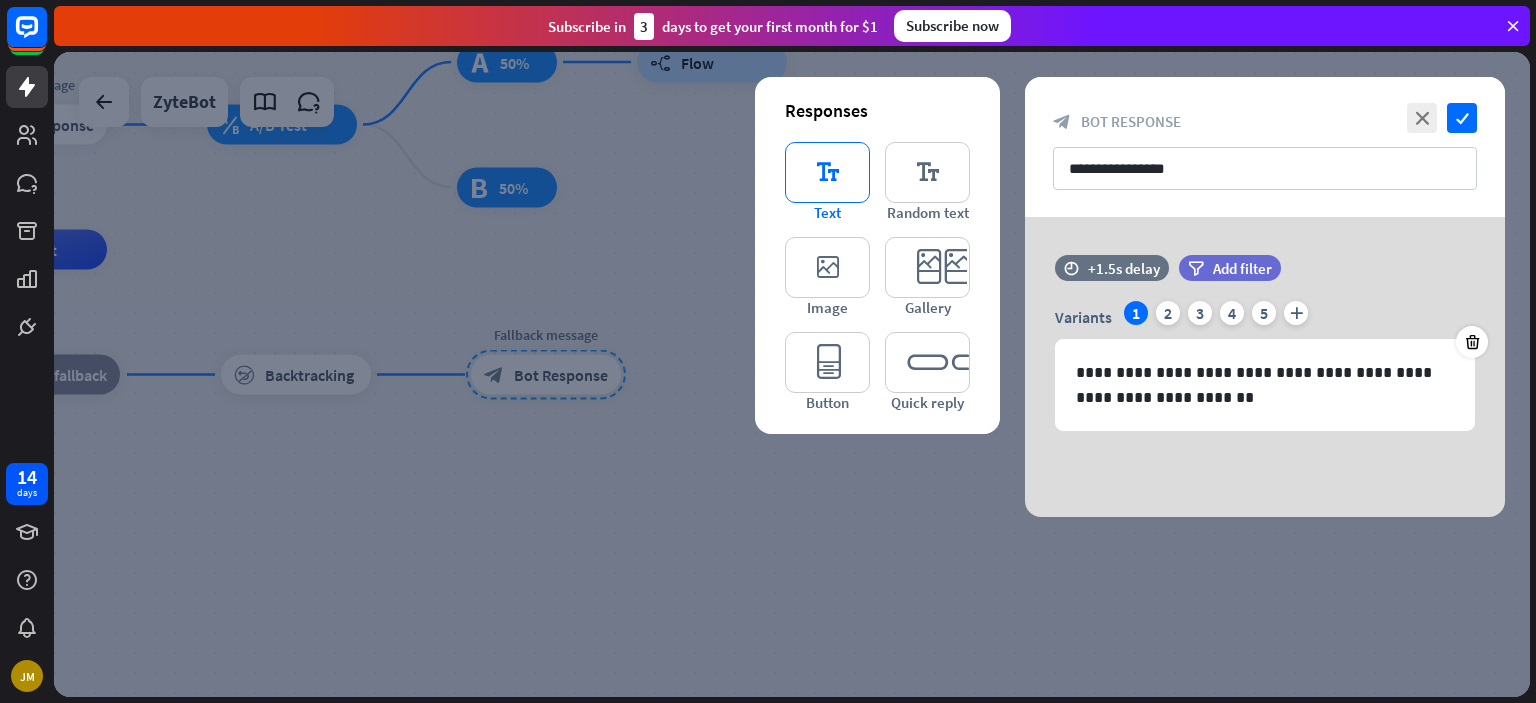 click on "editor_text" at bounding box center (827, 172) 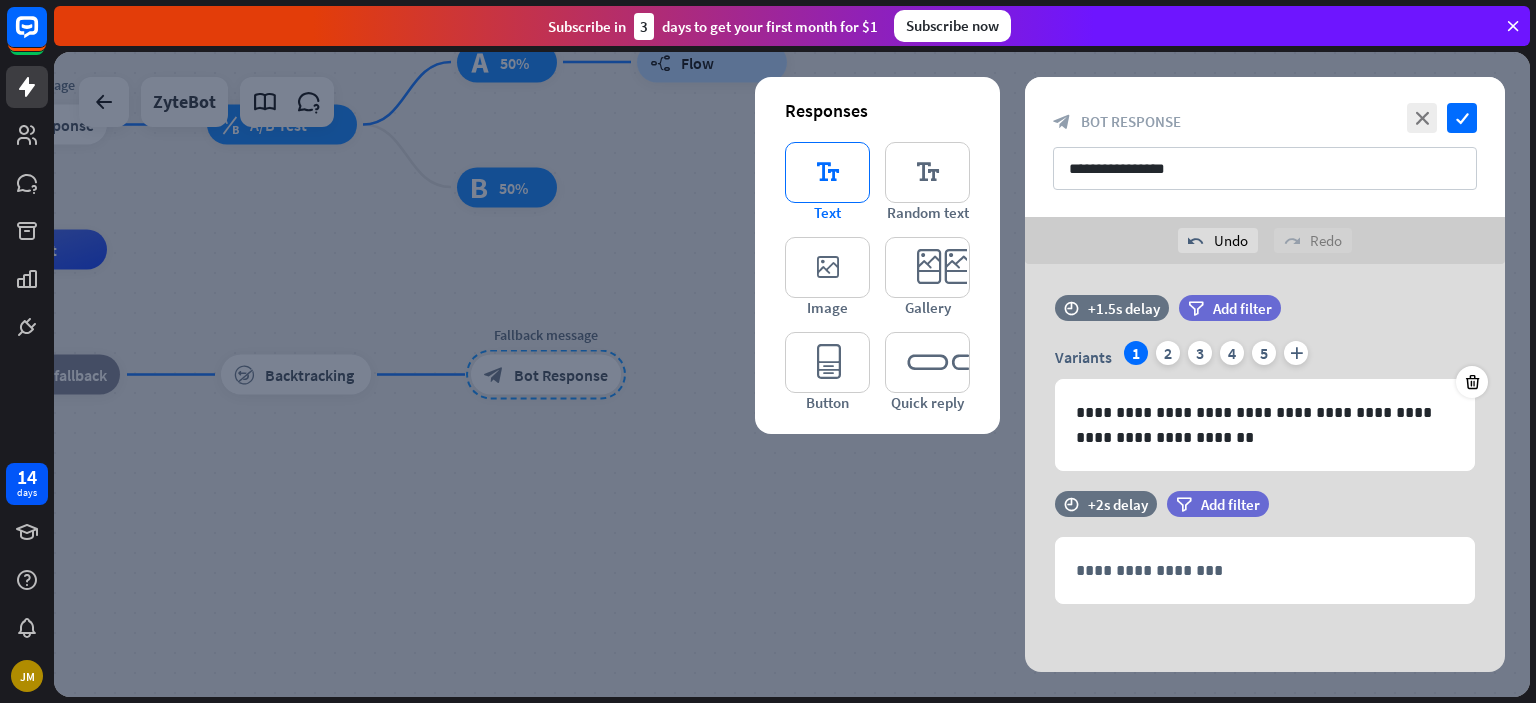 scroll, scrollTop: 8, scrollLeft: 0, axis: vertical 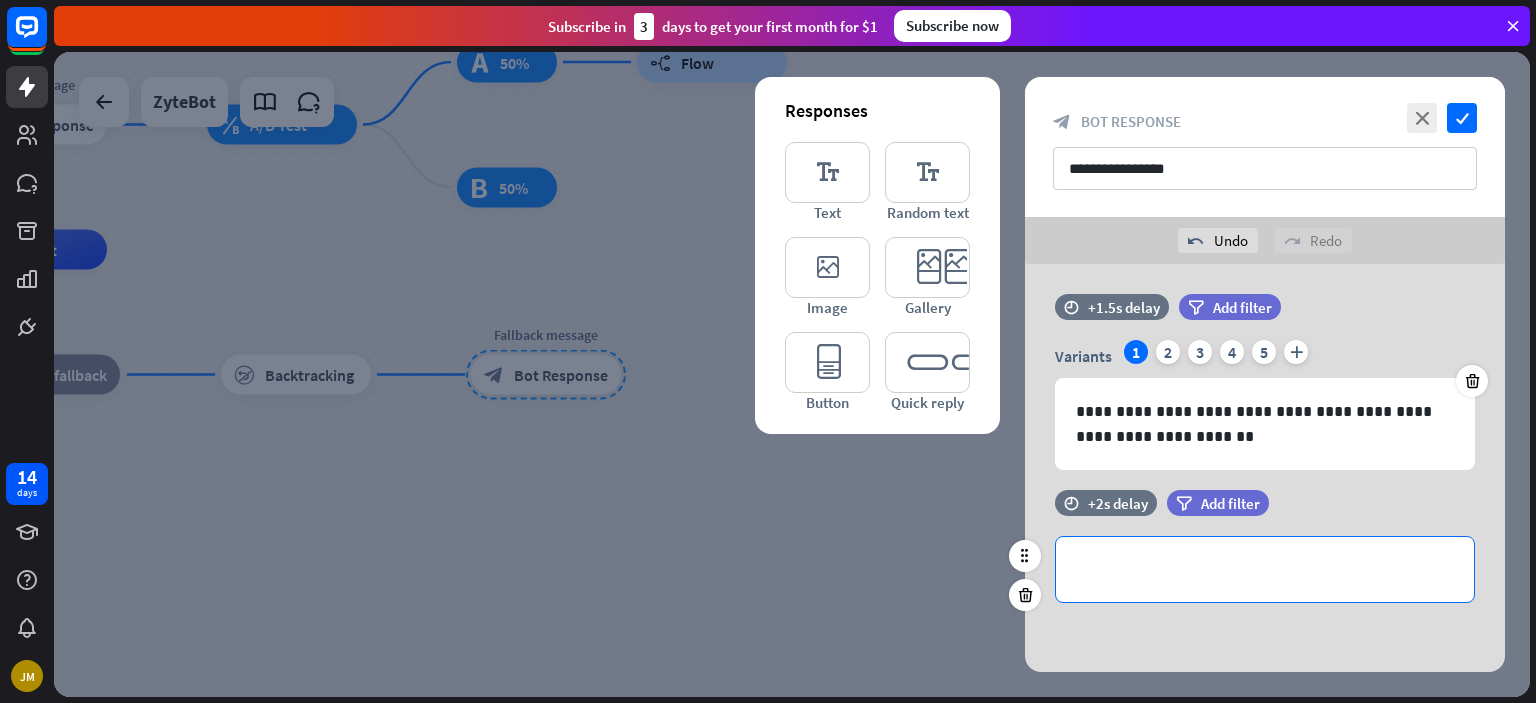 click on "**********" at bounding box center [1265, 569] 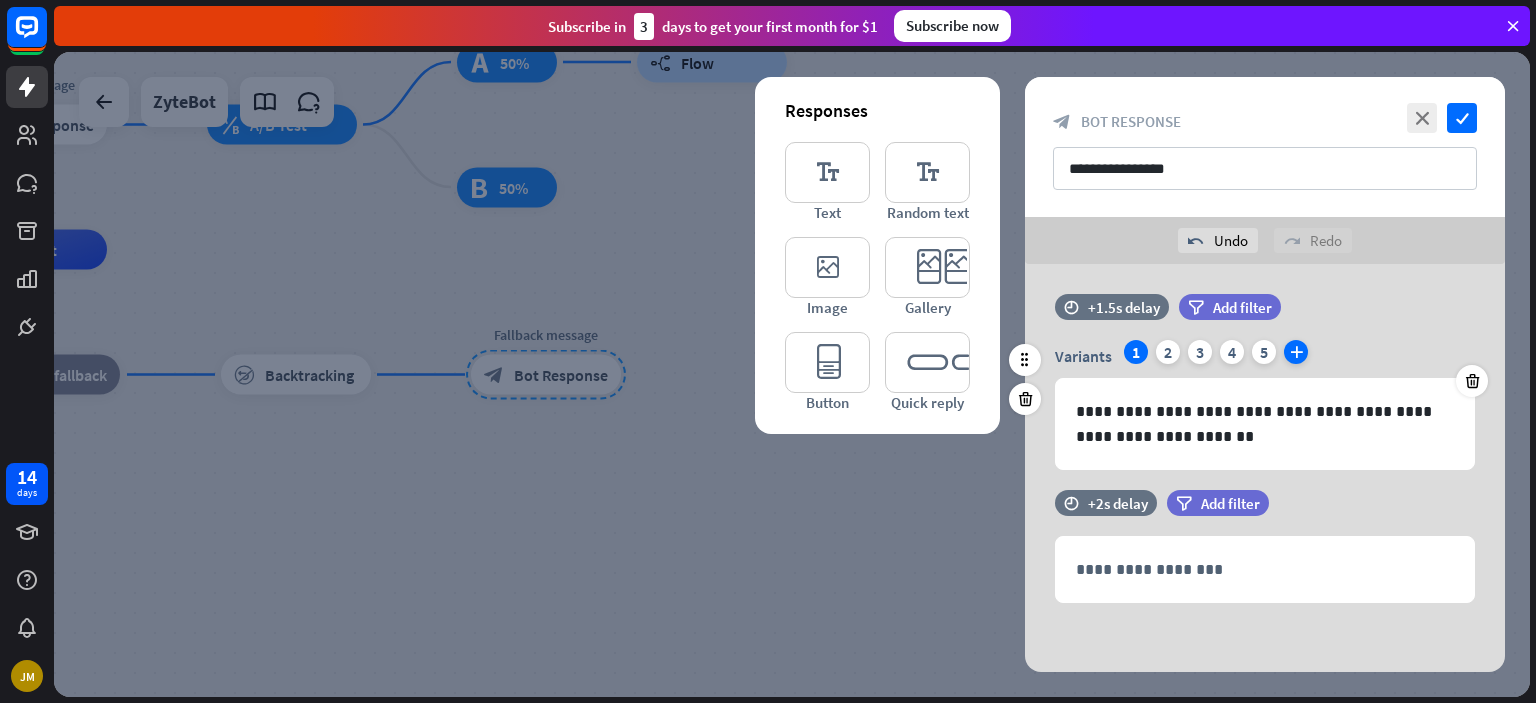 click on "plus" at bounding box center (1296, 352) 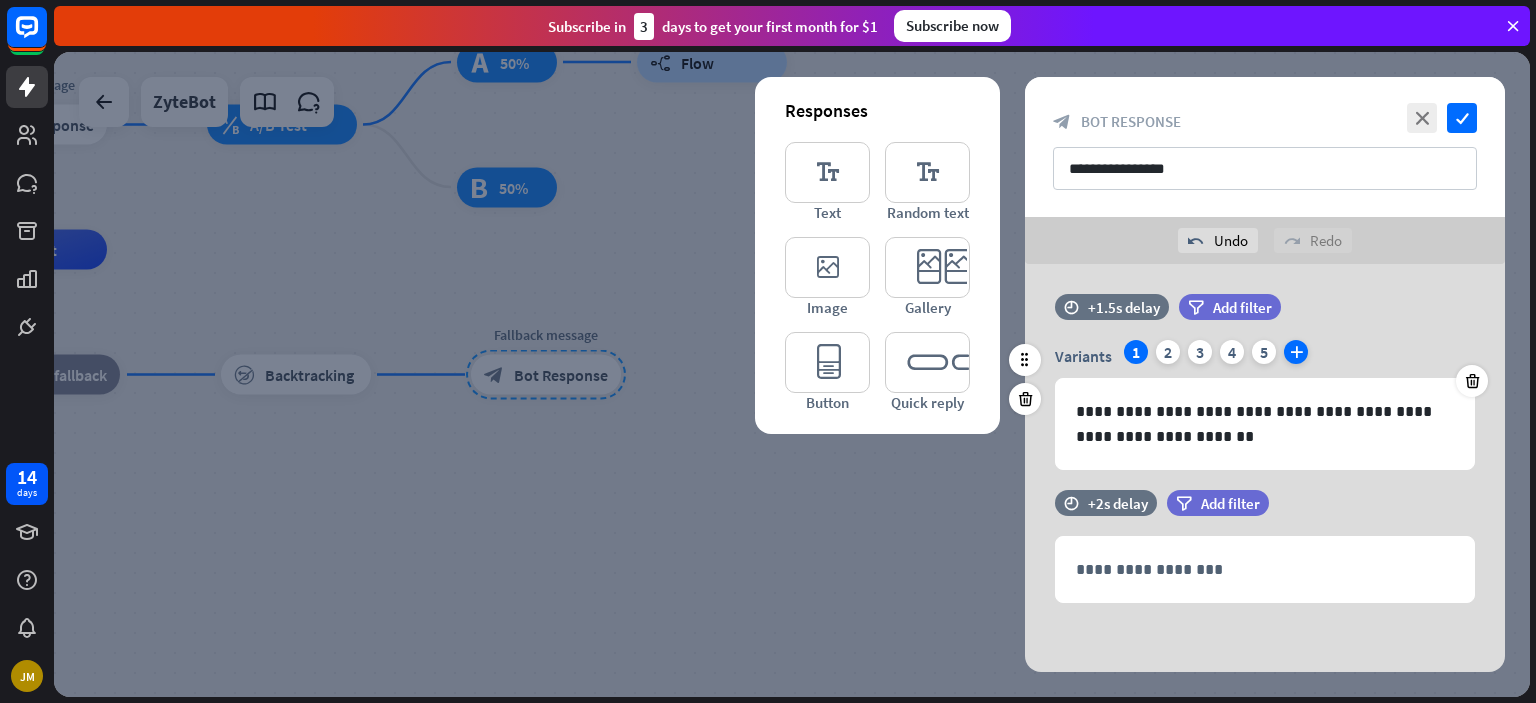 scroll, scrollTop: 0, scrollLeft: 0, axis: both 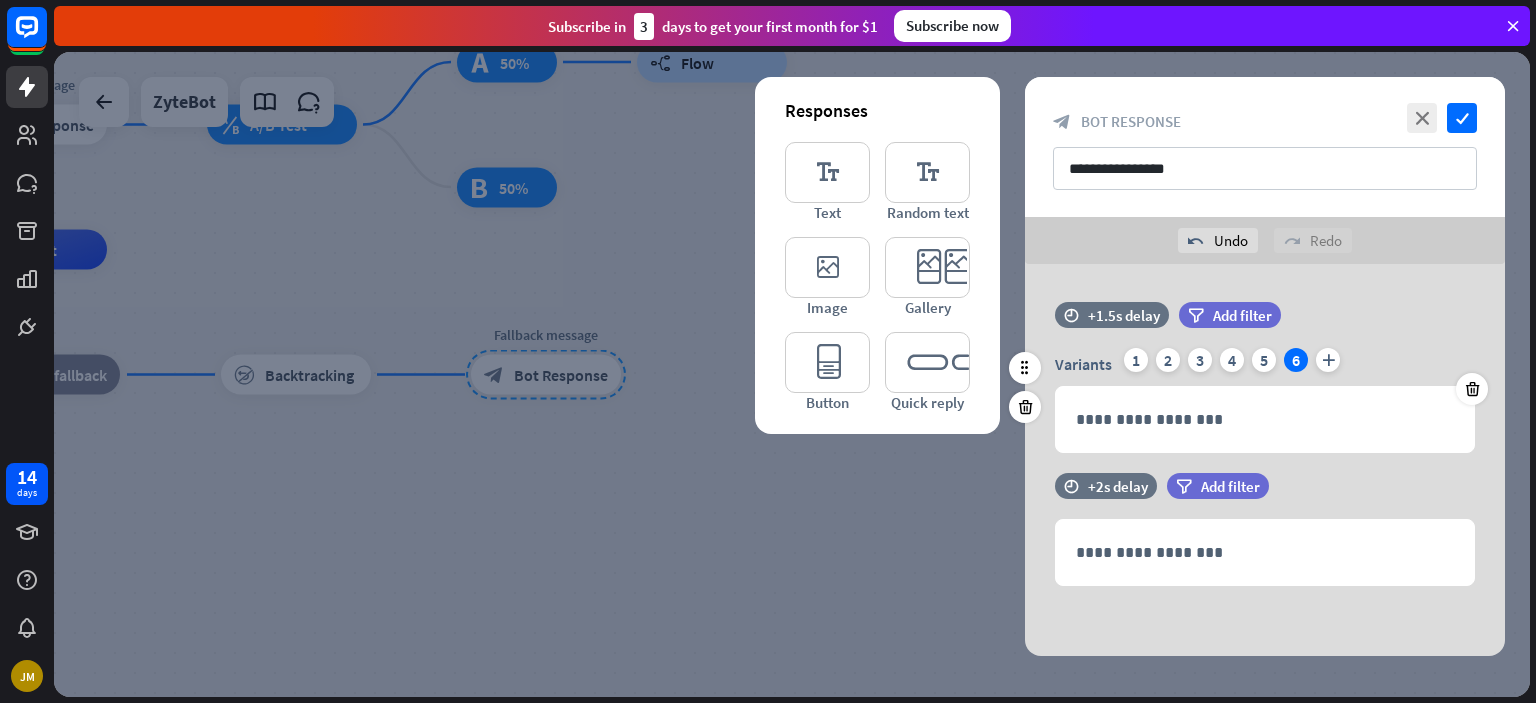 click on "**********" at bounding box center (1265, 387) 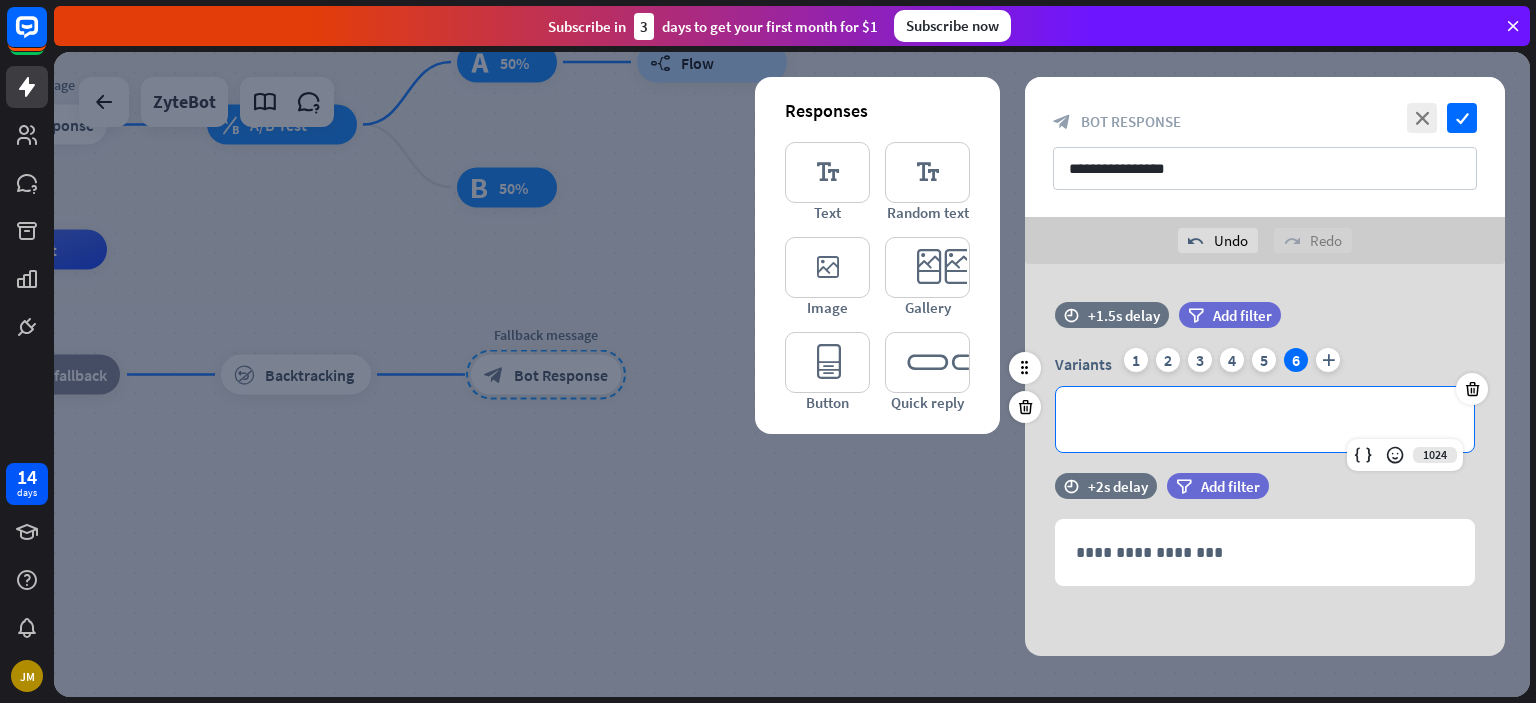 click on "**********" at bounding box center (1265, 419) 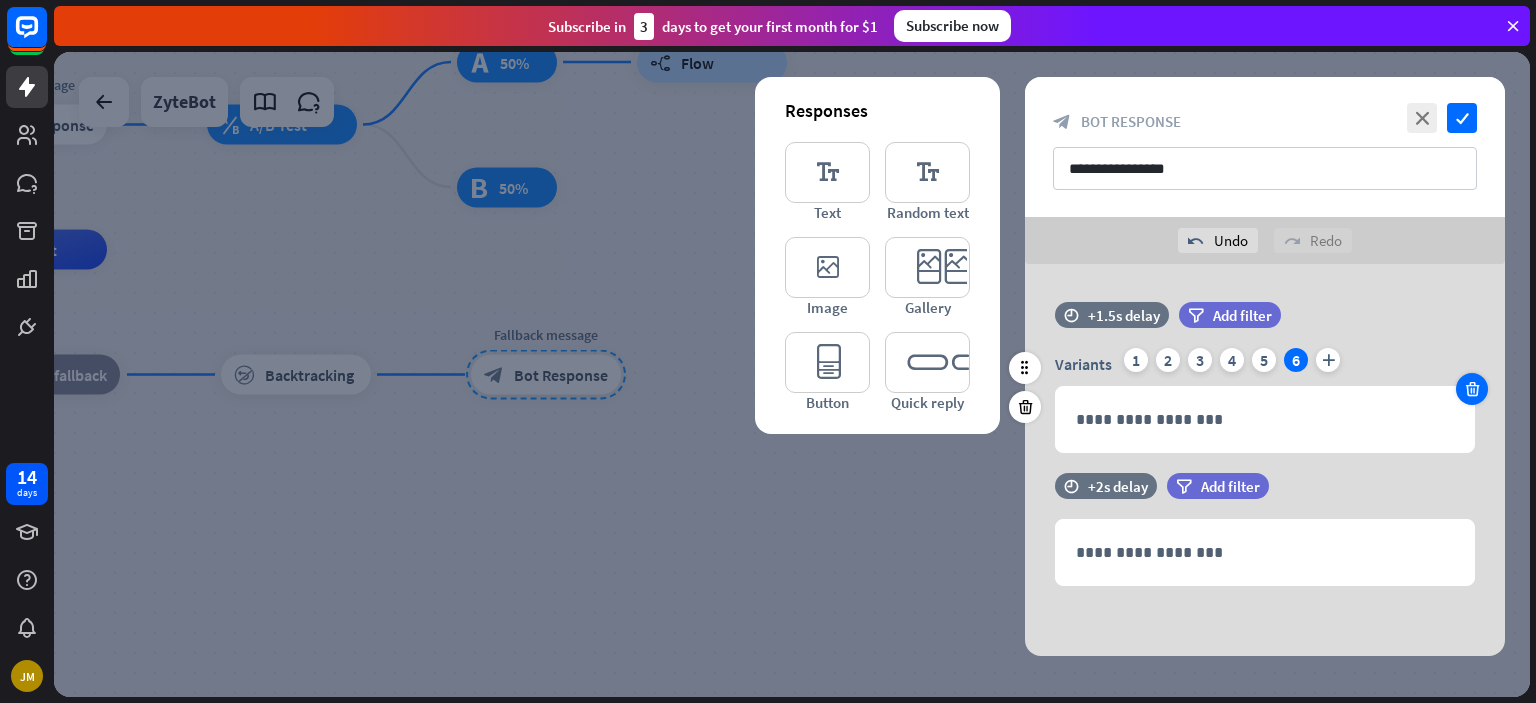 click at bounding box center [1472, 389] 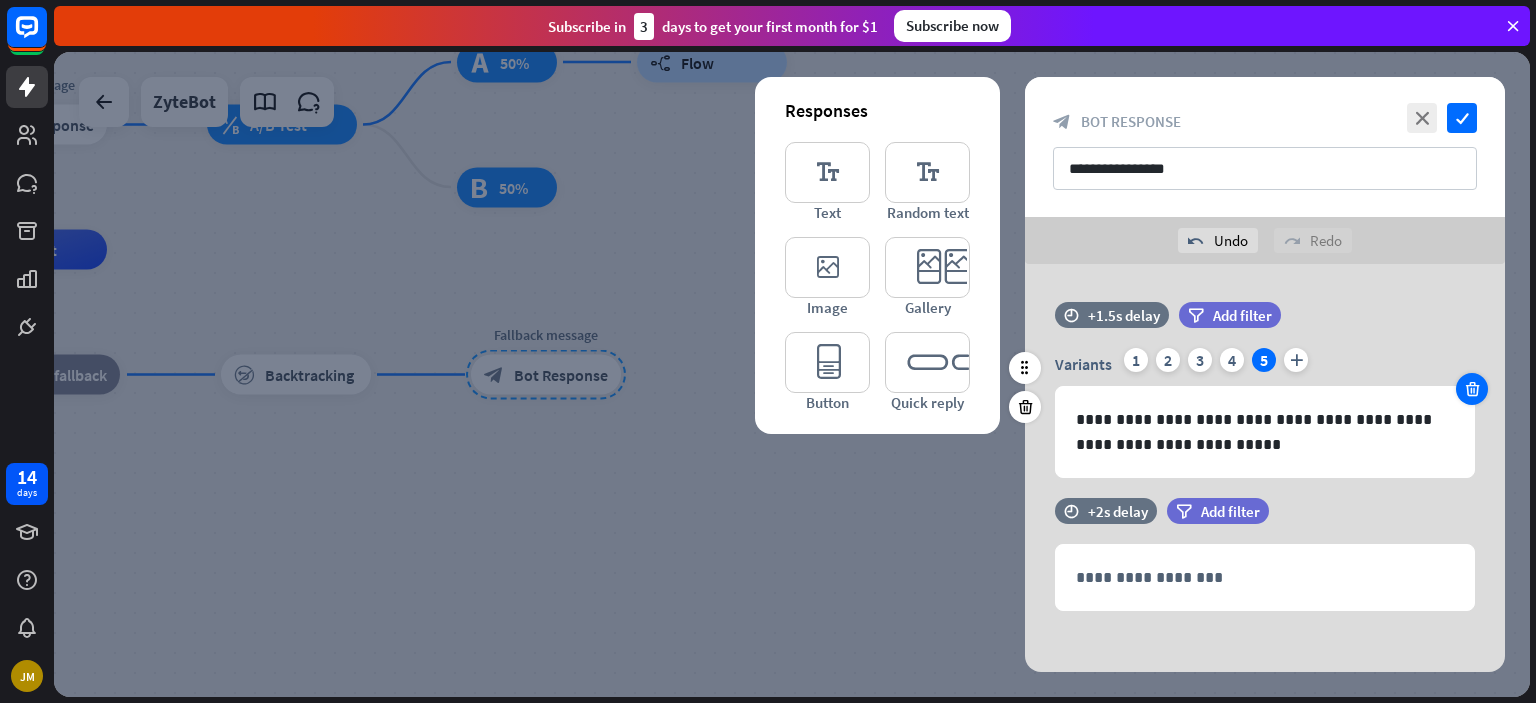 click at bounding box center (1472, 389) 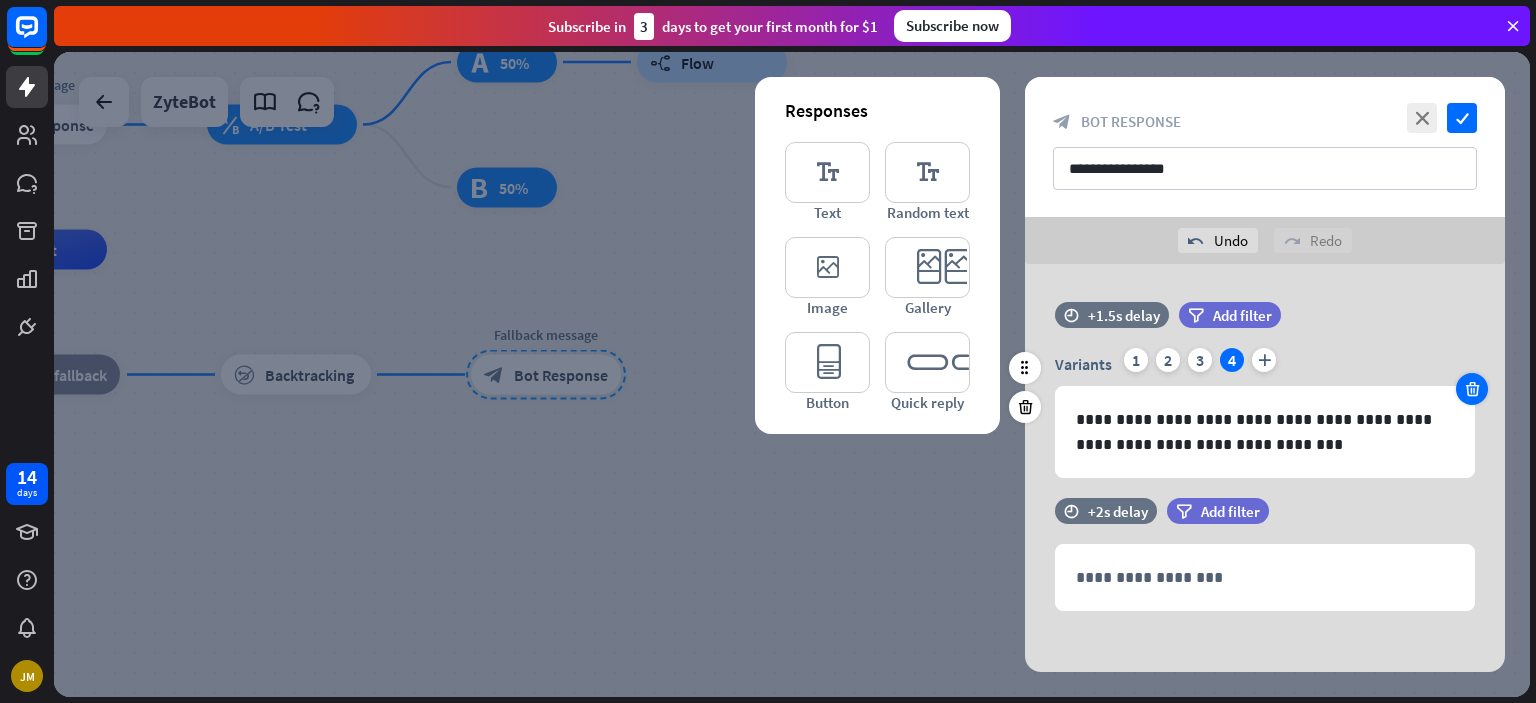 click at bounding box center (1472, 389) 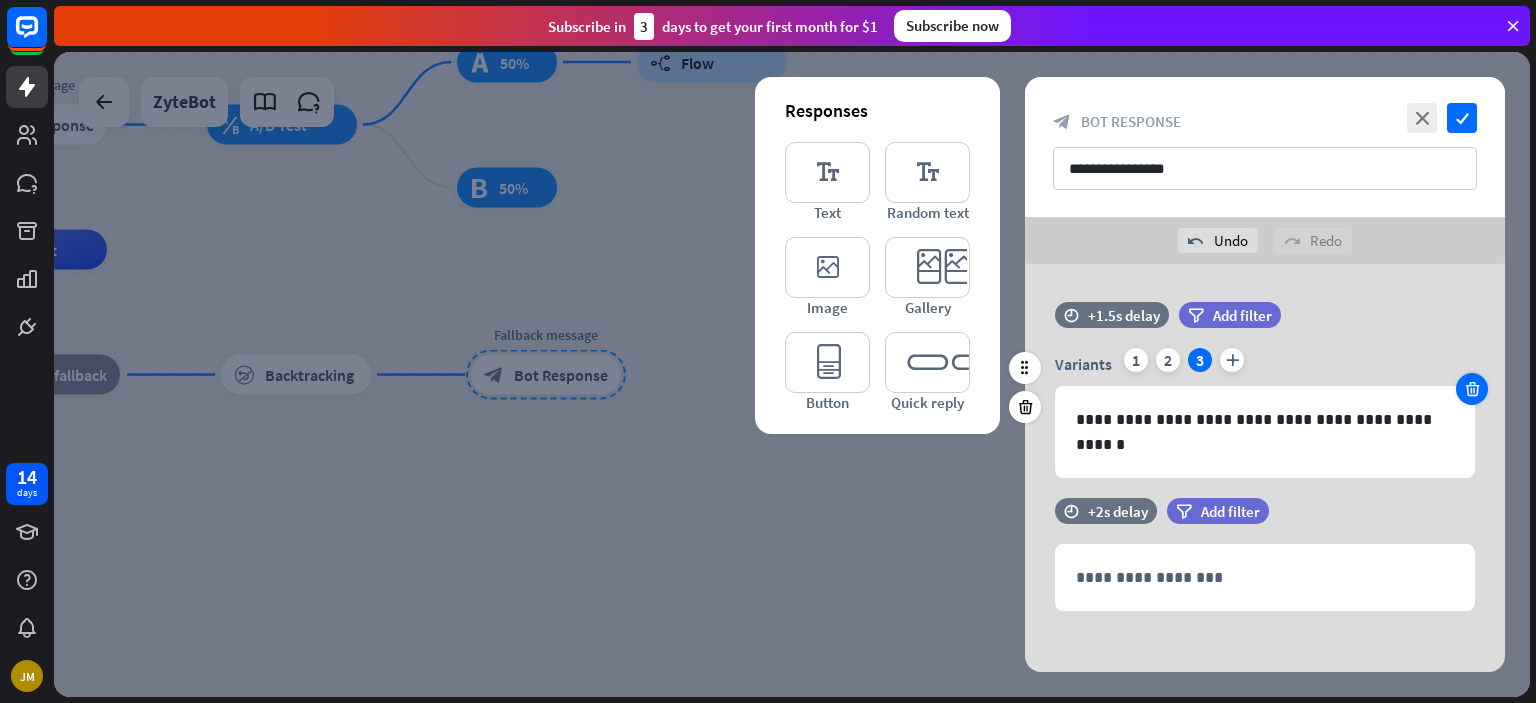 click at bounding box center (1472, 389) 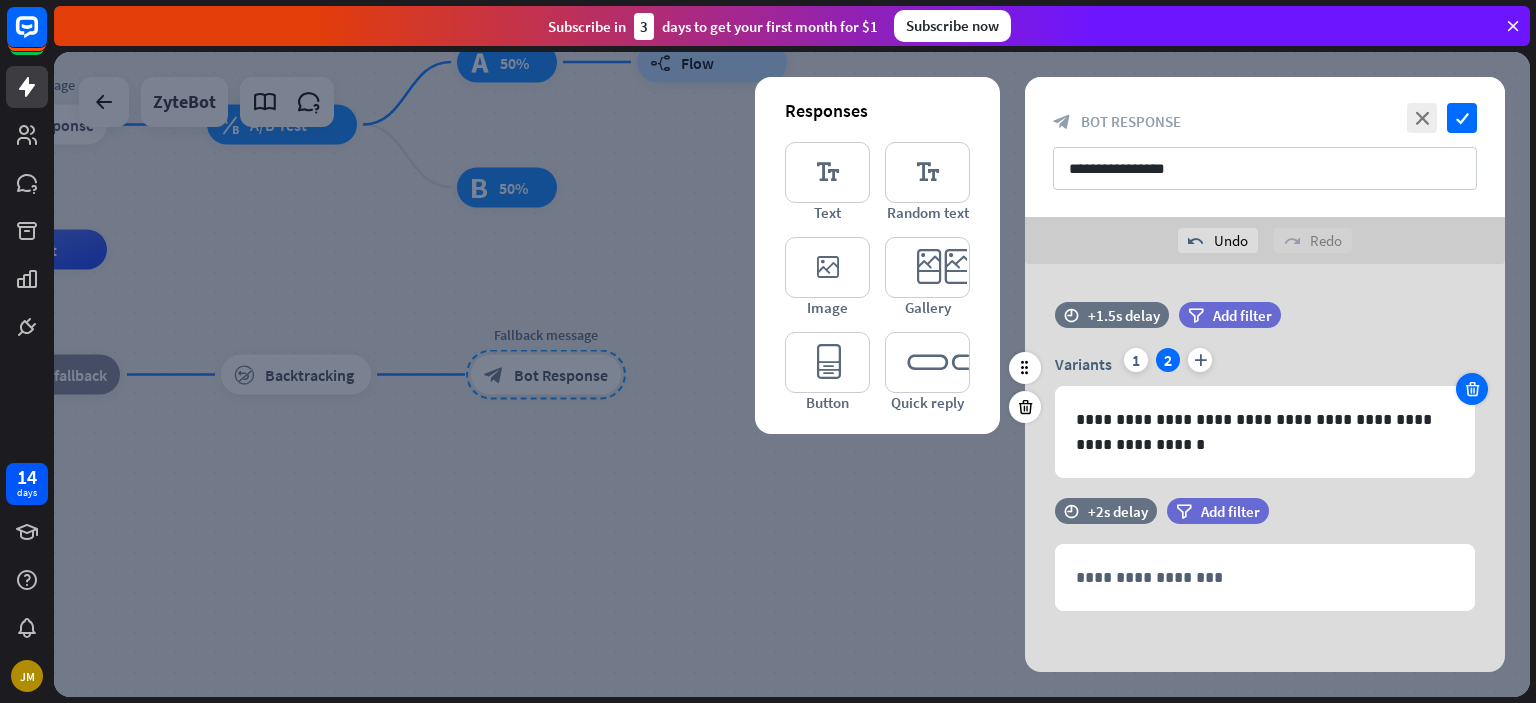 click at bounding box center [1472, 389] 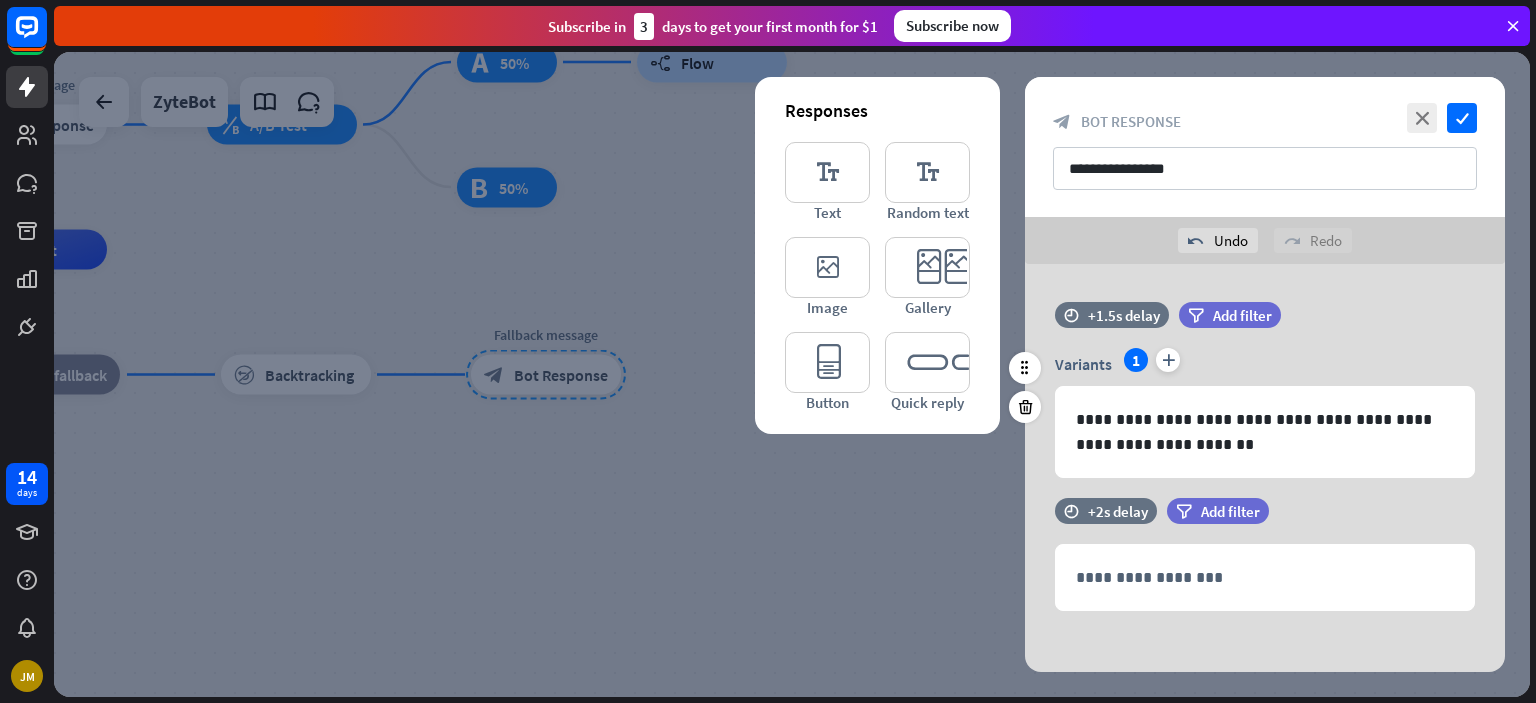 click on "**********" at bounding box center [1265, 432] 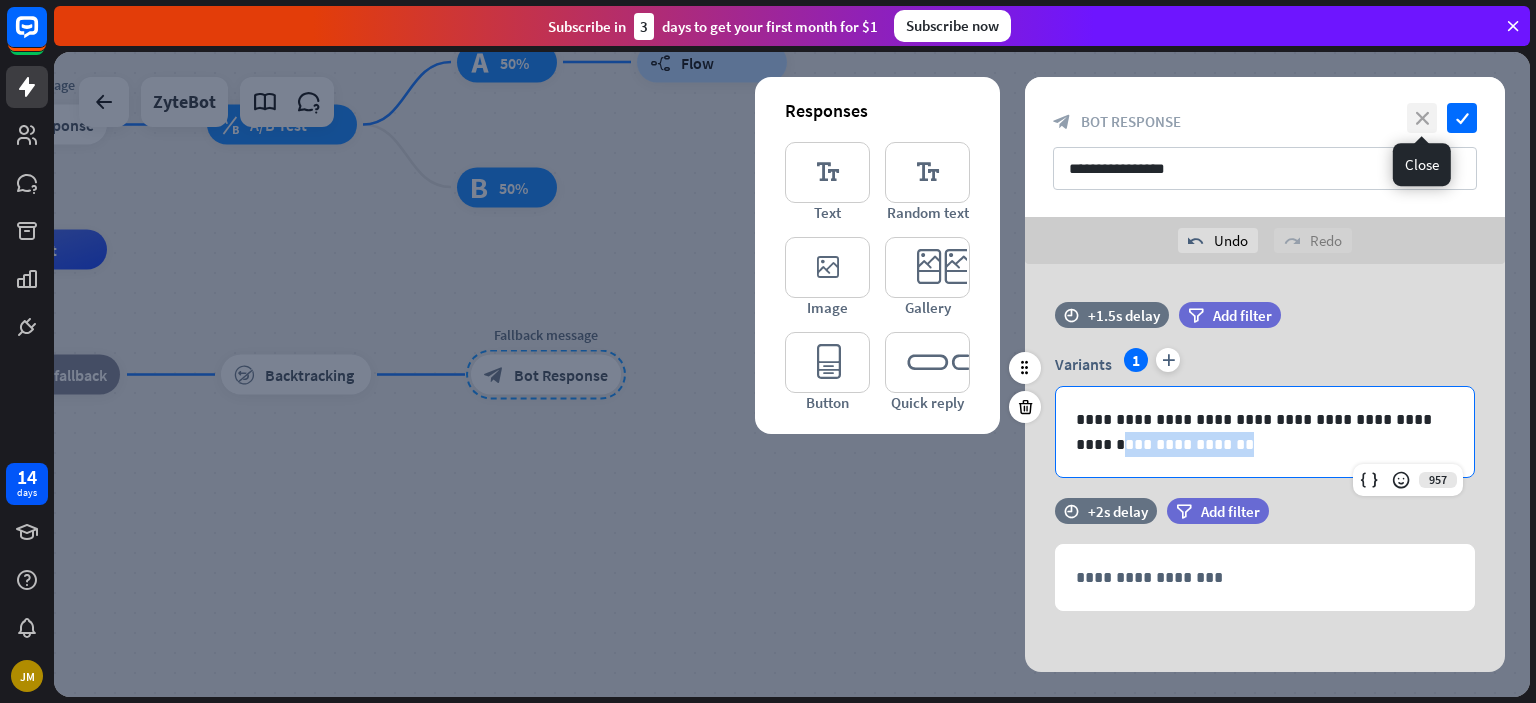 drag, startPoint x: 1468, startPoint y: 385, endPoint x: 1421, endPoint y: 106, distance: 282.9311 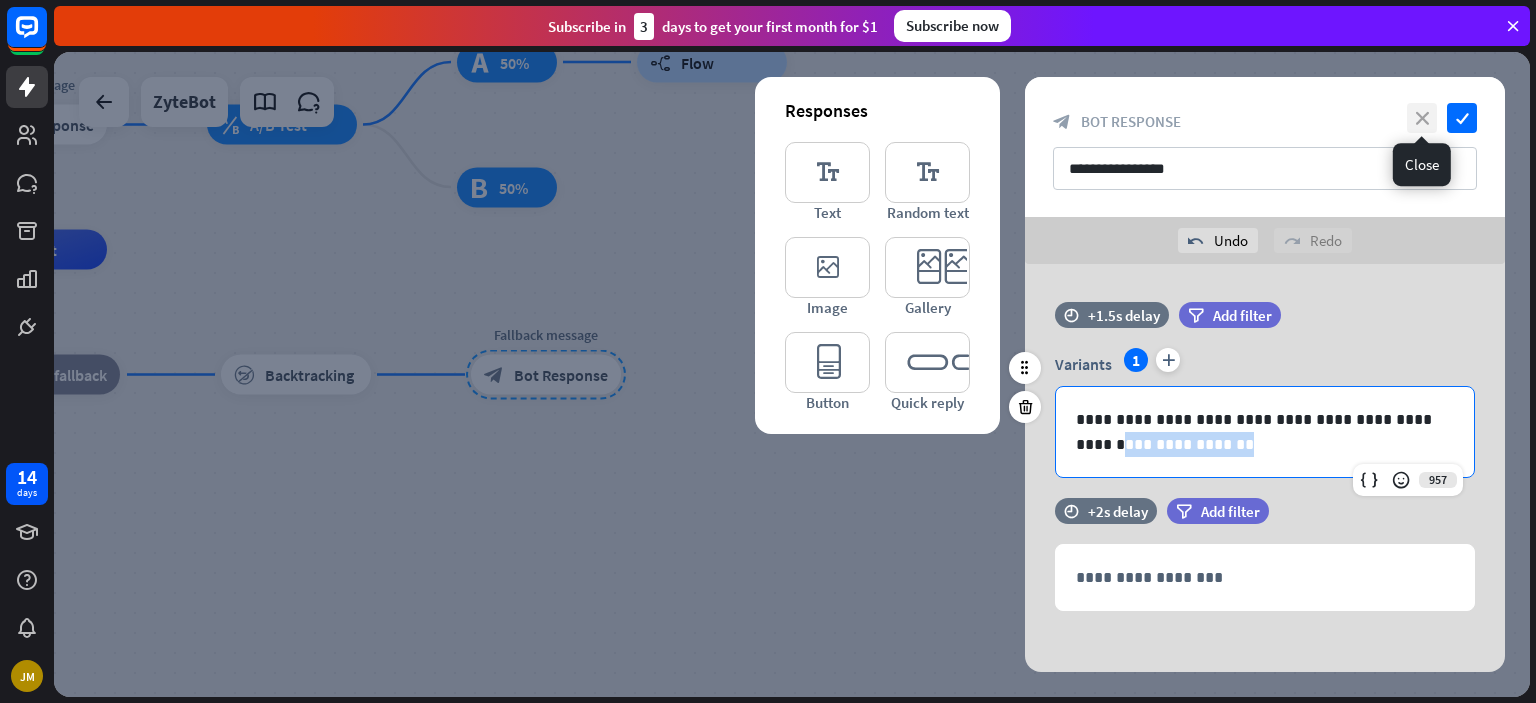 click on "**********" at bounding box center (1265, 374) 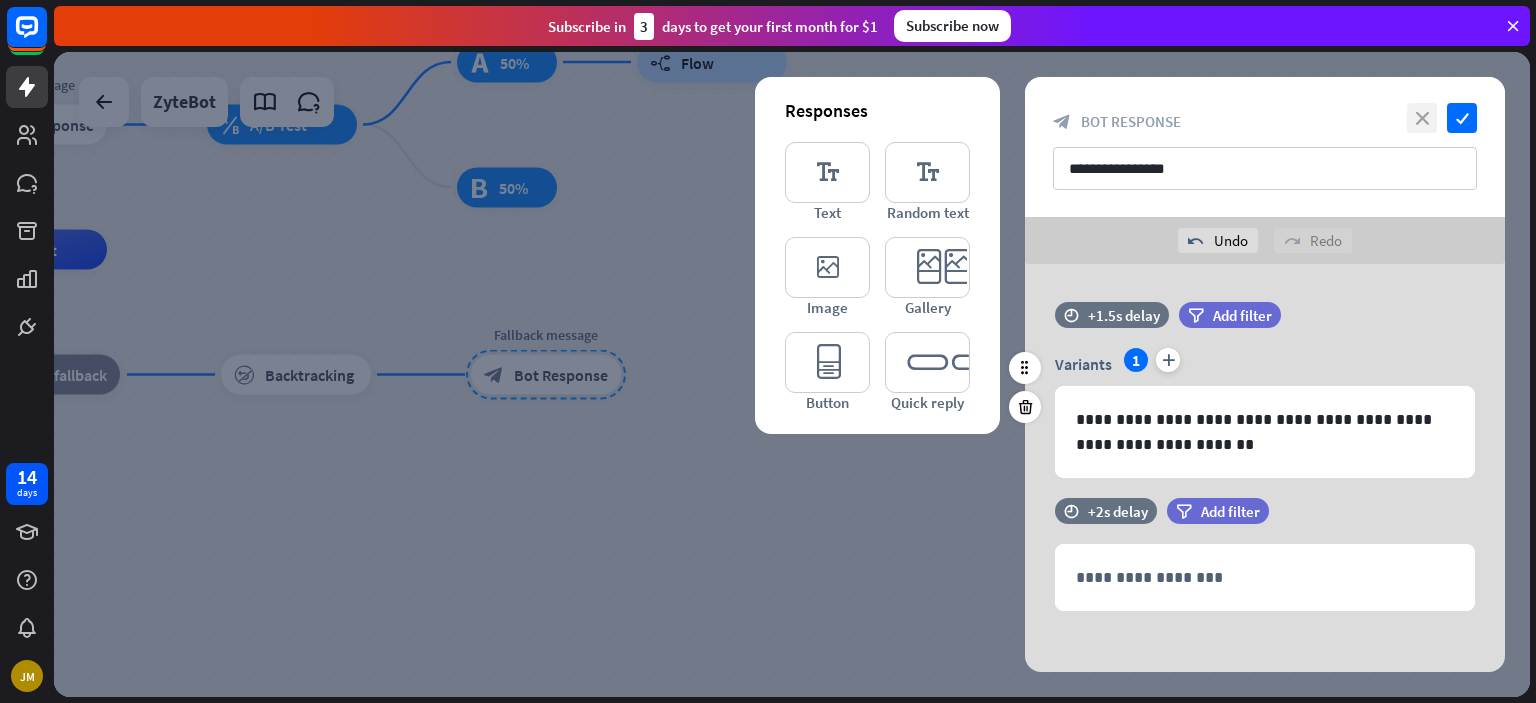 click on "close" at bounding box center (1422, 118) 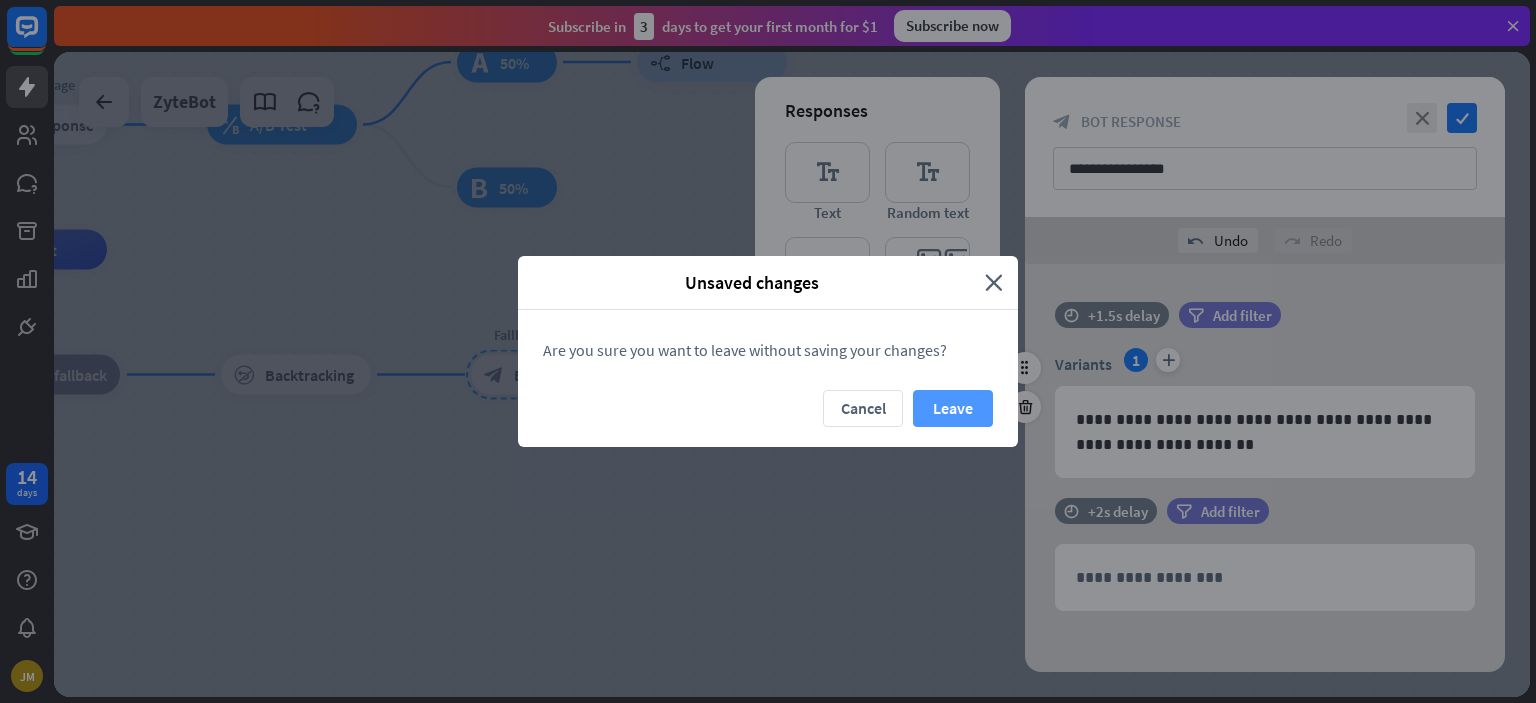 click on "Leave" at bounding box center (953, 408) 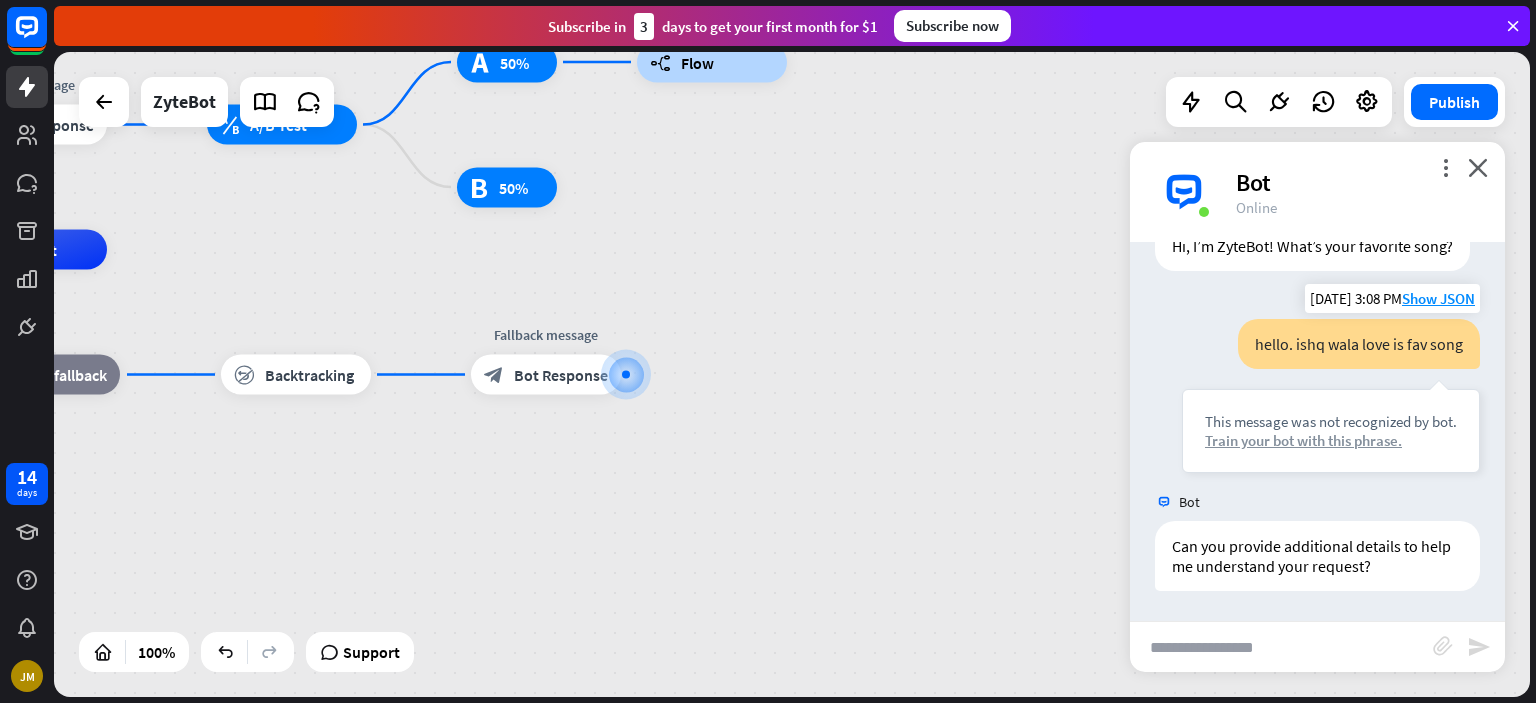 click on "Train your bot with this phrase." at bounding box center [1331, 440] 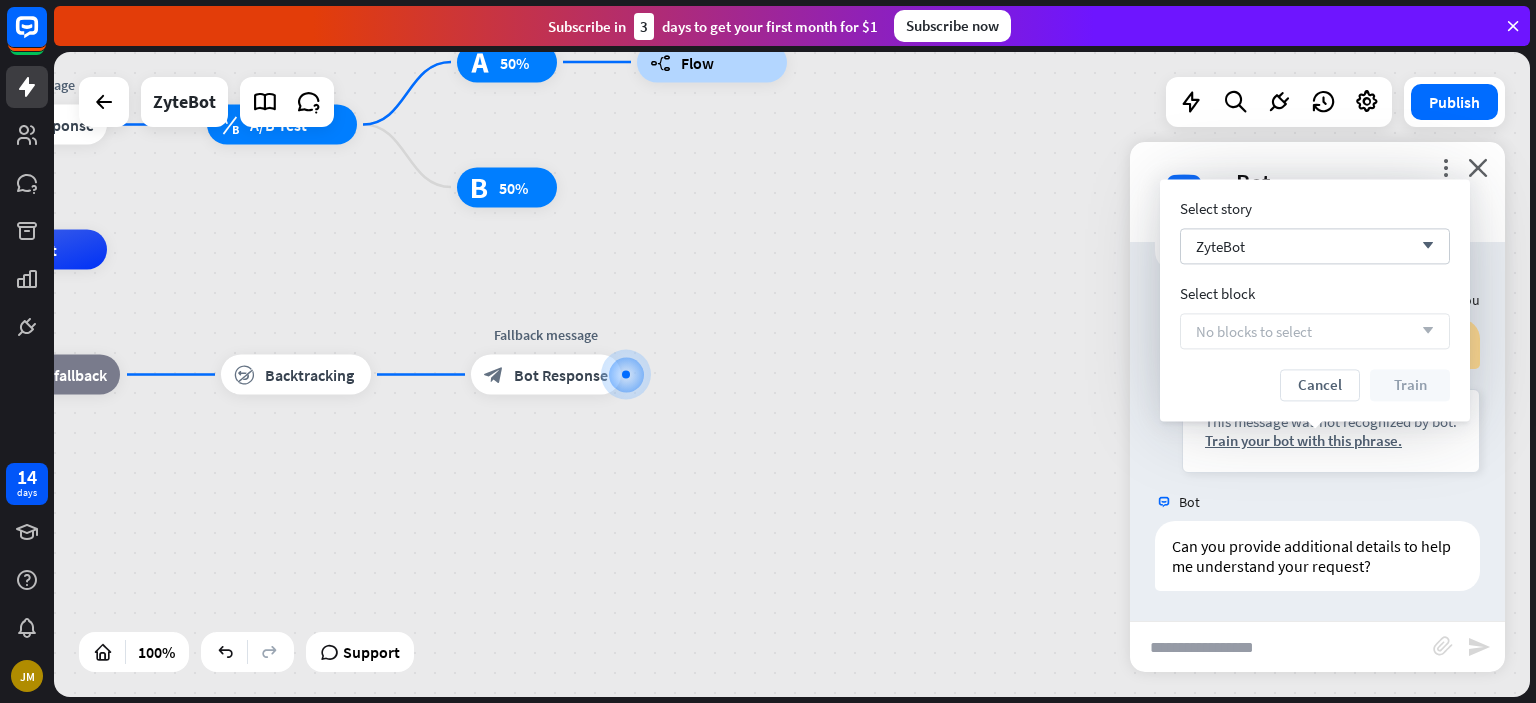 click on "No blocks to select
arrow_down" at bounding box center [1315, 331] 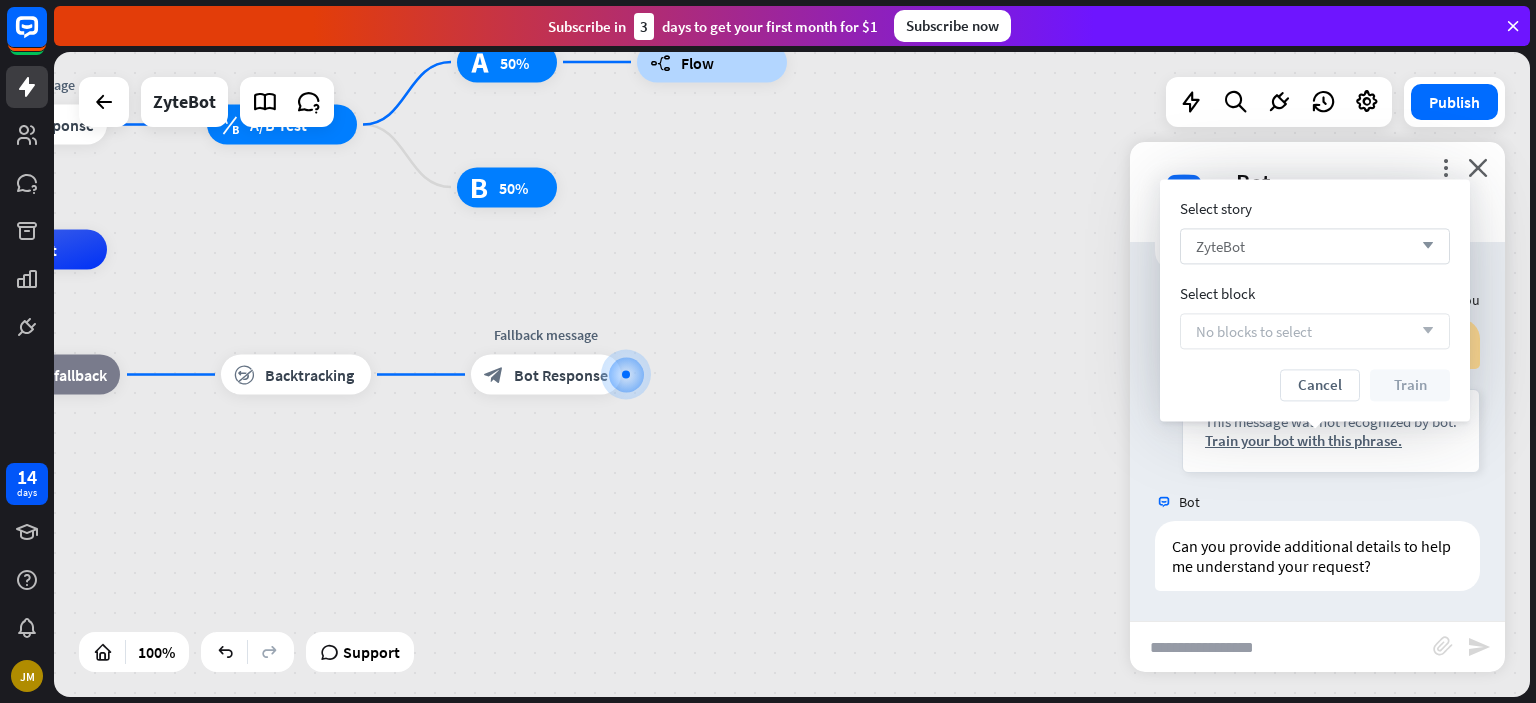 click on "ZyteBot
arrow_down" at bounding box center (1315, 246) 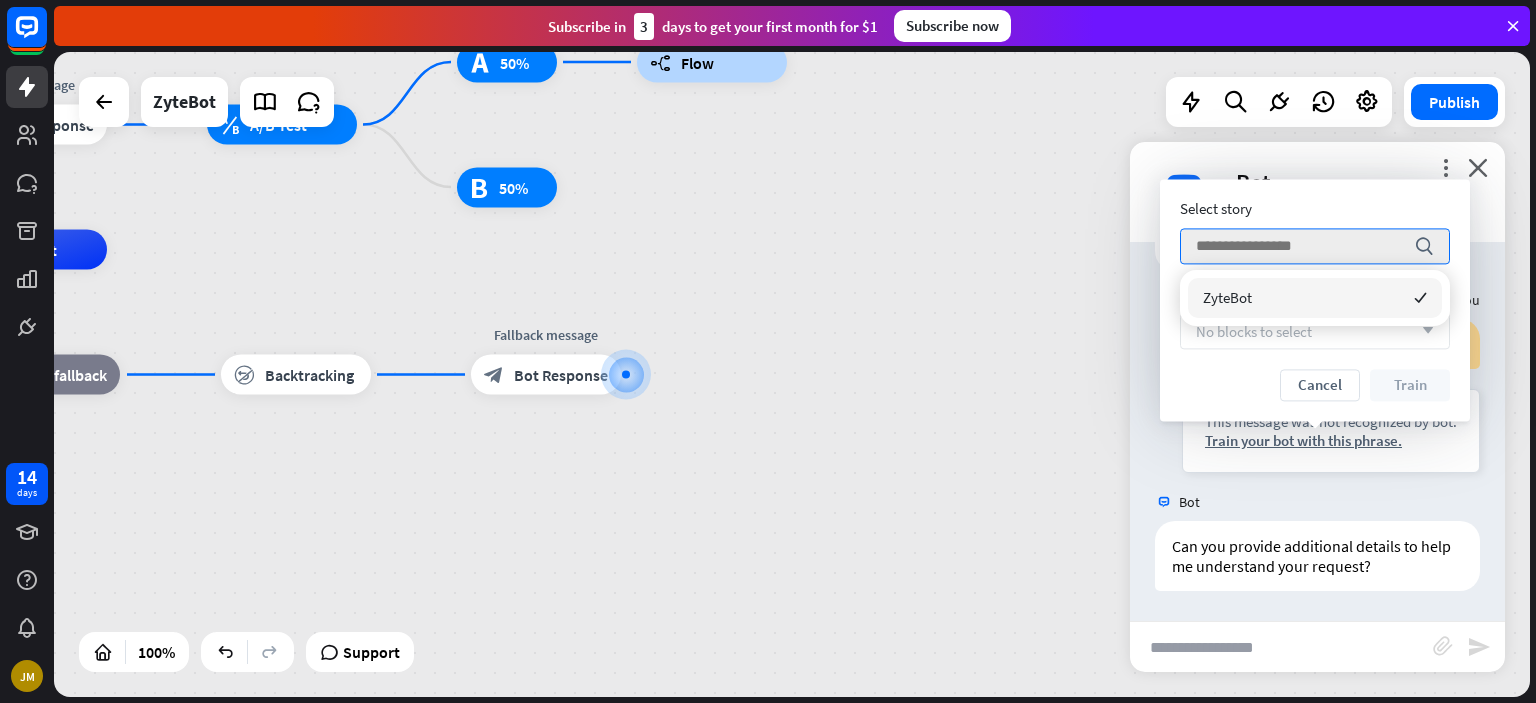 click on "ZyteBot
checked" at bounding box center [1315, 298] 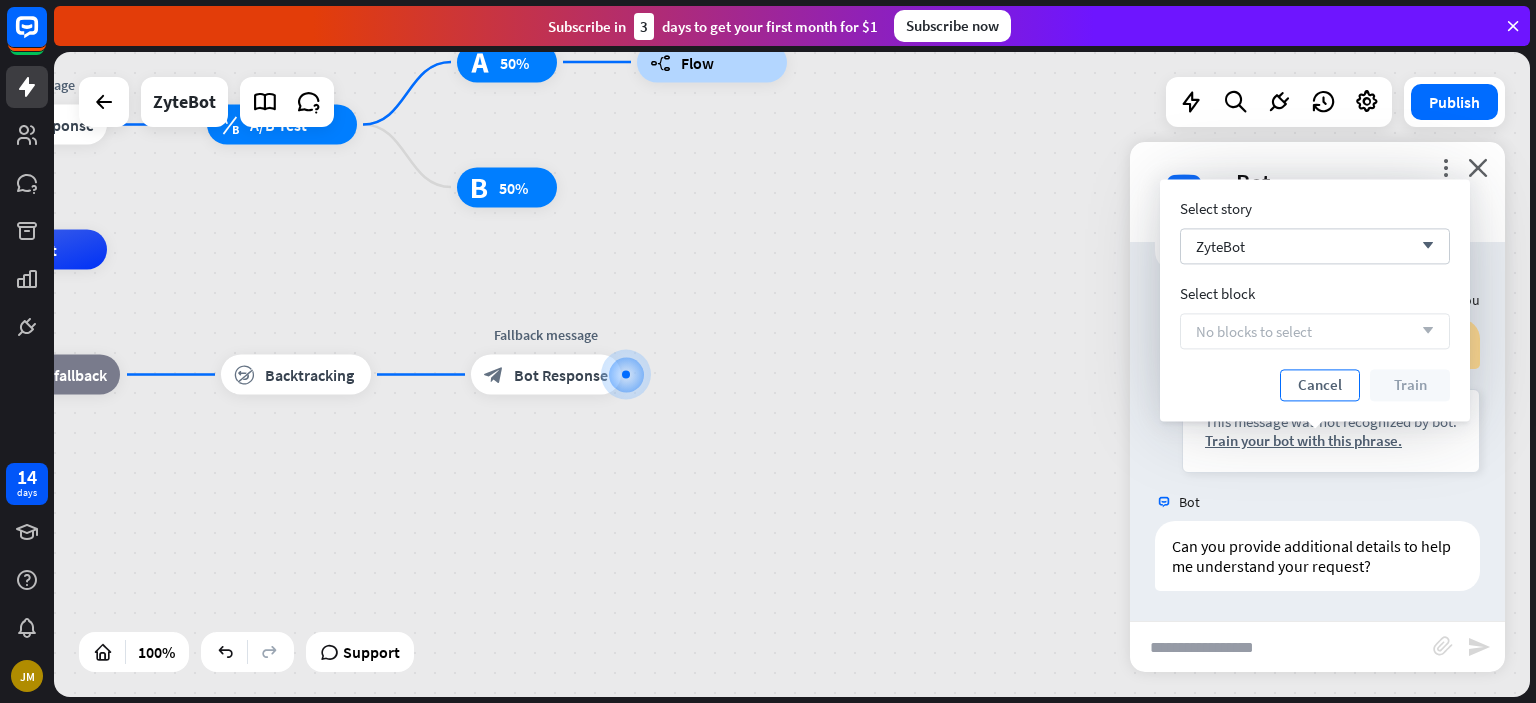click on "Cancel" at bounding box center [1320, 385] 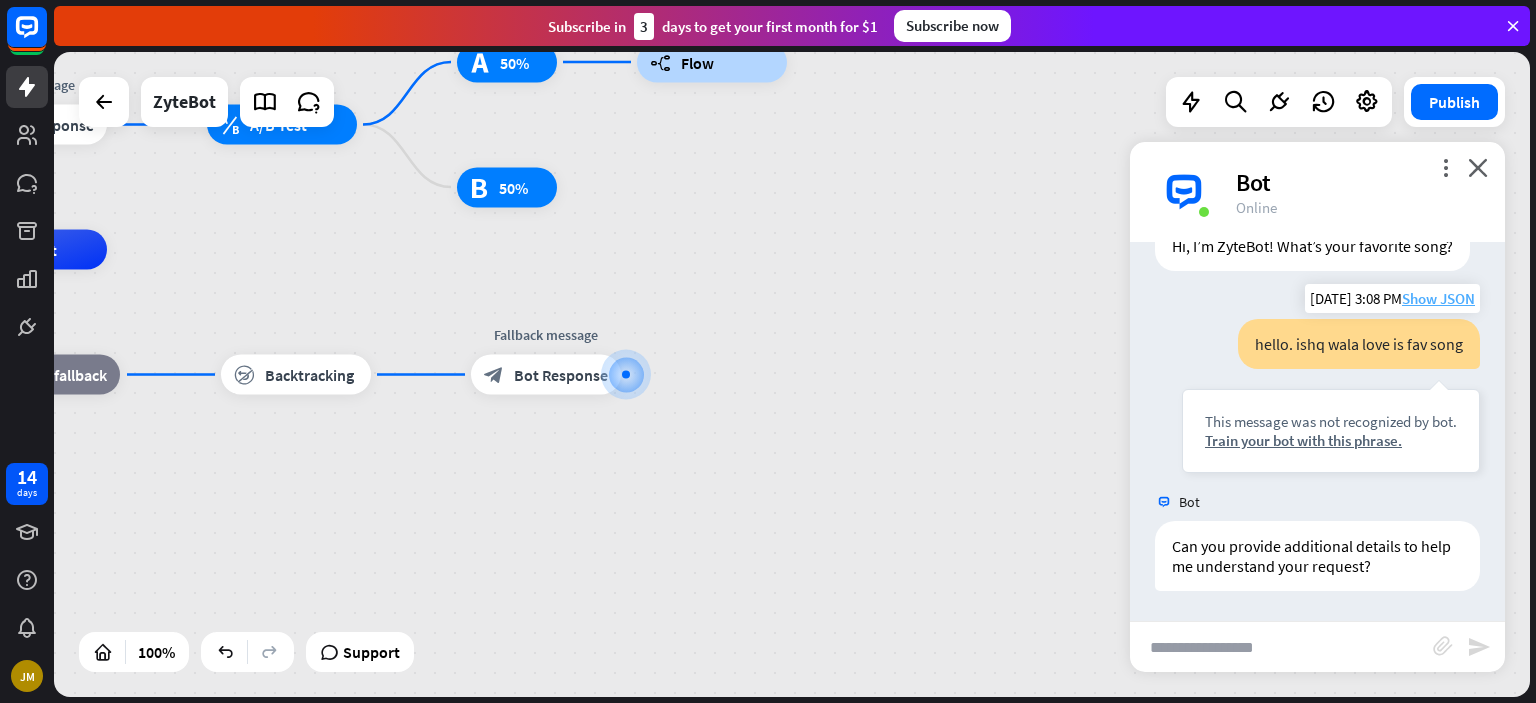 click on "Show JSON" at bounding box center [1438, 298] 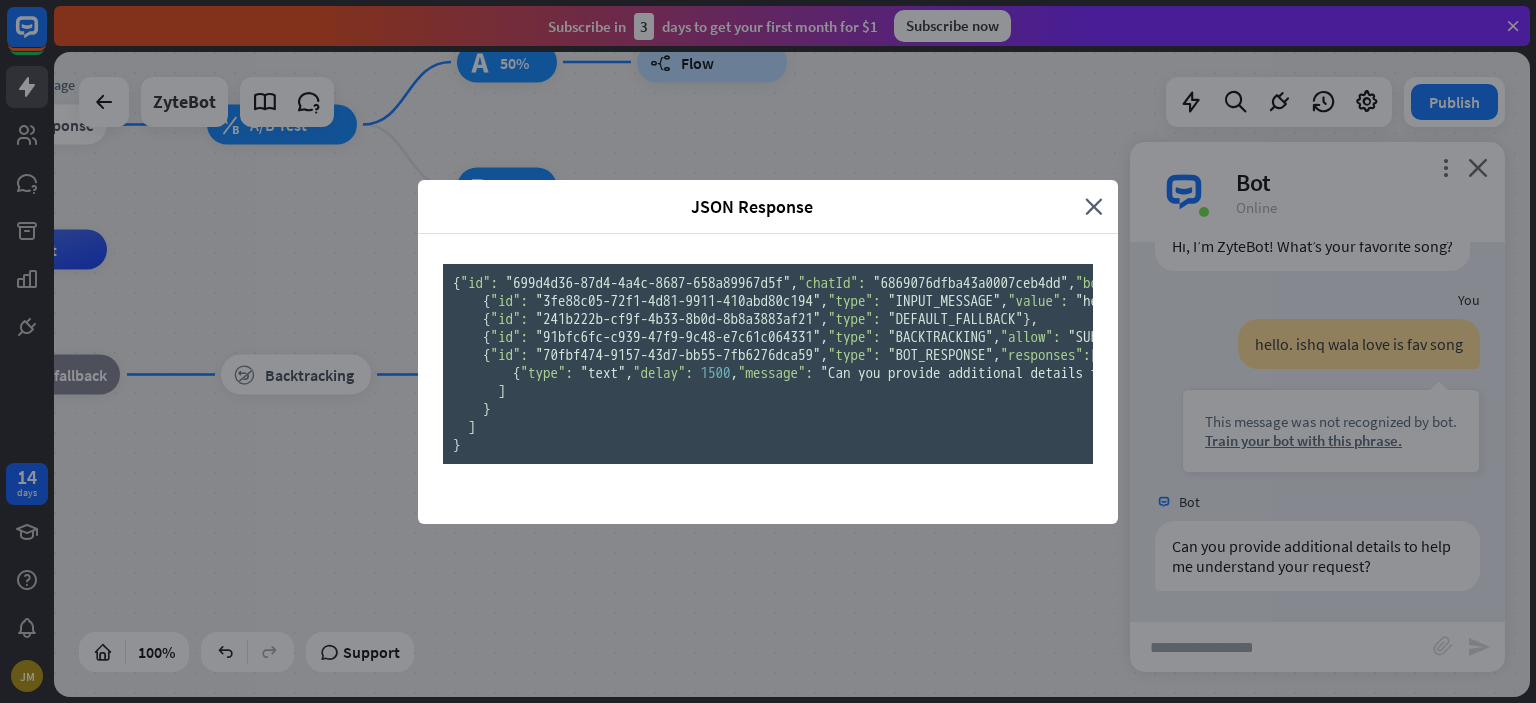 scroll, scrollTop: 0, scrollLeft: 0, axis: both 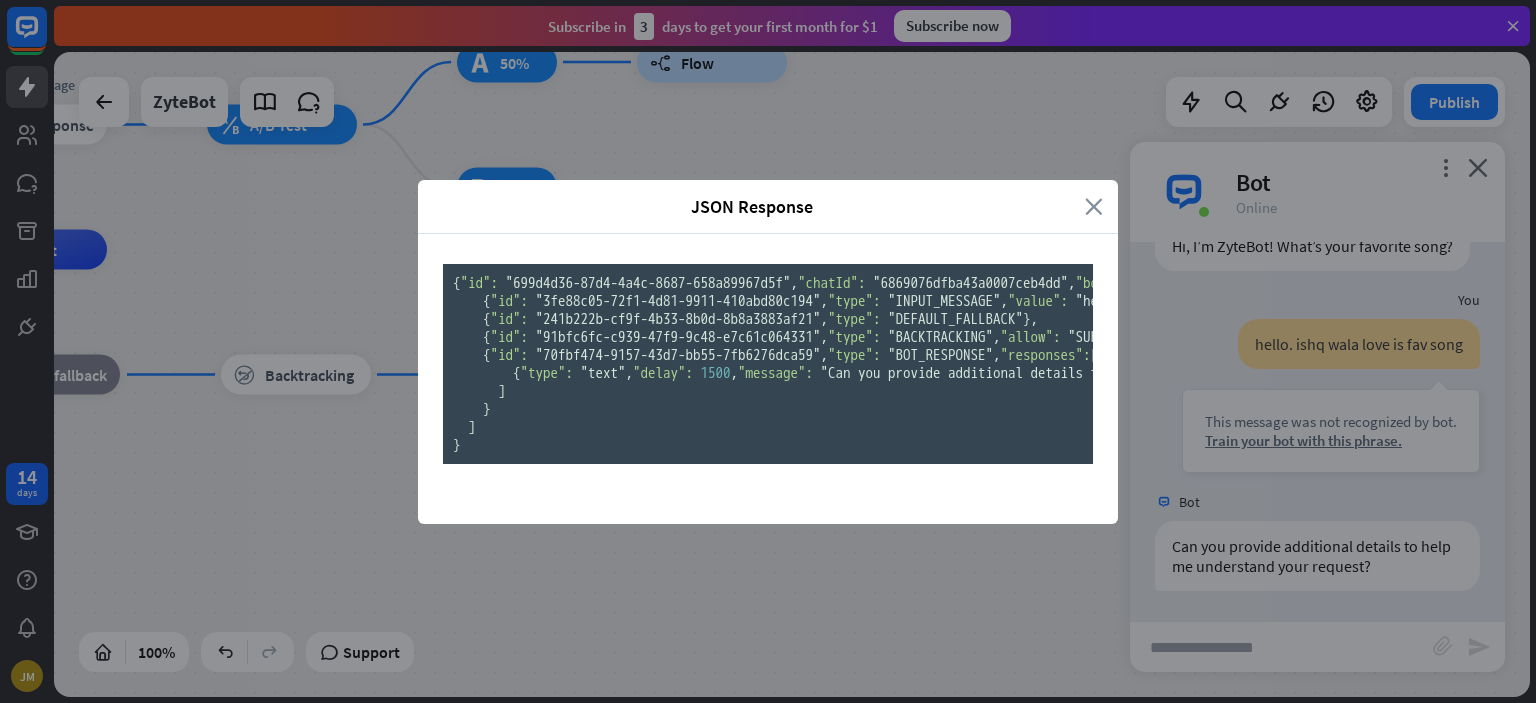 click on "close" at bounding box center [1094, 206] 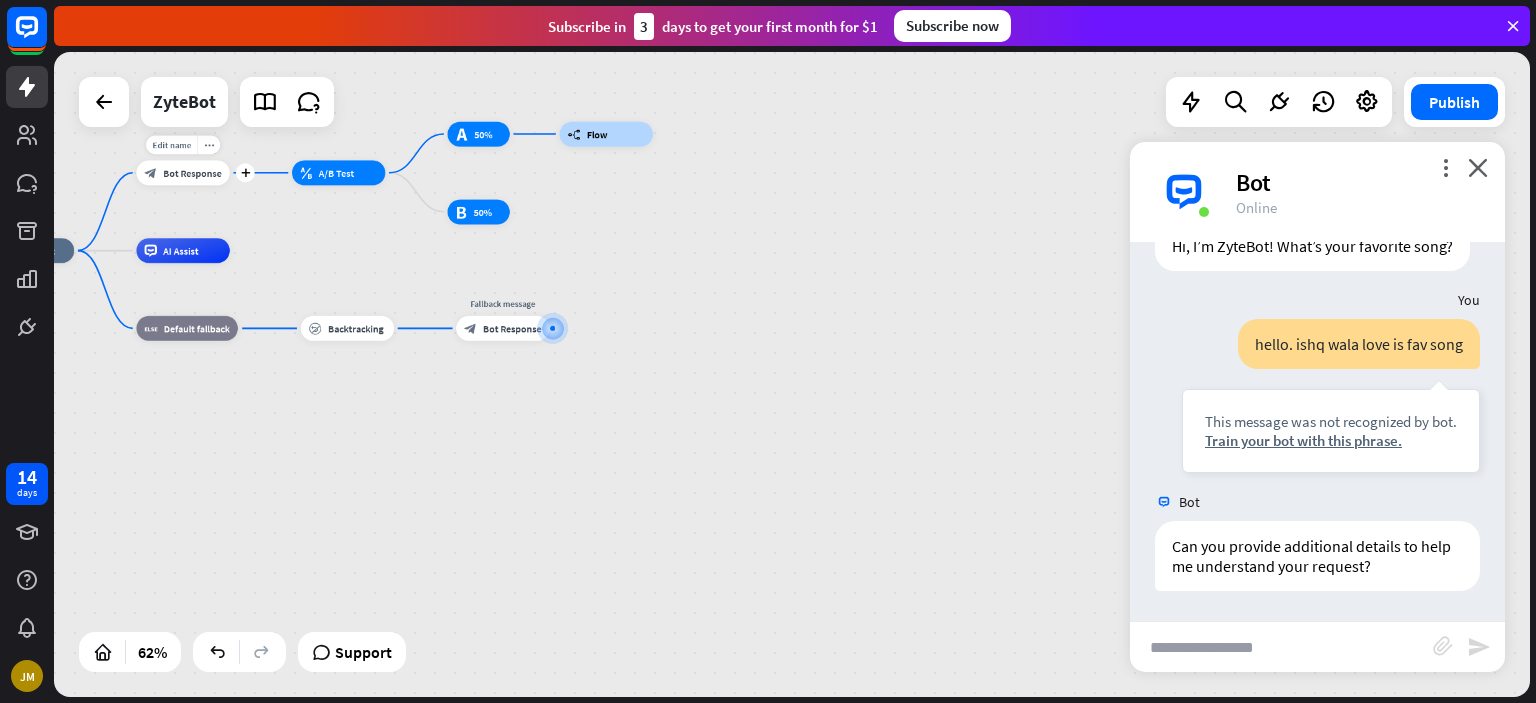 click on "Edit name   more_horiz         plus     block_bot_response   Bot Response" at bounding box center (182, 172) 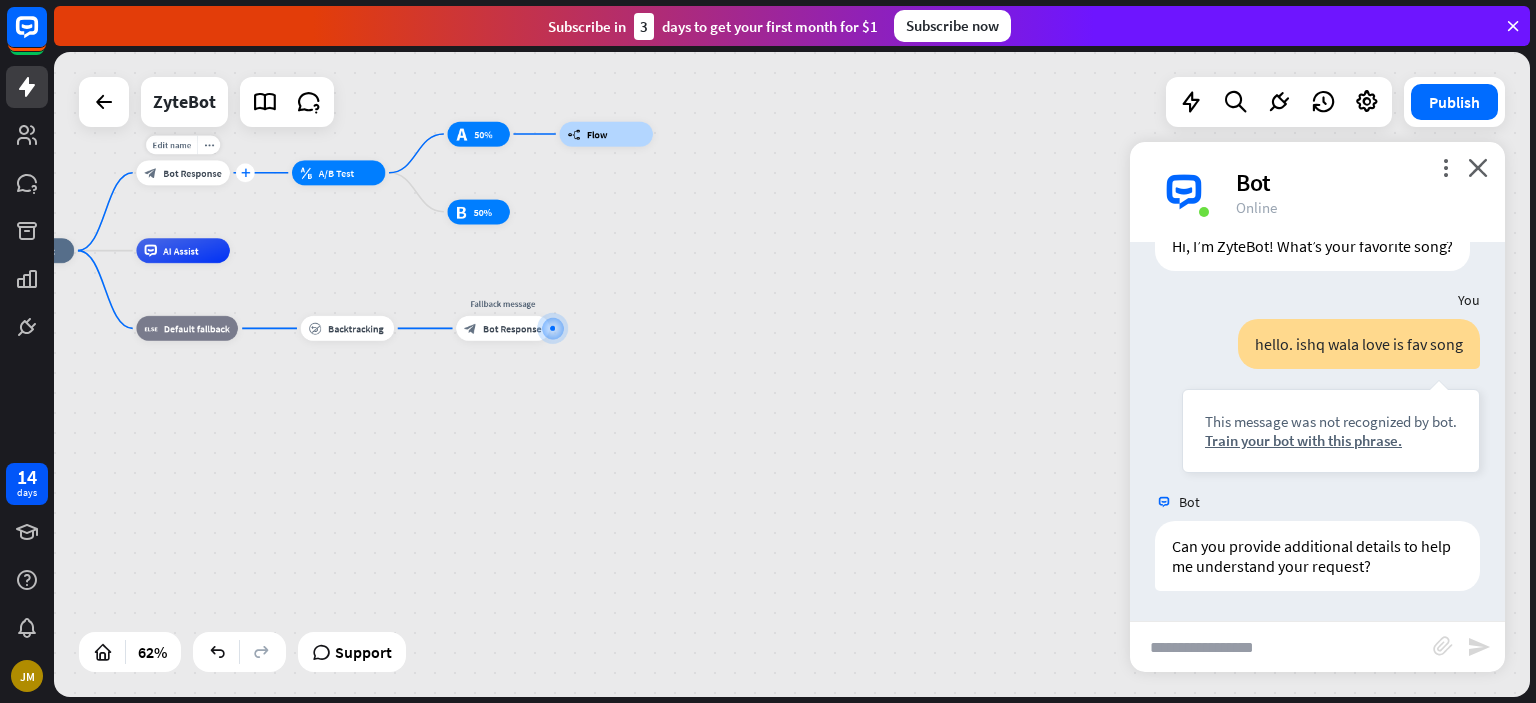 click on "plus" at bounding box center (245, 172) 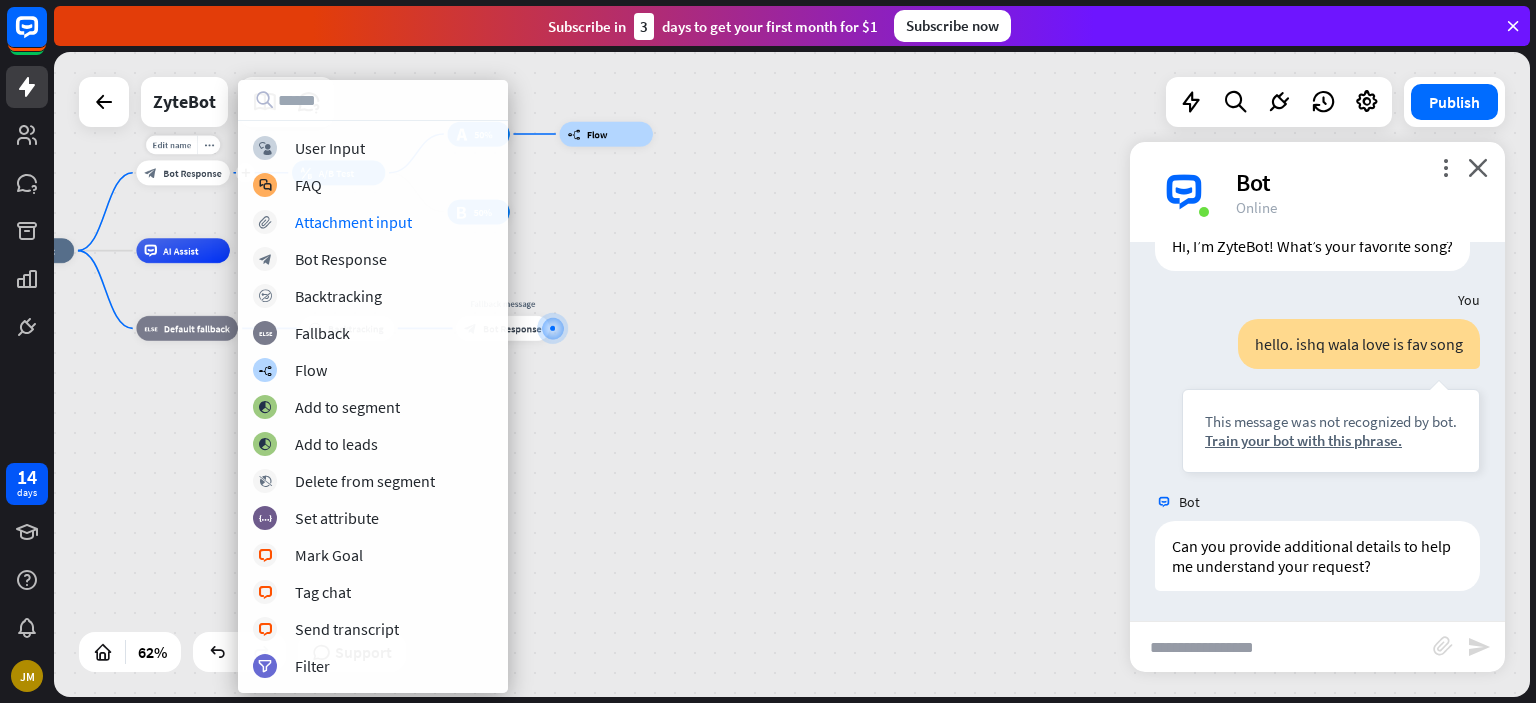 click on "block_bot_response   Bot Response" at bounding box center (182, 172) 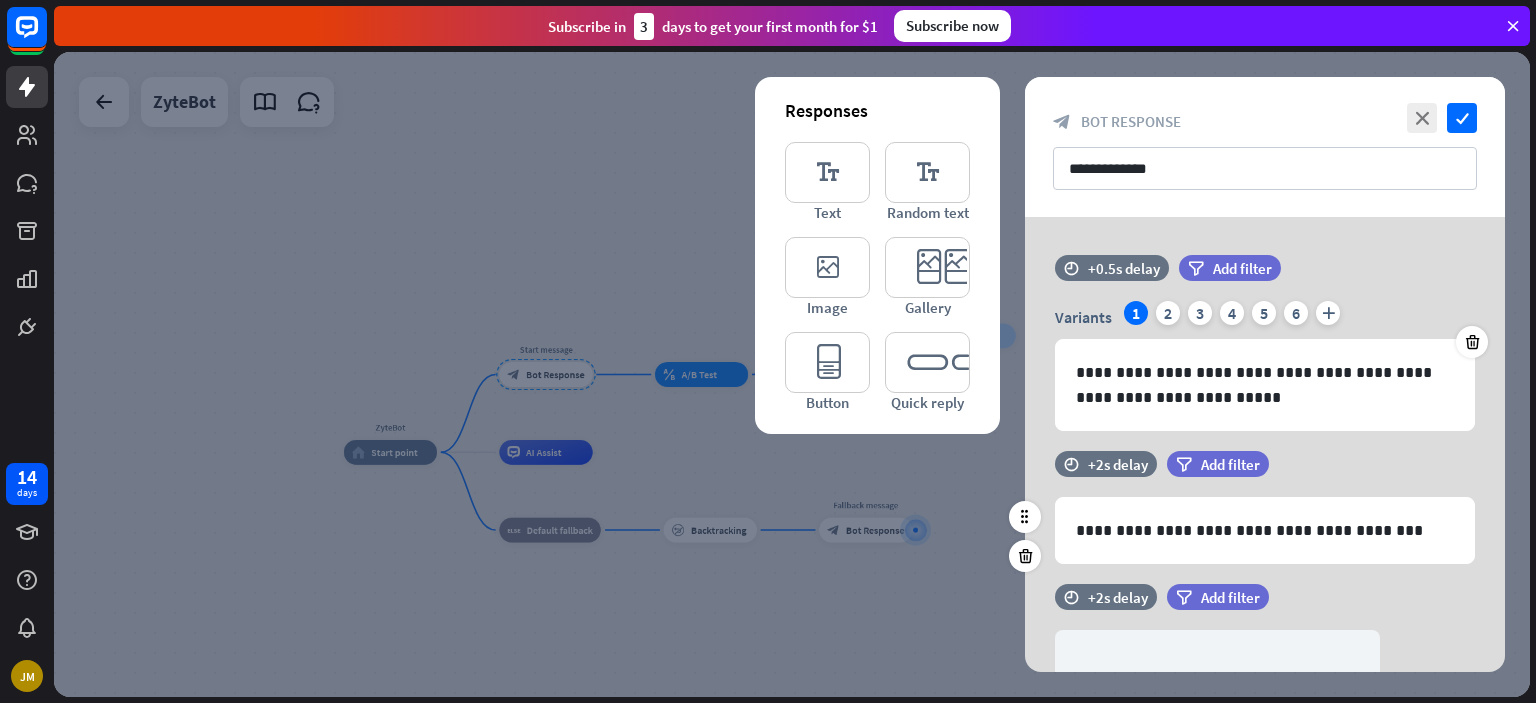 click on "**********" at bounding box center [1265, 530] 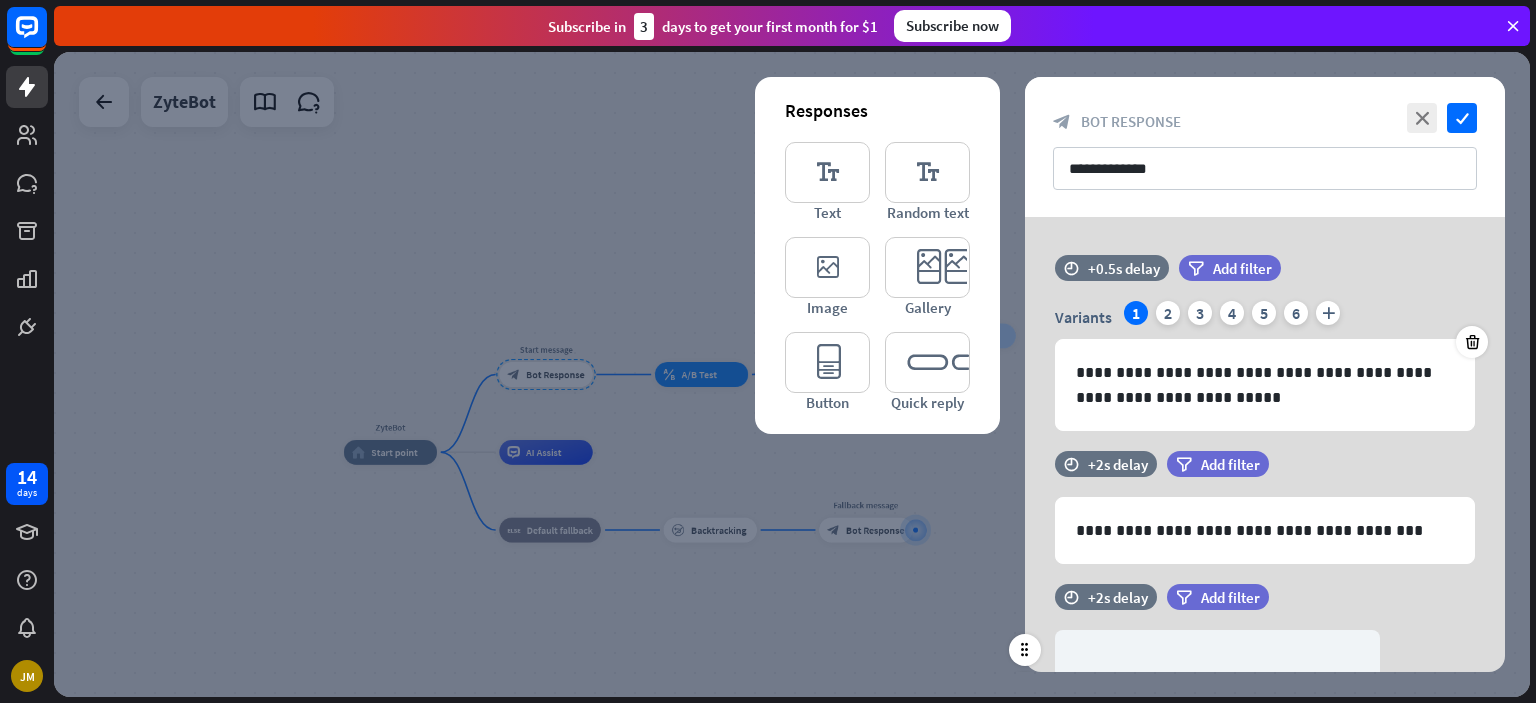 click on "filter   Add filter" at bounding box center [1268, 607] 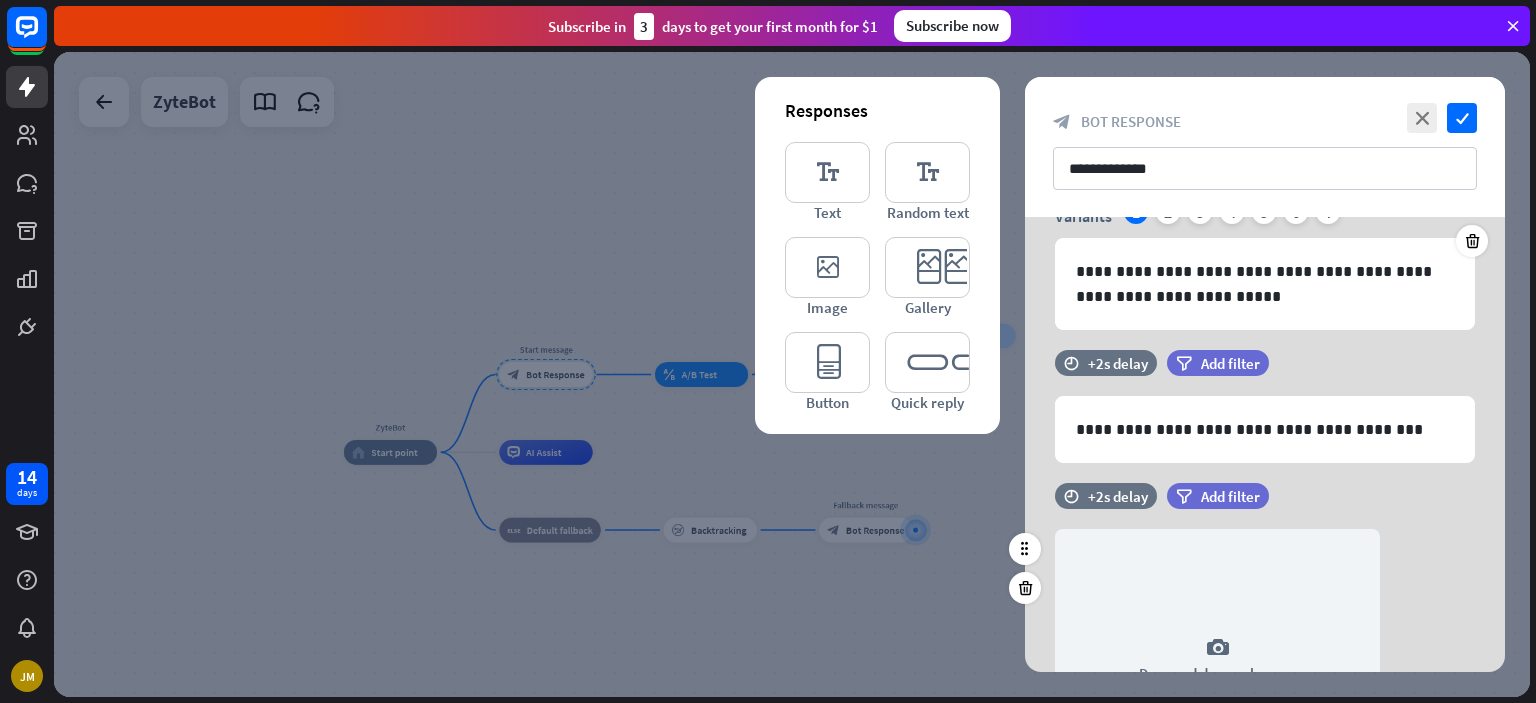 scroll, scrollTop: 100, scrollLeft: 0, axis: vertical 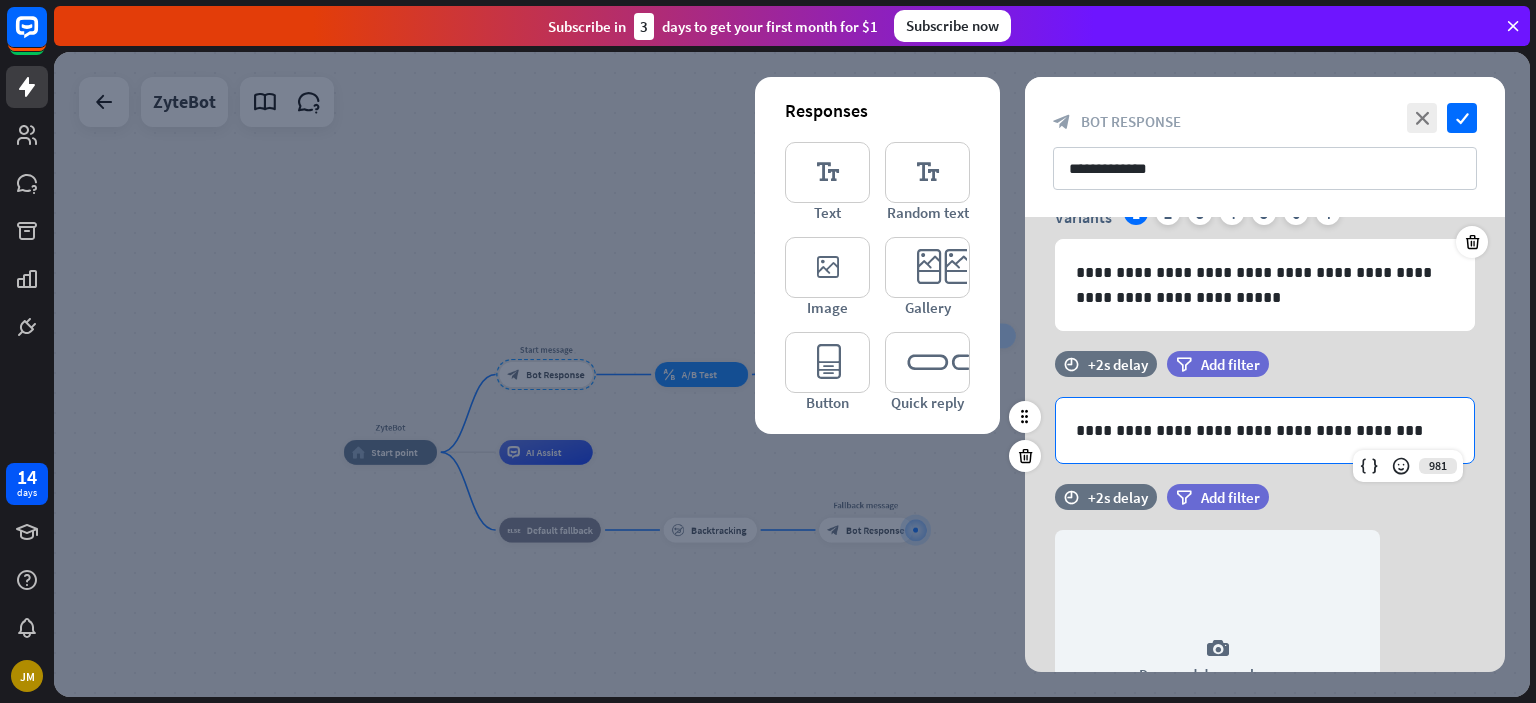 drag, startPoint x: 1330, startPoint y: 614, endPoint x: 1424, endPoint y: 418, distance: 217.37524 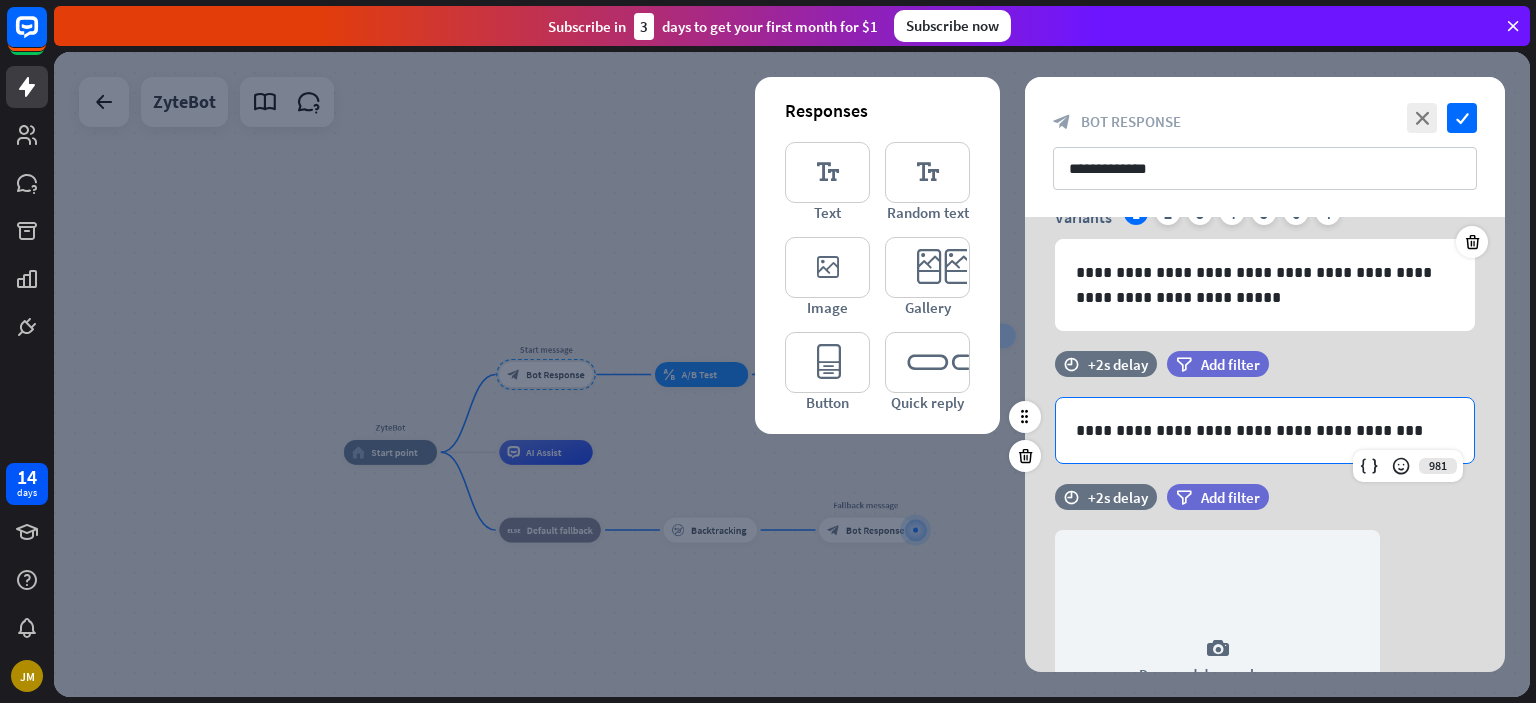 click on "**********" at bounding box center [1265, 629] 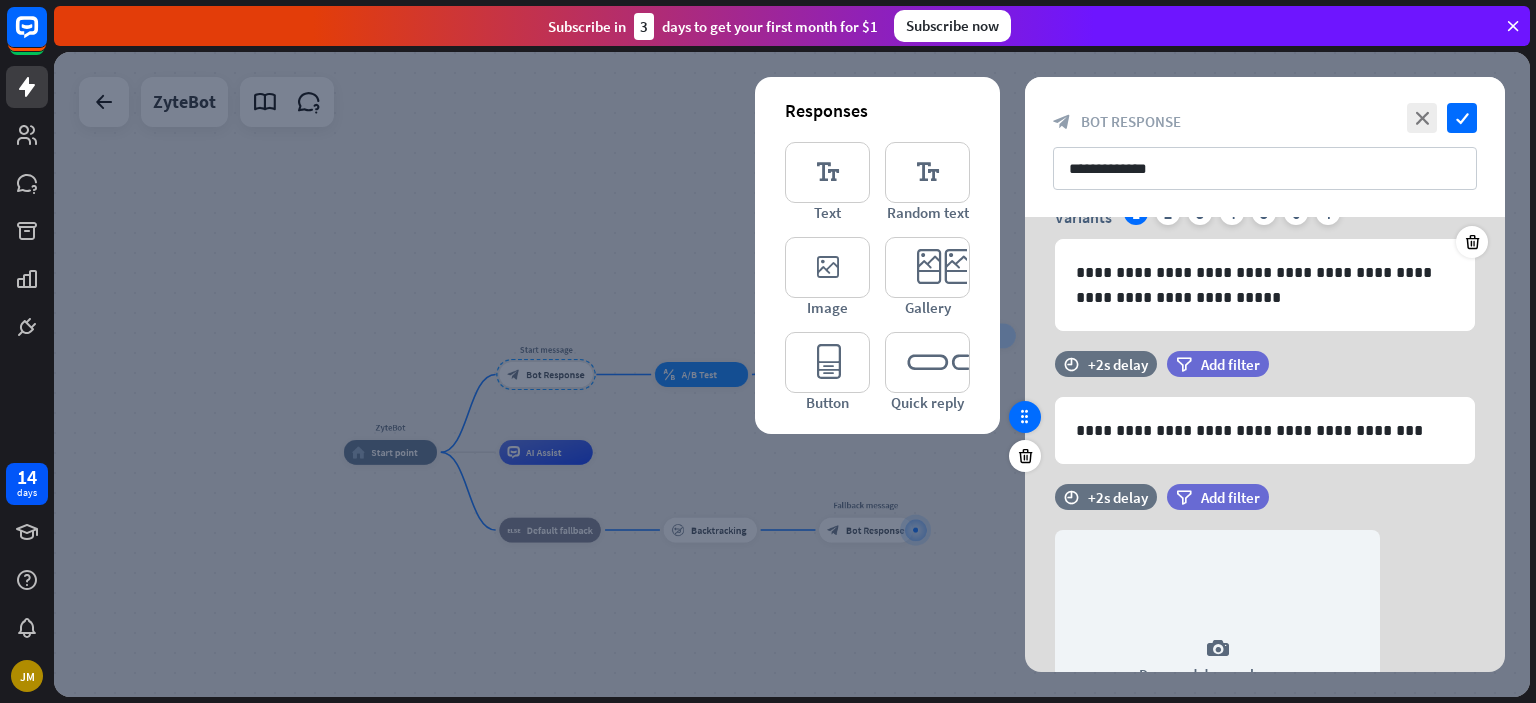 click at bounding box center (1025, 417) 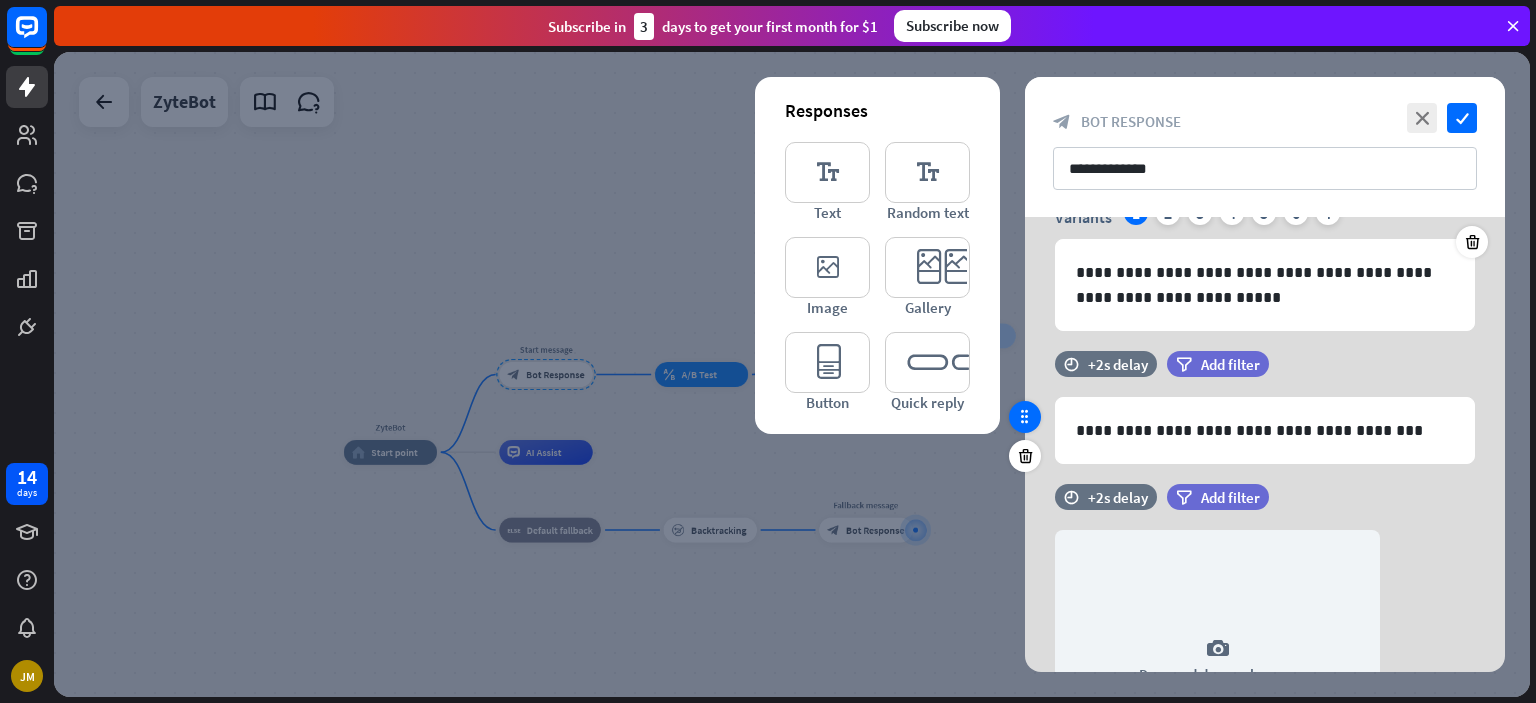 click at bounding box center [1025, 417] 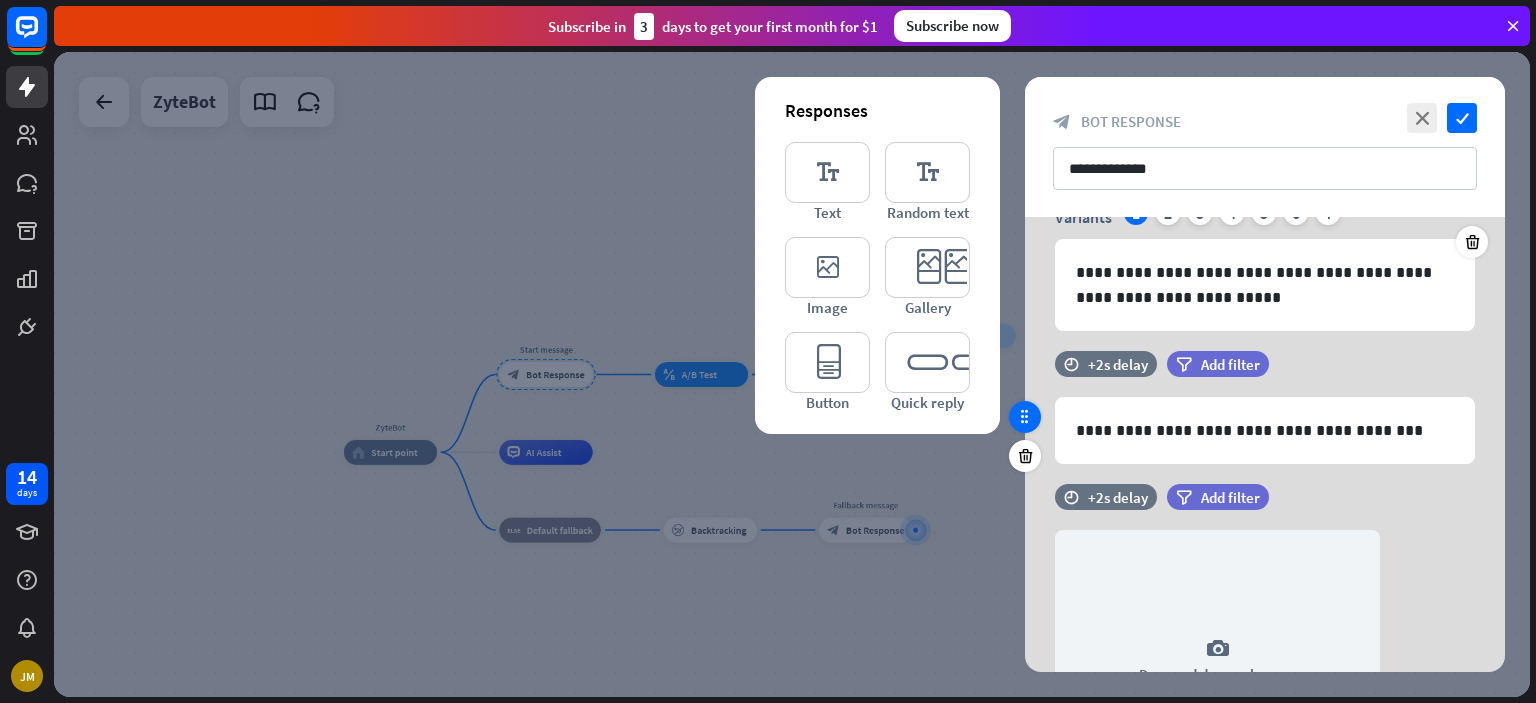click at bounding box center [1025, 417] 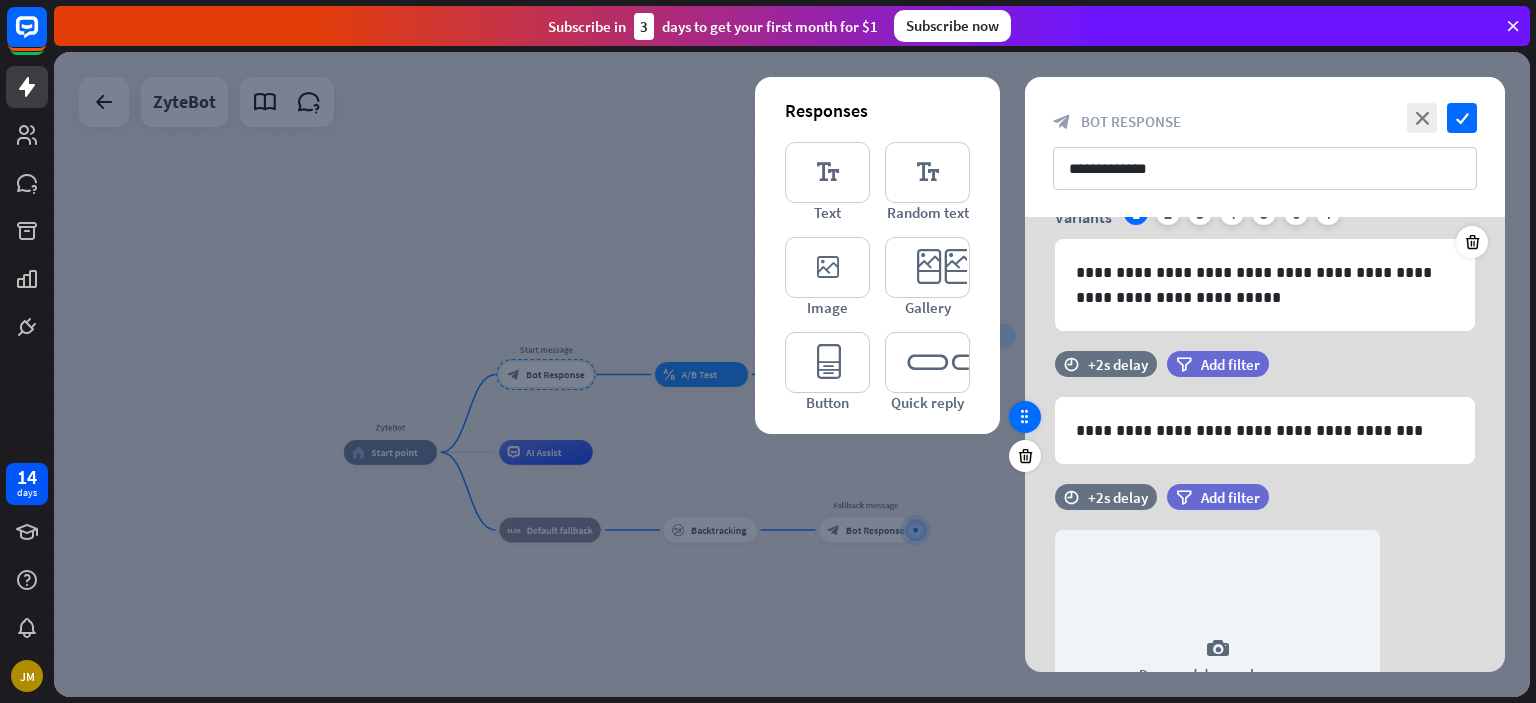 click at bounding box center [1025, 417] 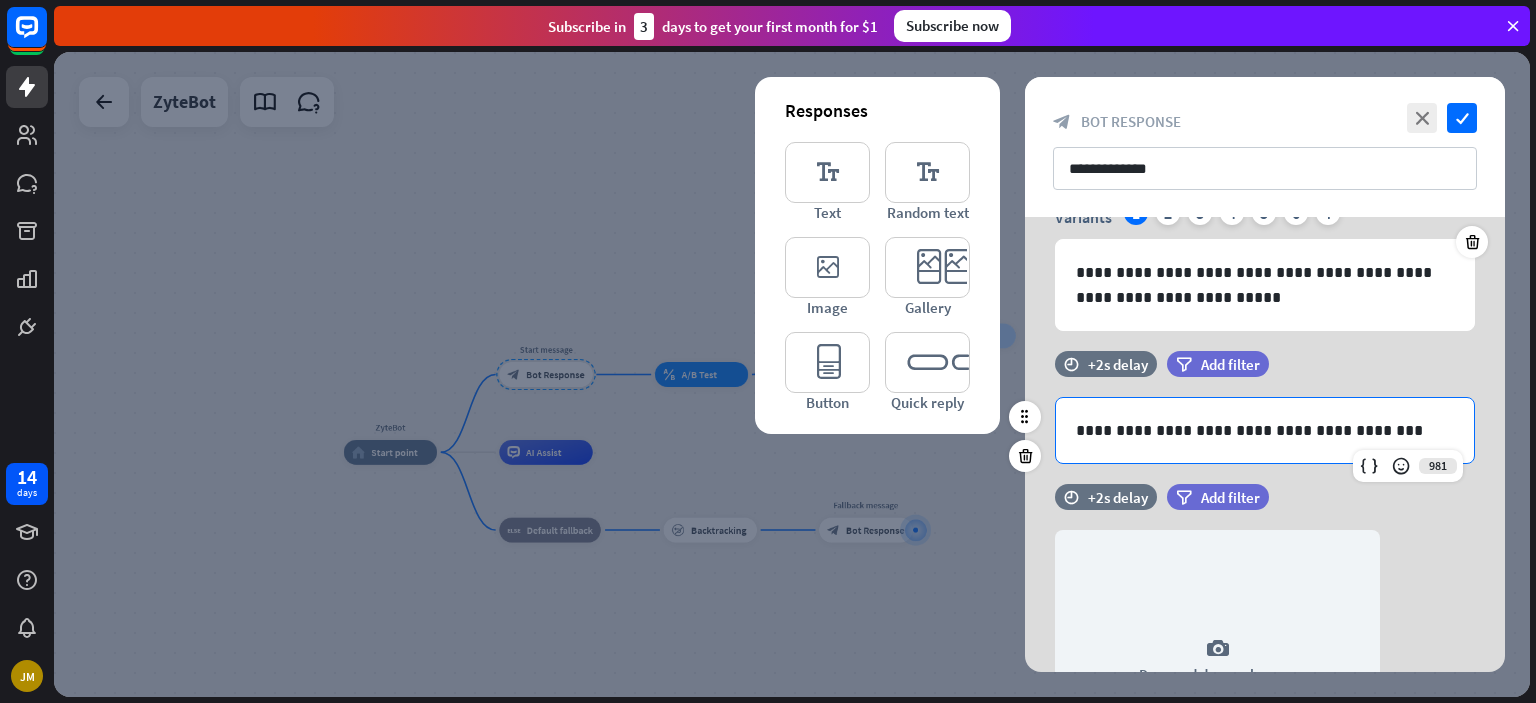 click on "**********" at bounding box center (1265, 430) 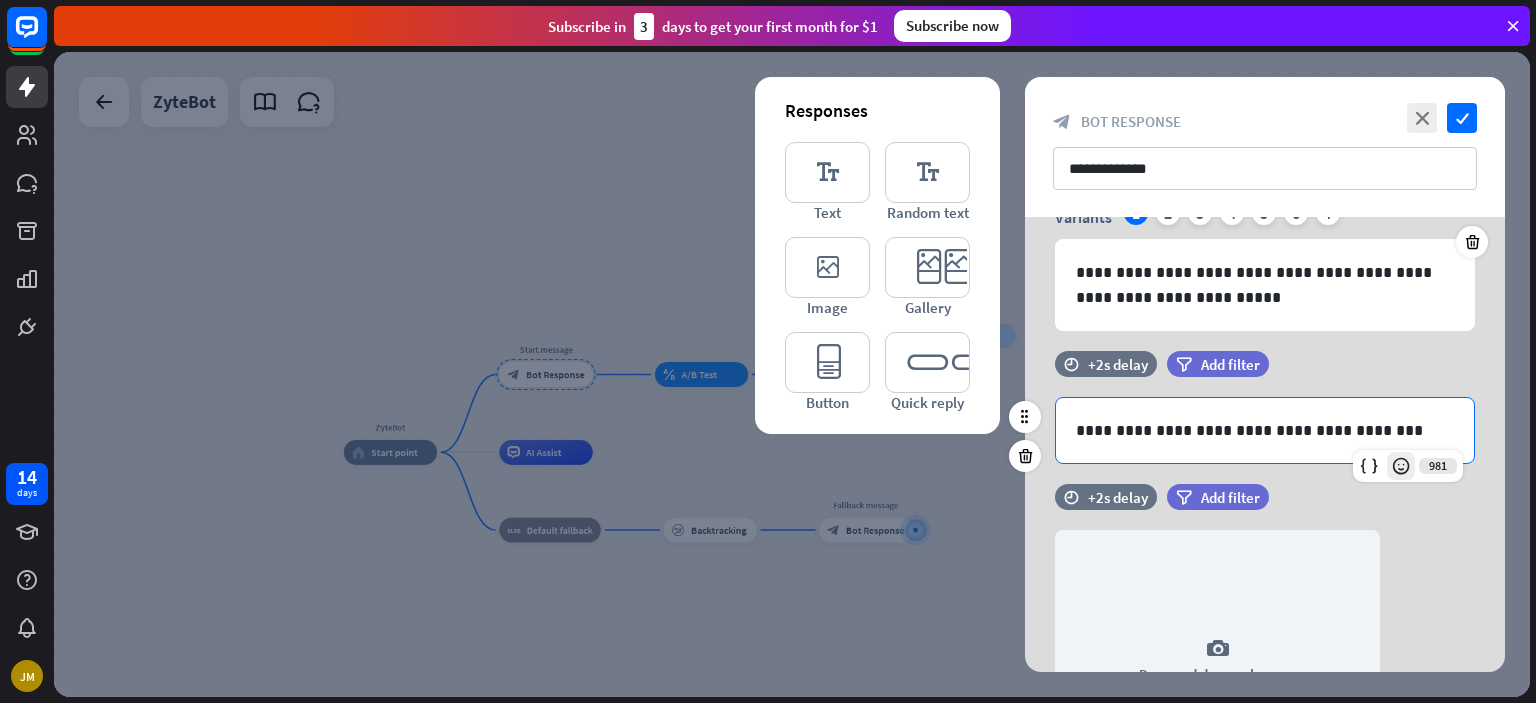click at bounding box center [1401, 466] 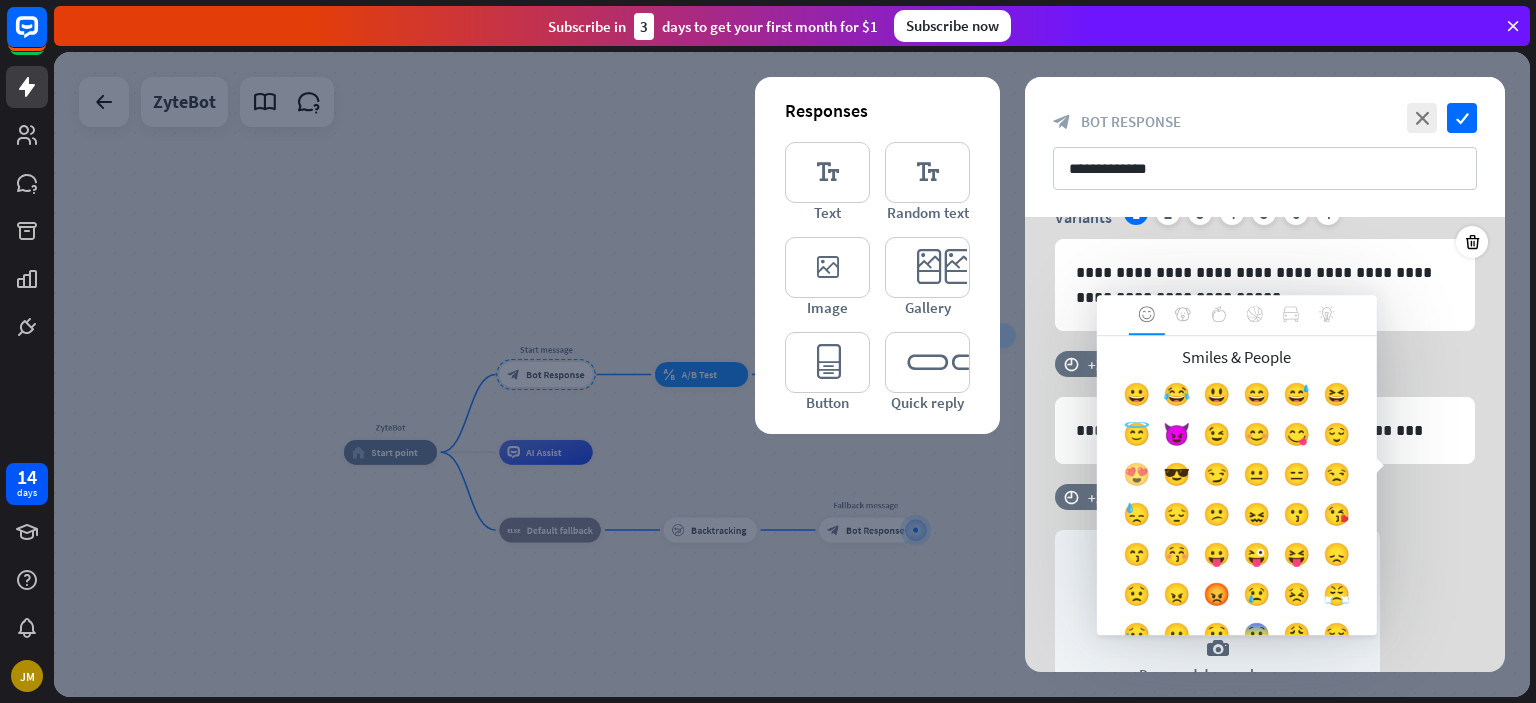 click on "😍" at bounding box center [1137, 479] 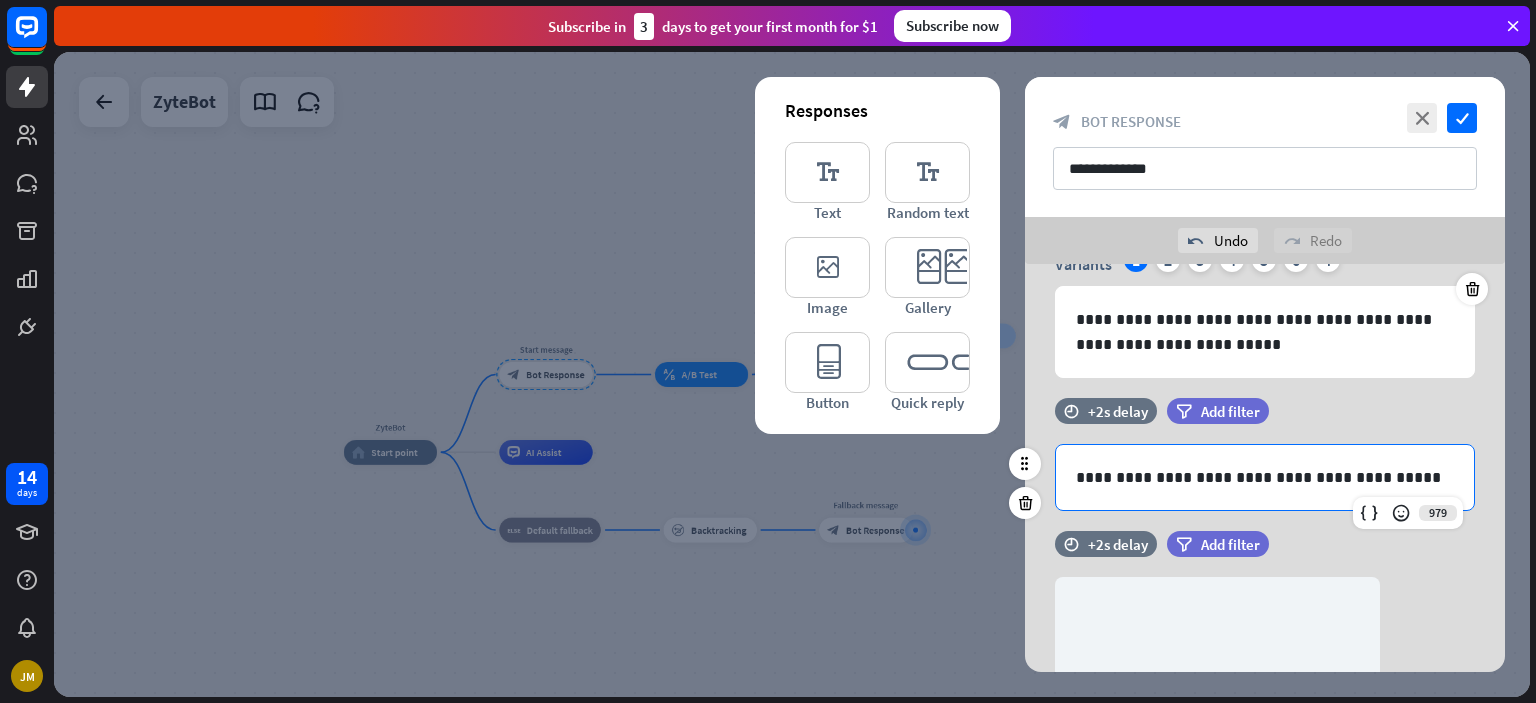click on "979" at bounding box center (1408, 513) 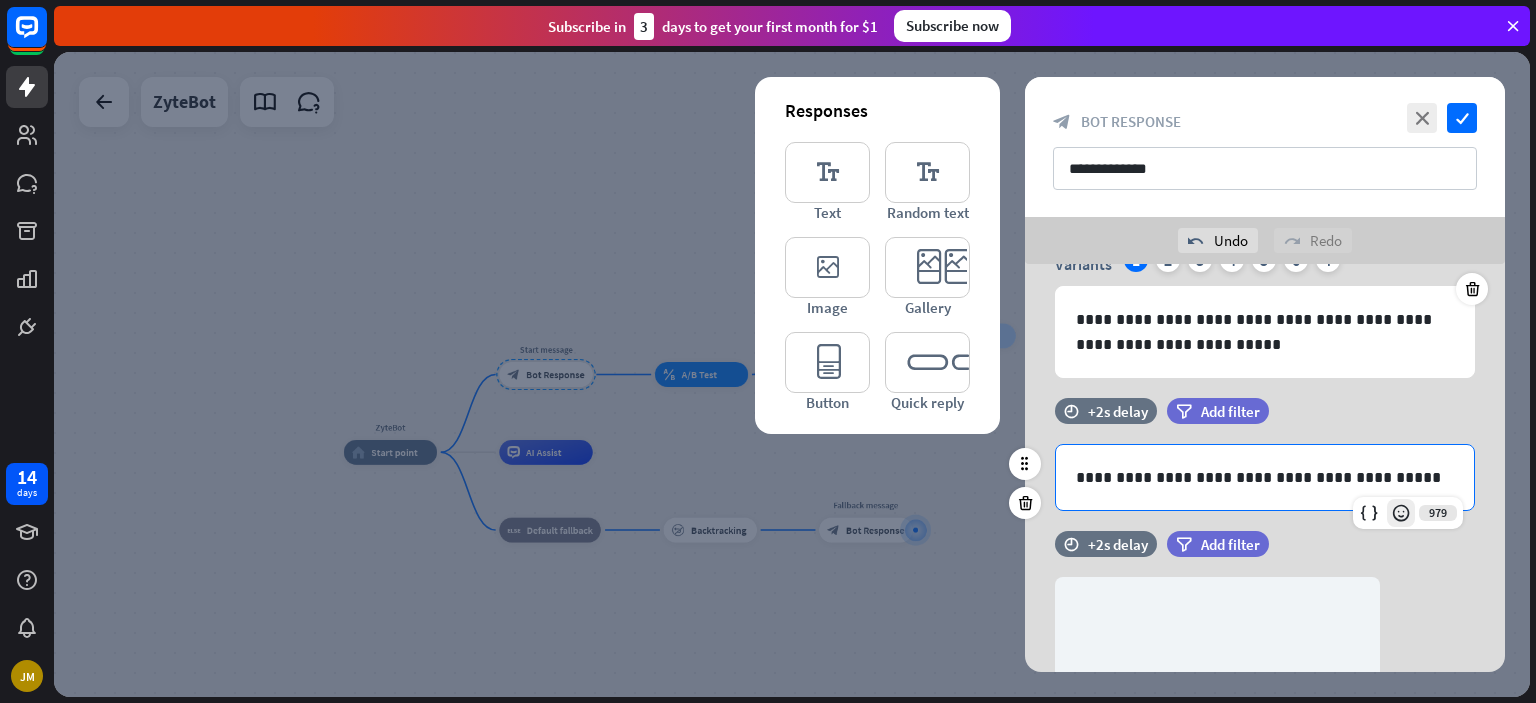 click at bounding box center (1401, 513) 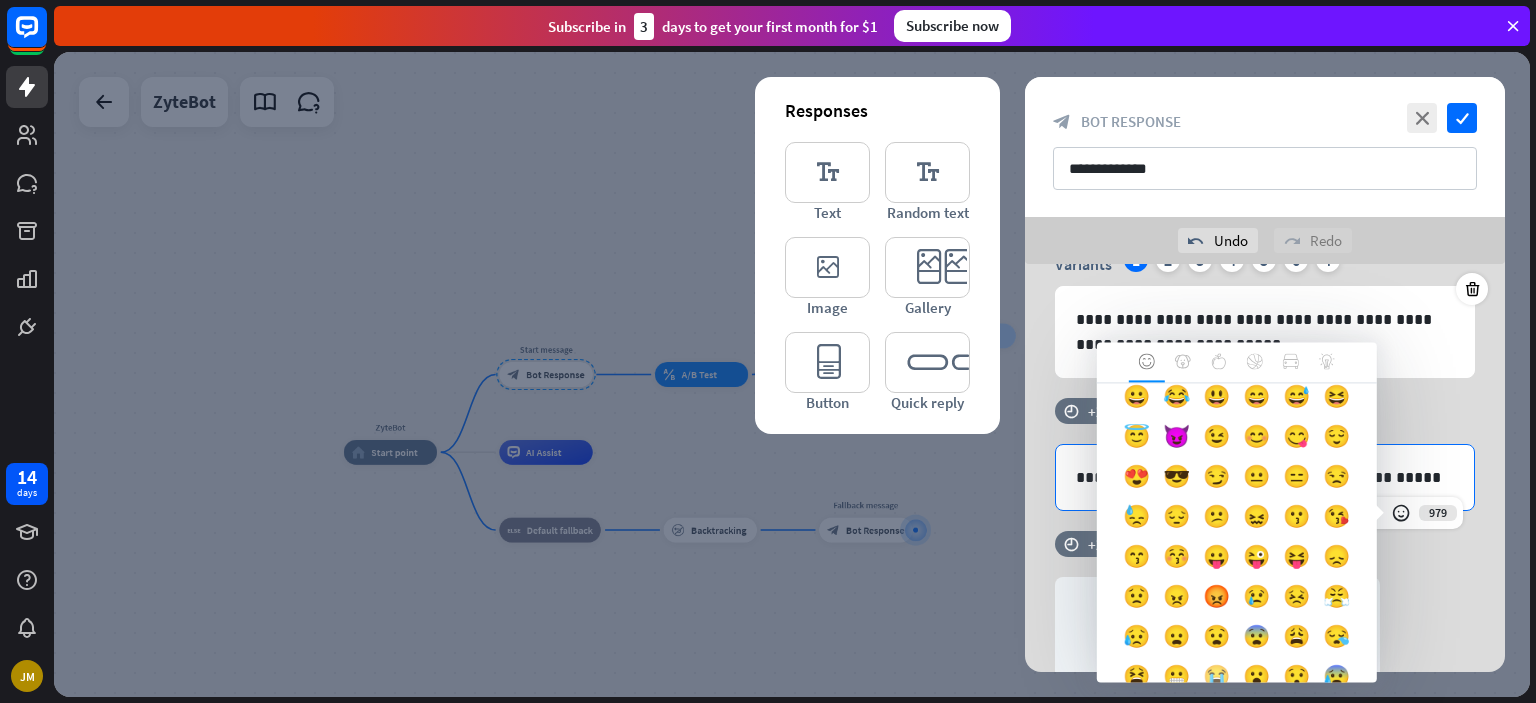 scroll, scrollTop: 44, scrollLeft: 0, axis: vertical 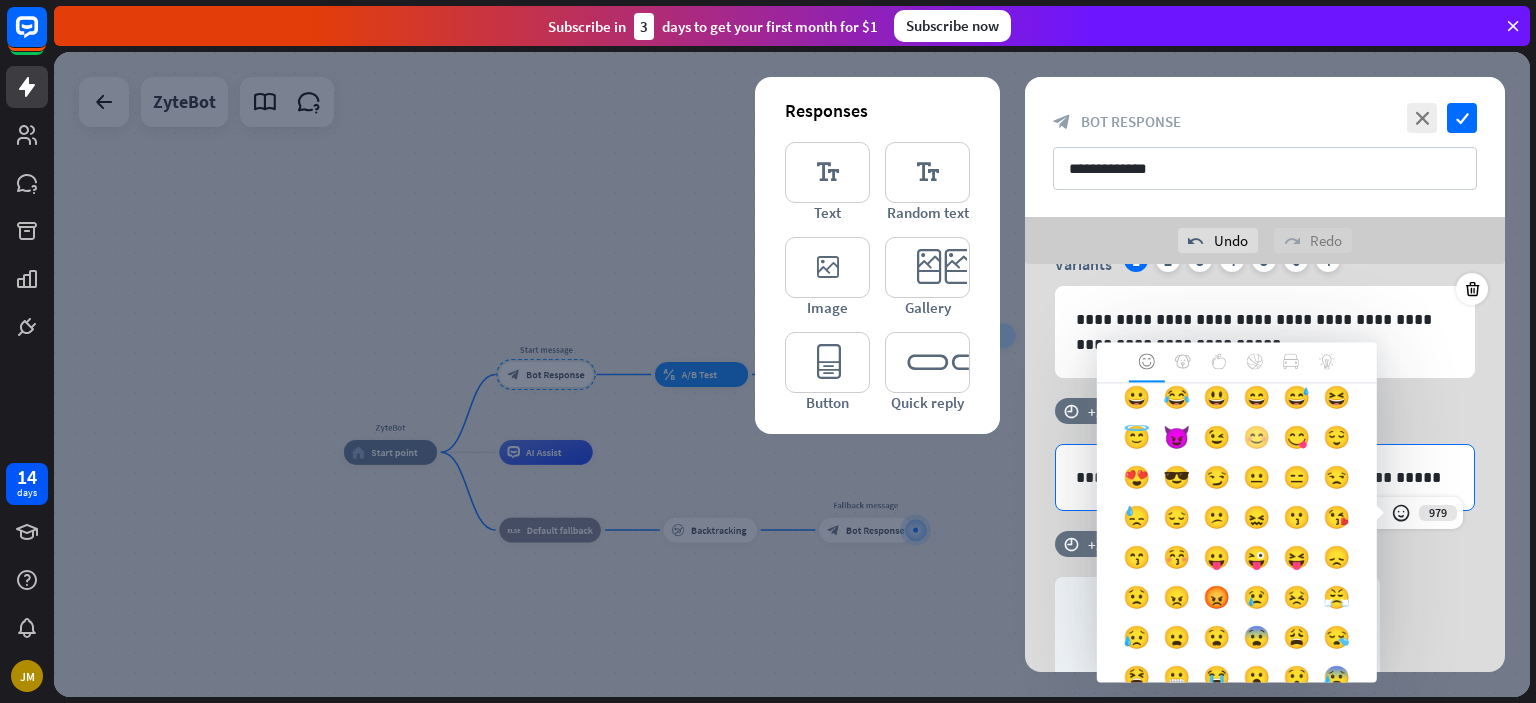 click on "😊" at bounding box center (1257, 443) 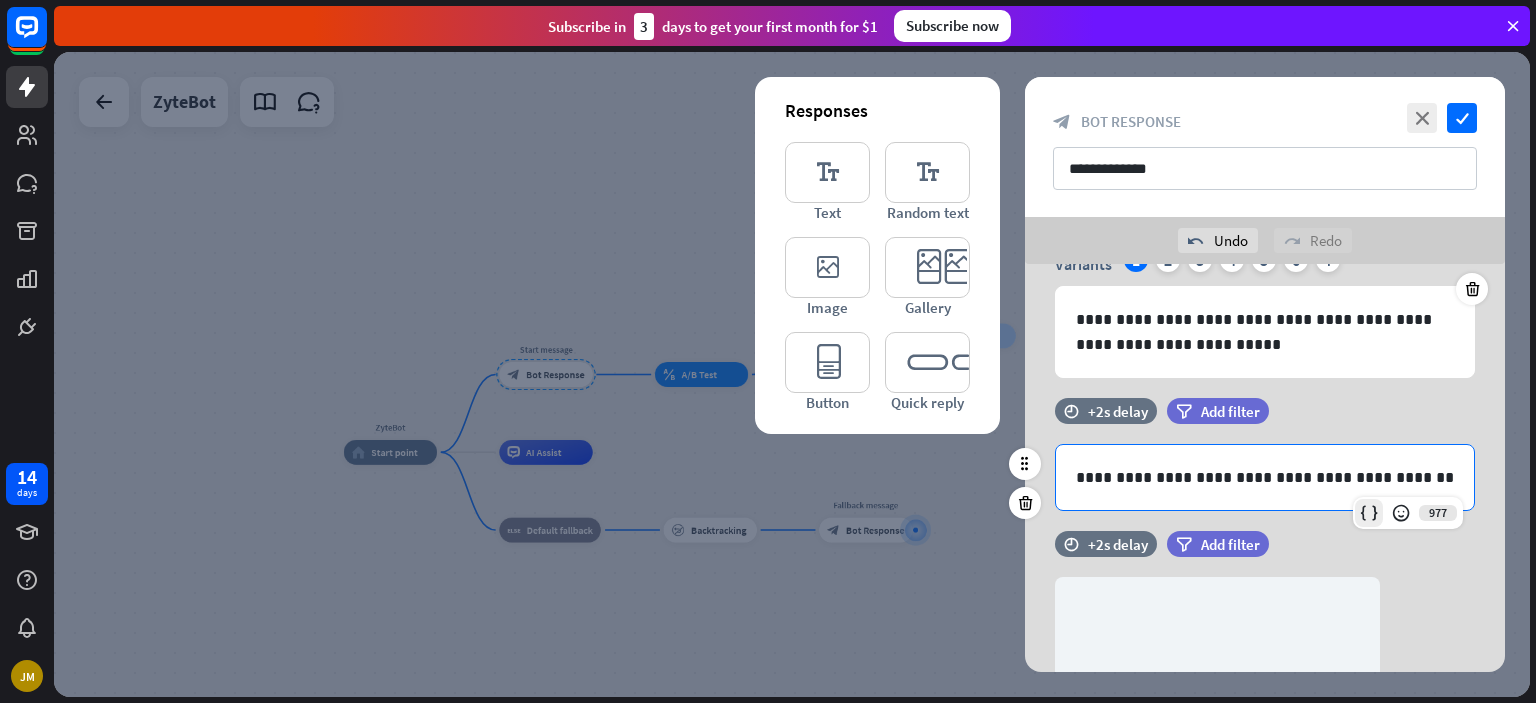 click at bounding box center [1369, 513] 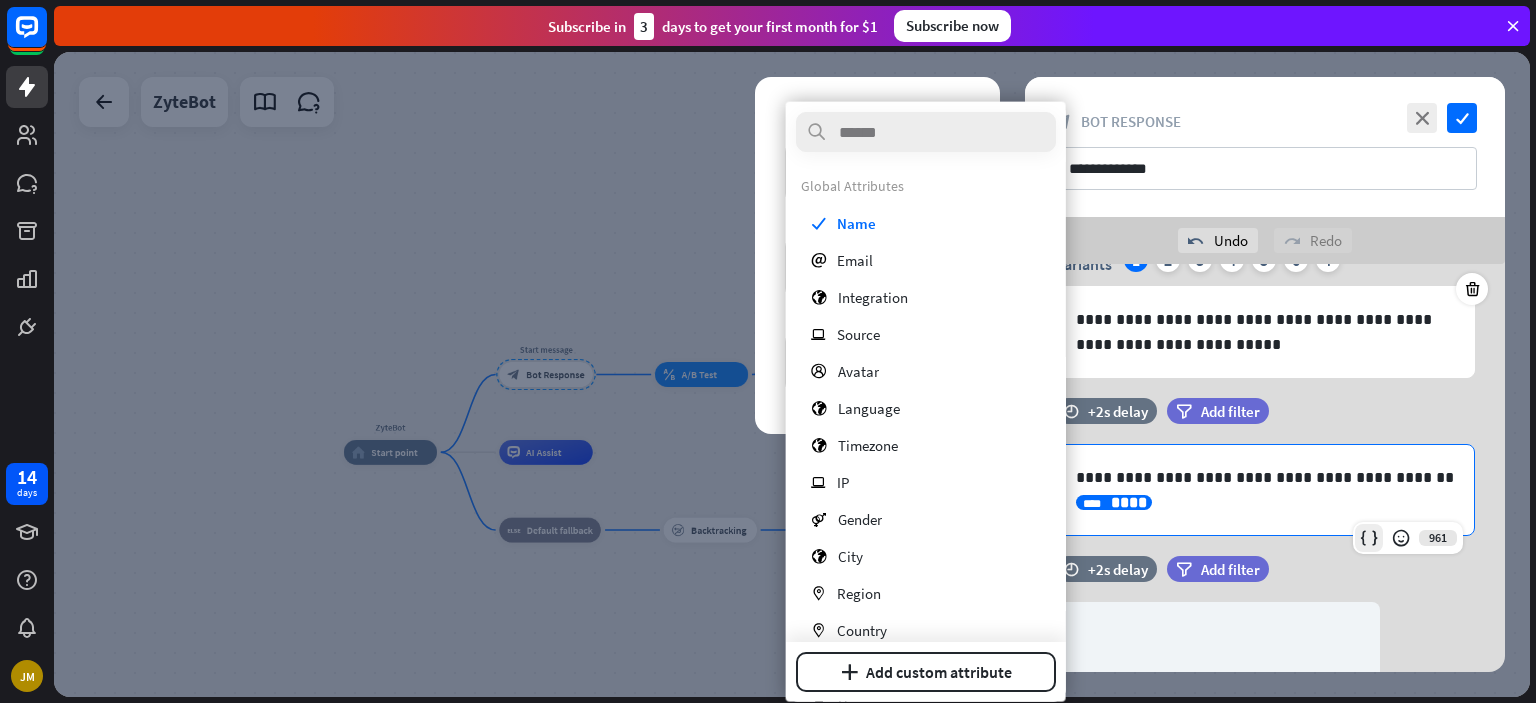 click at bounding box center [1369, 538] 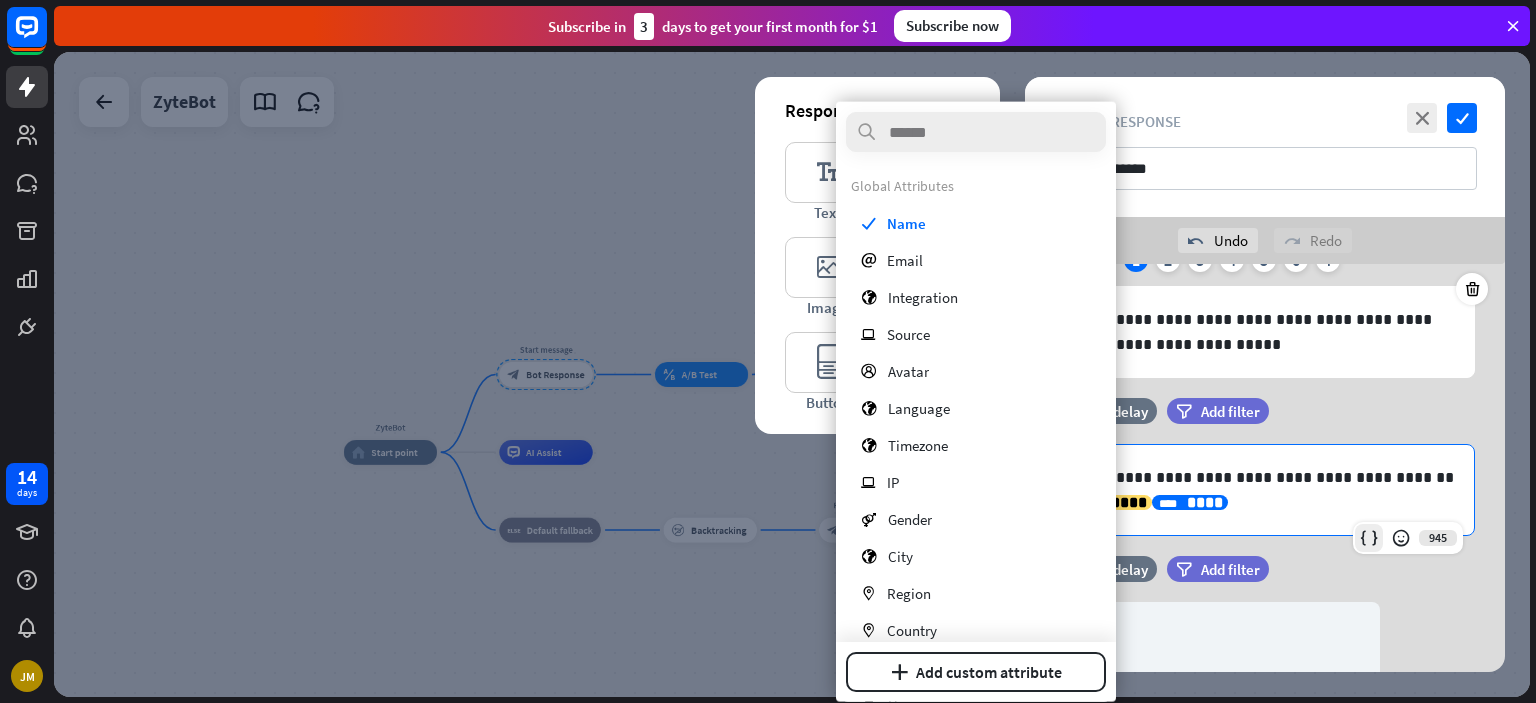 click at bounding box center [1369, 538] 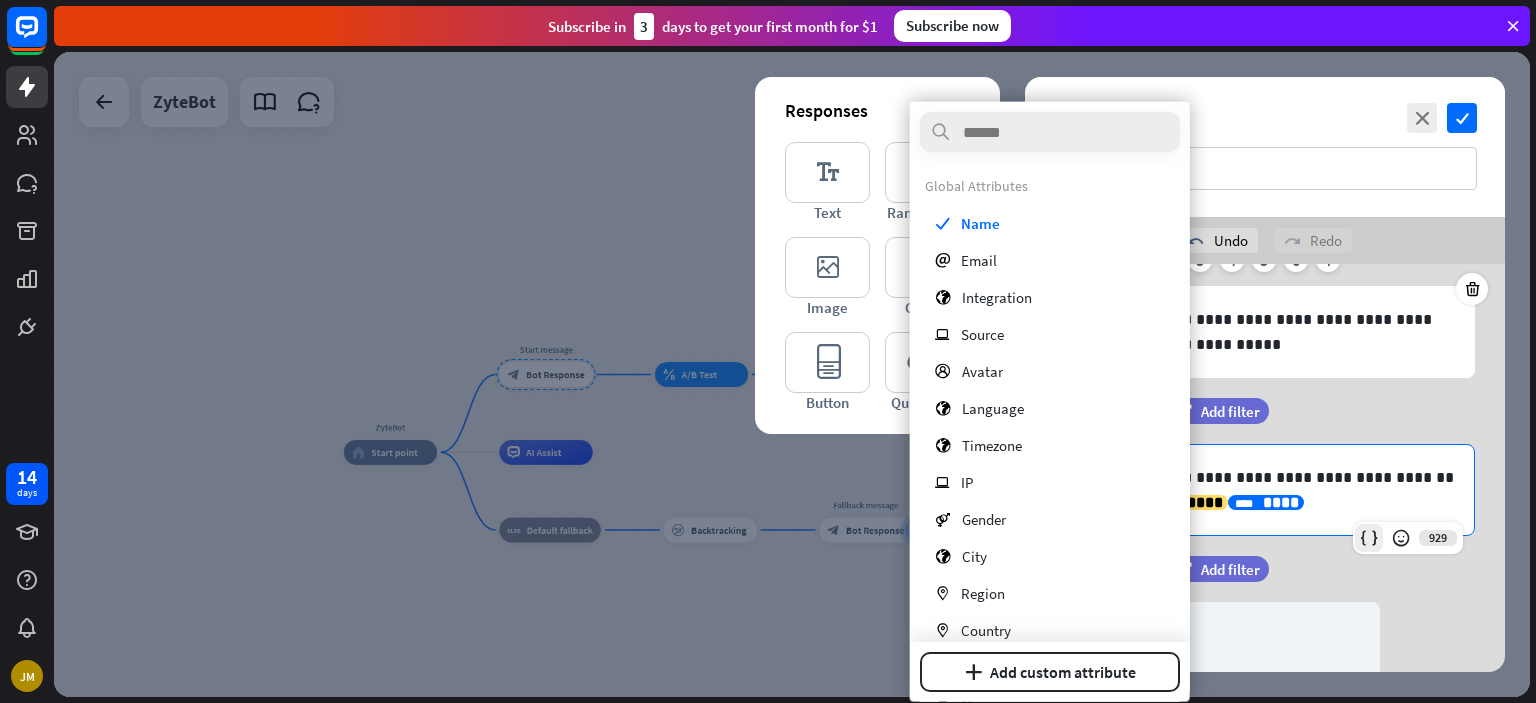 click at bounding box center (1369, 538) 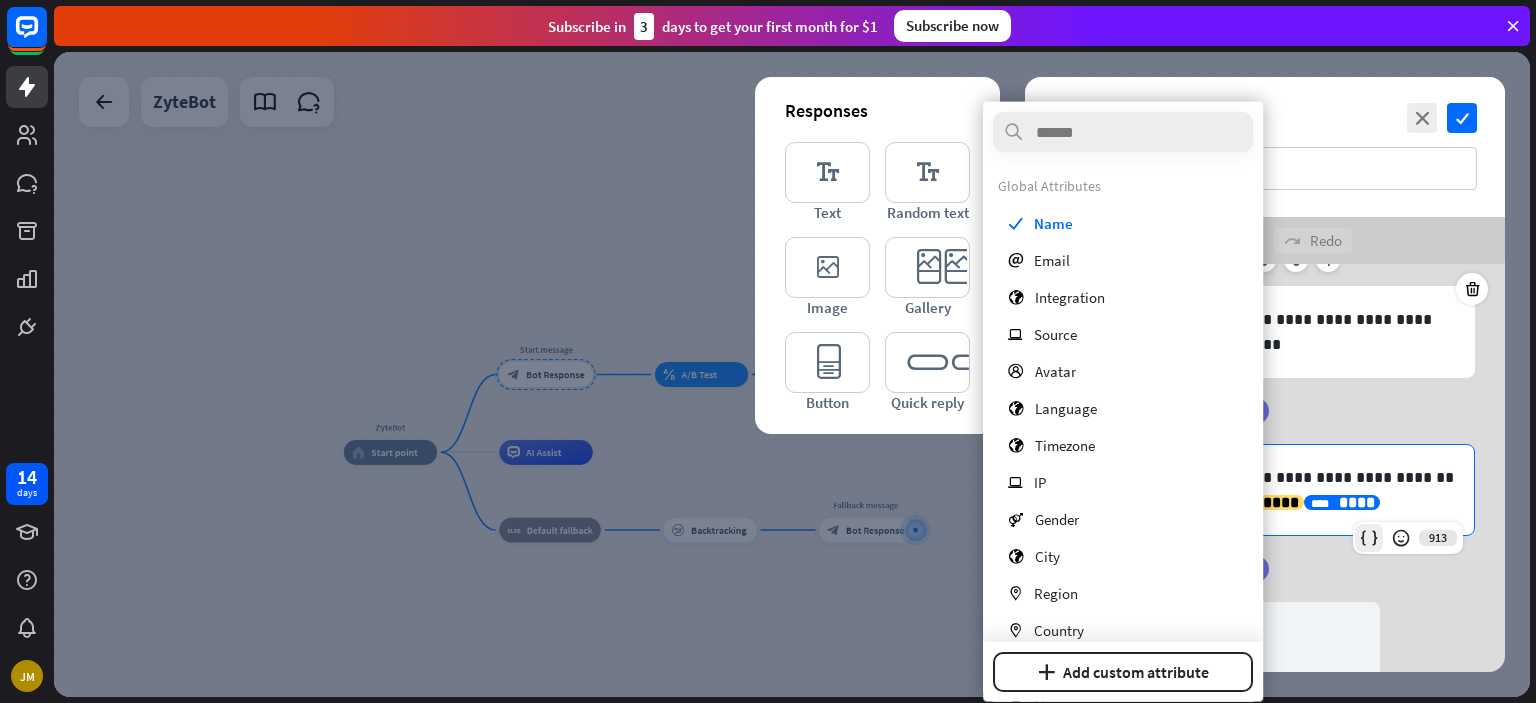 click at bounding box center [1369, 538] 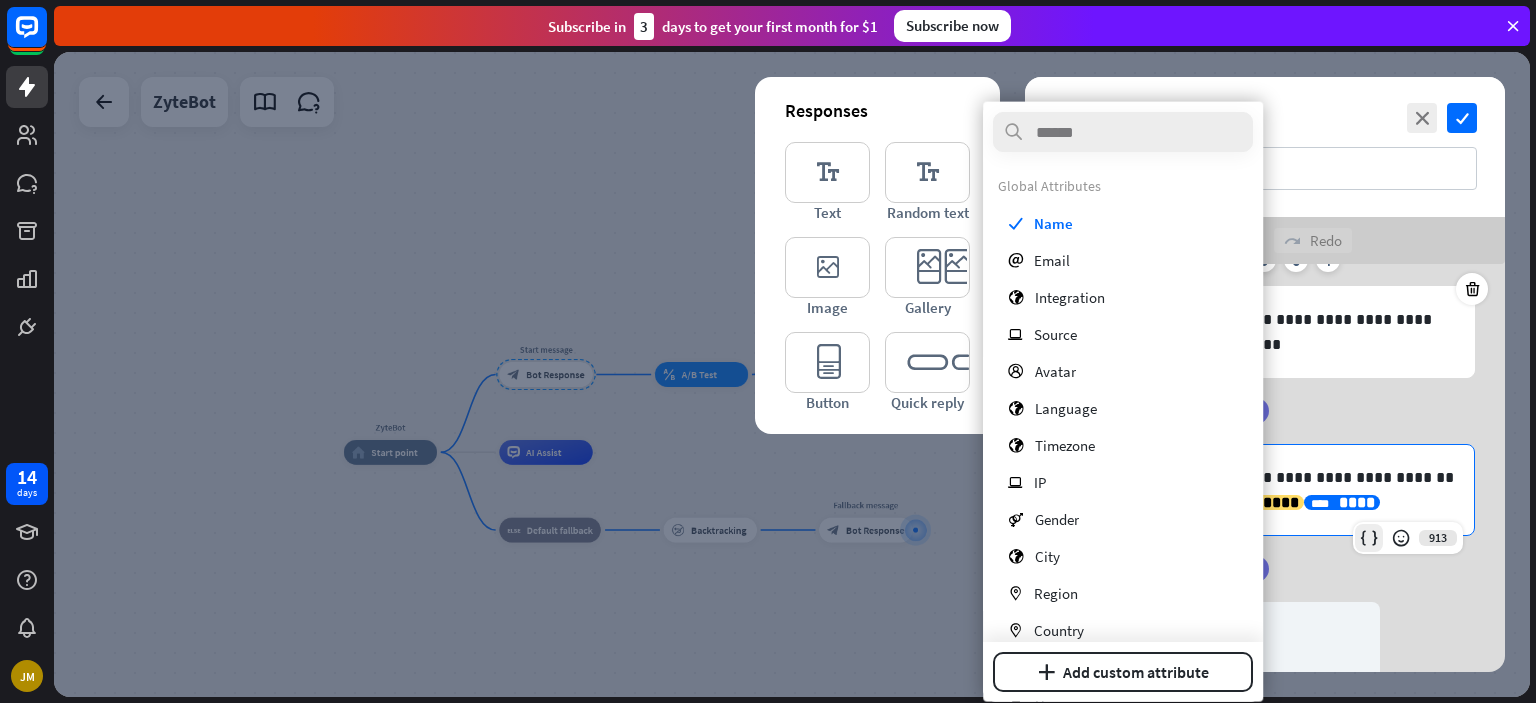 click at bounding box center [1369, 538] 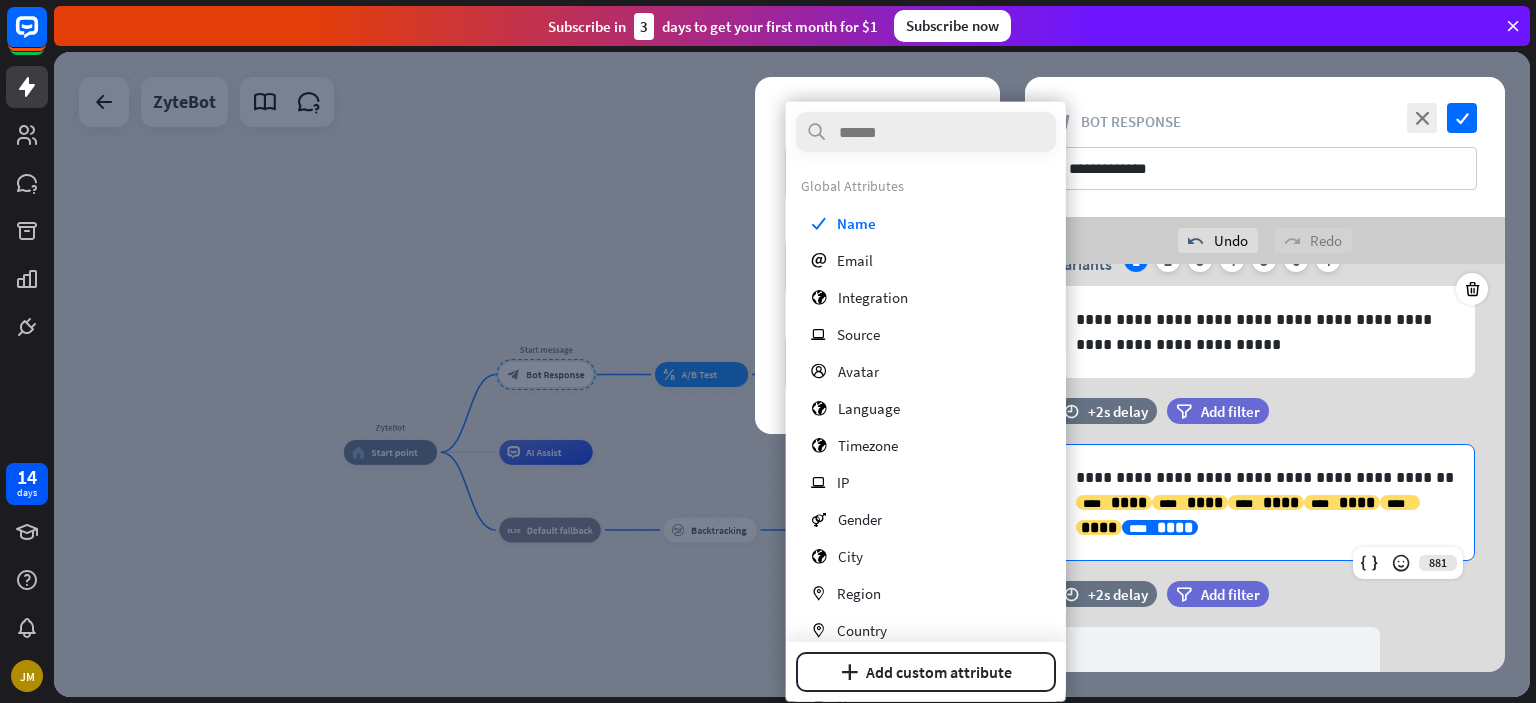 click on "****" at bounding box center [1175, 527] 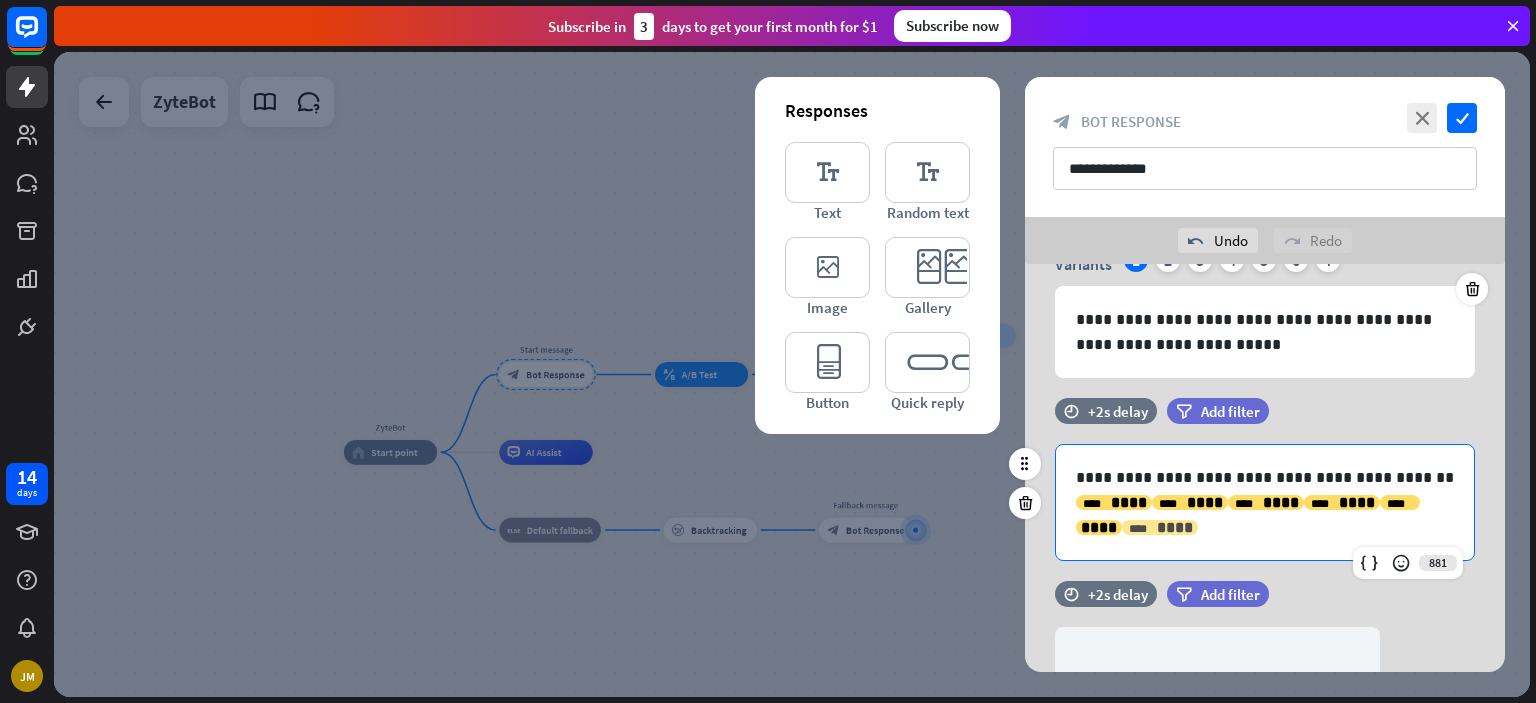 click on "****   ****" at bounding box center [1160, 527] 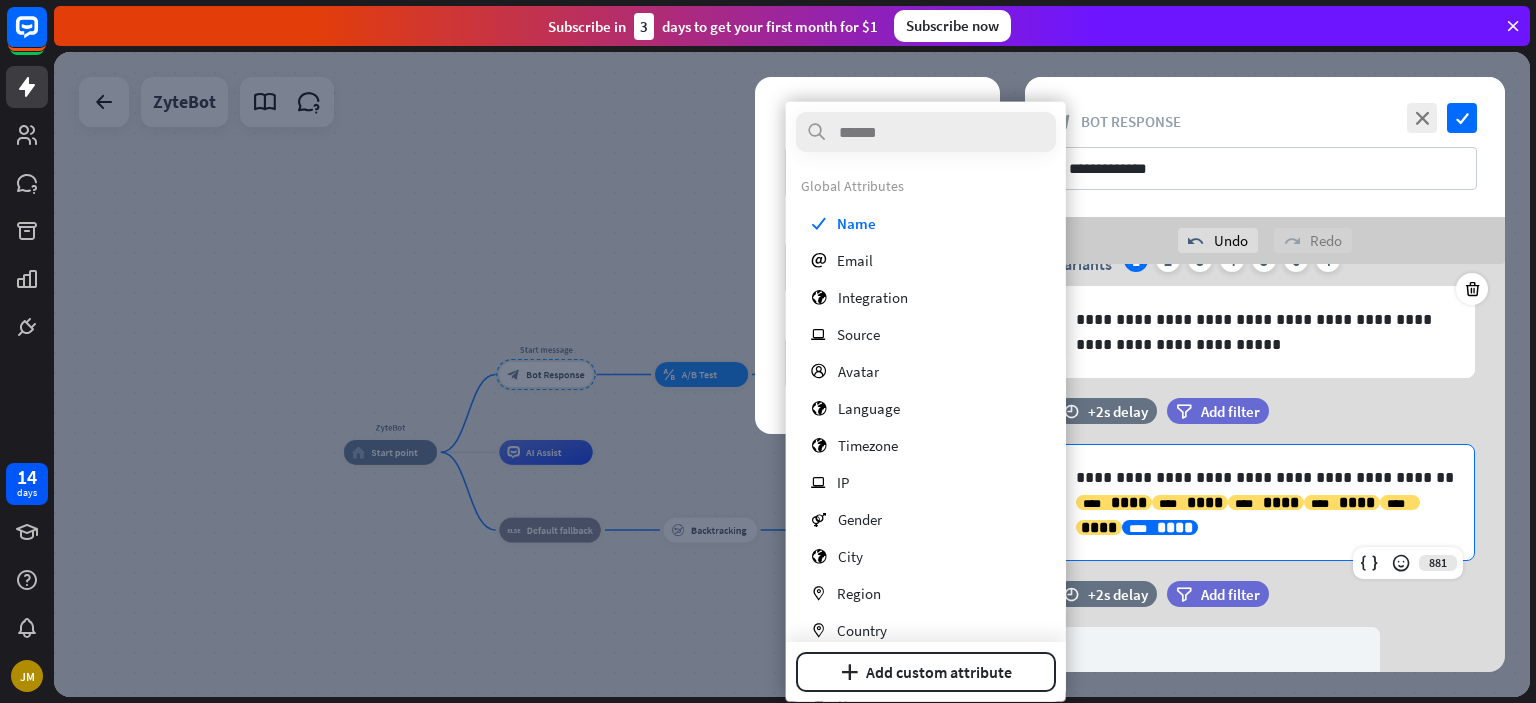 type 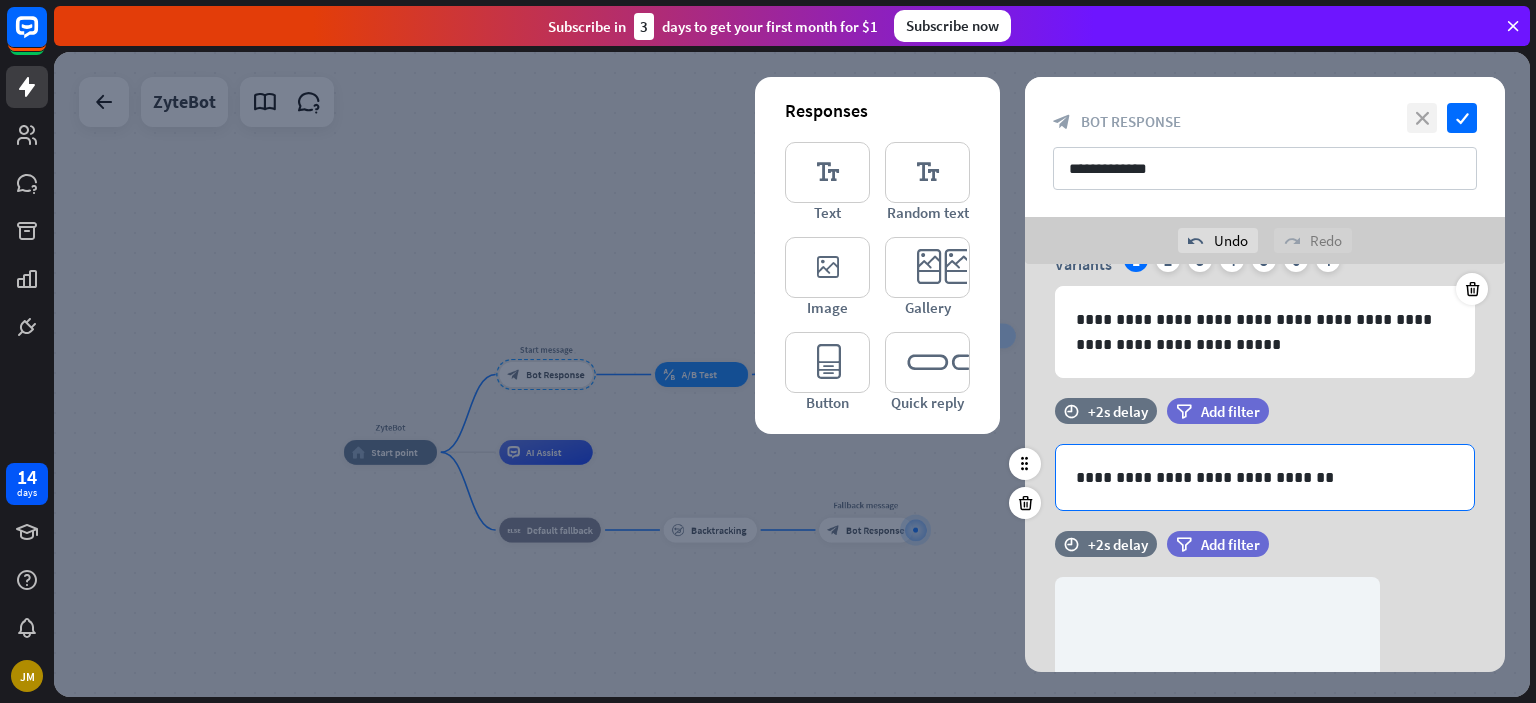 click on "close" at bounding box center [1422, 118] 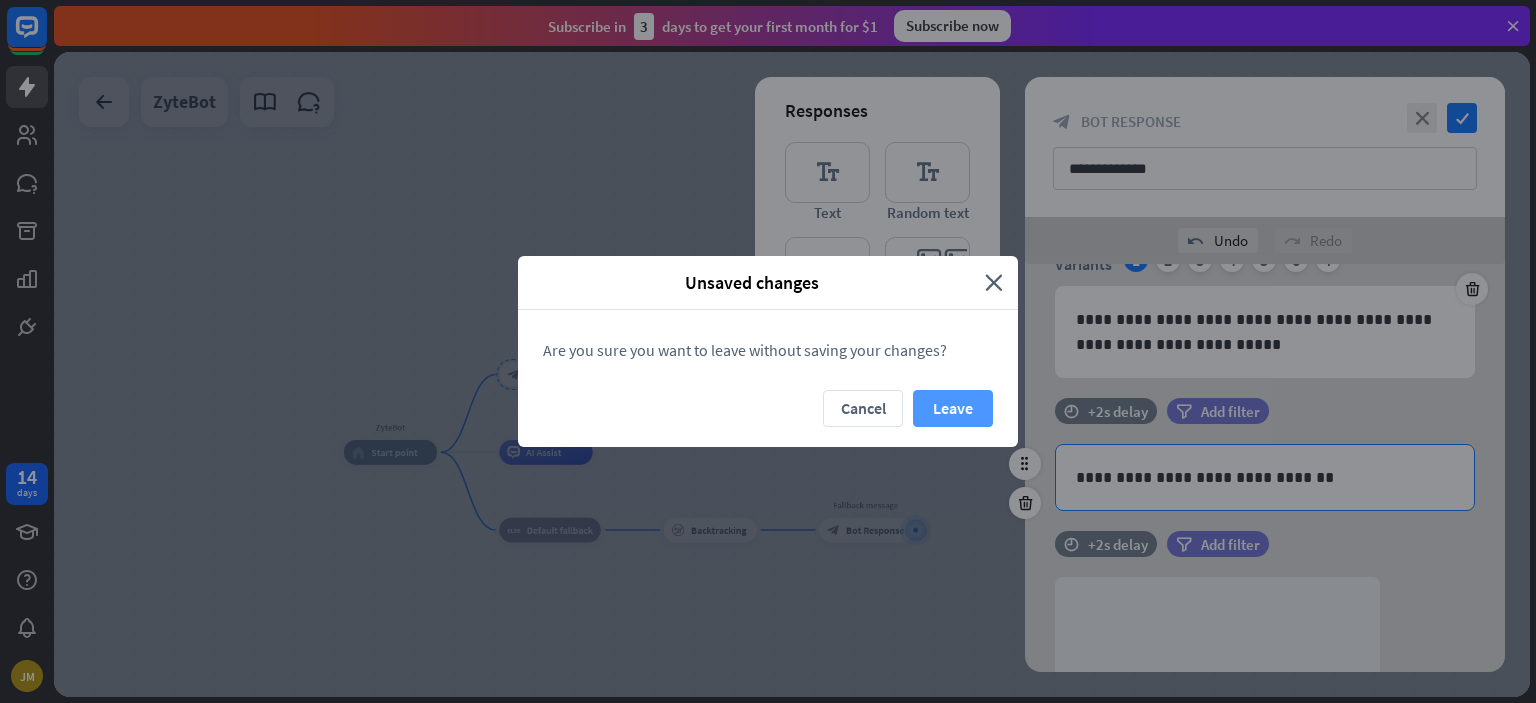 click on "Leave" at bounding box center [953, 408] 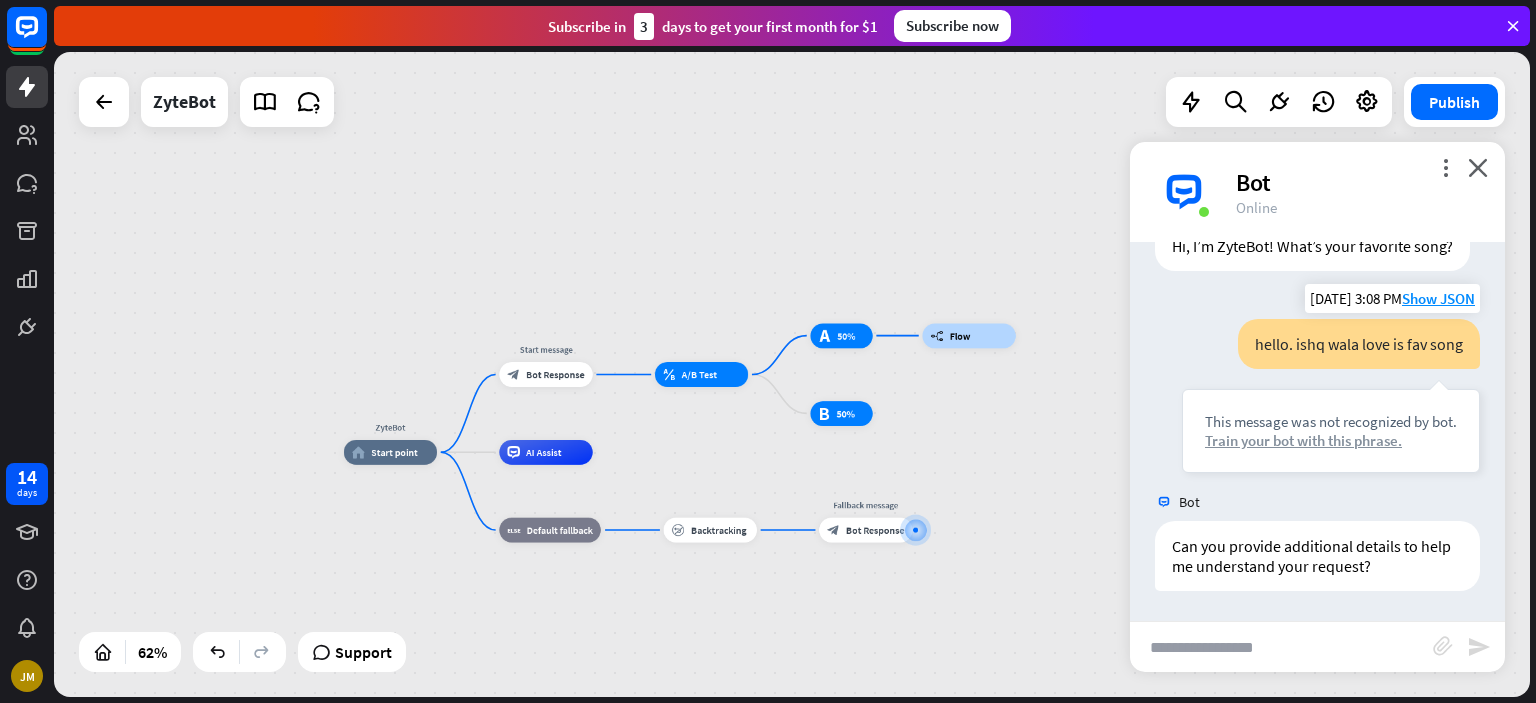 click on "Train your bot with this phrase." at bounding box center (1331, 440) 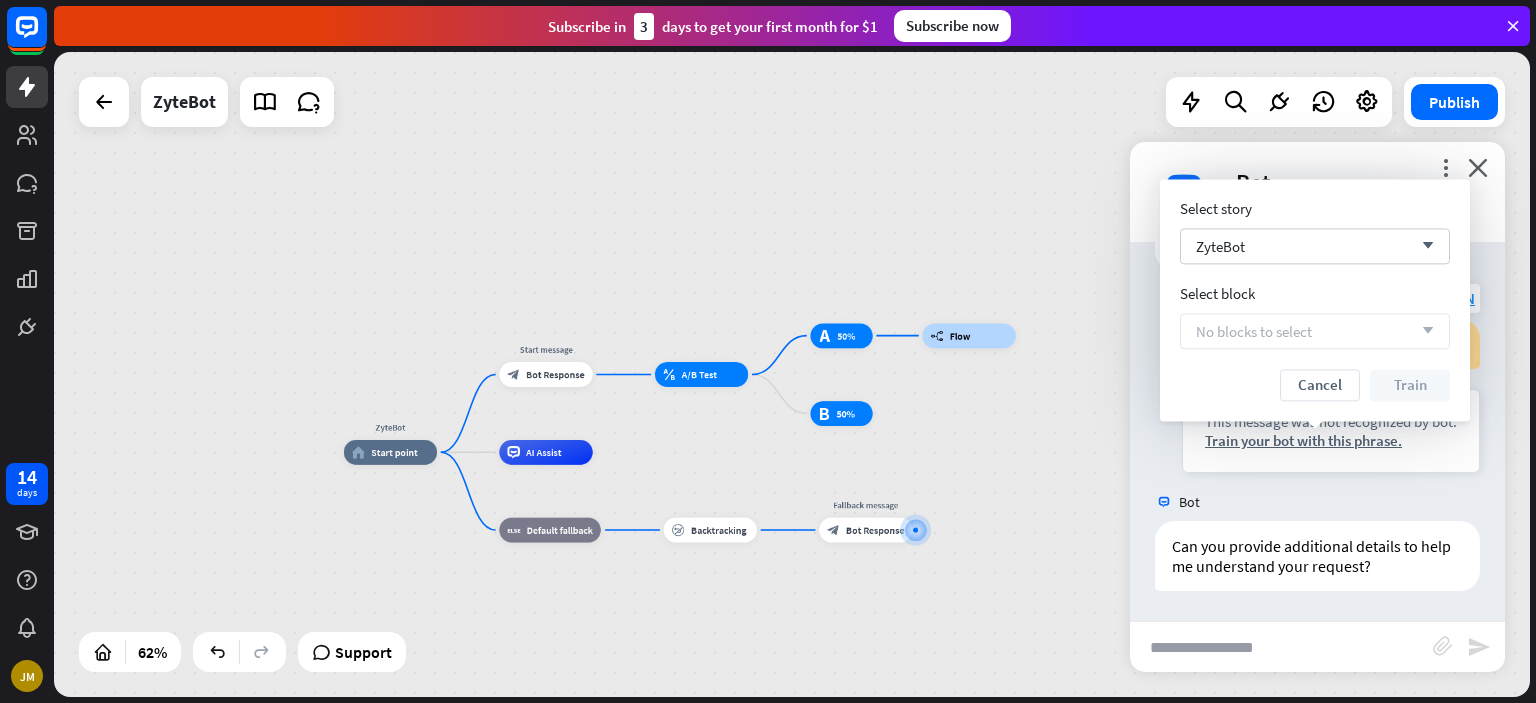 click on "This message was not recognized by bot.
Train your bot with this phrase." at bounding box center (1331, 431) 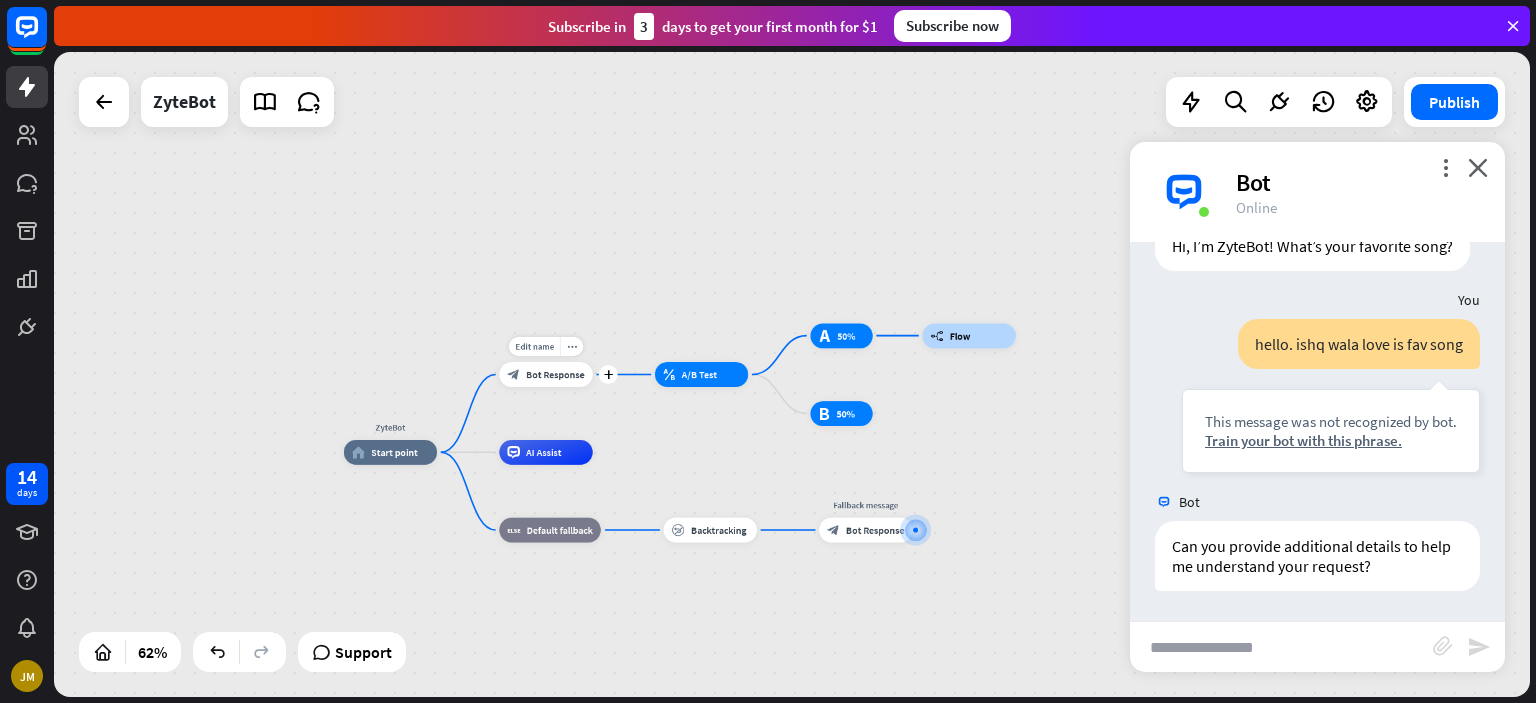 click on "block_bot_response   Bot Response" at bounding box center (545, 374) 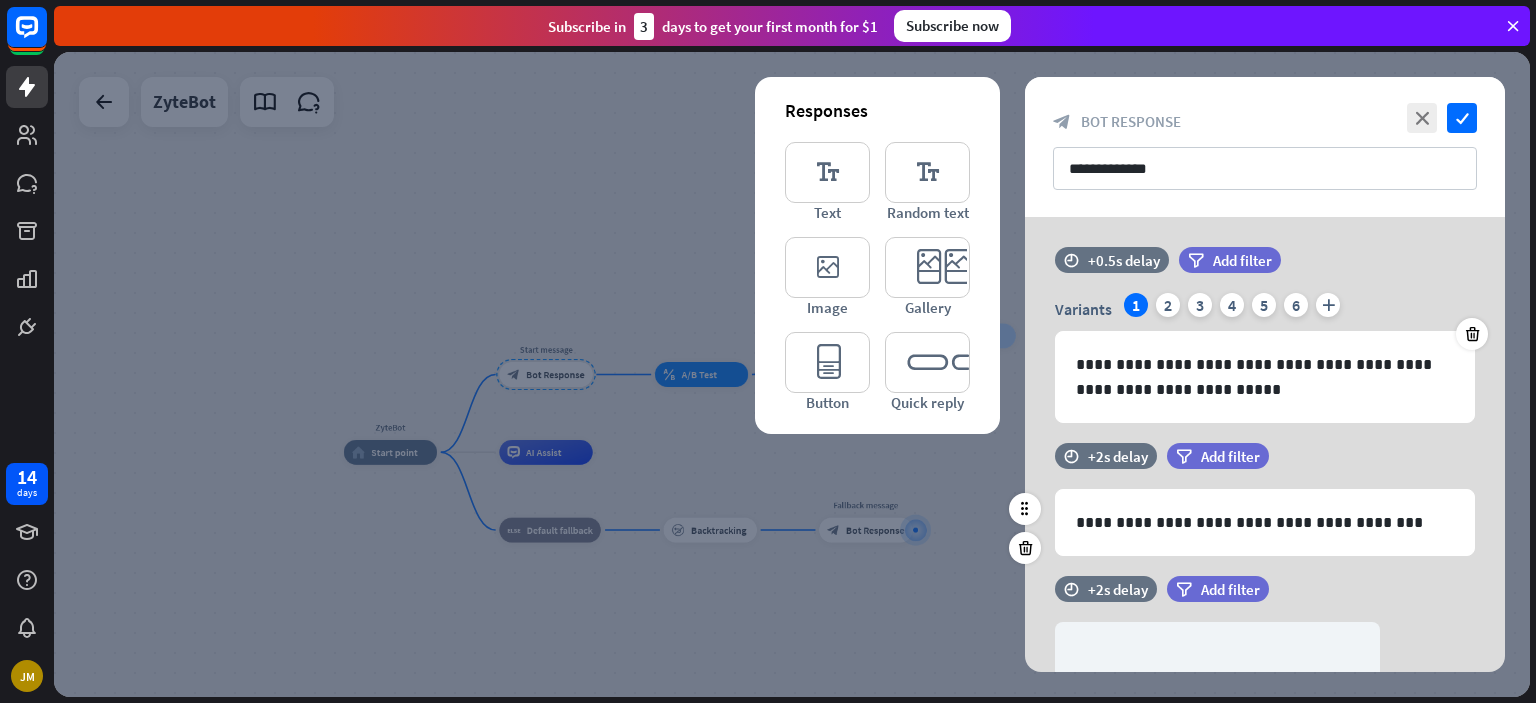 scroll, scrollTop: 11, scrollLeft: 0, axis: vertical 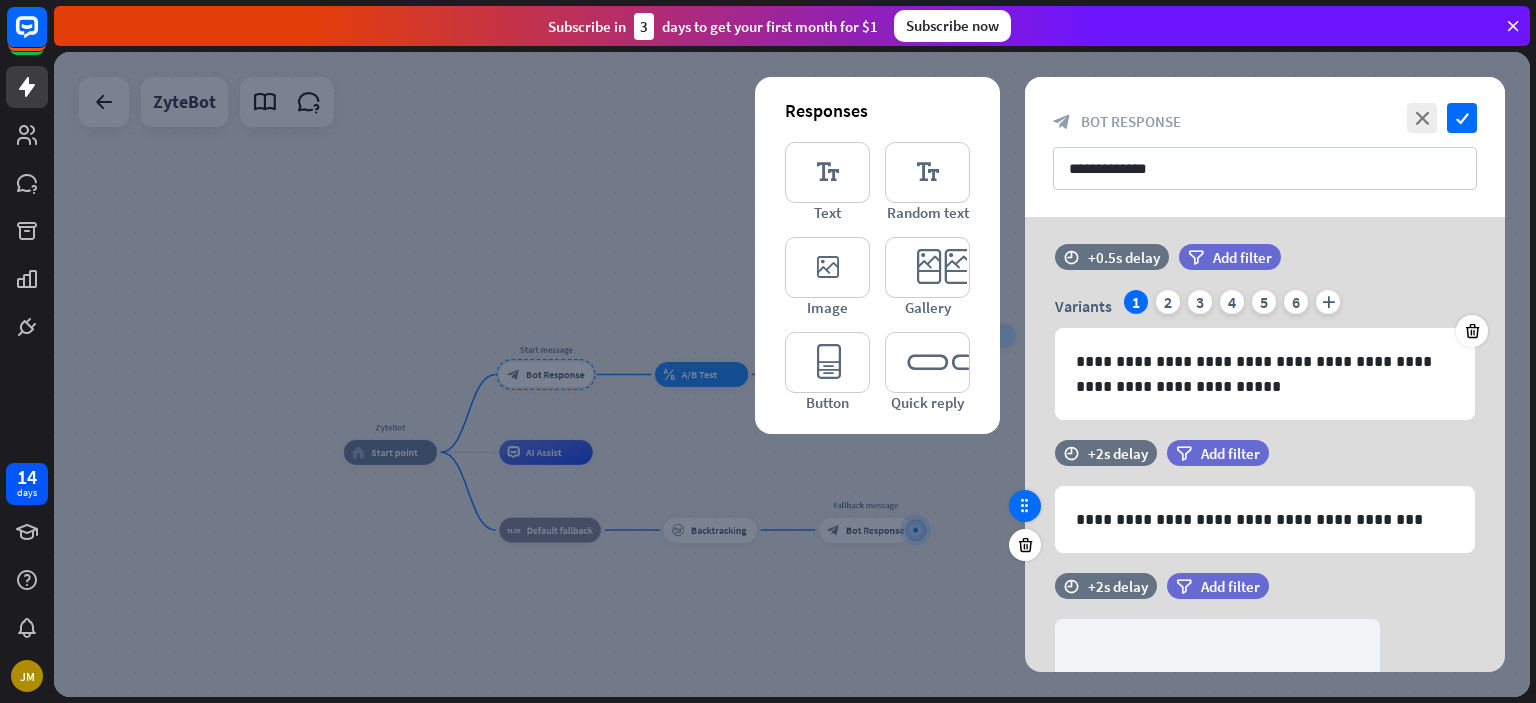 click at bounding box center [1025, 506] 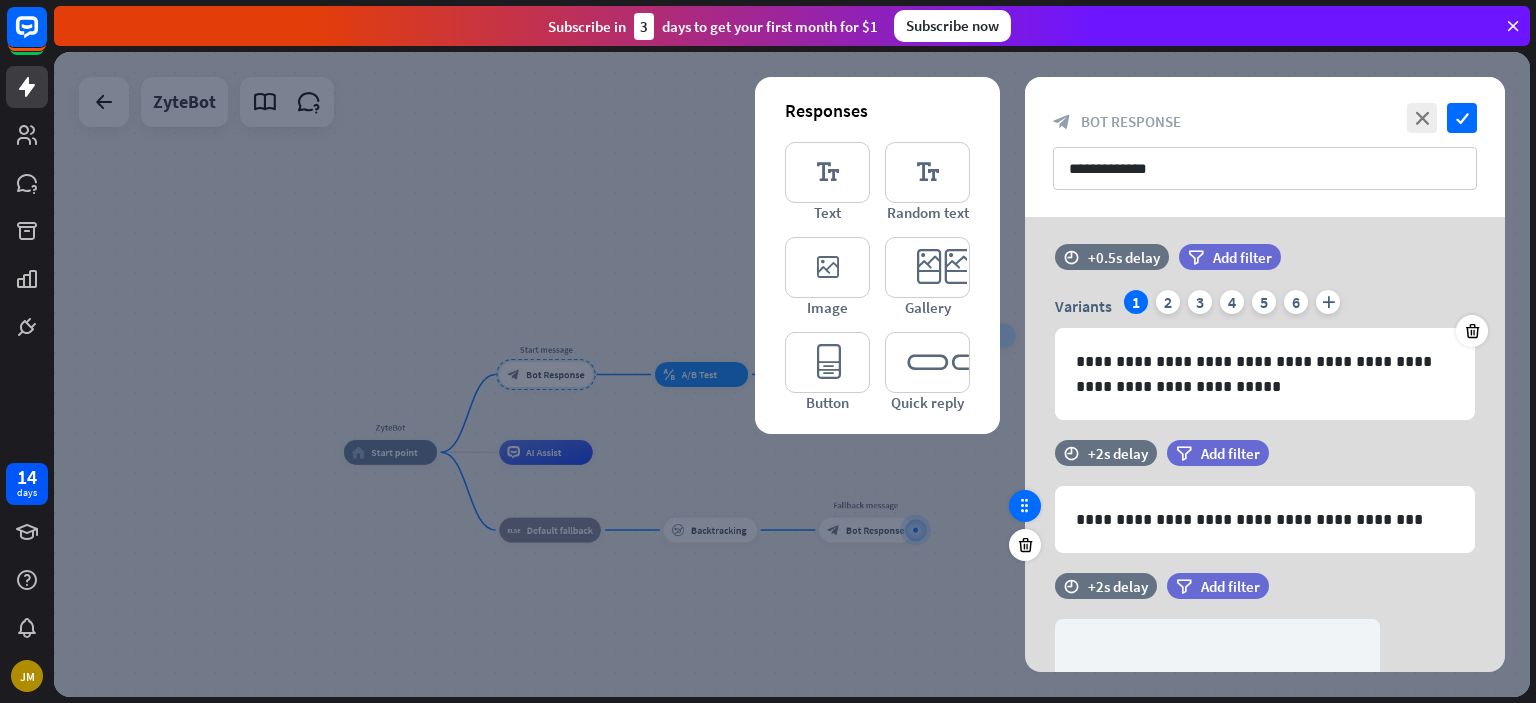 click at bounding box center (1025, 506) 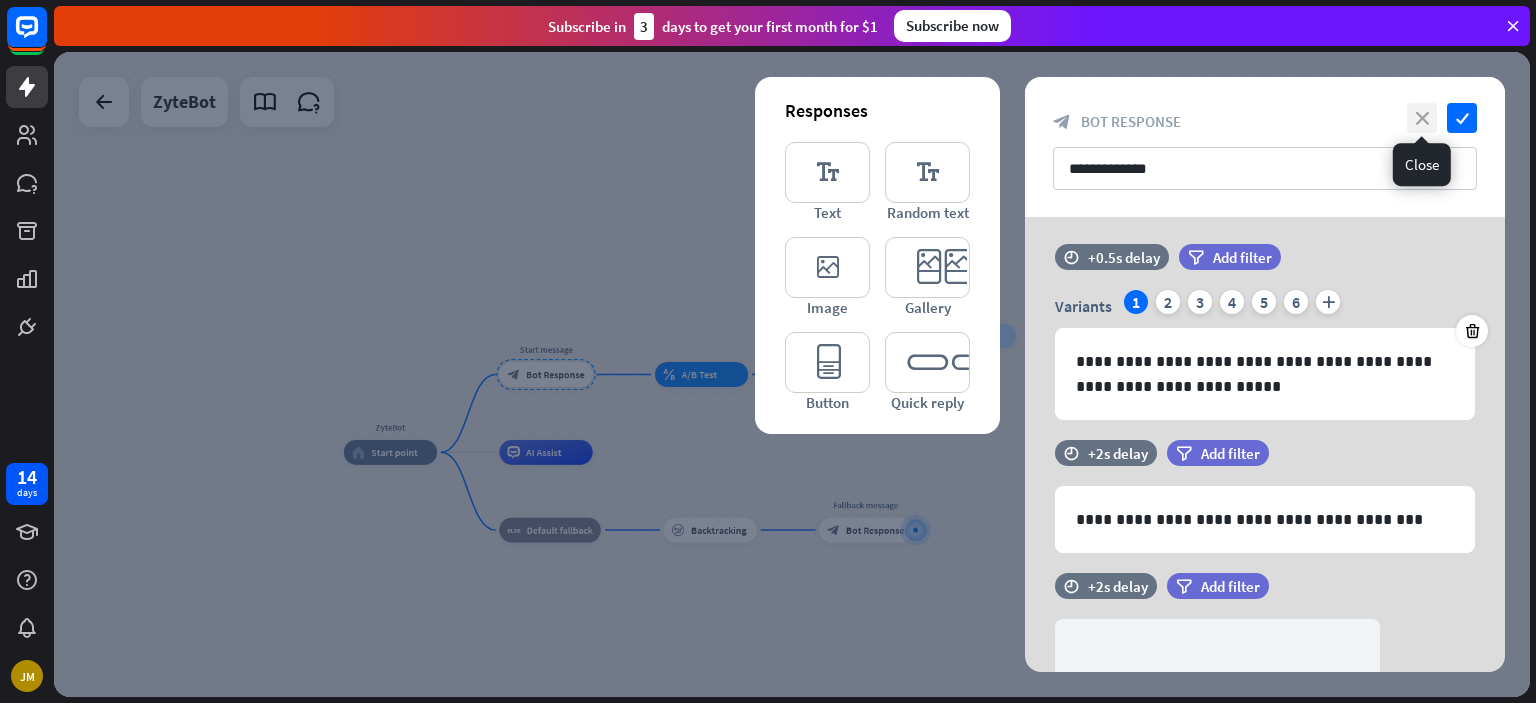 click on "close" at bounding box center (1422, 118) 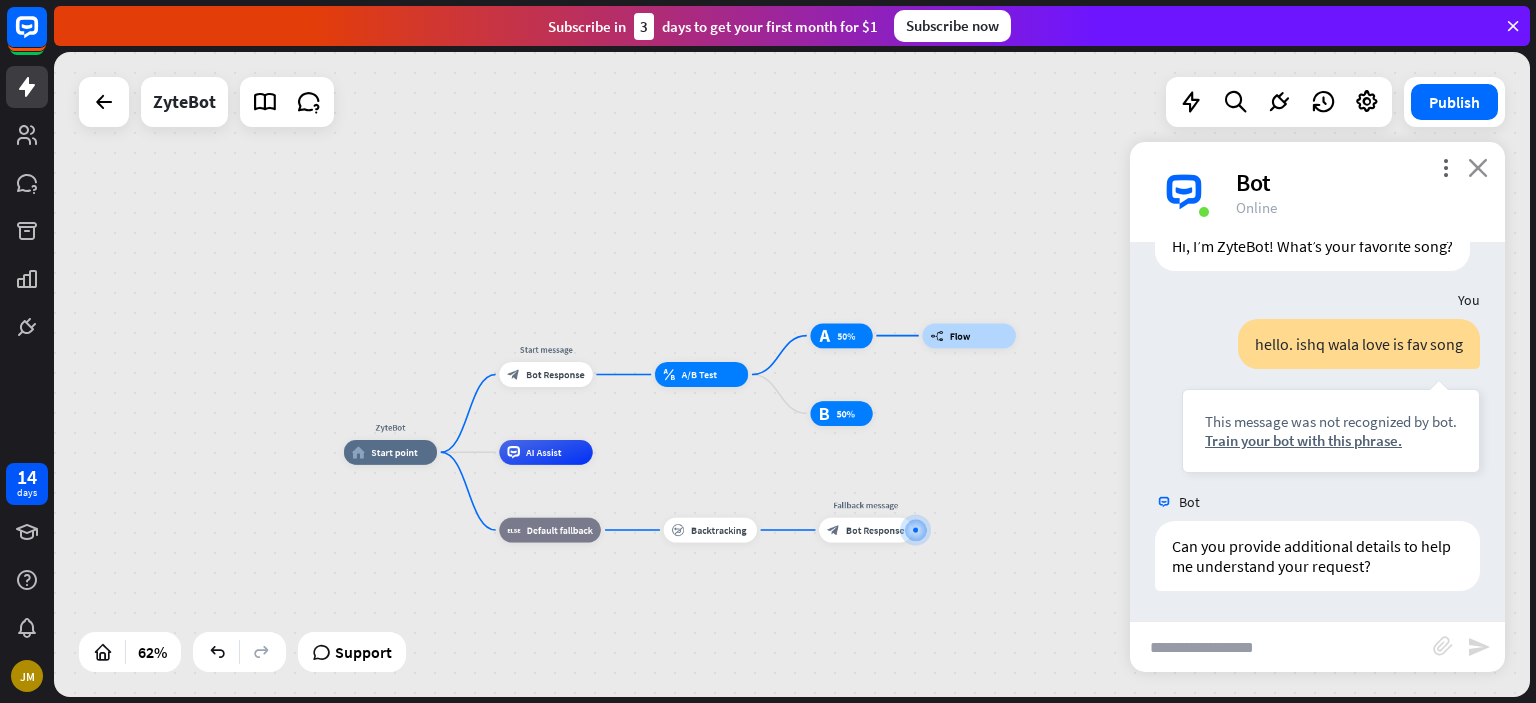 click on "close" at bounding box center (1478, 167) 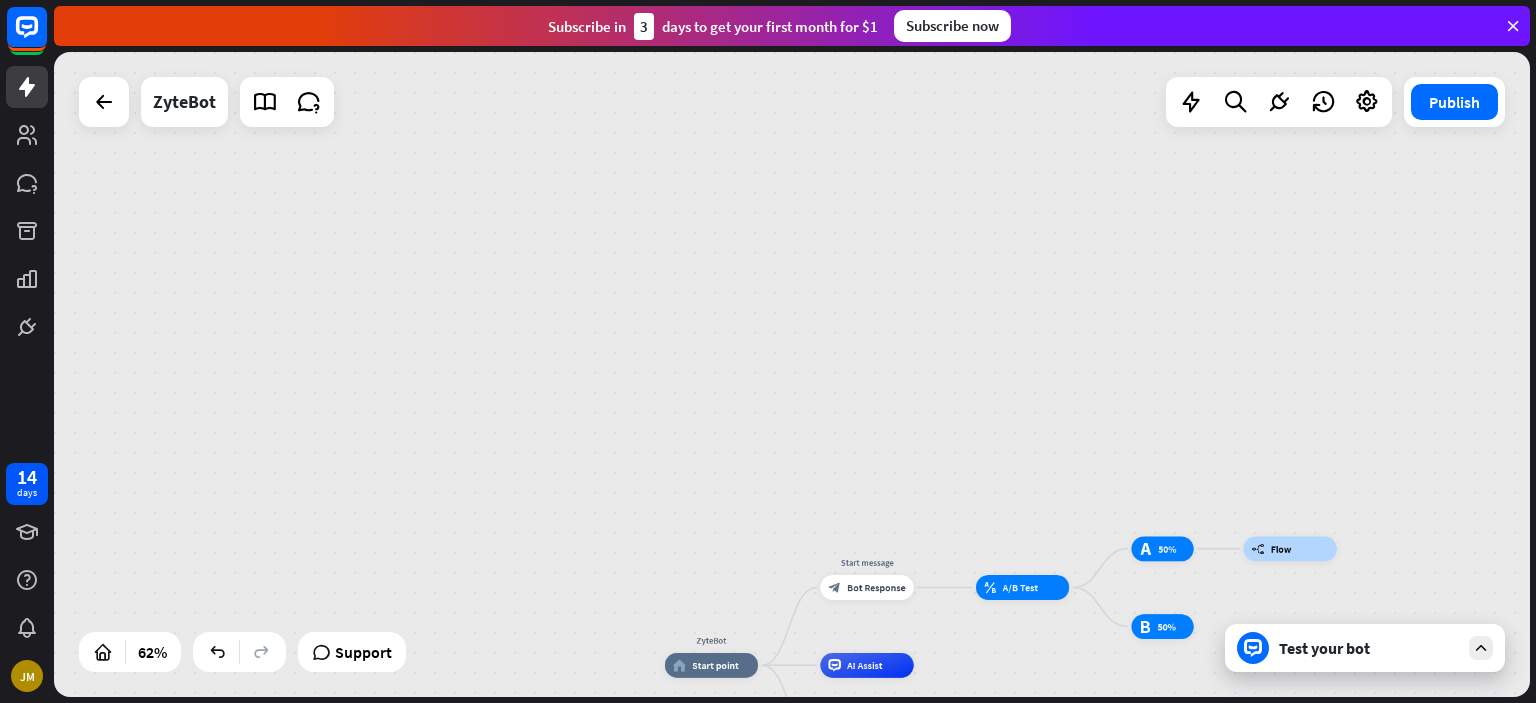click on "ZyteBot   home_2   Start point                 Start message   block_bot_response   Bot Response                   block_ab_testing   A/B Test                   test_a   50%                   builder_tree   Flow                   test_b   50%                     AI Assist                   block_fallback   Default fallback                   block_backtracking   Backtracking                 Fallback message   block_bot_response   Bot Response" at bounding box center (792, 374) 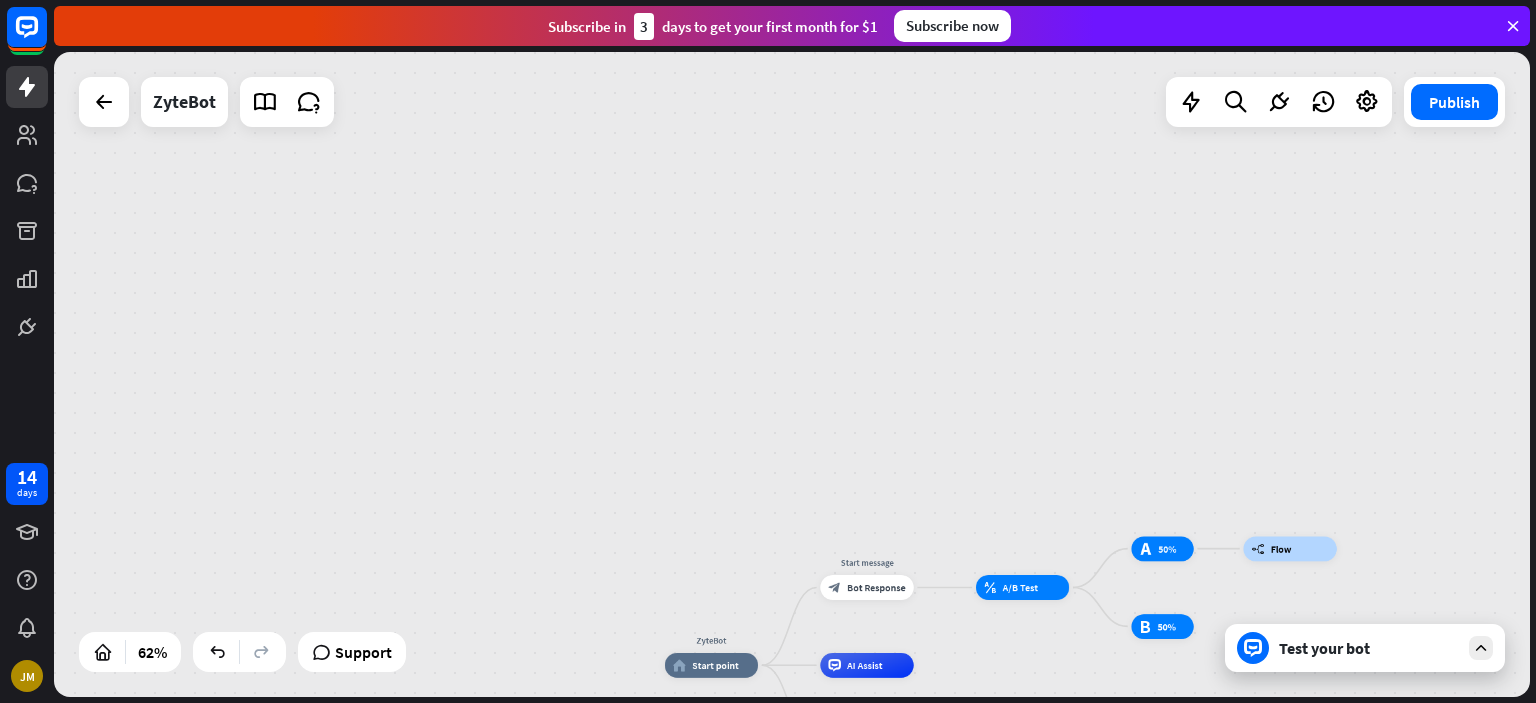 drag, startPoint x: 780, startPoint y: 668, endPoint x: 790, endPoint y: 632, distance: 37.363083 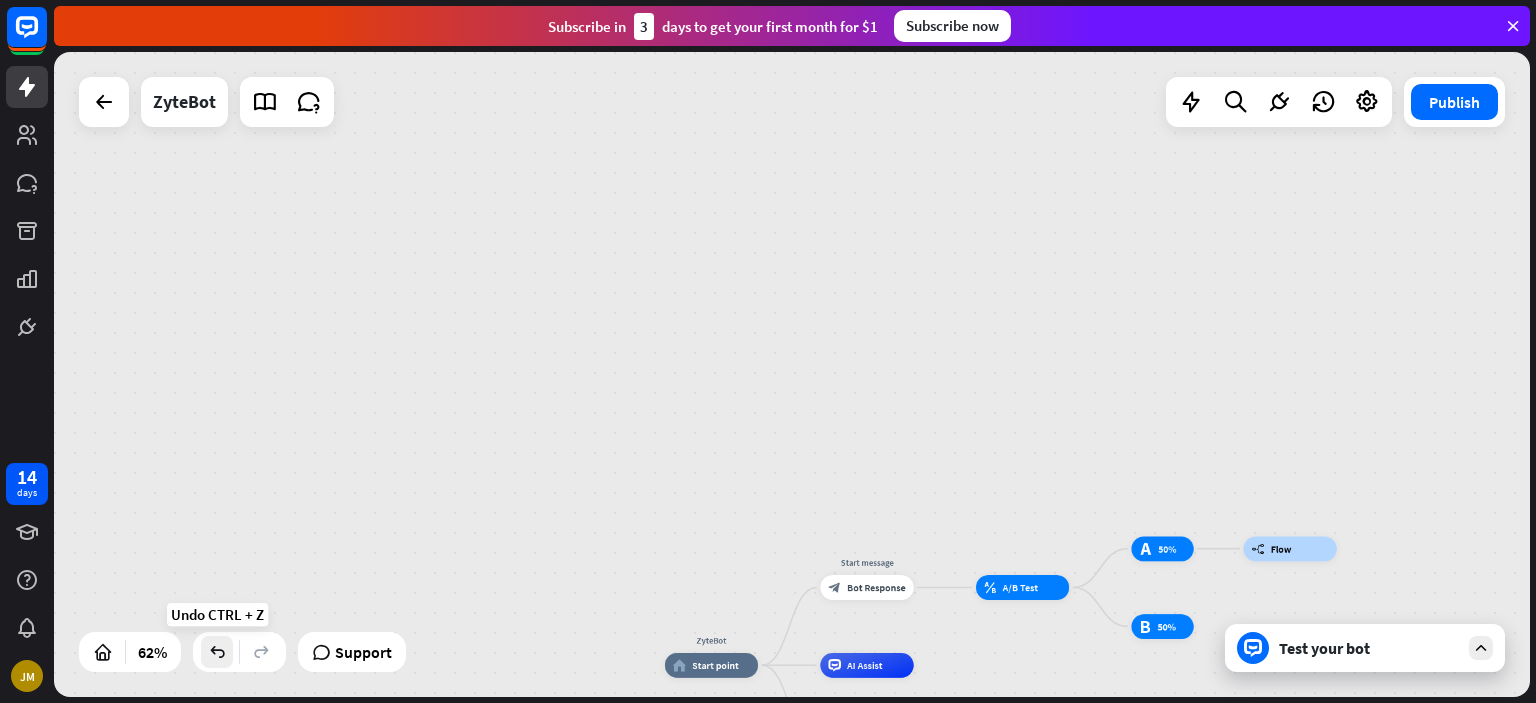 click at bounding box center [217, 652] 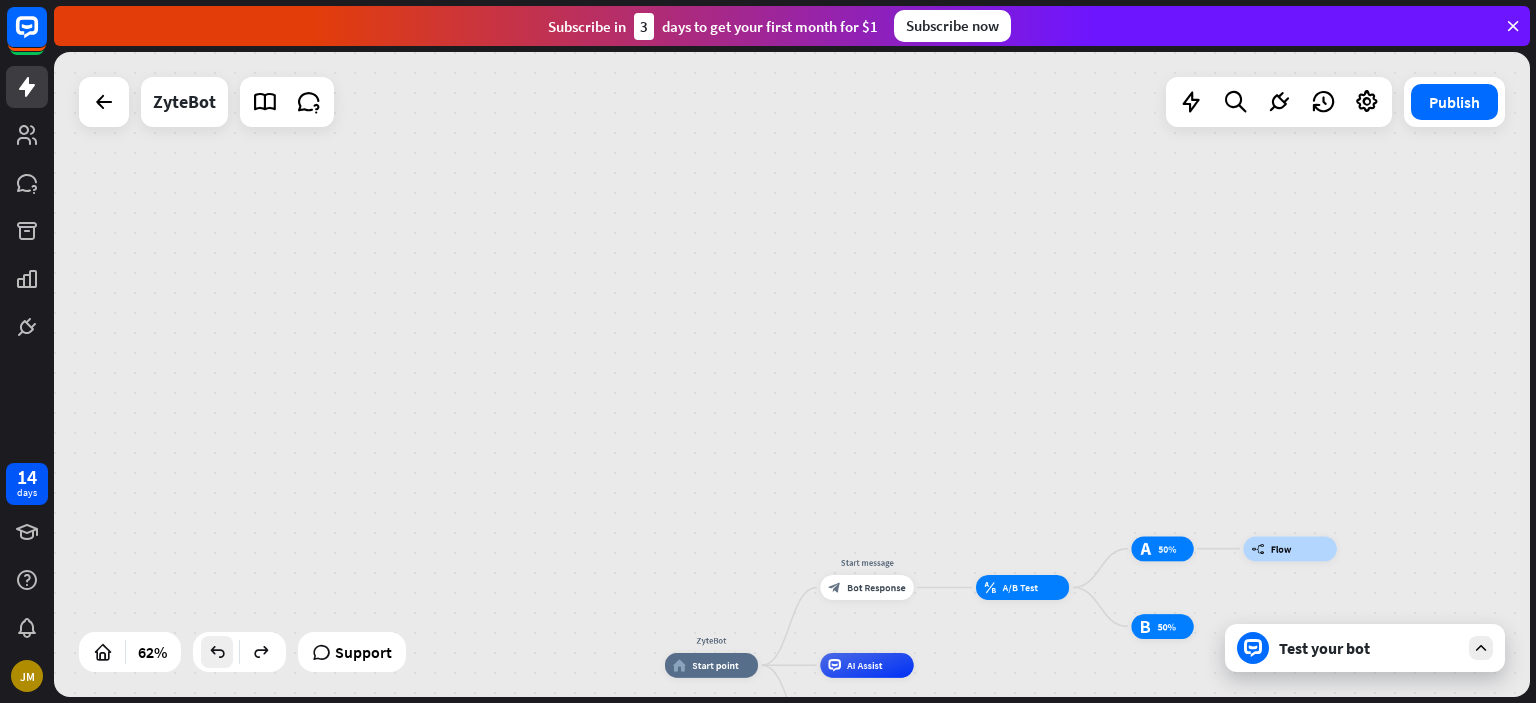 click at bounding box center [217, 652] 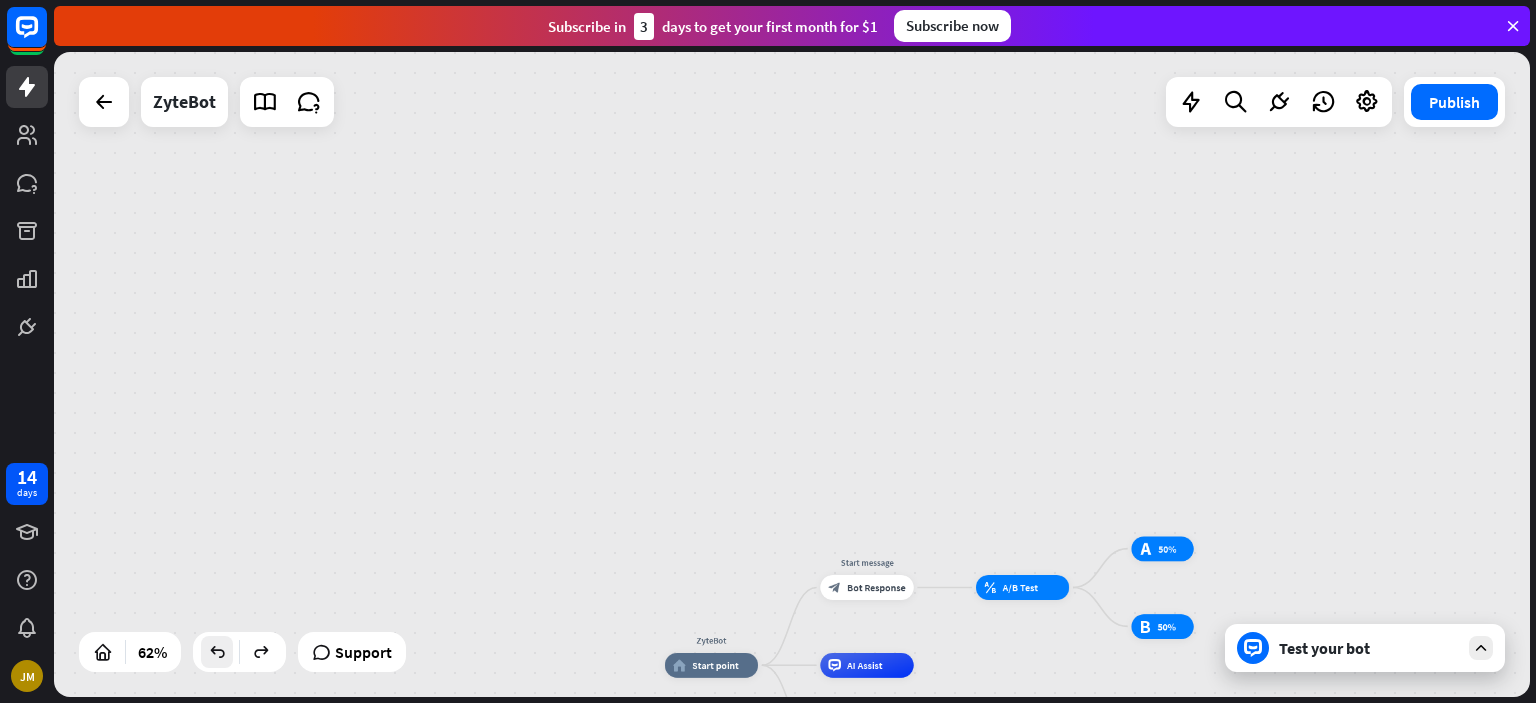 click at bounding box center [217, 652] 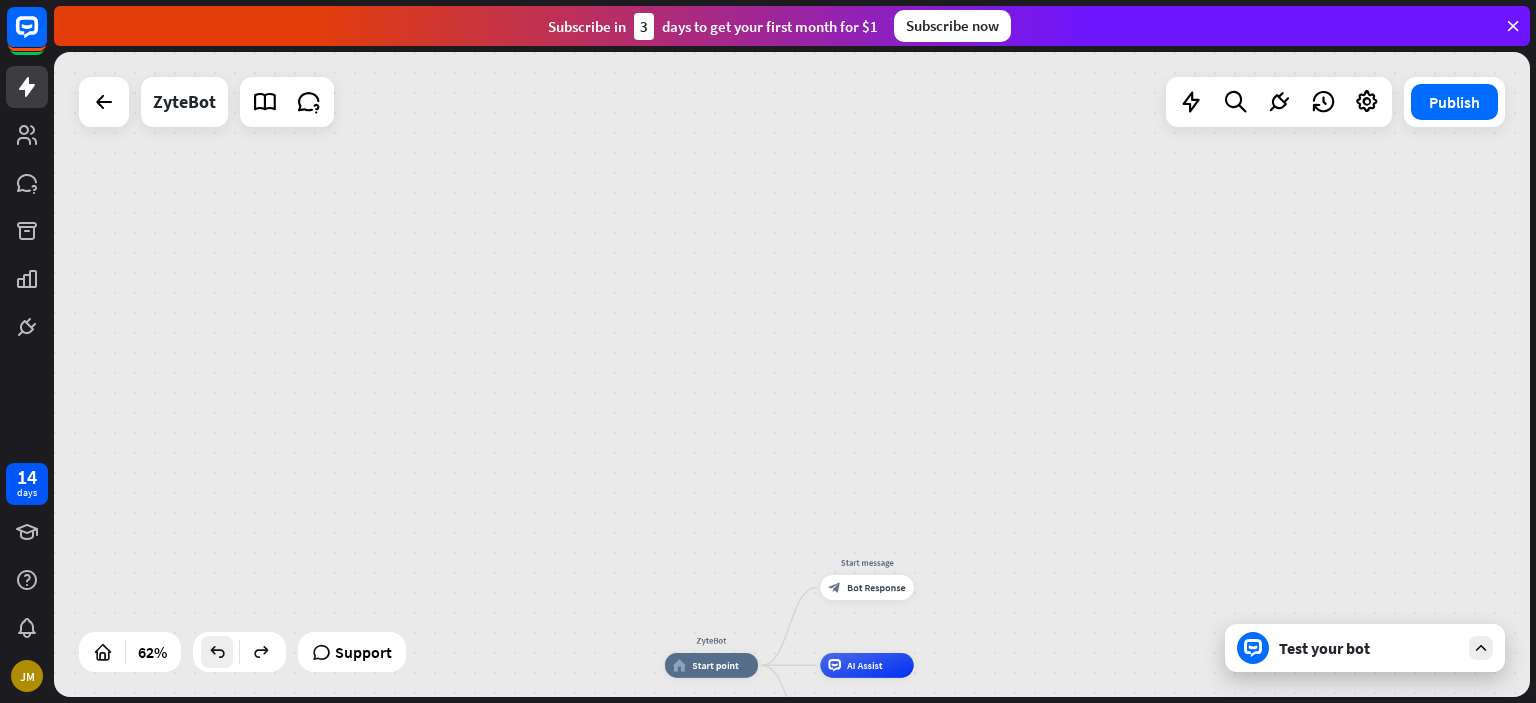click at bounding box center (792, 374) 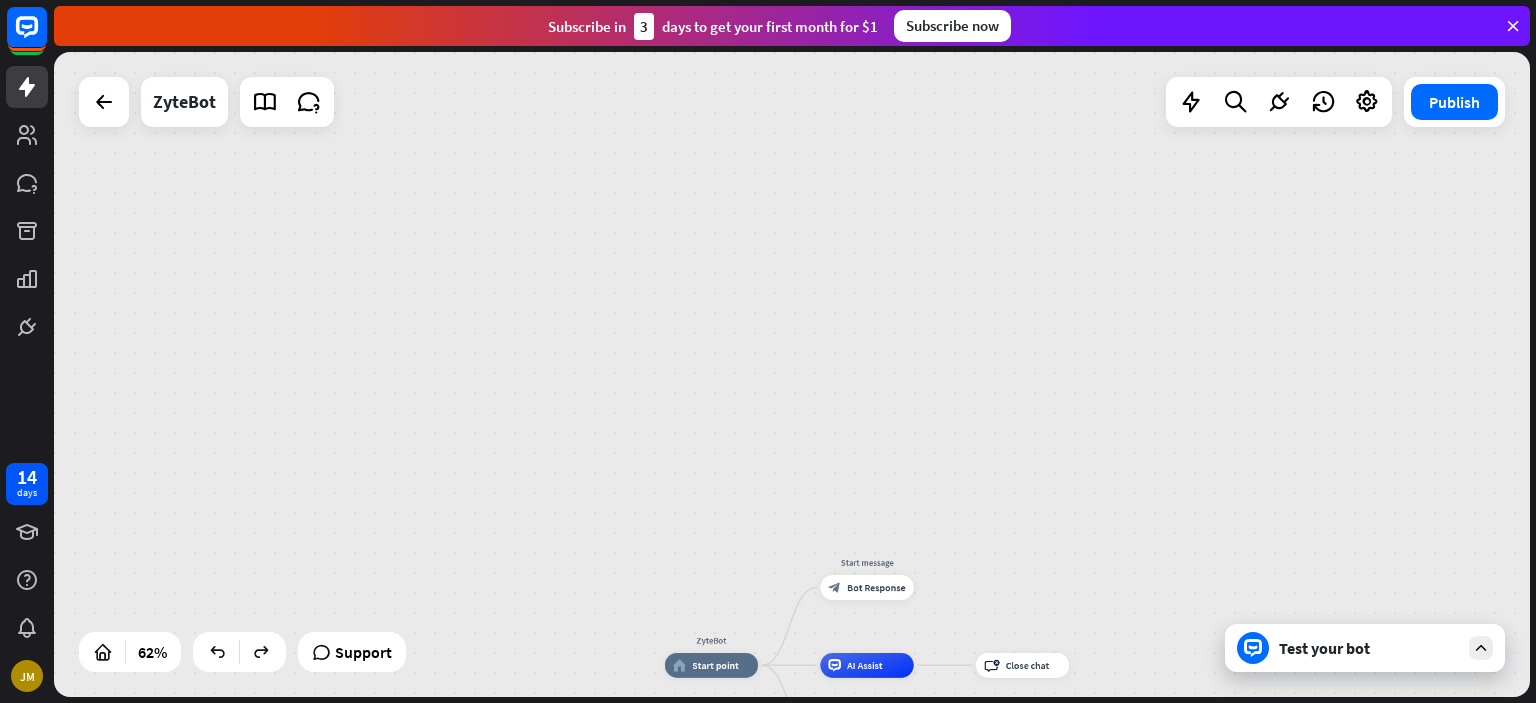 click at bounding box center (217, 652) 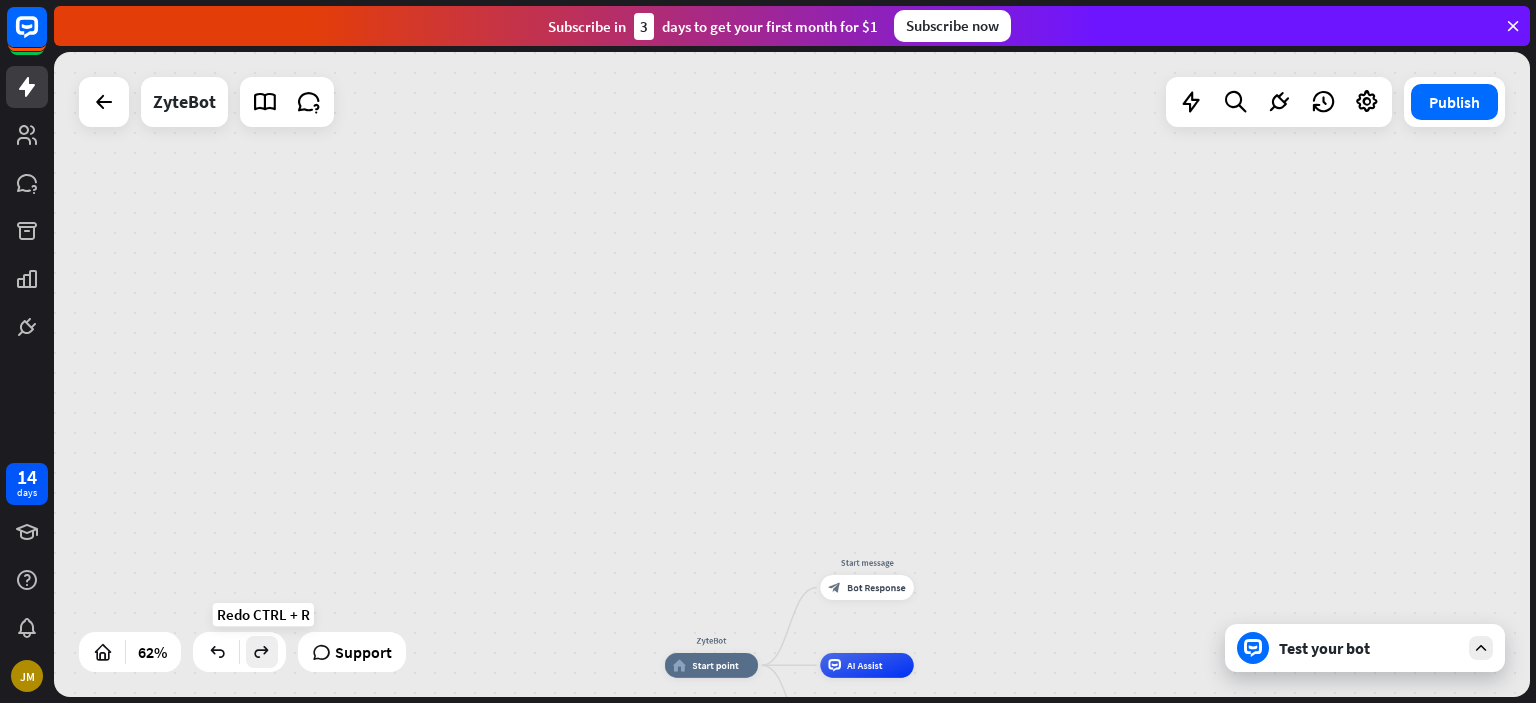 click at bounding box center [262, 652] 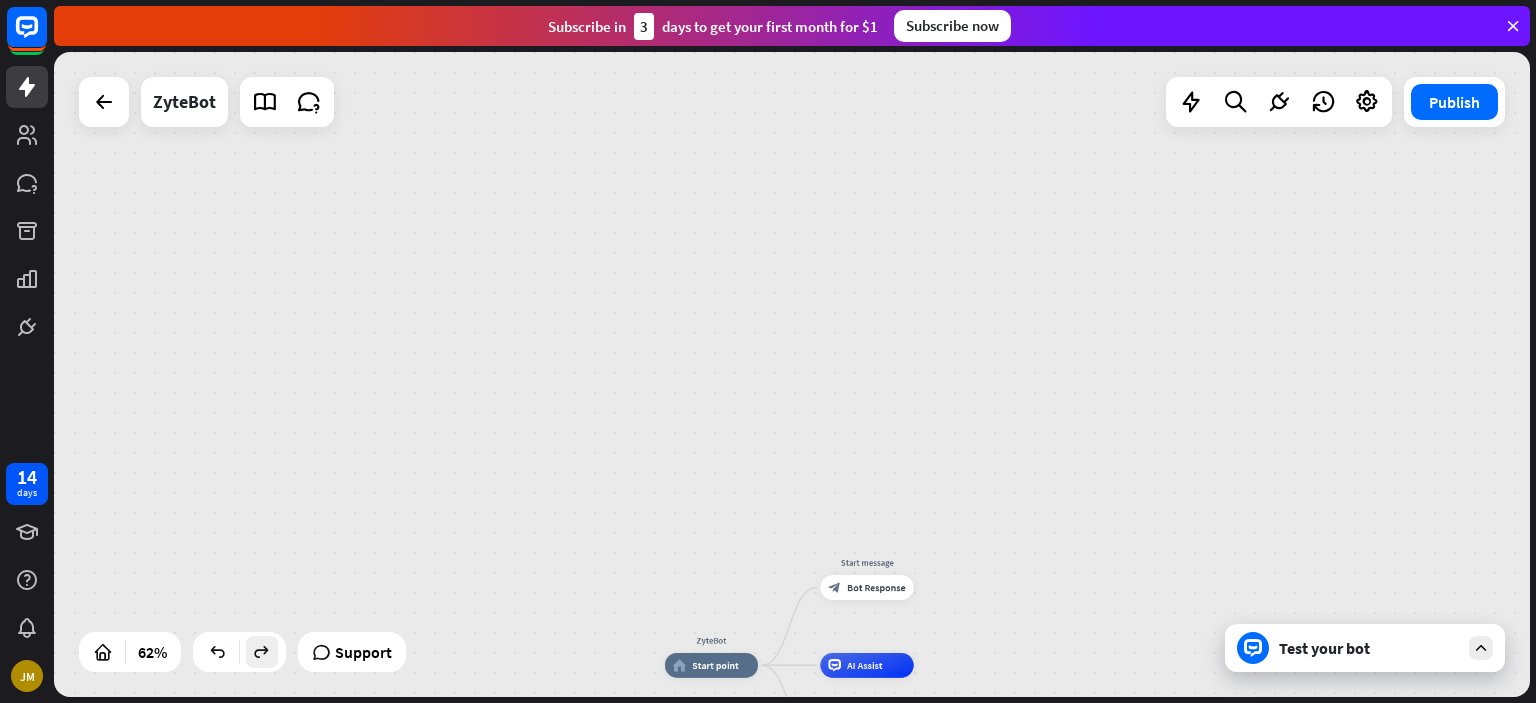 click at bounding box center (262, 652) 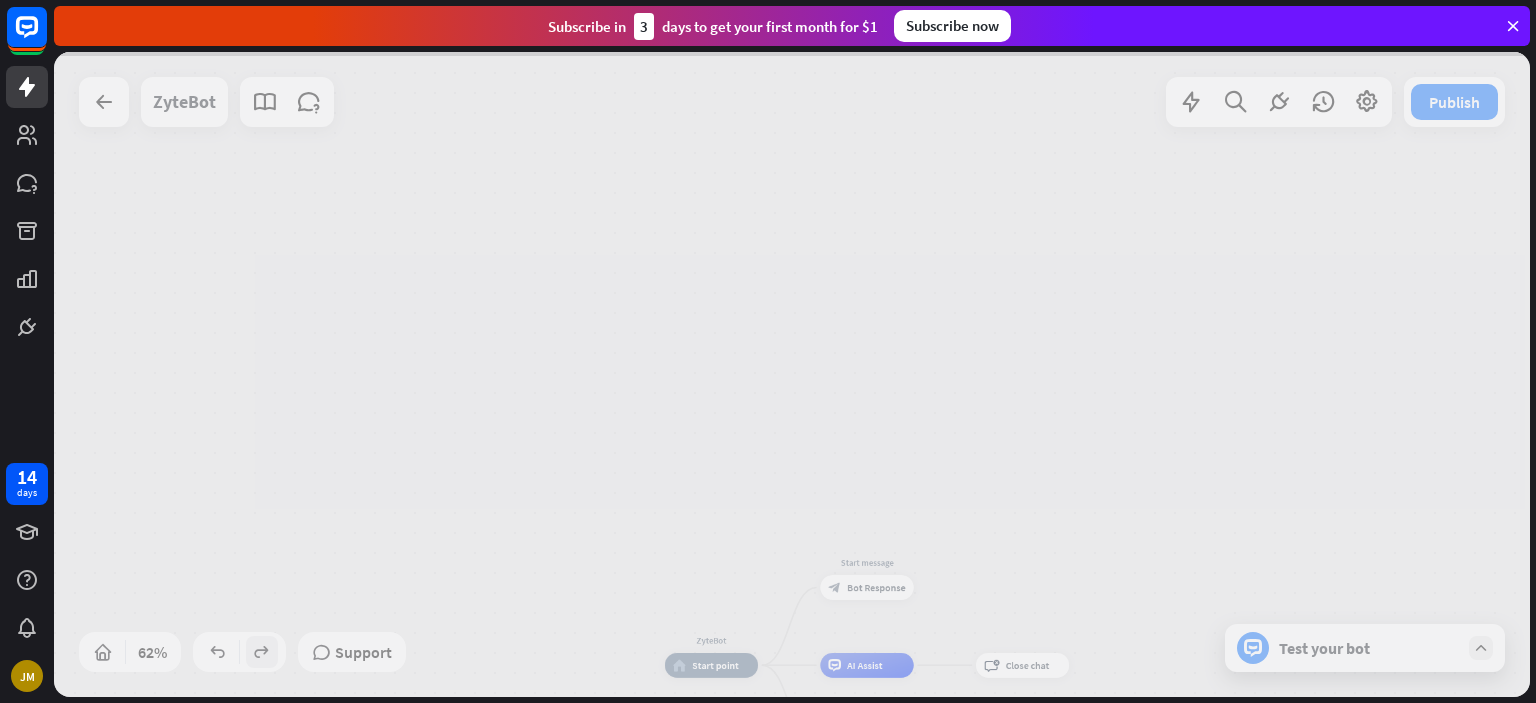 click at bounding box center (792, 374) 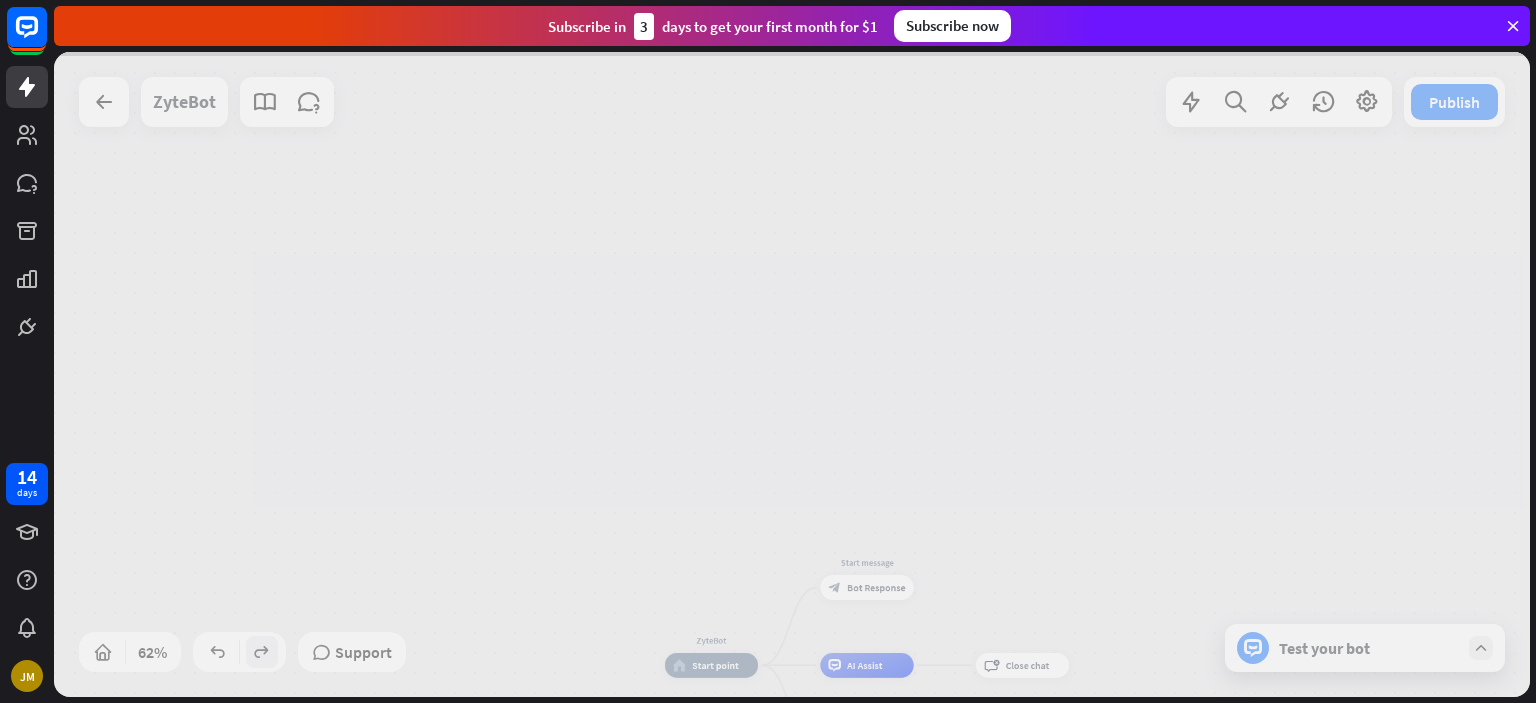 click at bounding box center (792, 374) 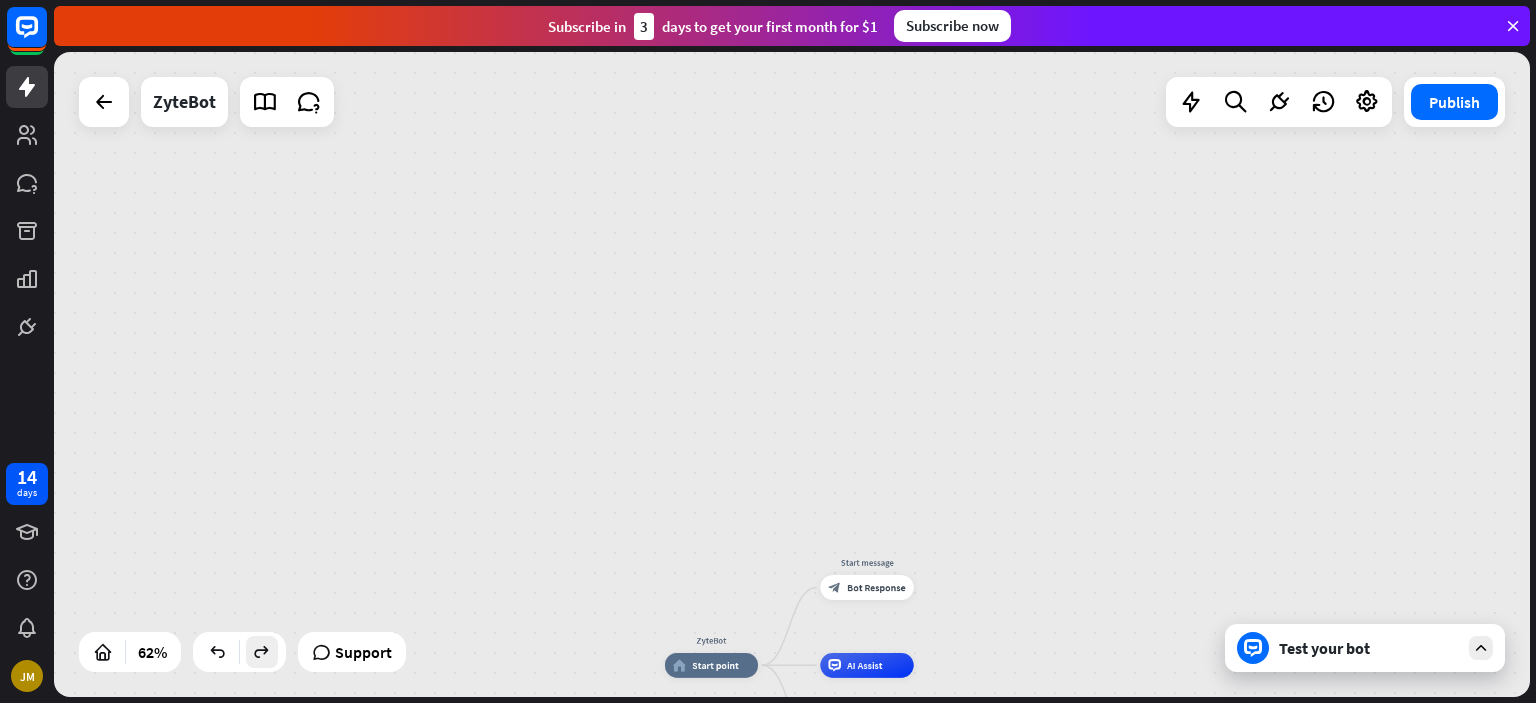 click at bounding box center [262, 652] 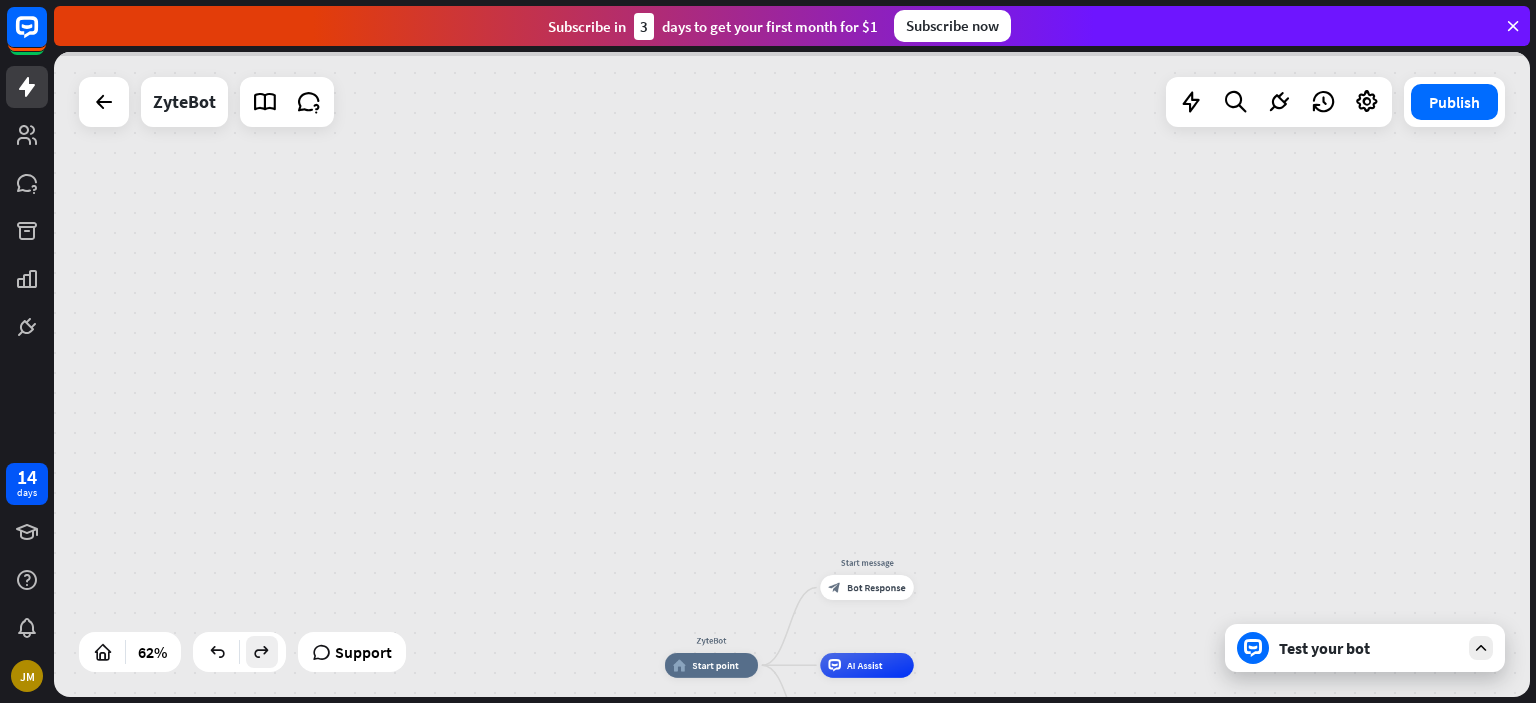 click at bounding box center (792, 374) 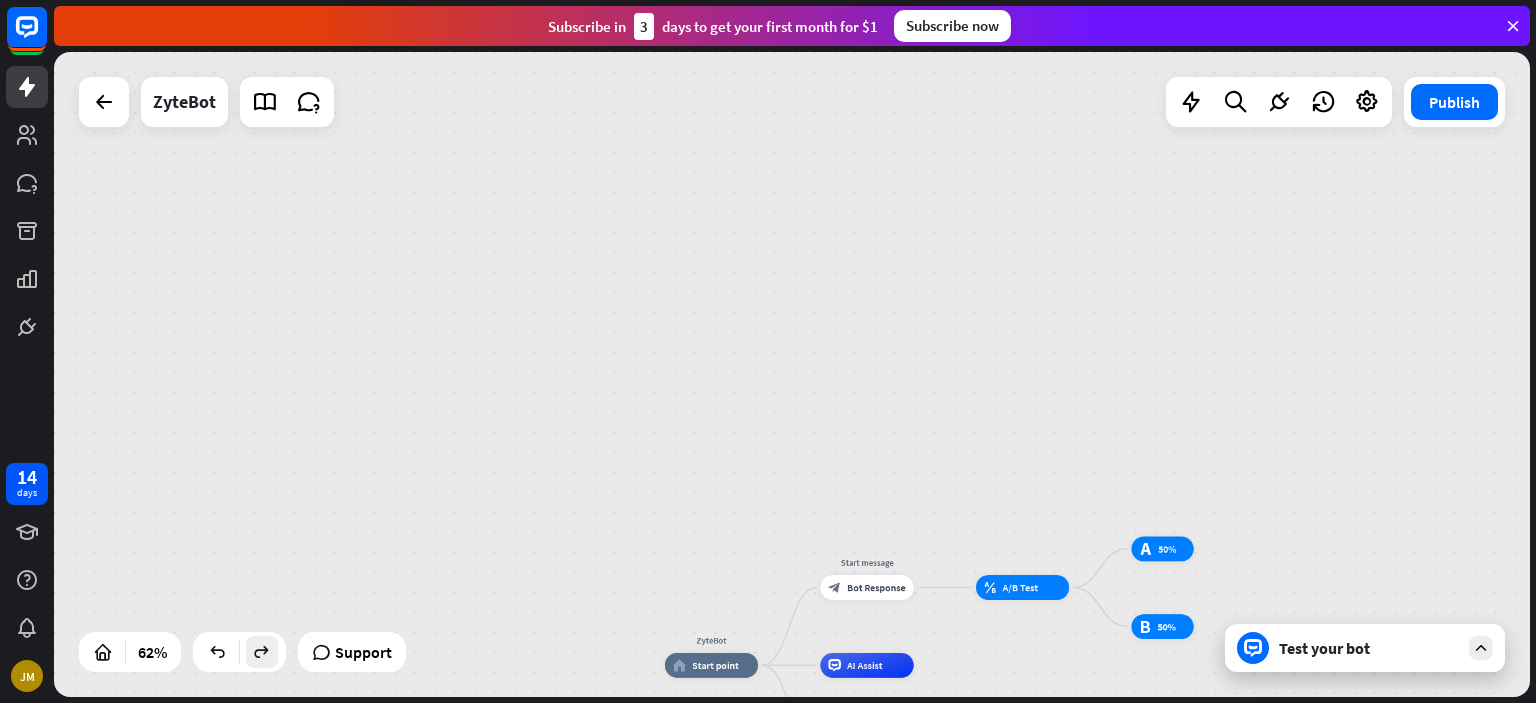 click at bounding box center (262, 652) 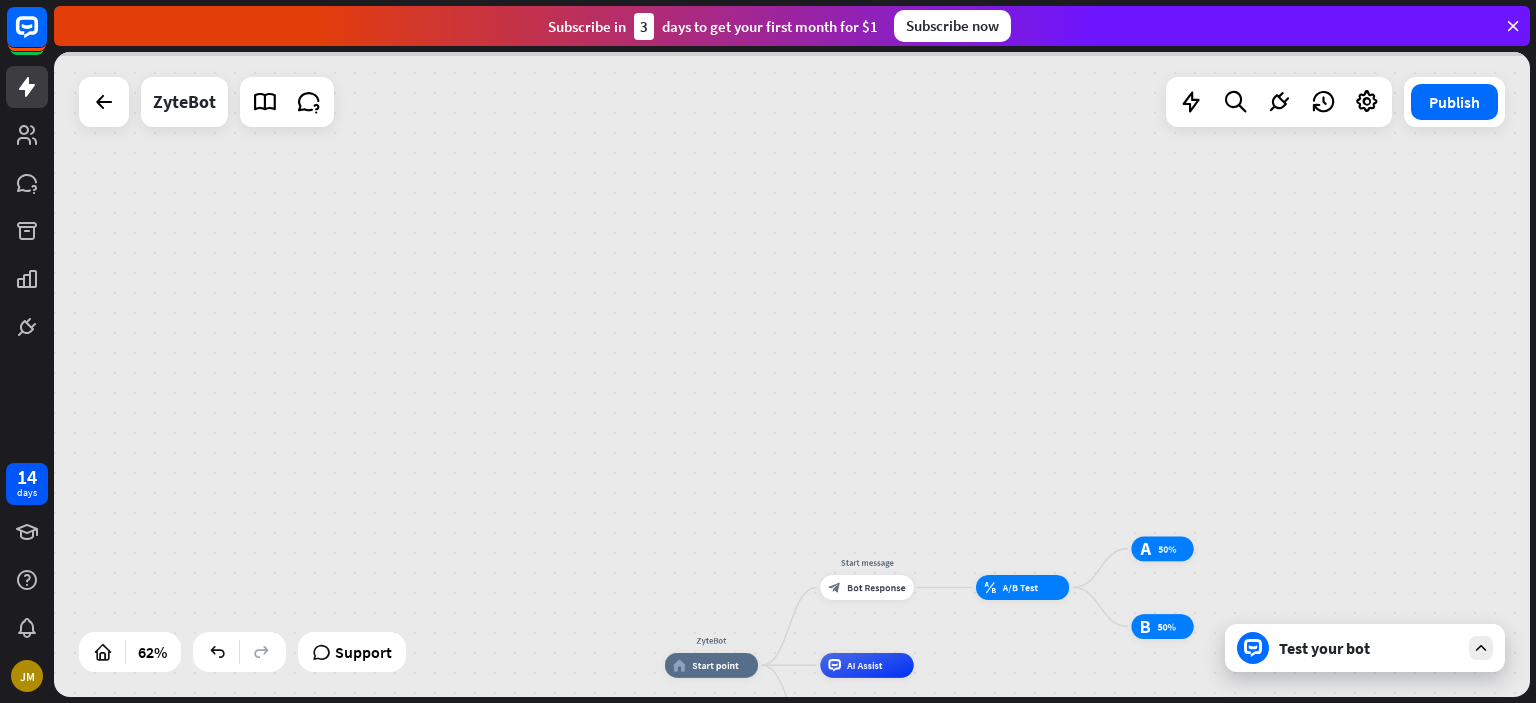 click at bounding box center [792, 374] 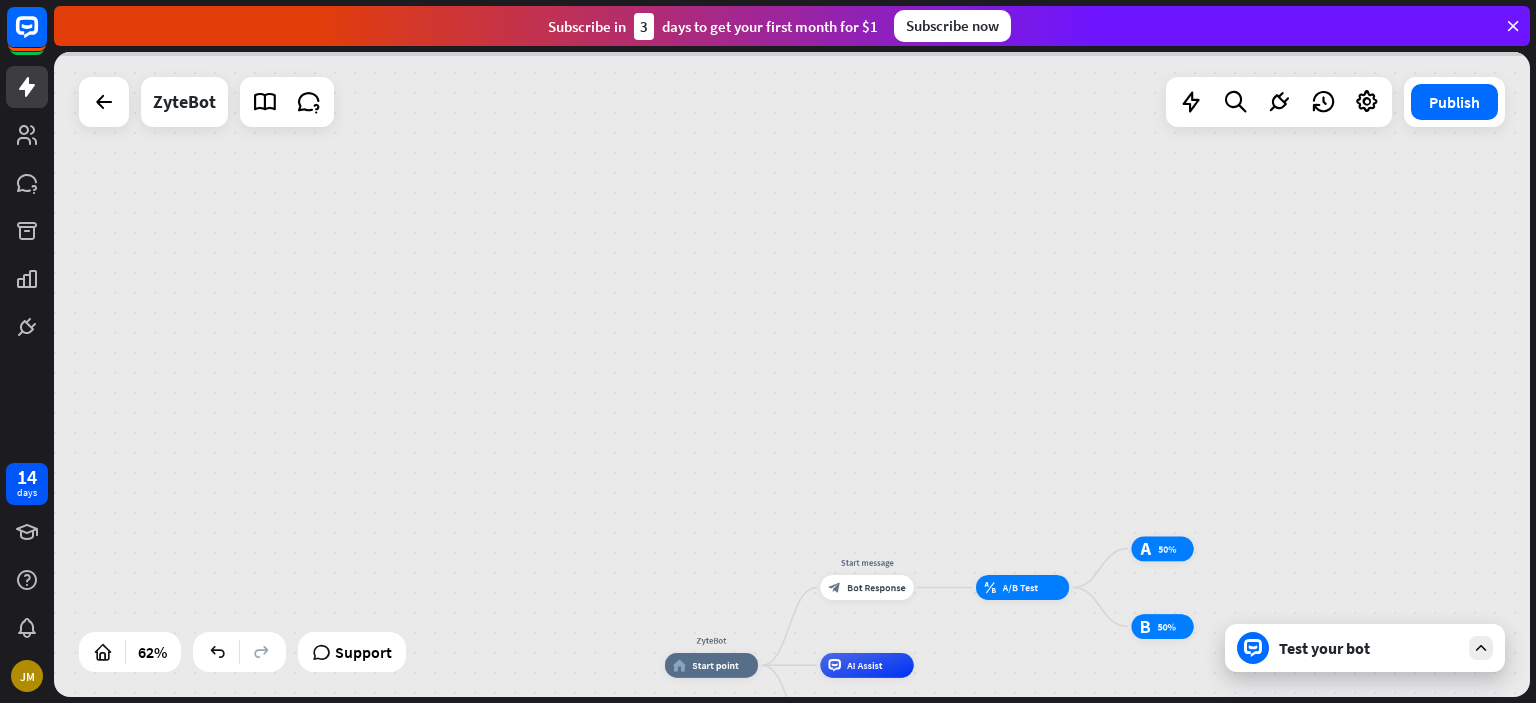 click at bounding box center [792, 374] 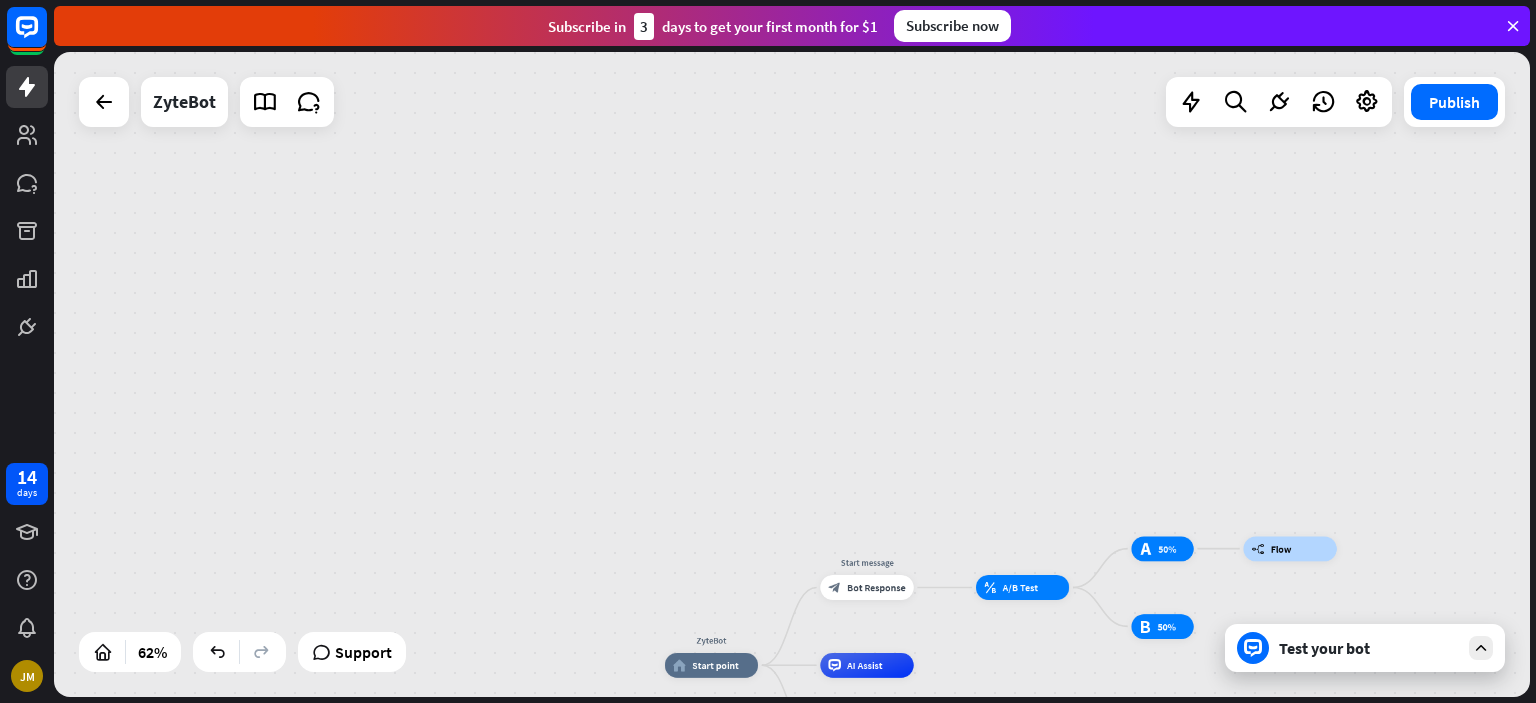 click at bounding box center [262, 652] 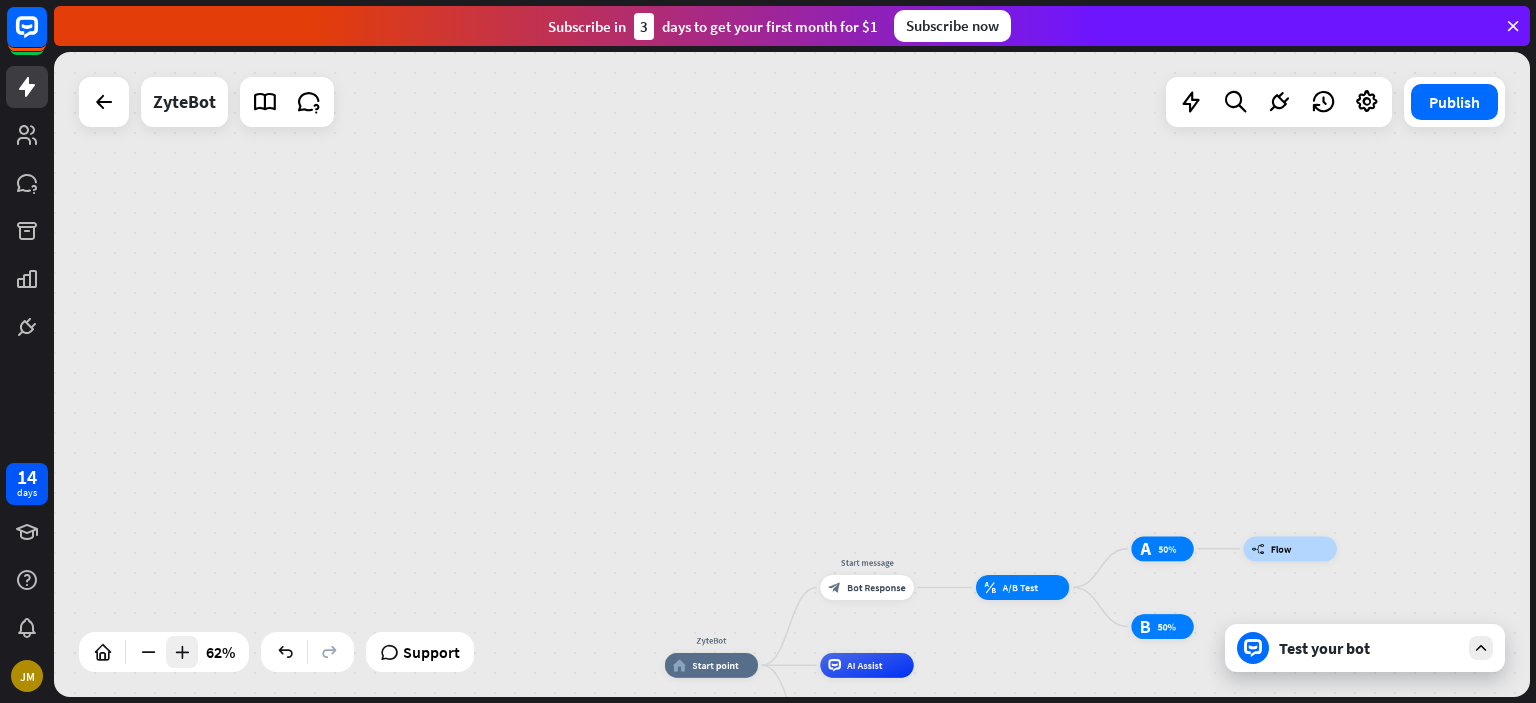 click at bounding box center [182, 652] 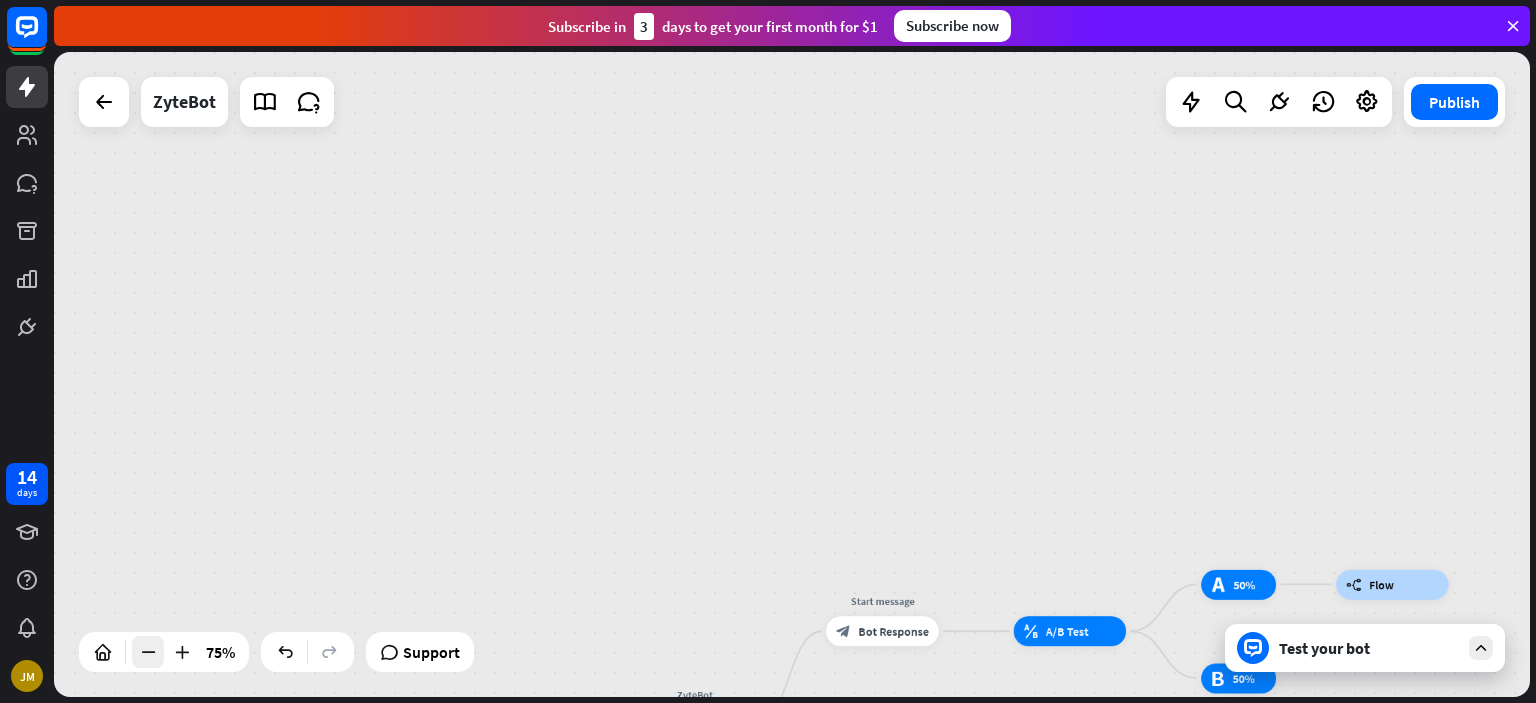 click at bounding box center [148, 652] 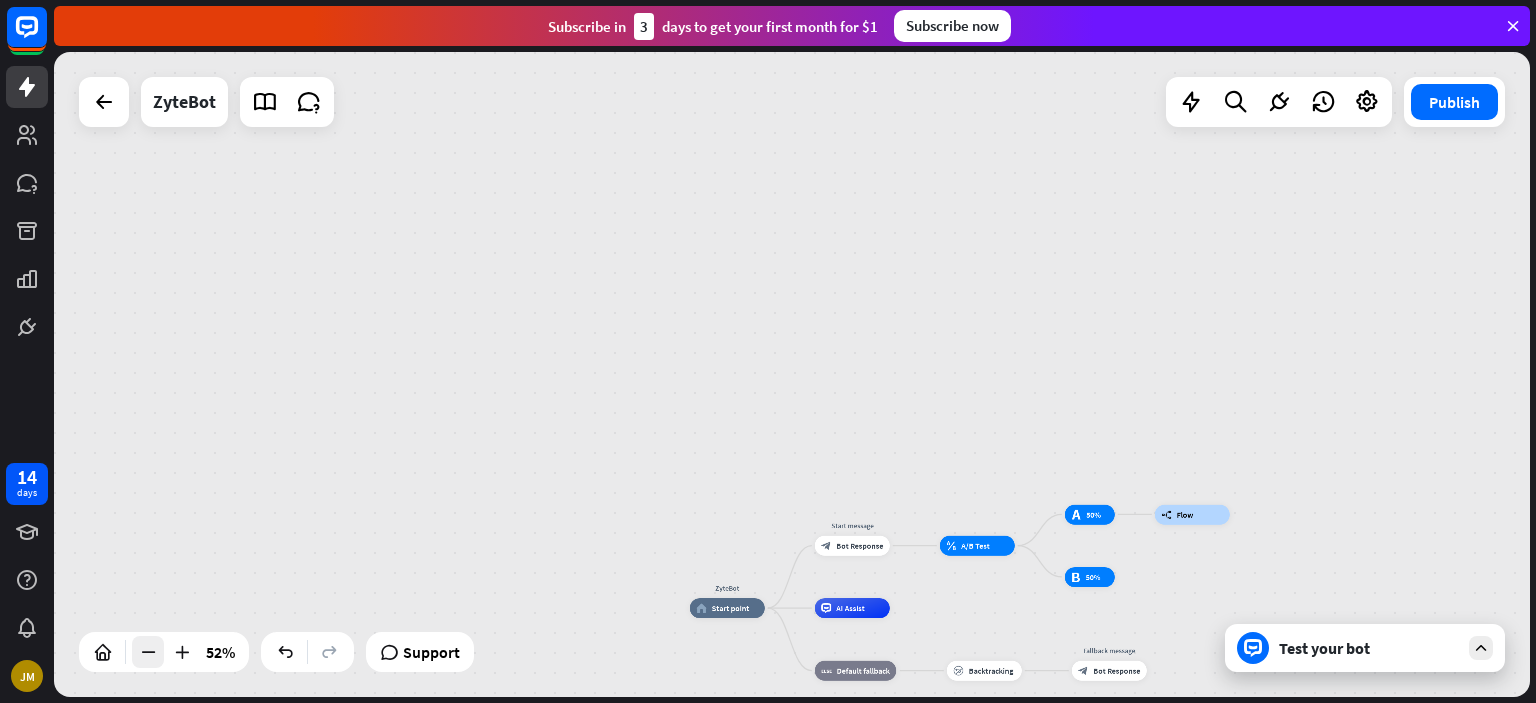 click at bounding box center (148, 652) 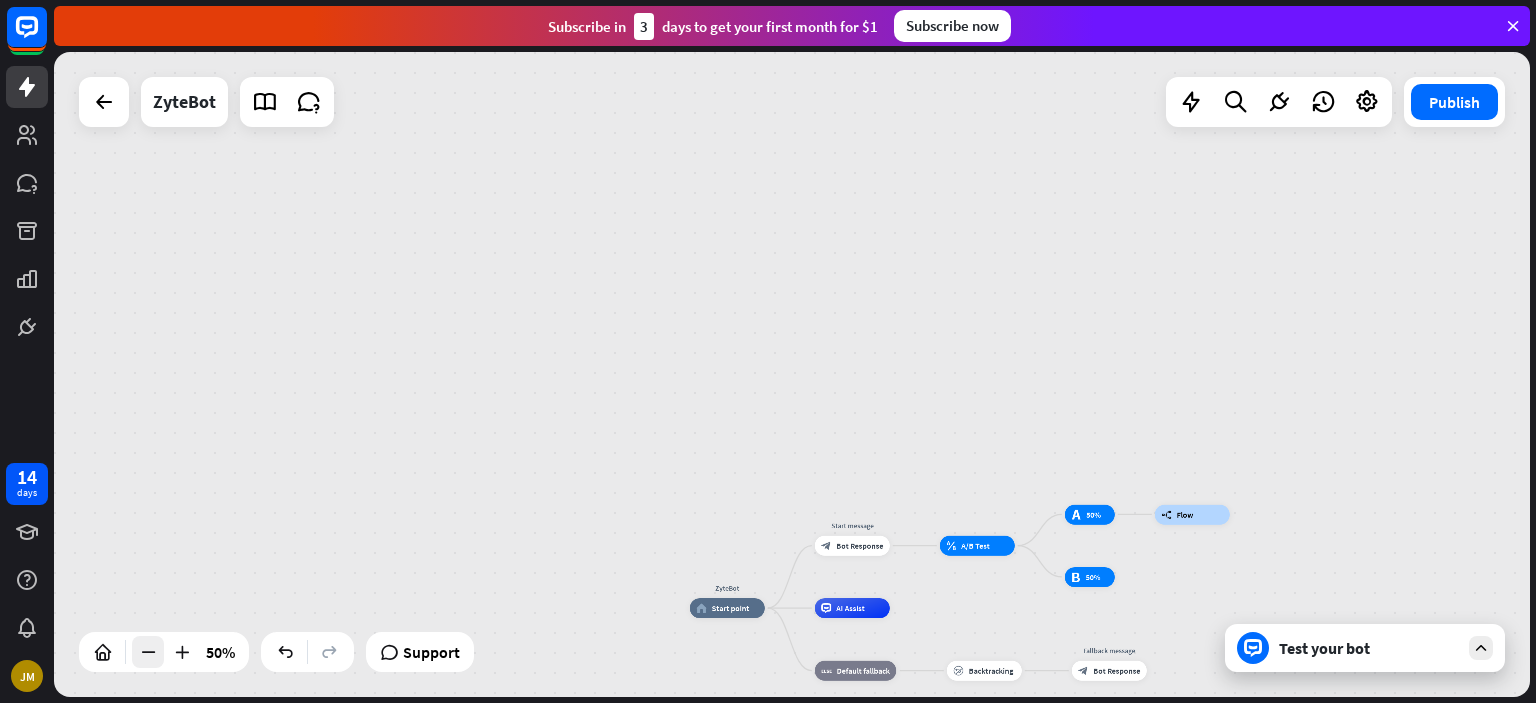 click at bounding box center (148, 652) 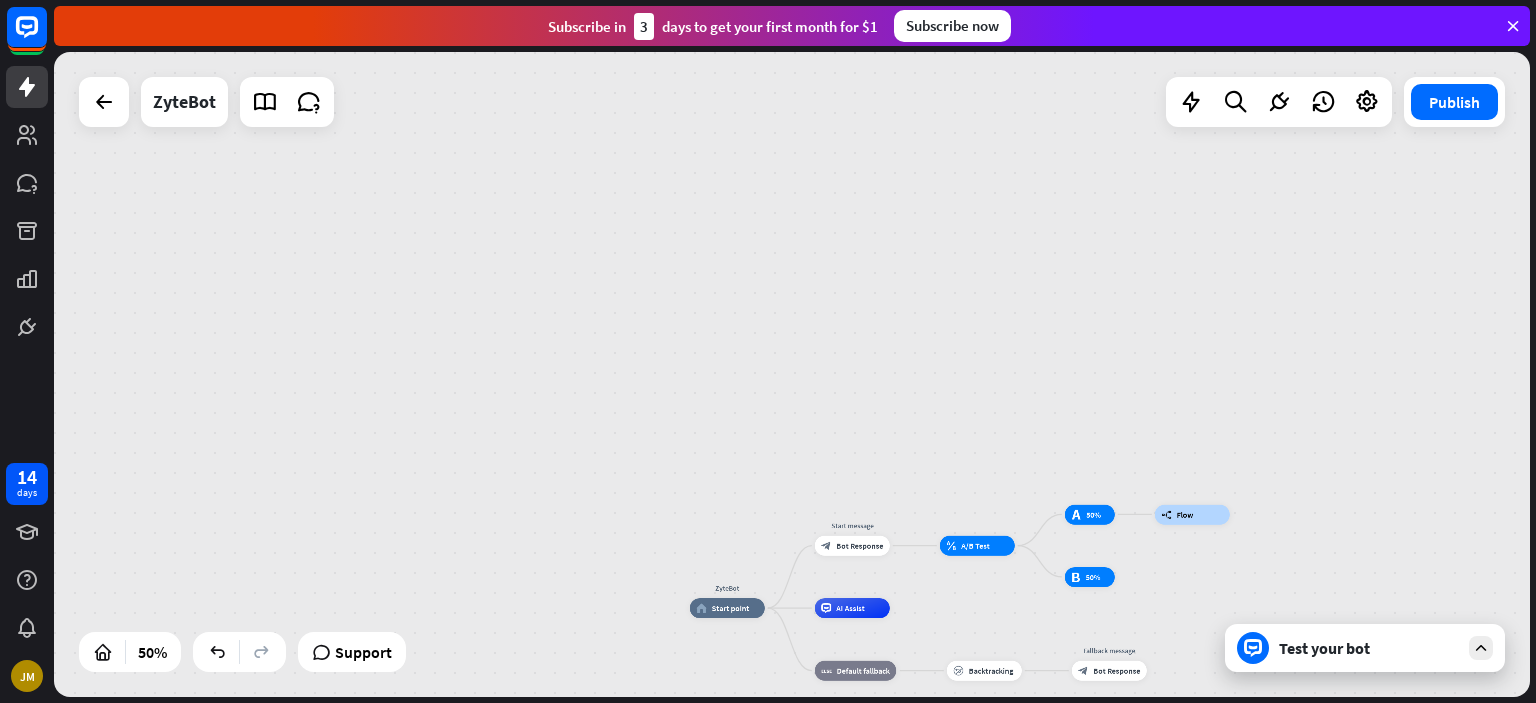 drag, startPoint x: 150, startPoint y: 654, endPoint x: 1007, endPoint y: 489, distance: 872.7394 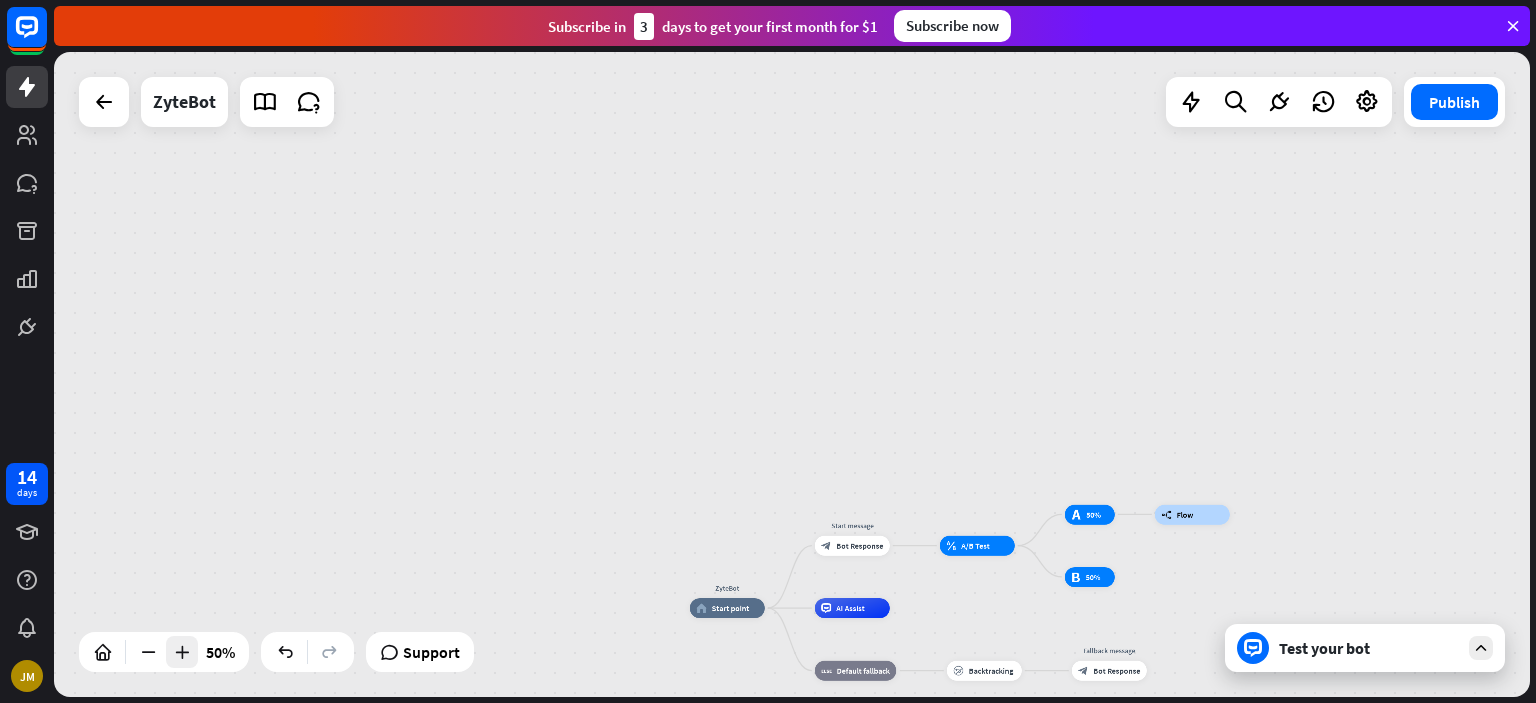 click at bounding box center (182, 652) 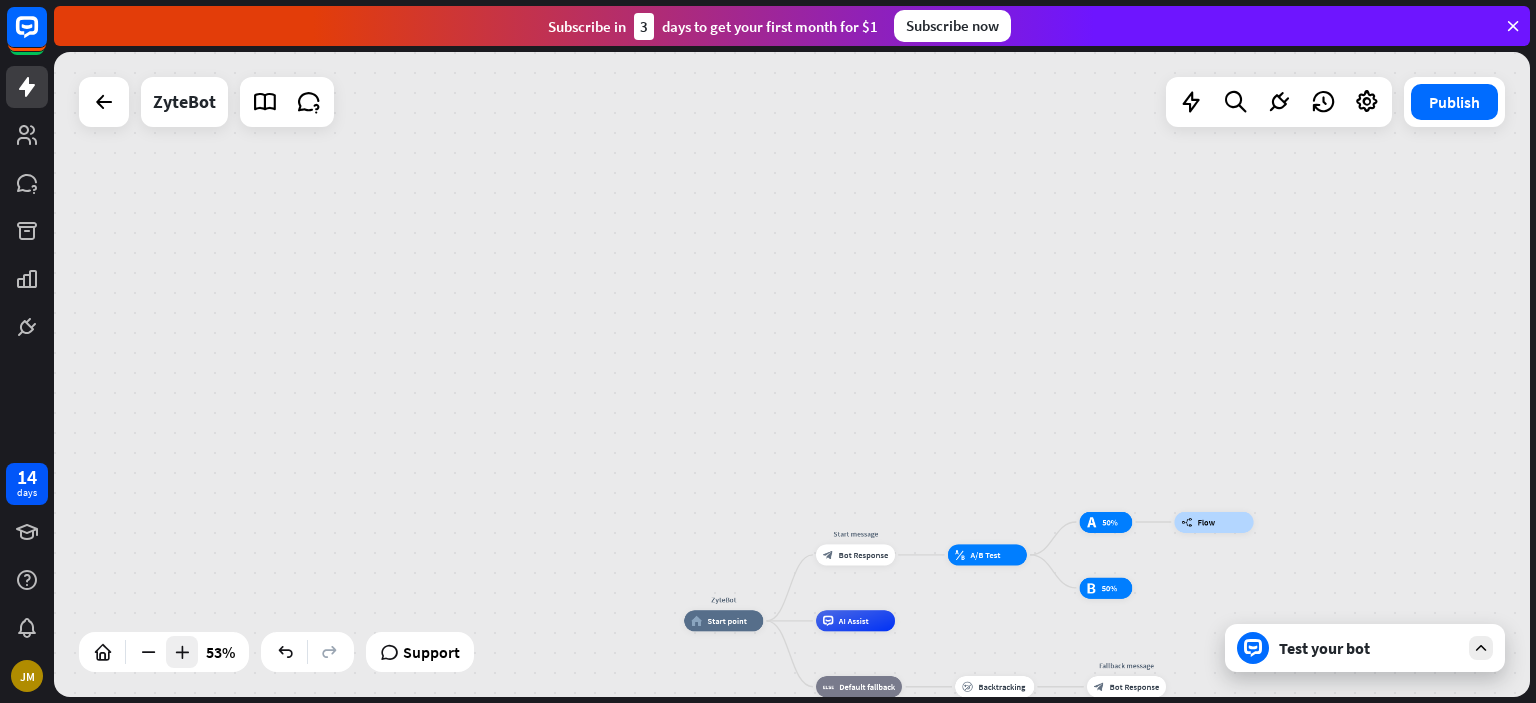 click at bounding box center (182, 652) 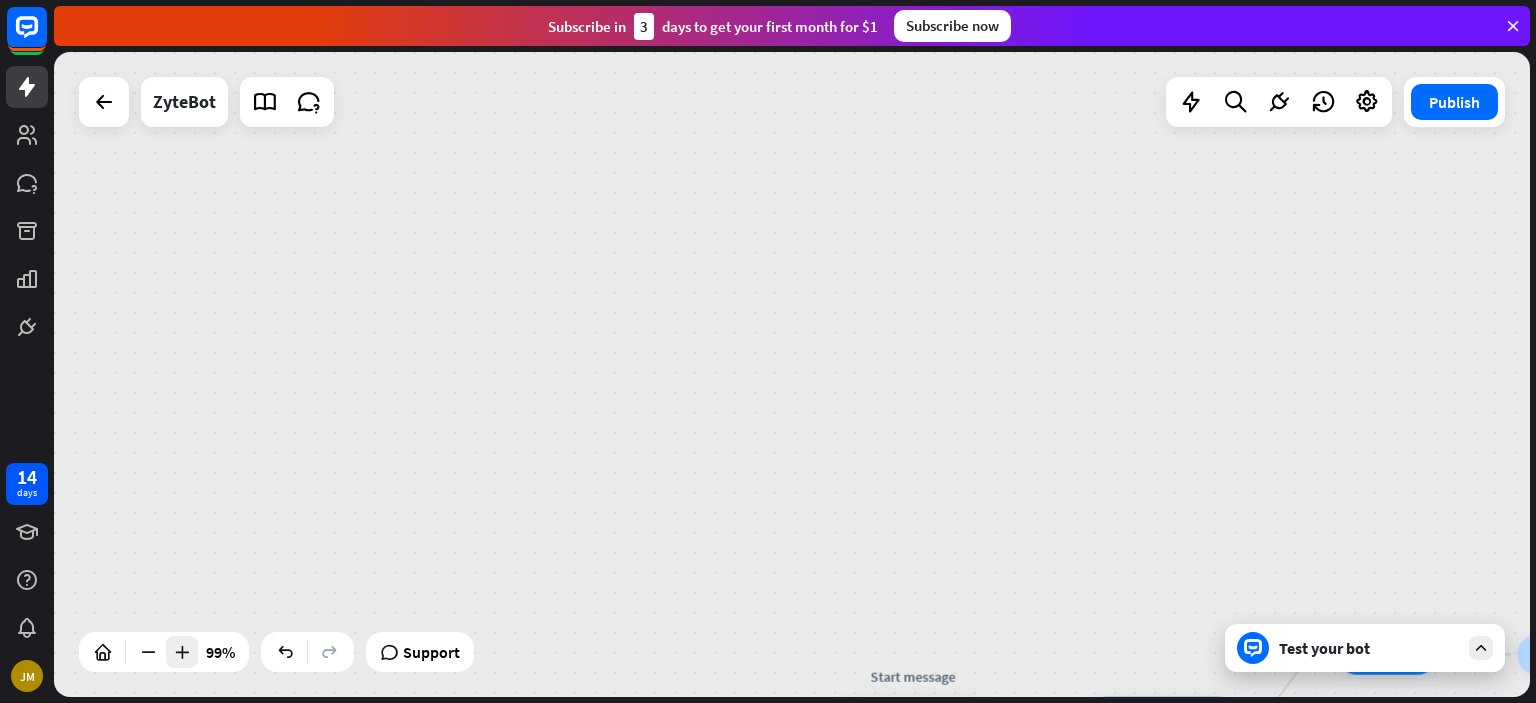 click at bounding box center (182, 652) 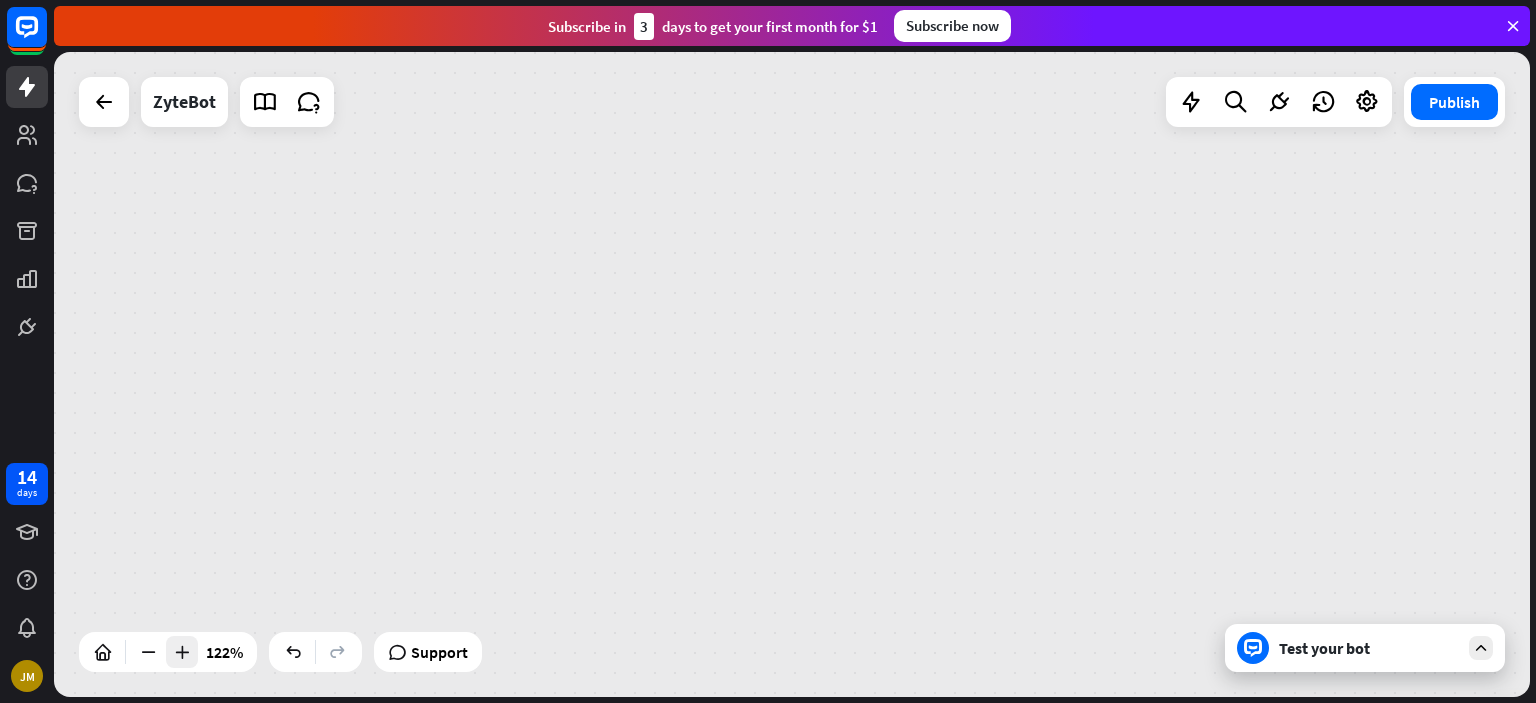 click at bounding box center [182, 652] 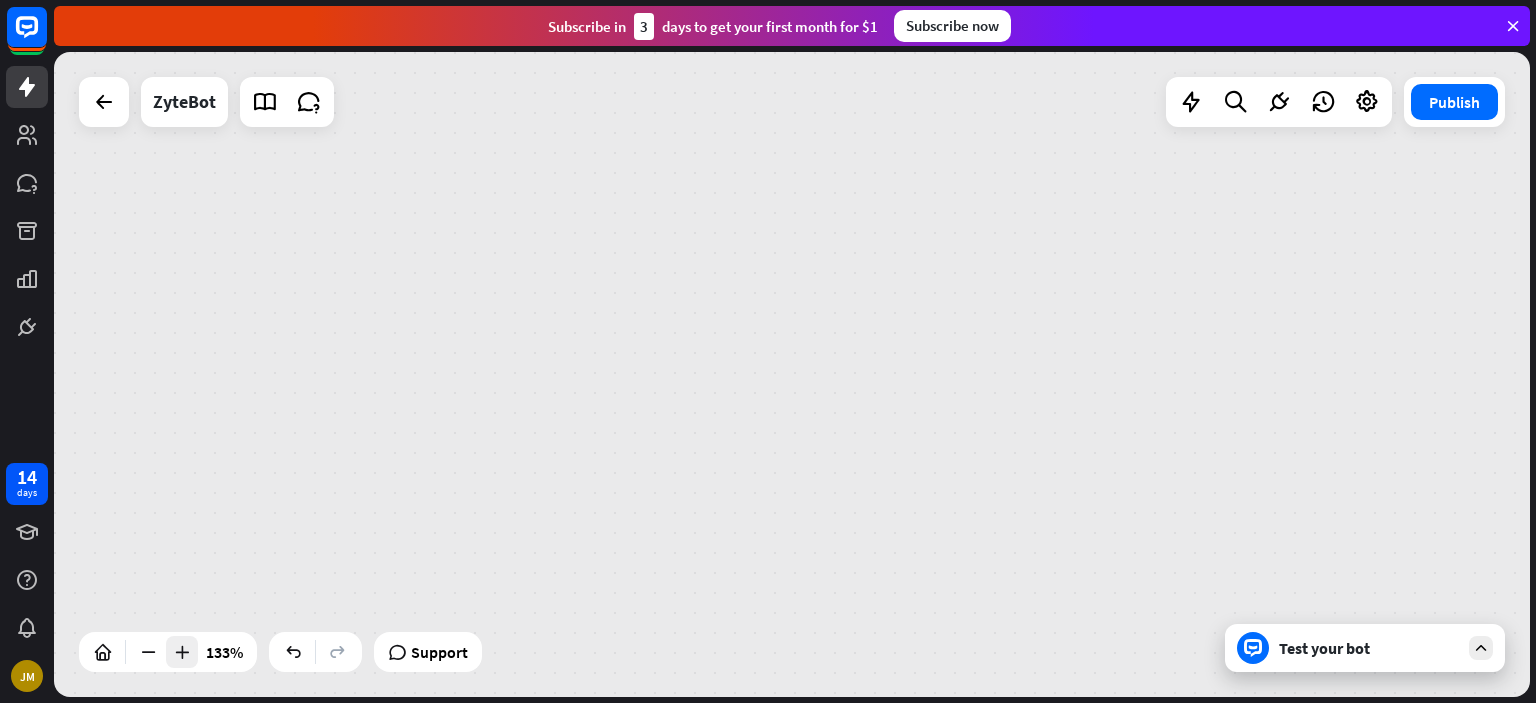 click at bounding box center (182, 652) 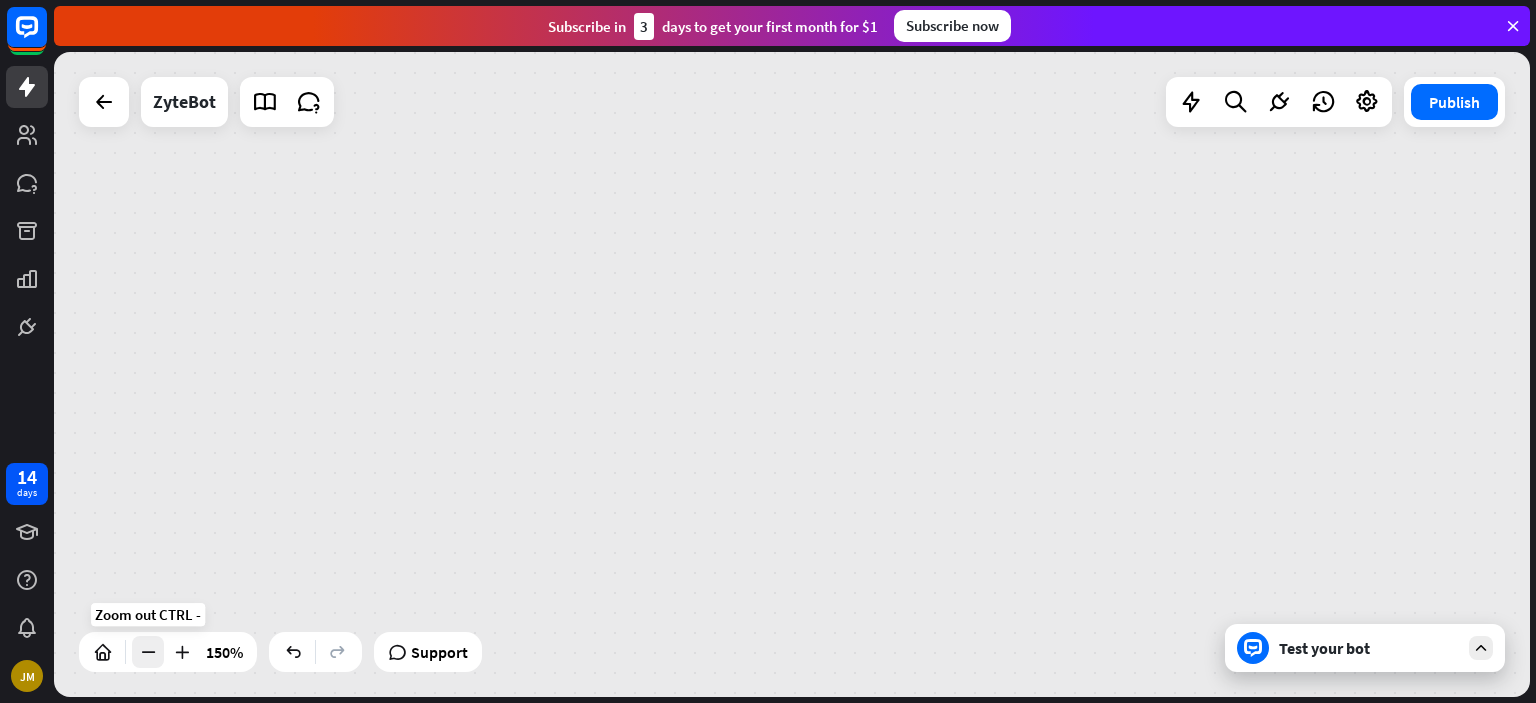 drag, startPoint x: 188, startPoint y: 653, endPoint x: 143, endPoint y: 652, distance: 45.01111 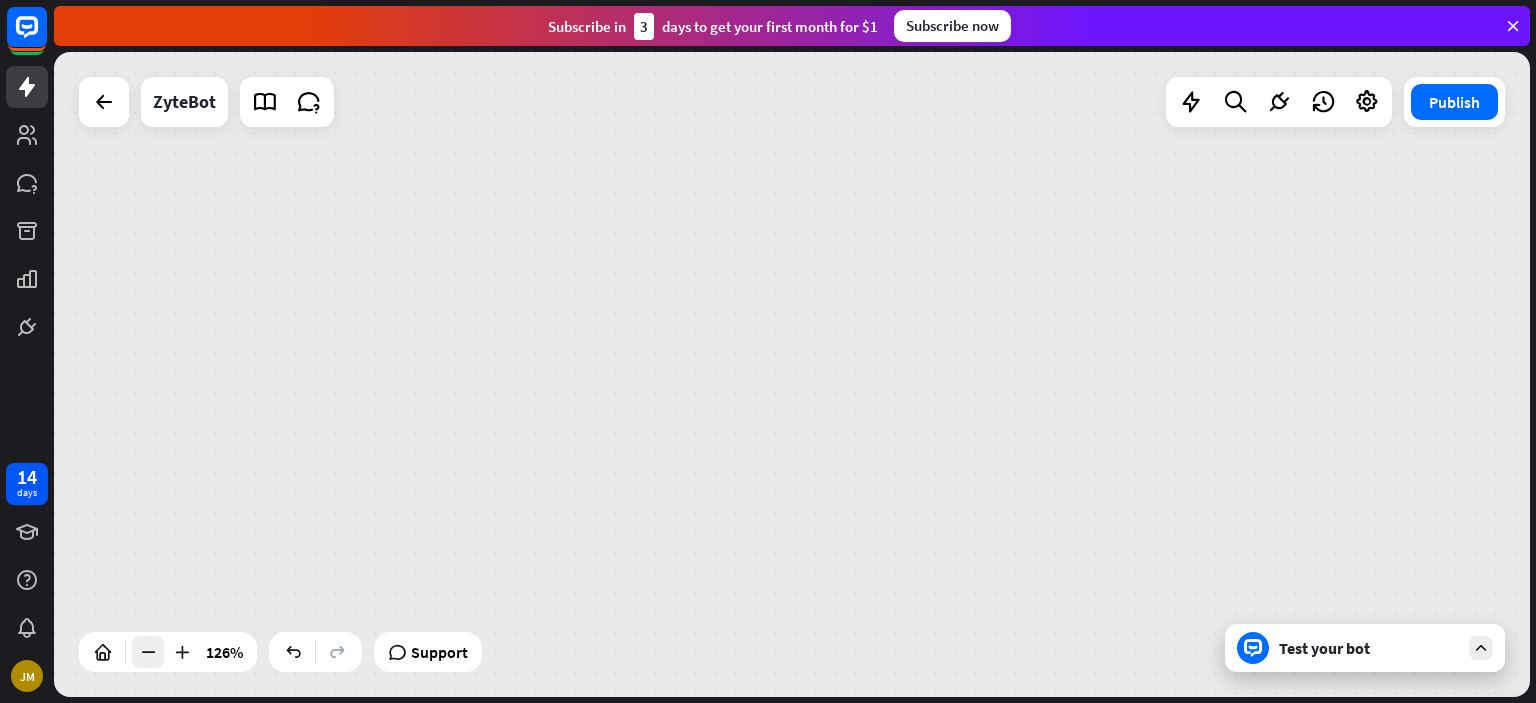 click at bounding box center (148, 652) 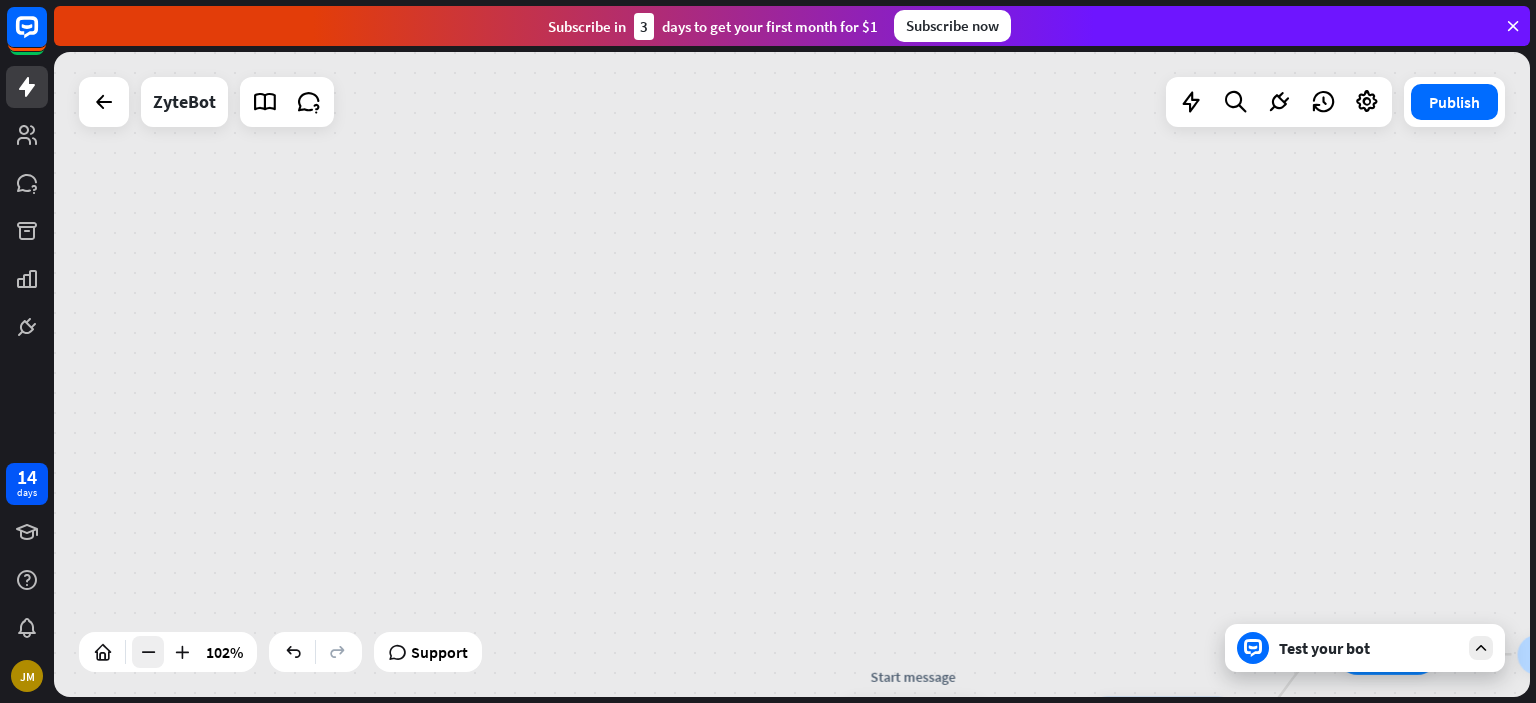 click at bounding box center (148, 652) 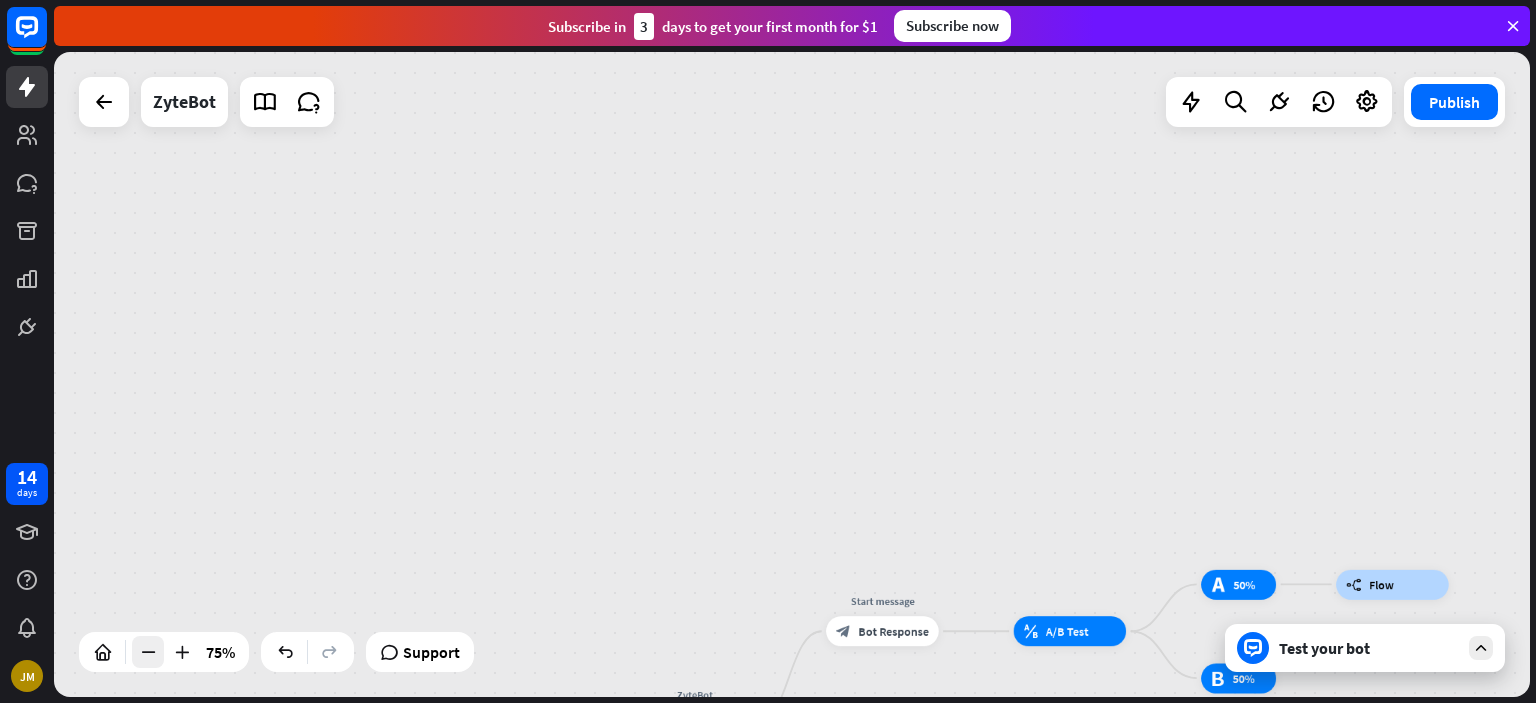 click at bounding box center (148, 652) 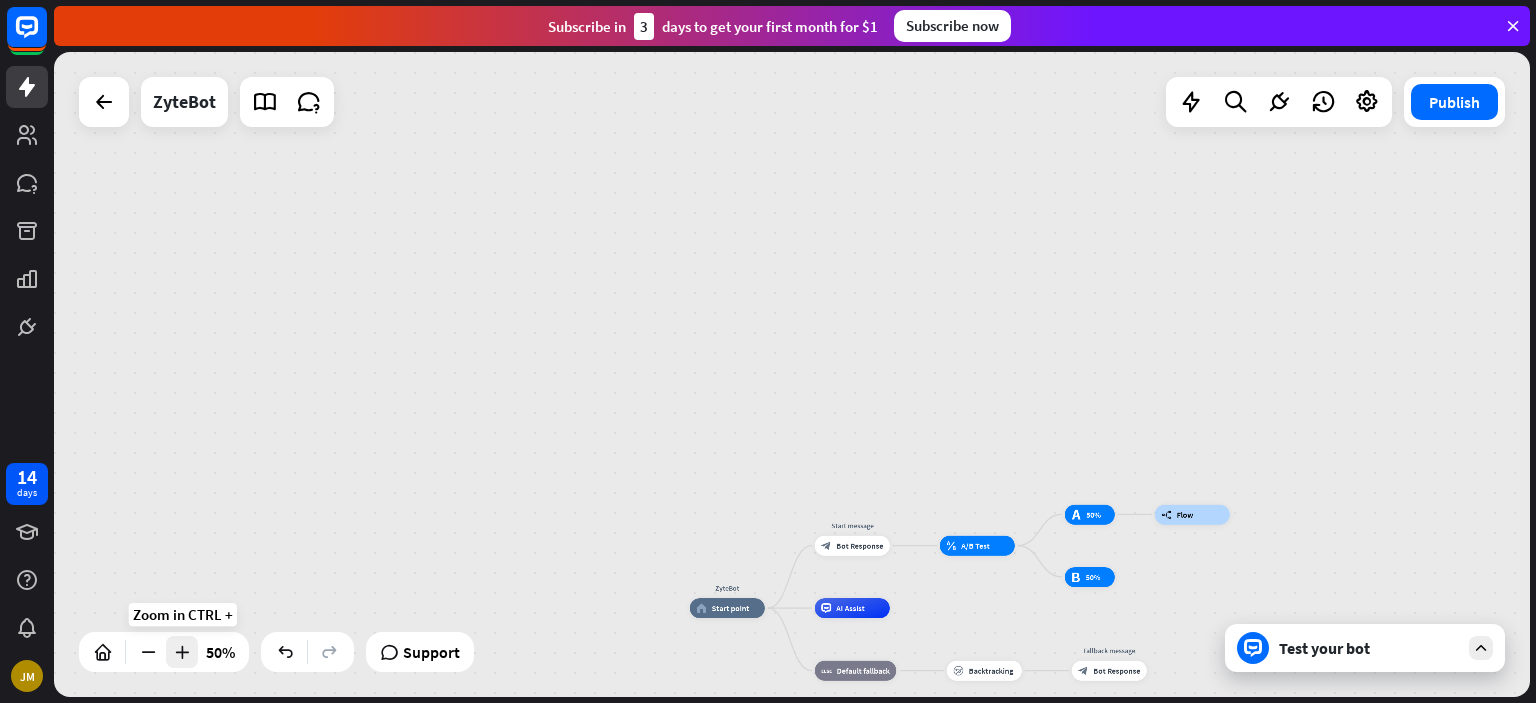 click at bounding box center [182, 652] 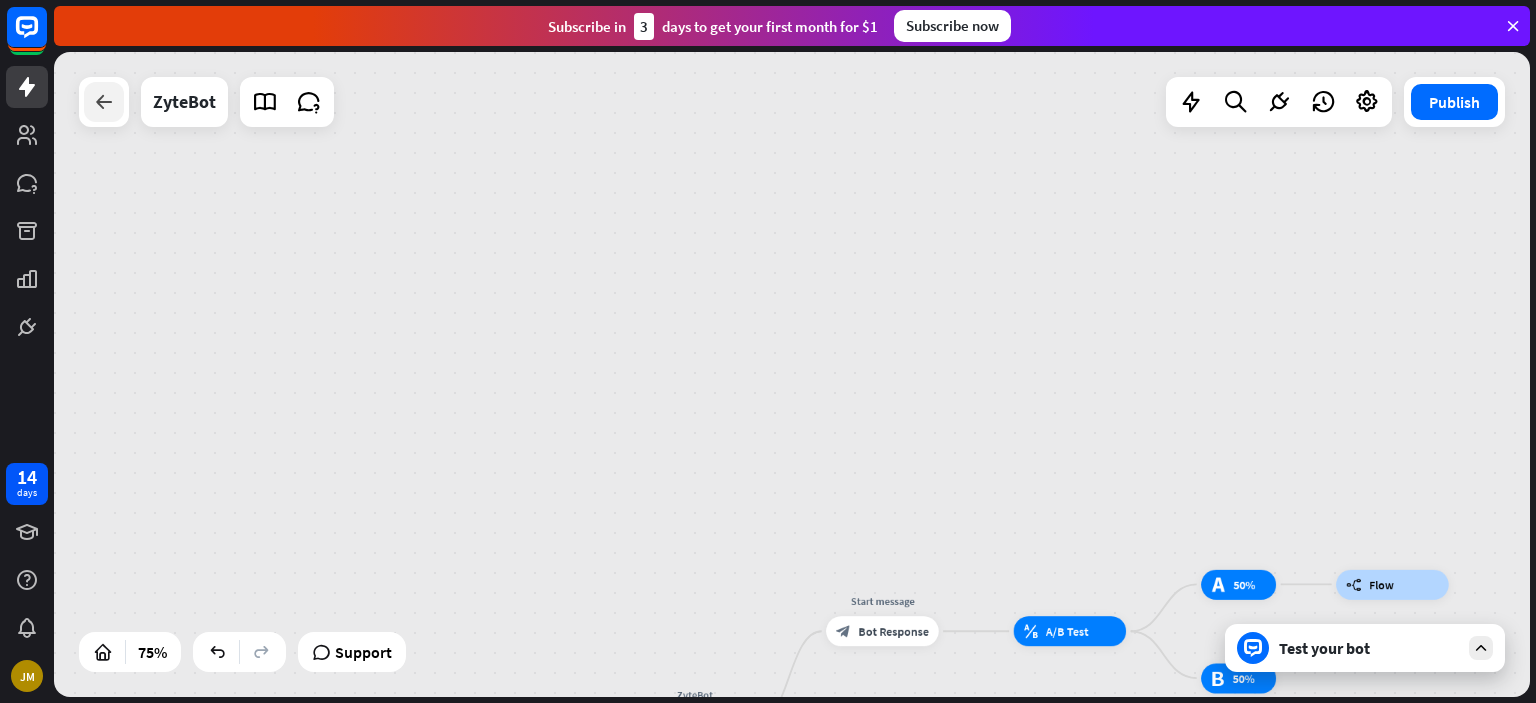 click at bounding box center [104, 102] 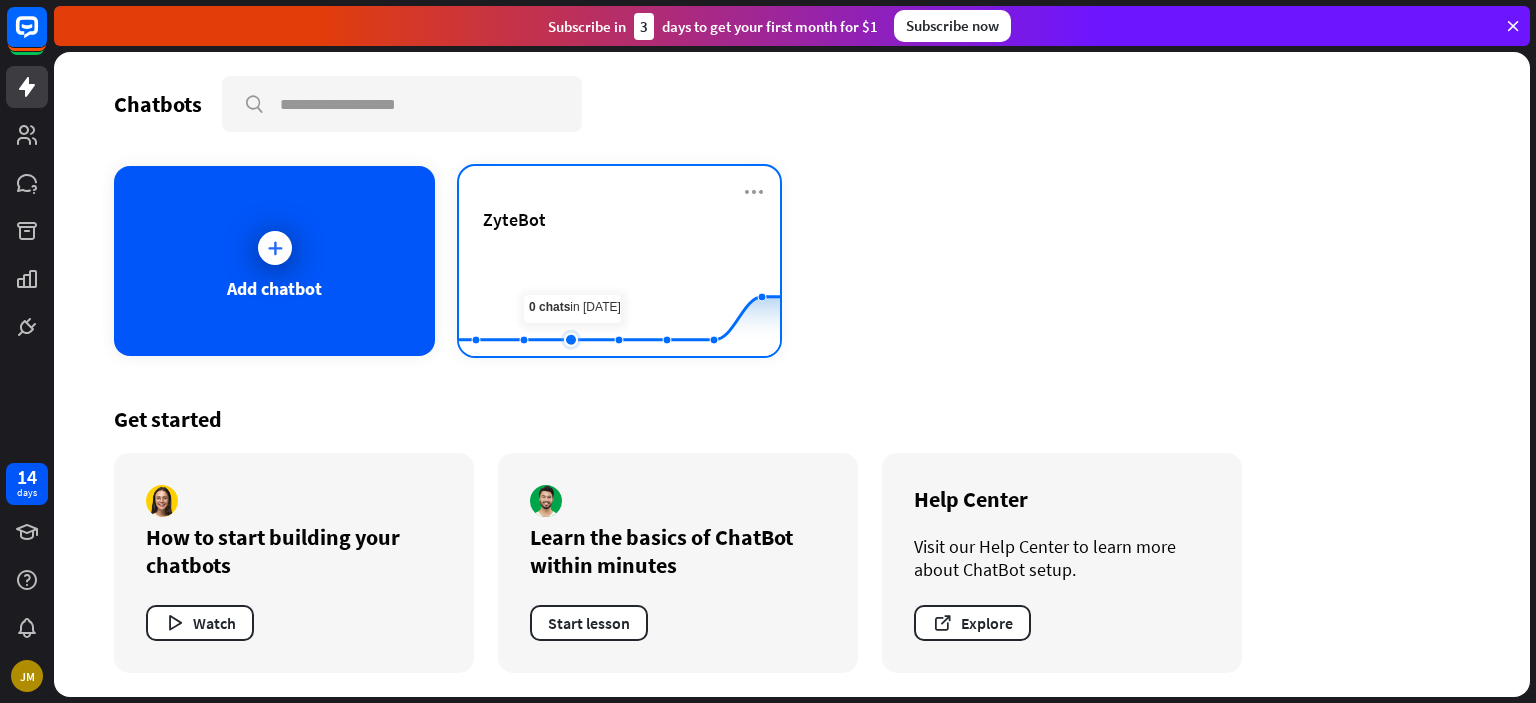 click 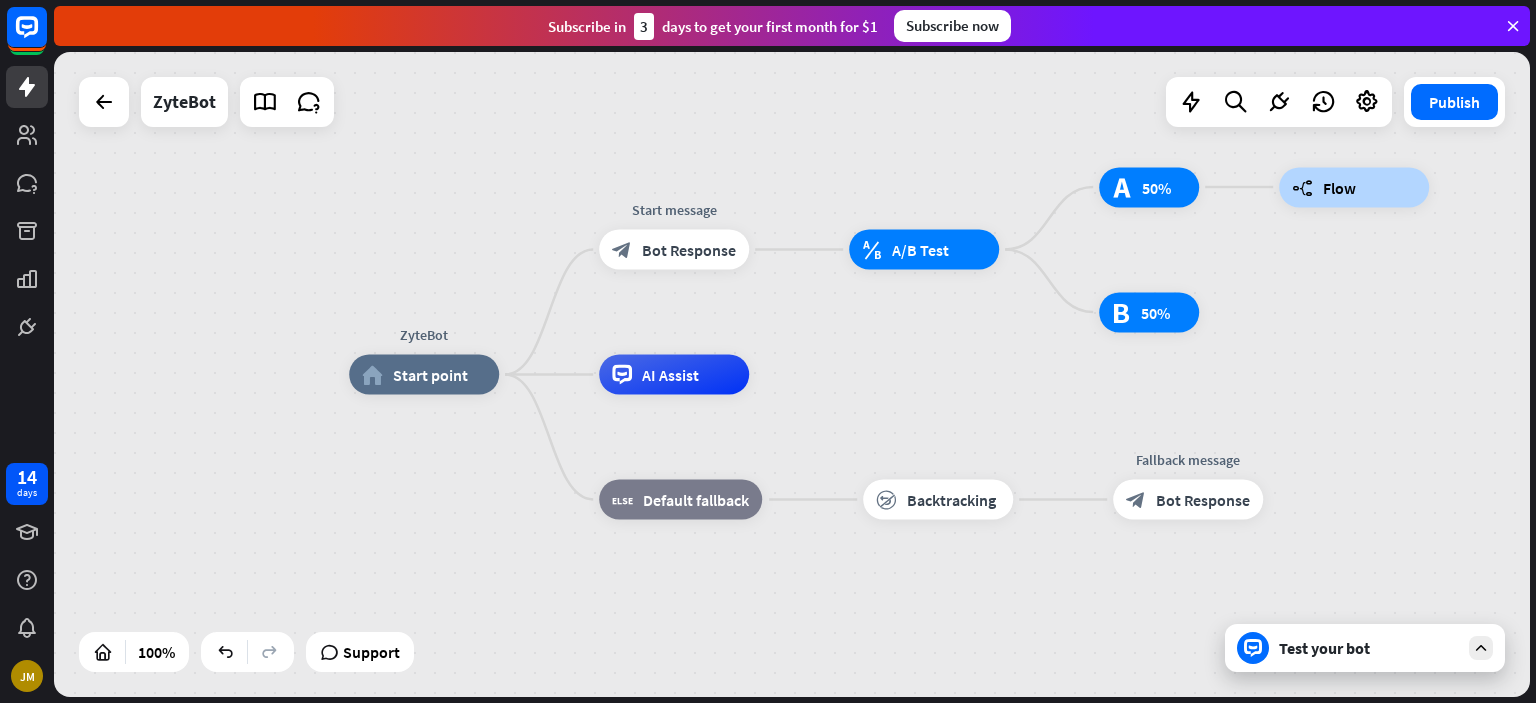 click on "ZyteBot   home_2   Start point                 Start message   block_bot_response   Bot Response                   block_ab_testing   A/B Test                   test_a   50%                   builder_tree   Flow                   test_b   50%                     AI Assist                   block_fallback   Default fallback                   block_backtracking   Backtracking                 Fallback message   block_bot_response   Bot Response" at bounding box center [792, 374] 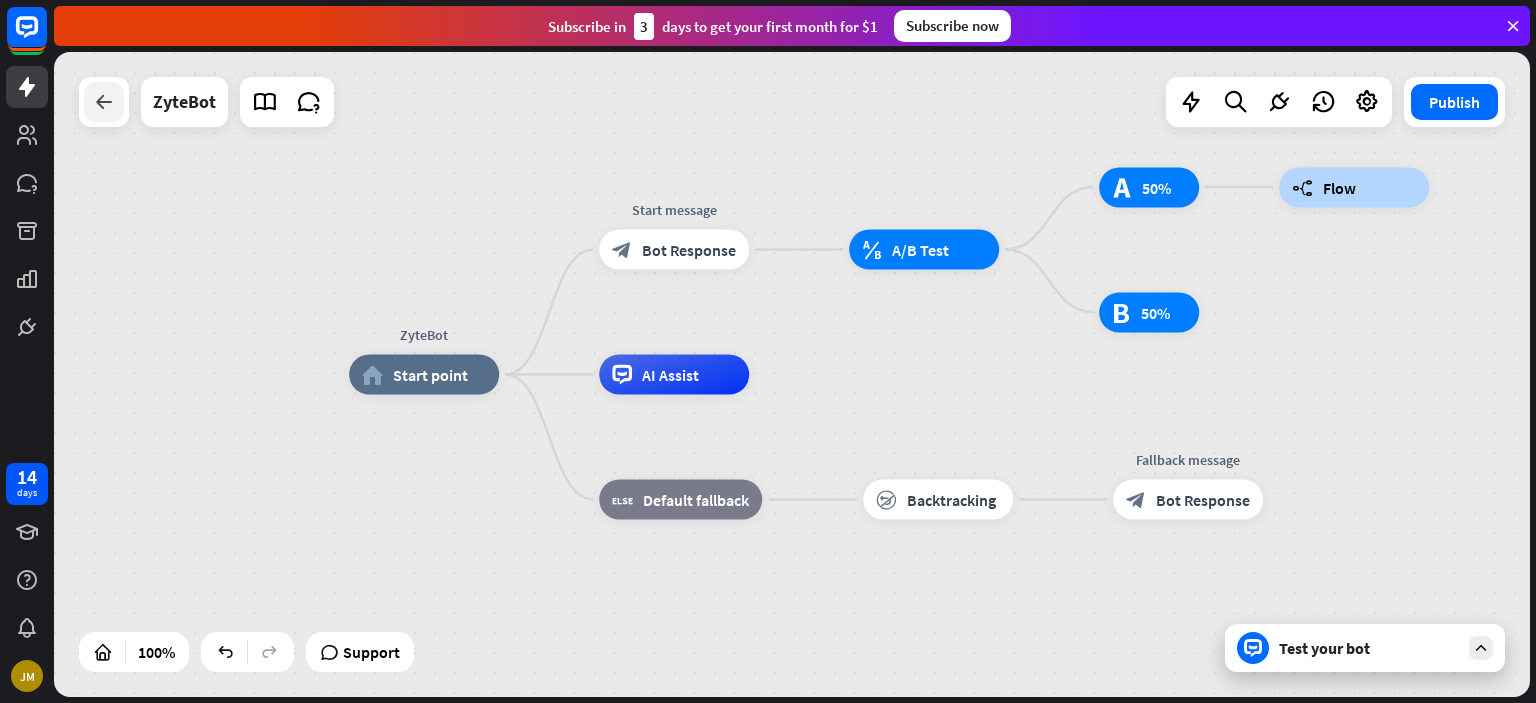 click at bounding box center [104, 102] 